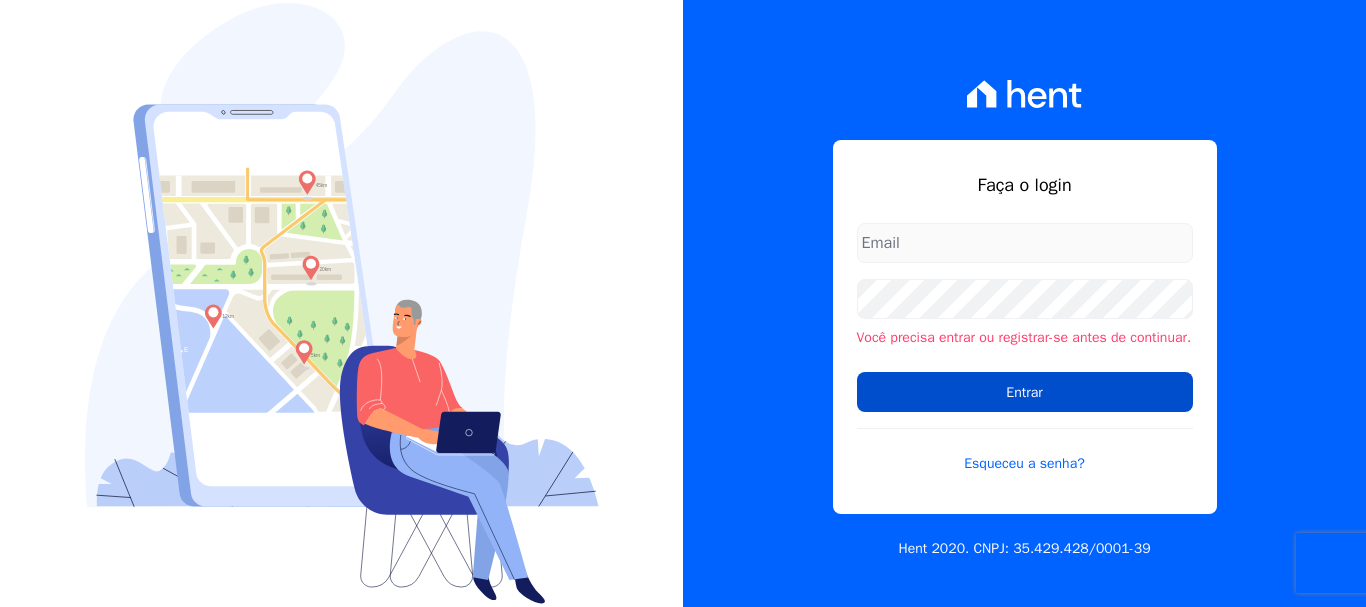 scroll, scrollTop: 0, scrollLeft: 0, axis: both 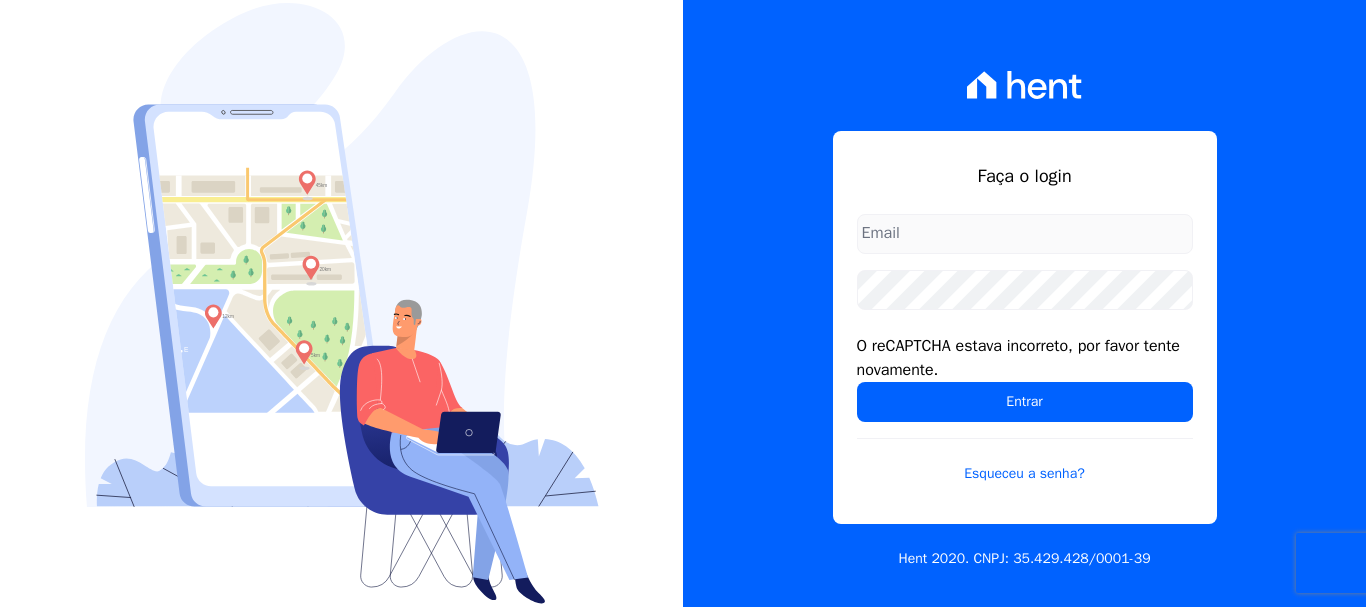 click at bounding box center [1025, 234] 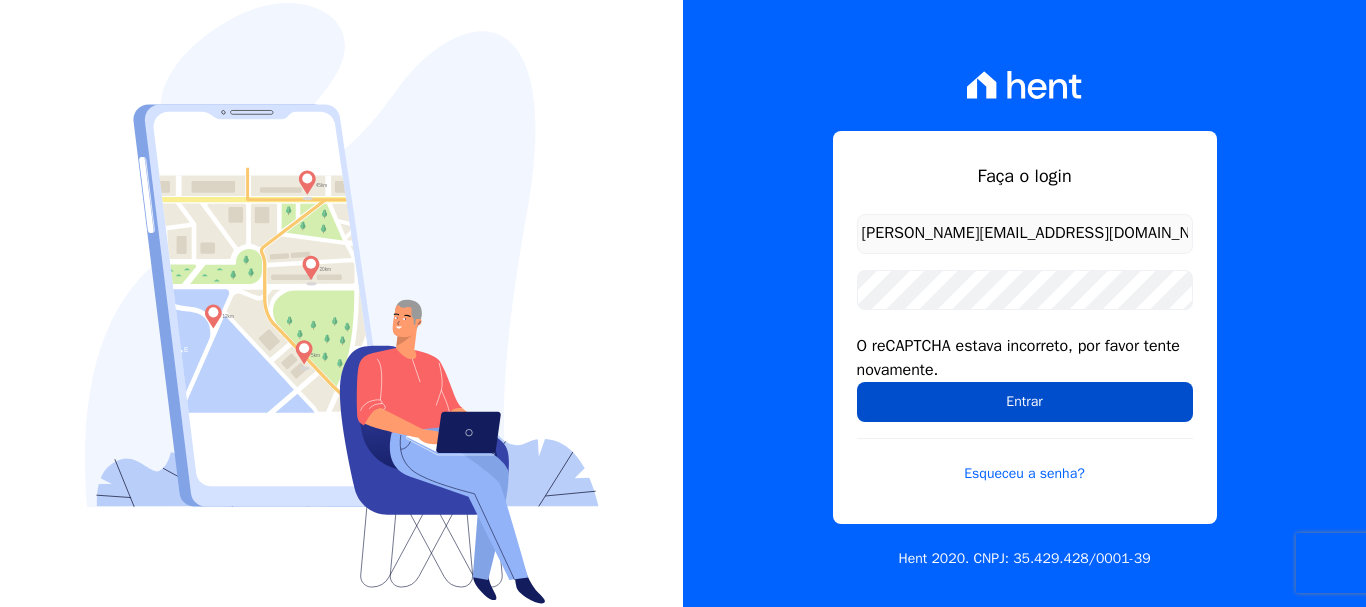 click on "Entrar" at bounding box center (1025, 402) 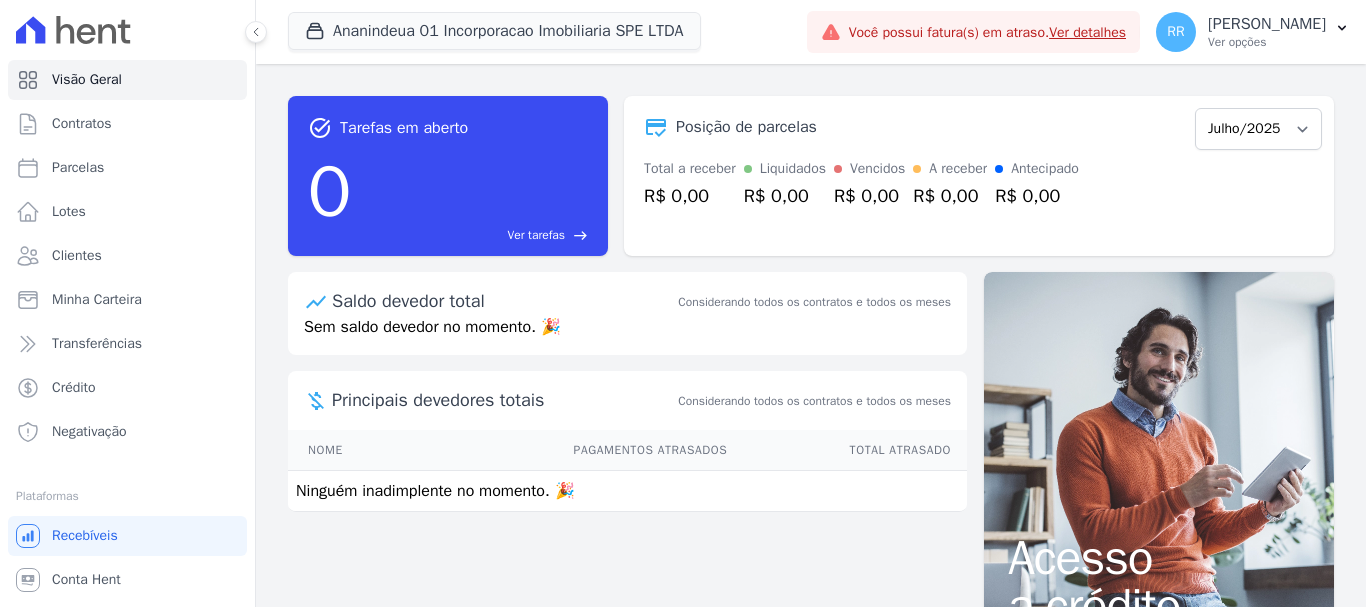 scroll, scrollTop: 0, scrollLeft: 0, axis: both 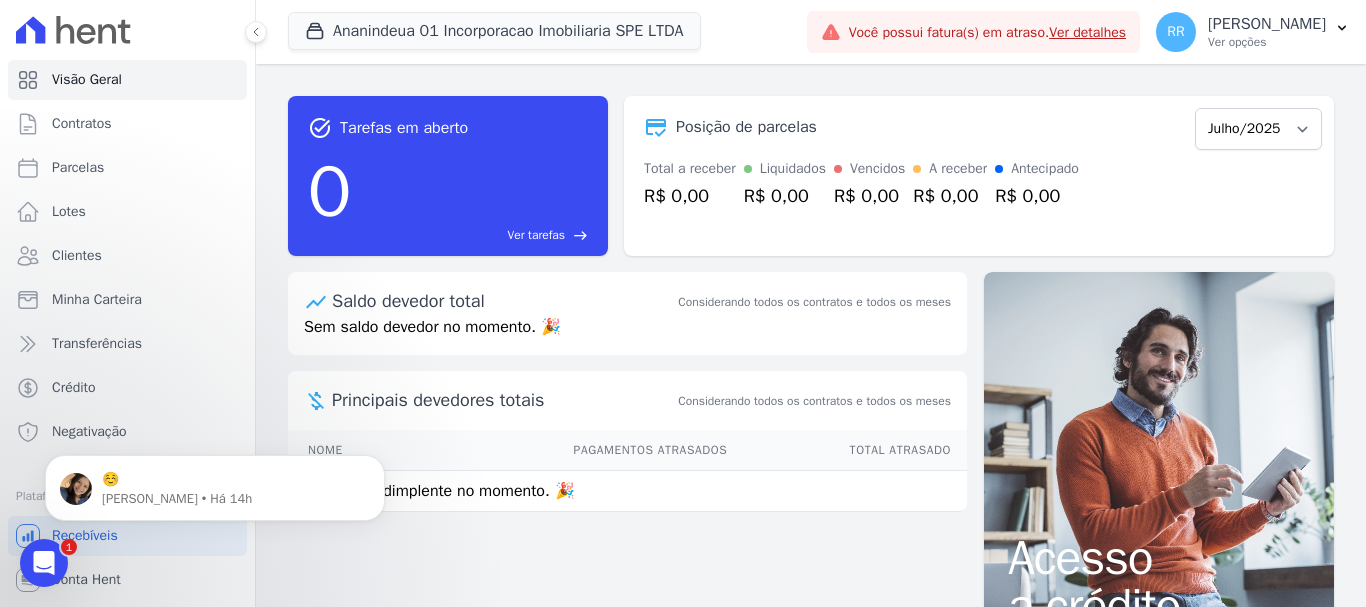 click 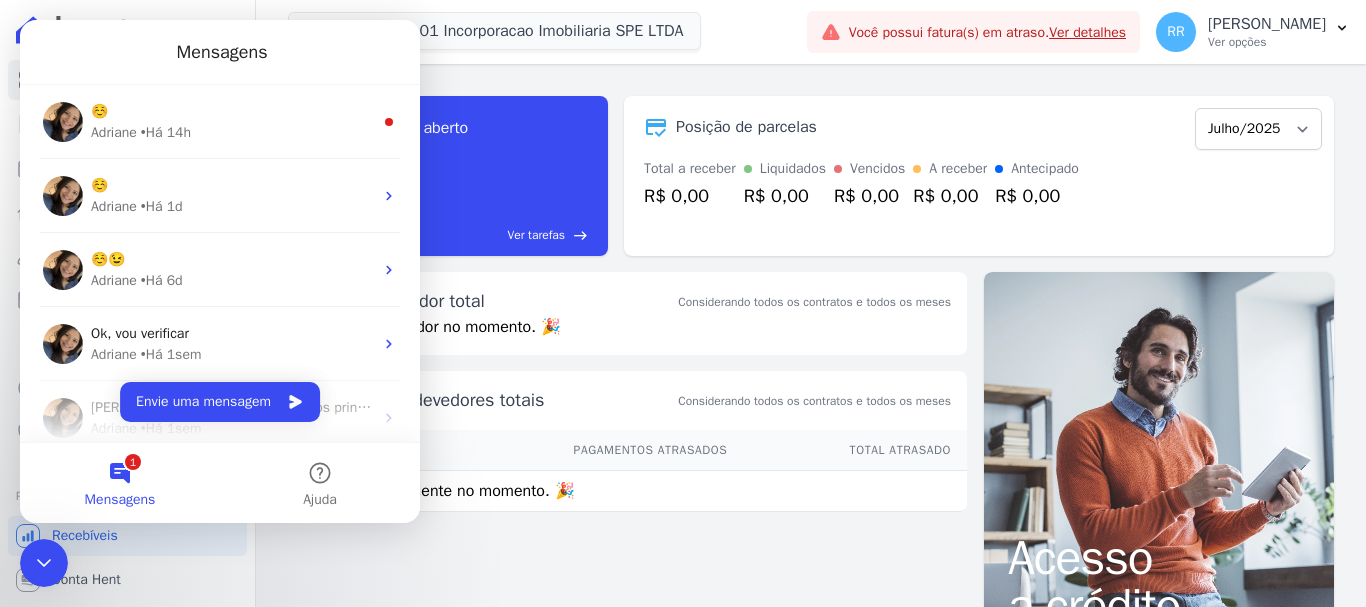 scroll, scrollTop: 0, scrollLeft: 0, axis: both 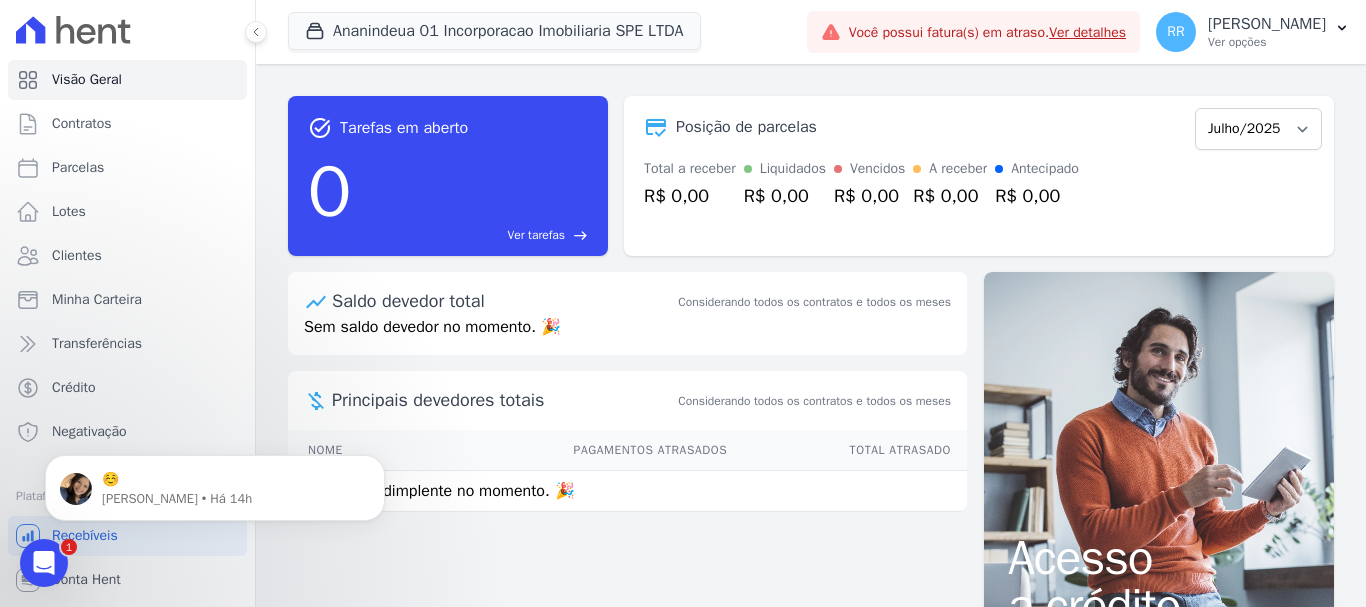 click 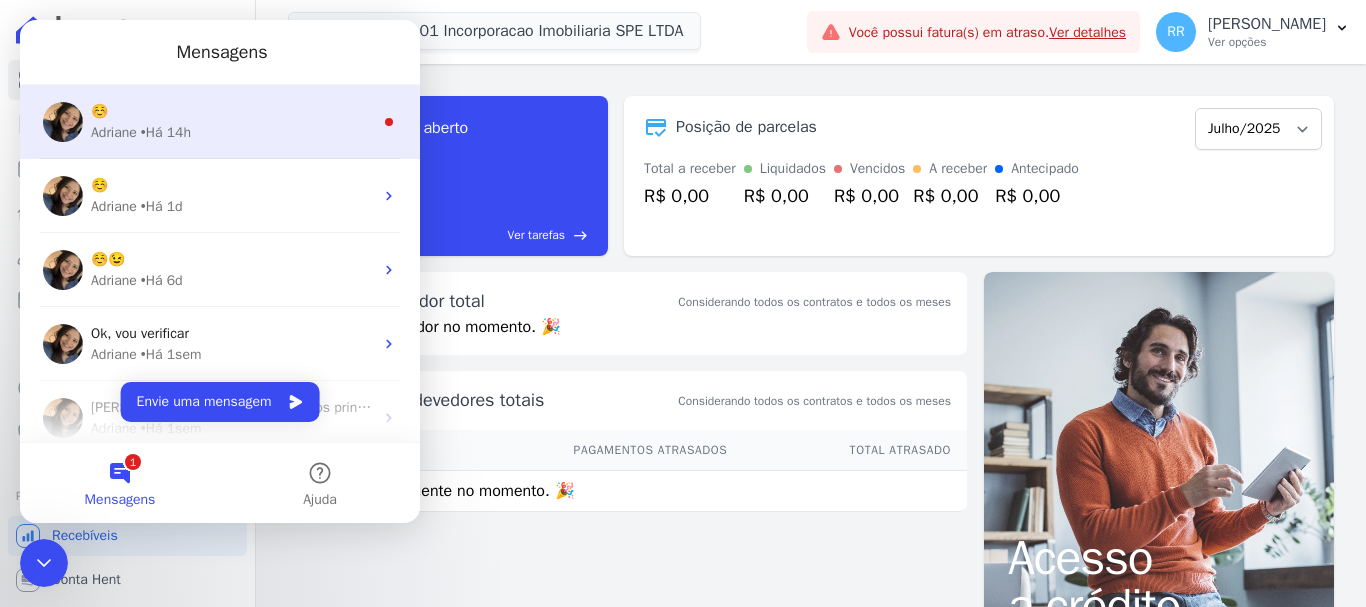 click on "Adriane •  Há 14h" at bounding box center [232, 132] 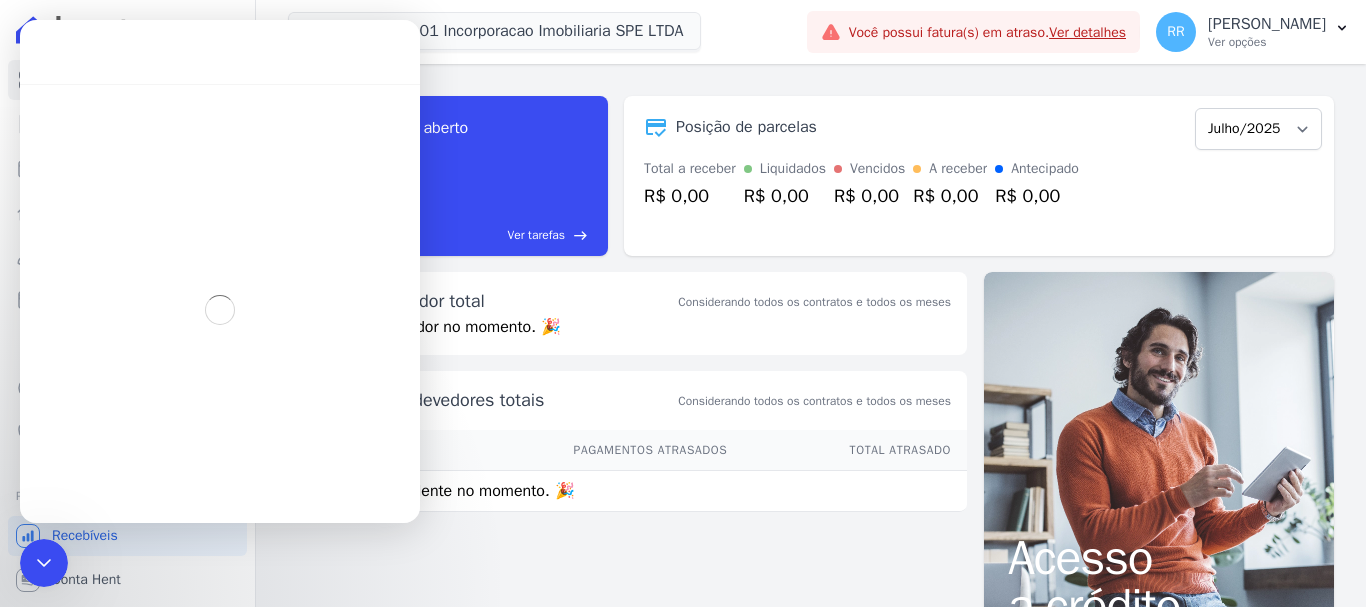 drag, startPoint x: 66, startPoint y: 562, endPoint x: 52, endPoint y: 563, distance: 14.035668 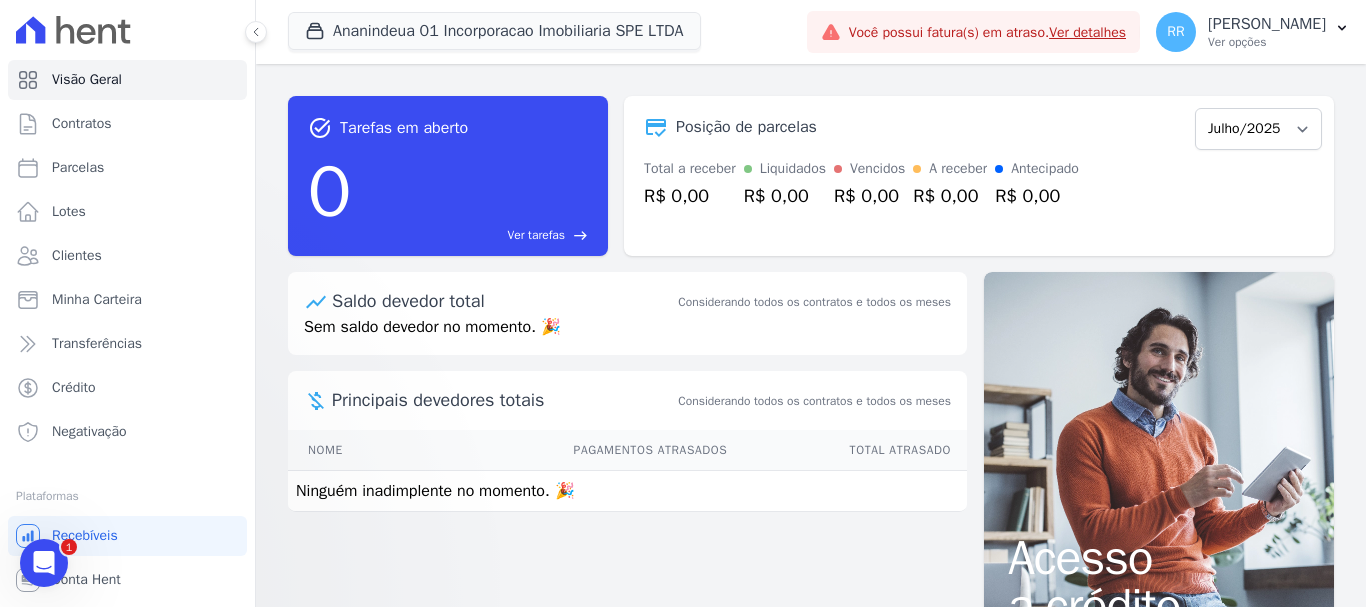 scroll, scrollTop: 3, scrollLeft: 0, axis: vertical 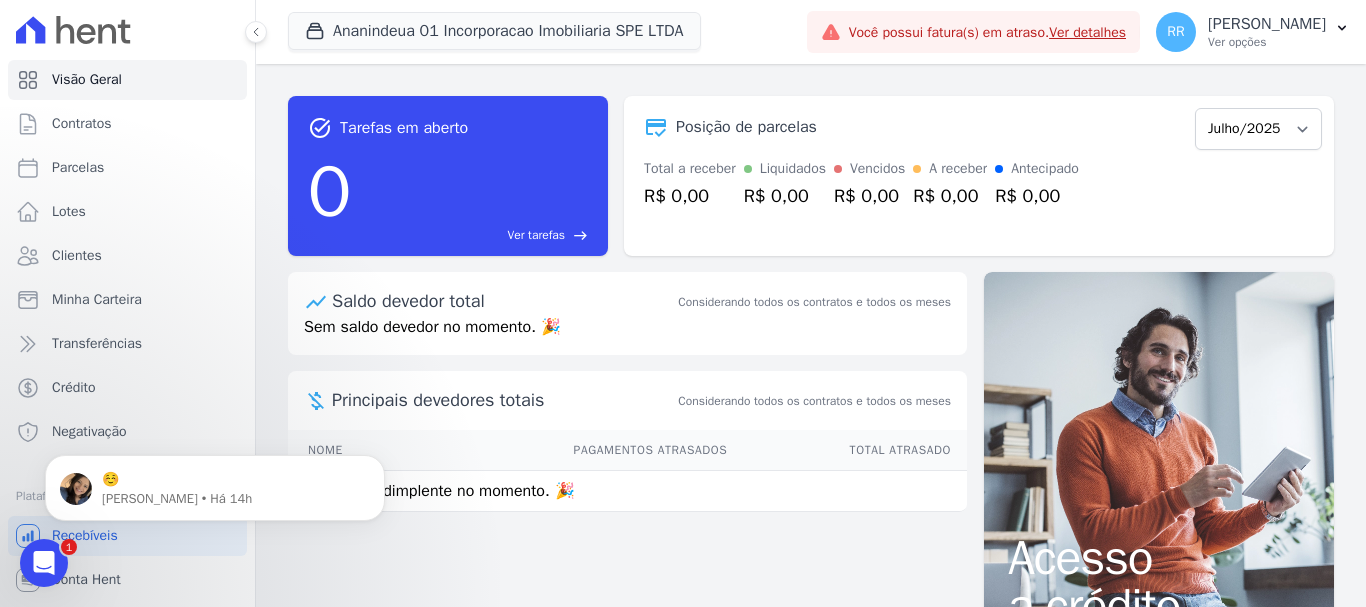 click at bounding box center [44, 563] 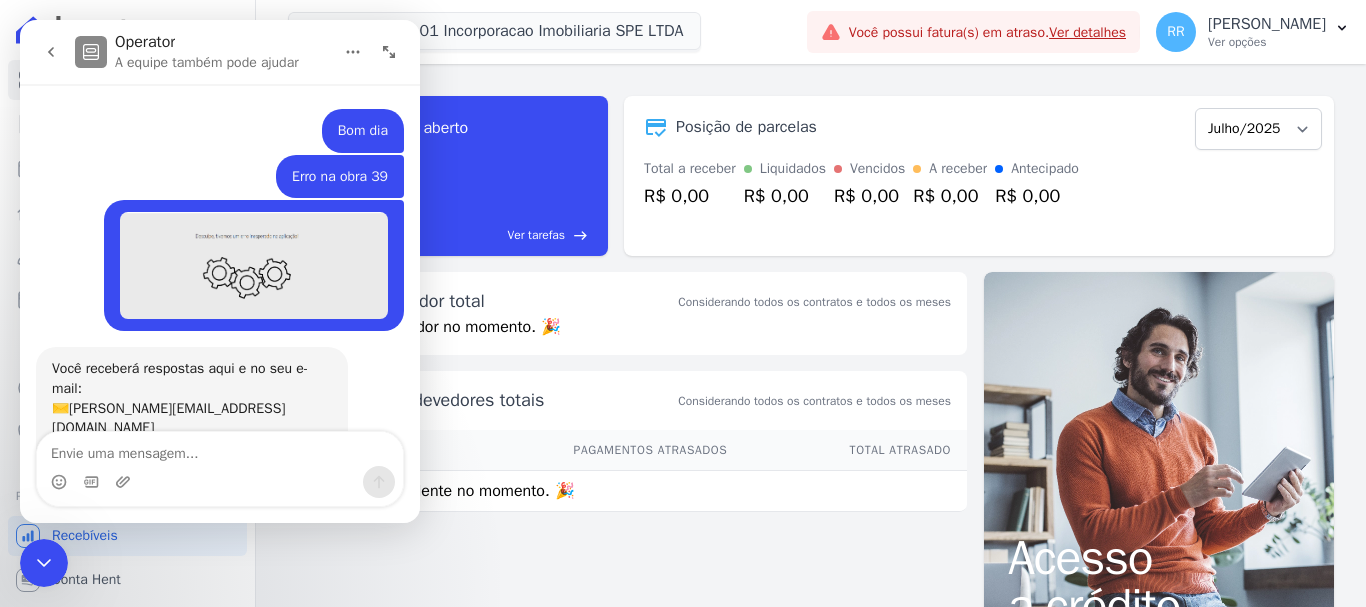 scroll, scrollTop: 45, scrollLeft: 0, axis: vertical 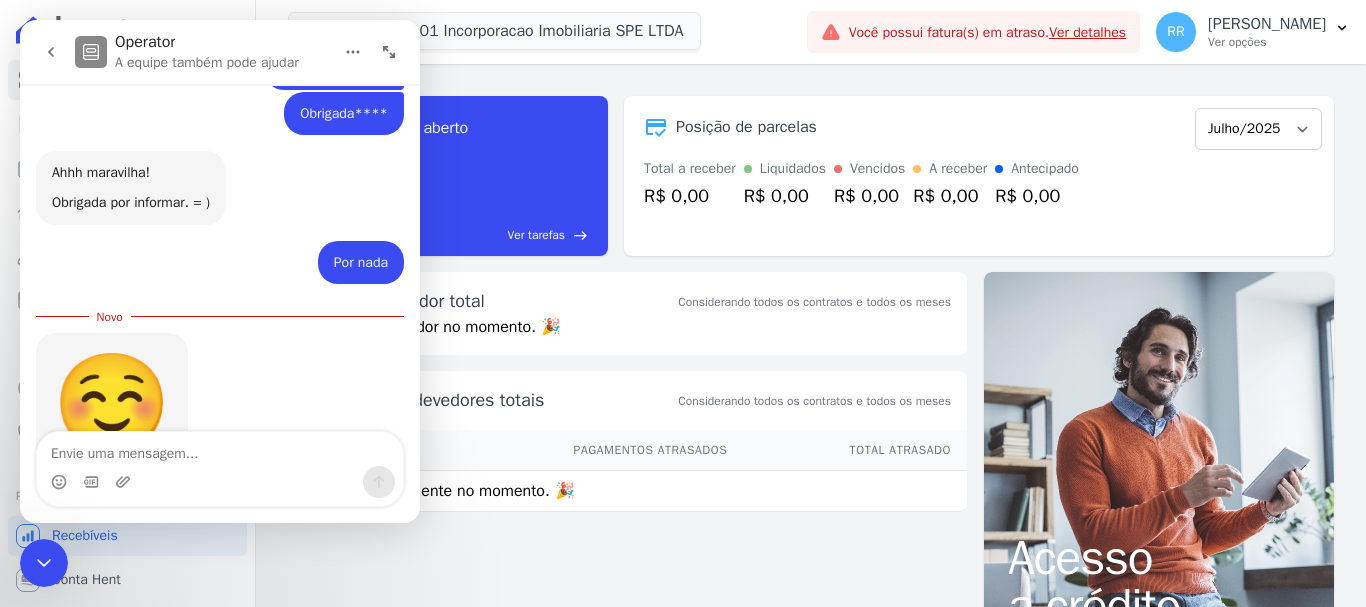 click on "task_alt
Tarefas em aberto
0
Ver tarefas
east
Posição de parcelas
Julho/2025
Total a receber
R$ 0,00
Liquidados
R$ 0,00
Vencidos
R$ 0,00
A receber
R$ 0,00
Antecipado
R$ 0,00
Saldo devedor total
Considerando todos os contratos e todos os meses
Sem saldo devedor no momento. 🎉
Nome" at bounding box center [811, 335] 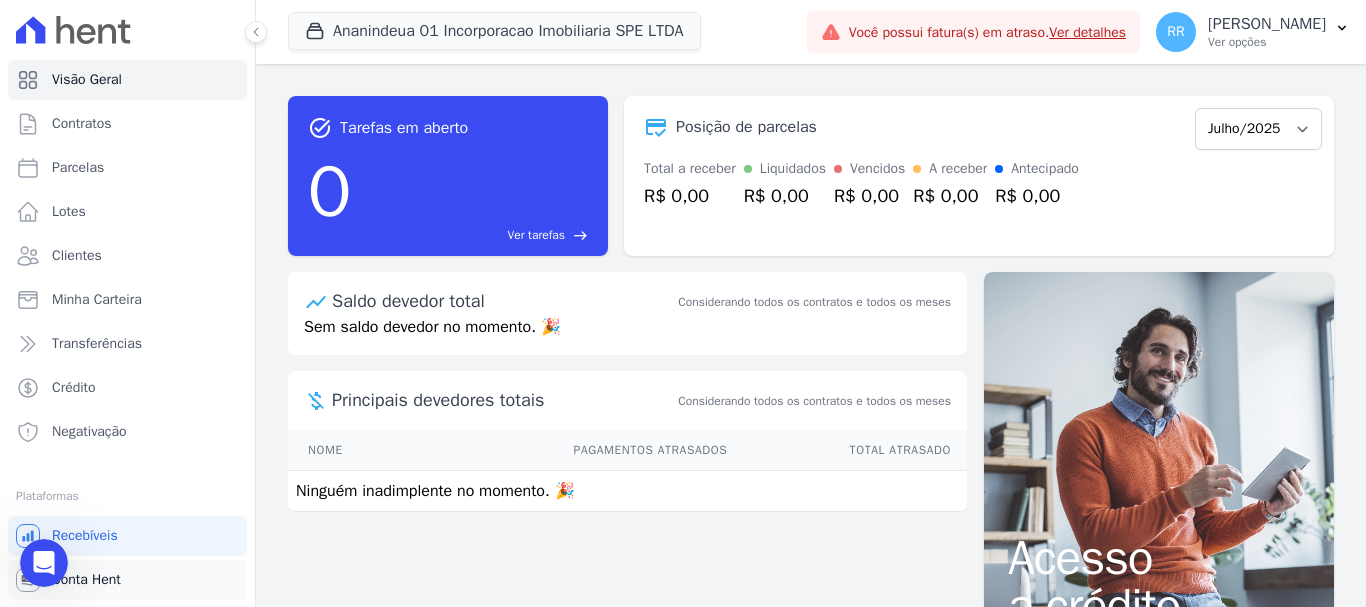 click on "Conta Hent" at bounding box center [86, 580] 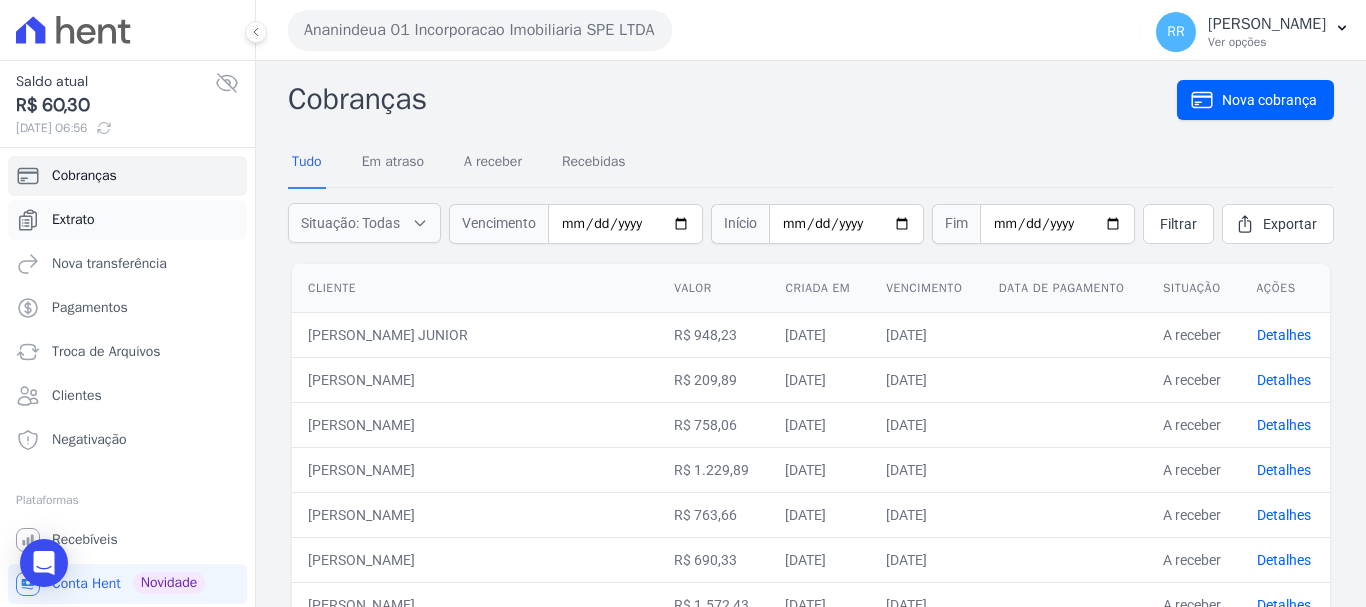 click on "Extrato" at bounding box center (127, 220) 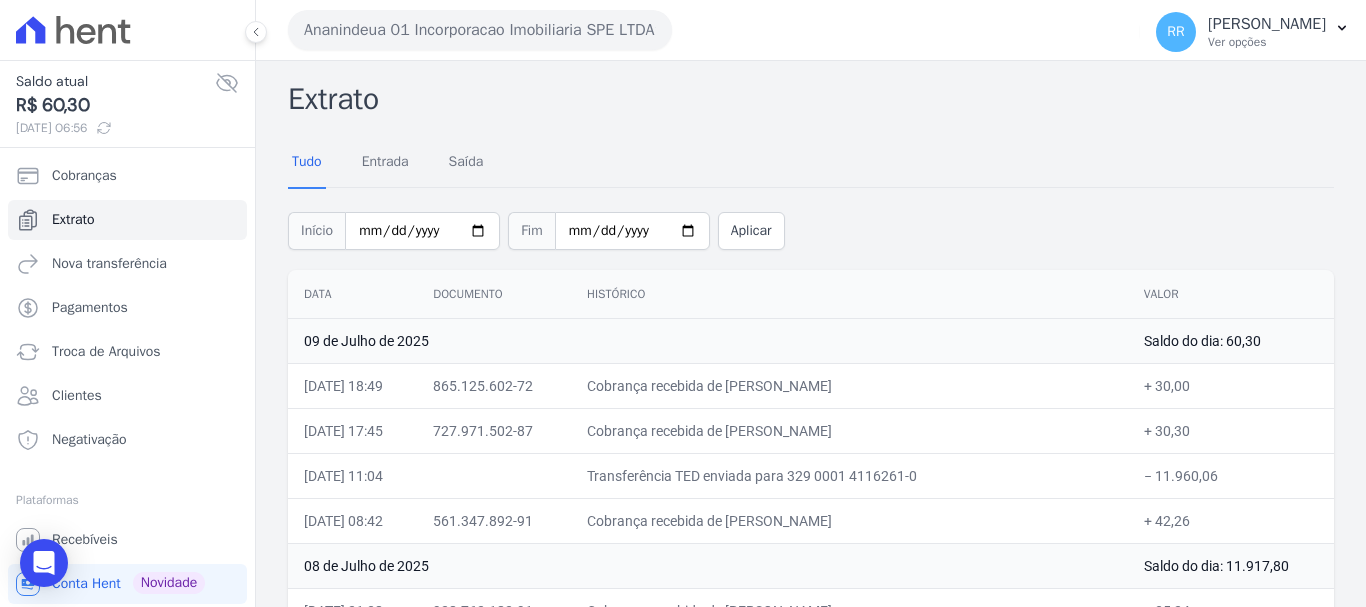 click on "Ananindeua 01 Incorporacao Imobiliaria SPE LTDA" at bounding box center (480, 30) 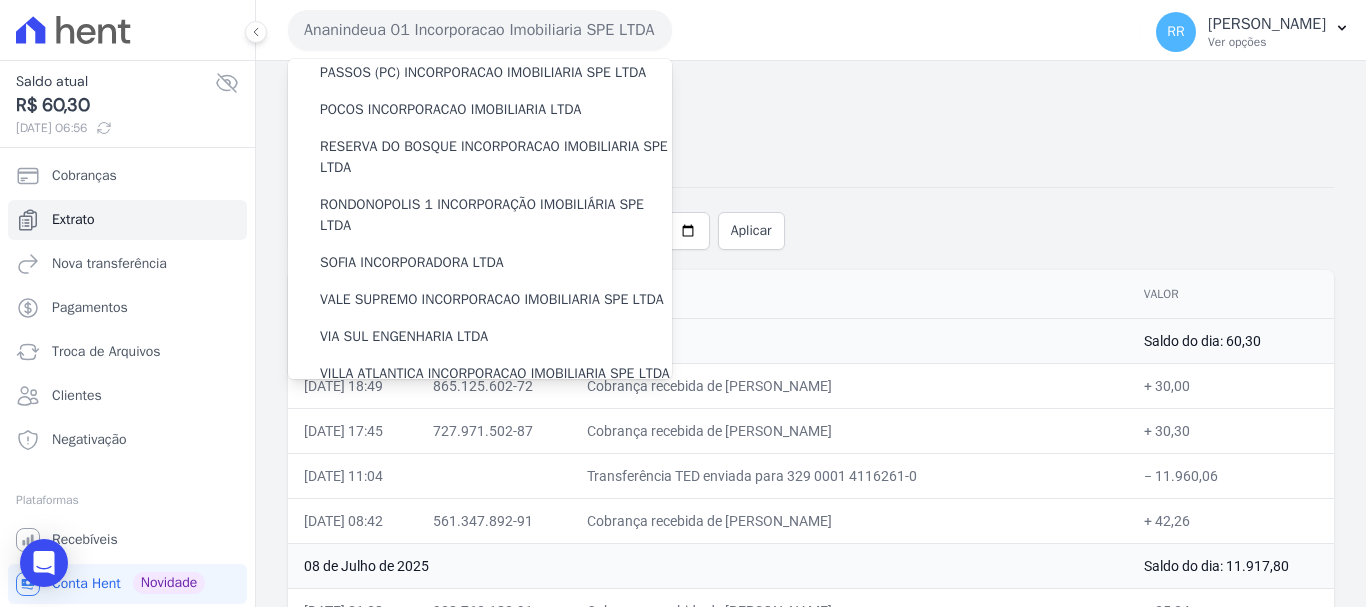 scroll, scrollTop: 873, scrollLeft: 0, axis: vertical 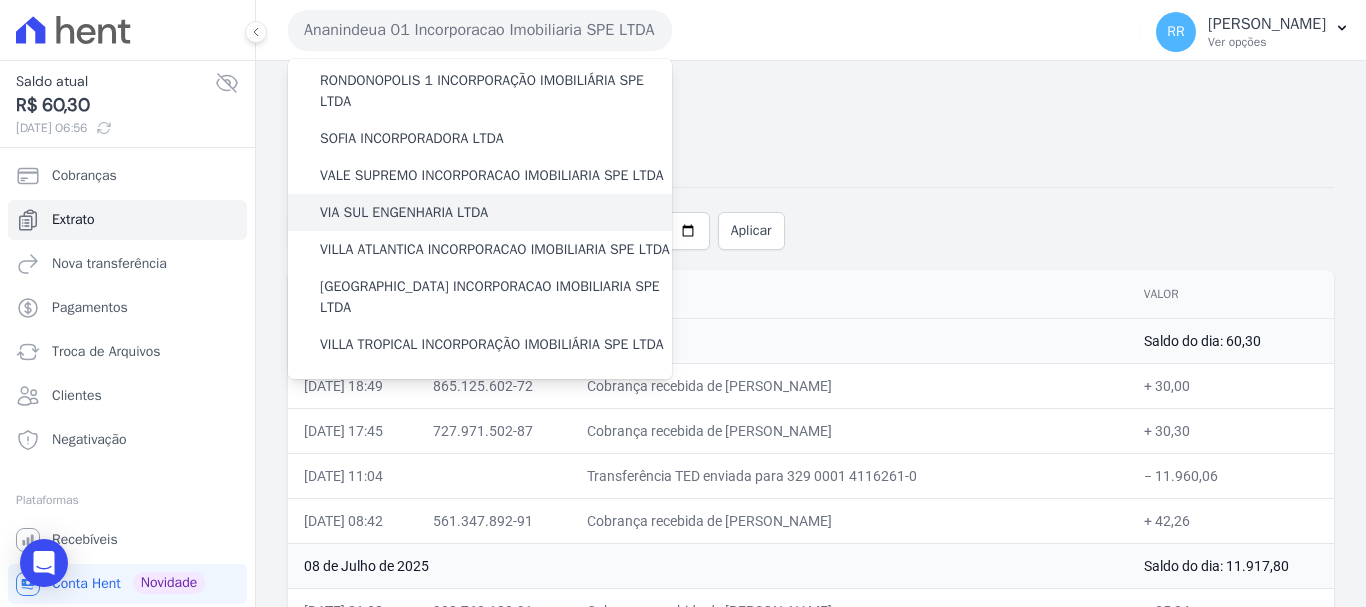 click on "VIA SUL ENGENHARIA LTDA" at bounding box center [404, 212] 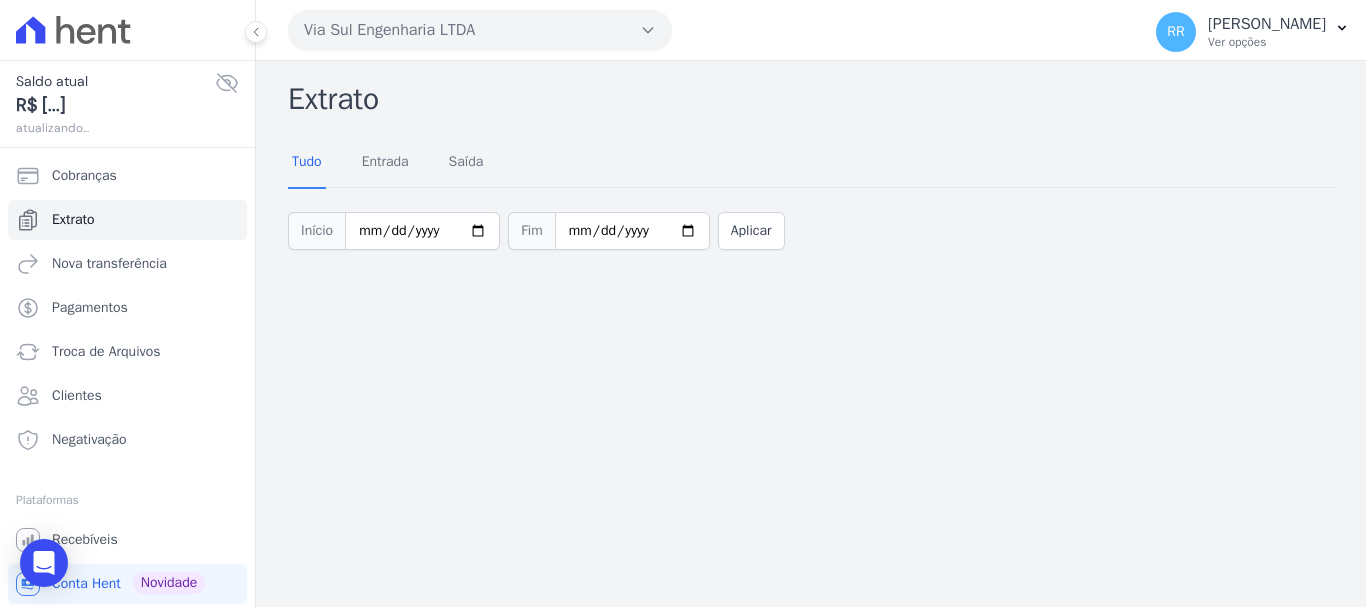 click on "Via Sul Engenharia LTDA" at bounding box center [480, 30] 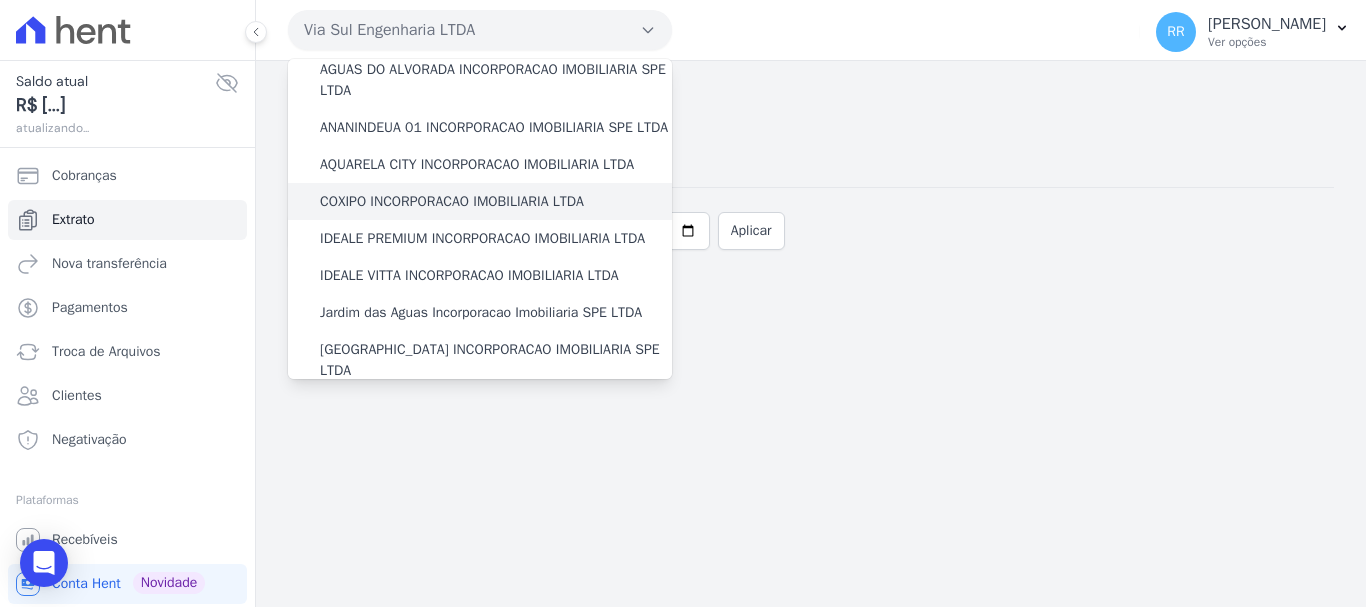 scroll, scrollTop: 200, scrollLeft: 0, axis: vertical 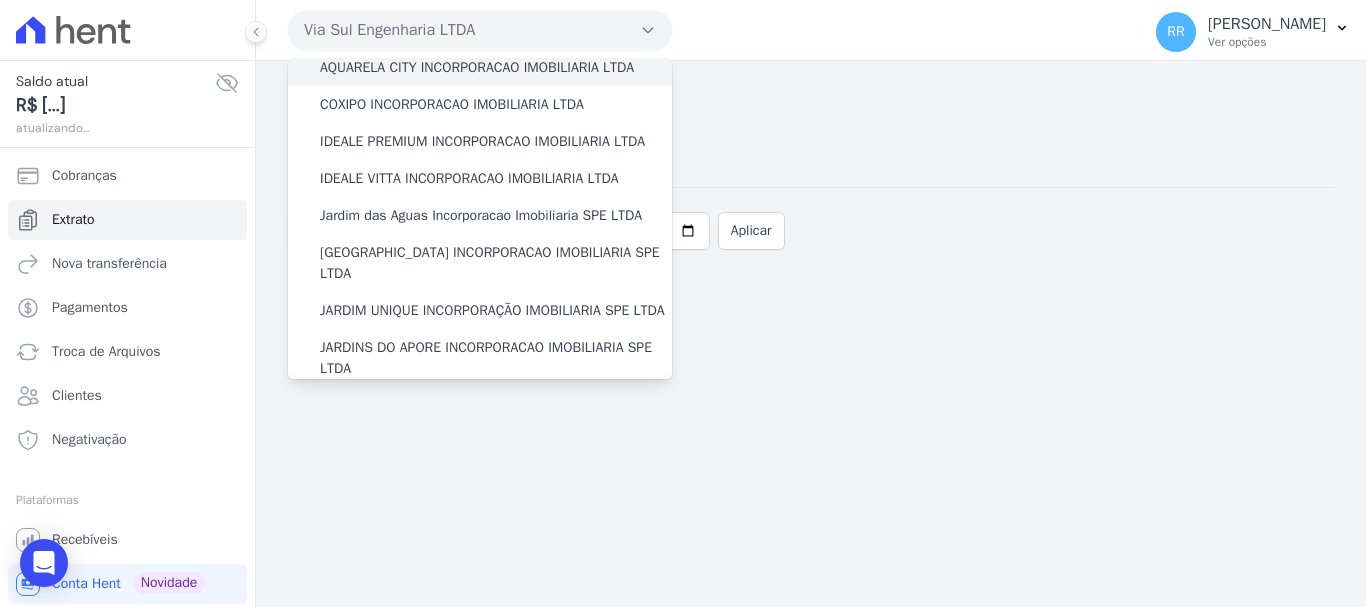 click on "AQUARELA CITY INCORPORACAO IMOBILIARIA LTDA" at bounding box center (477, 67) 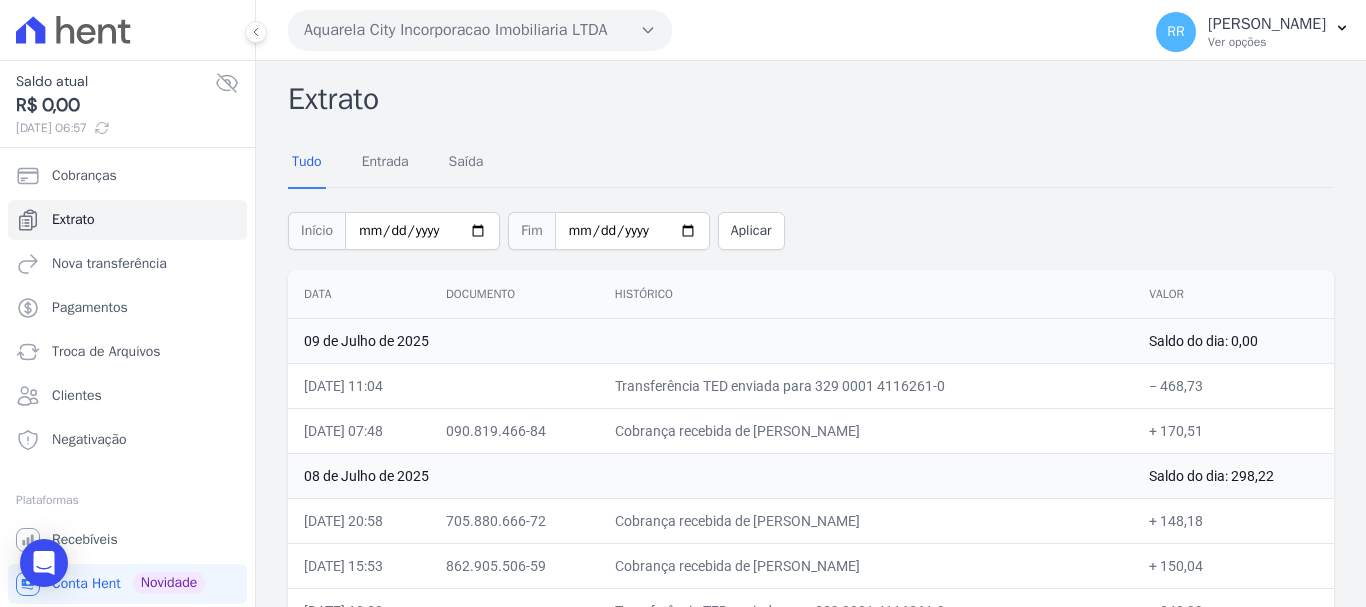 click on "Aquarela City Incorporacao Imobiliaria LTDA" at bounding box center [480, 30] 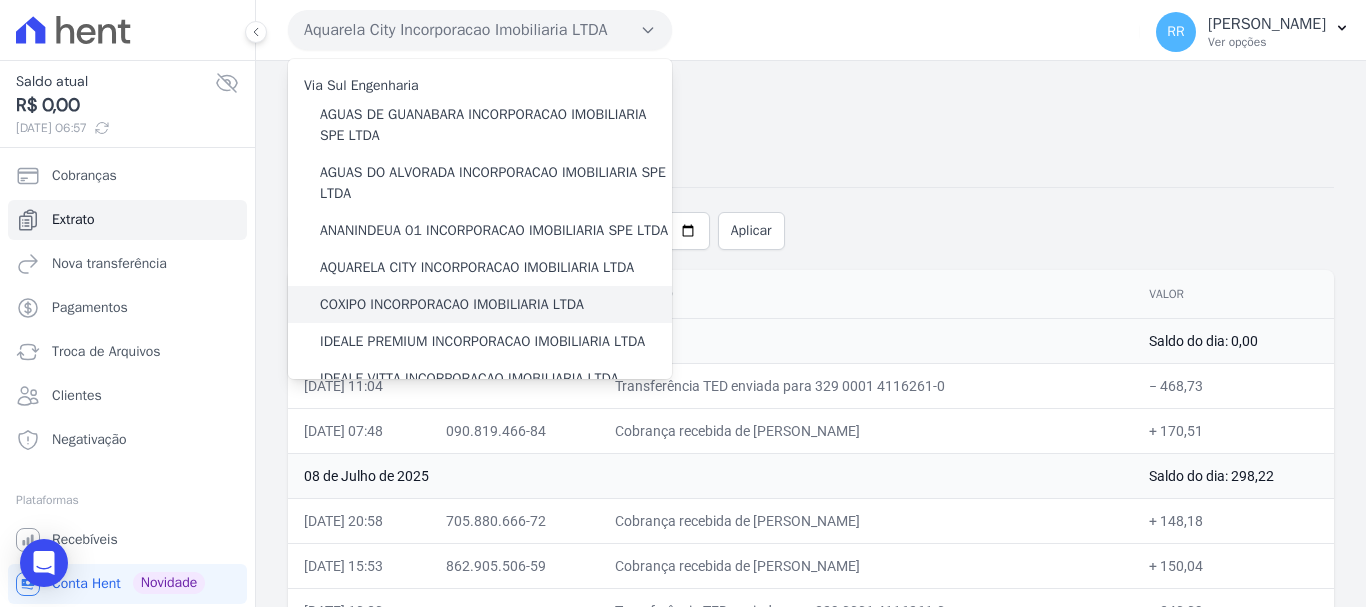 click on "COXIPO INCORPORACAO IMOBILIARIA LTDA" at bounding box center [452, 304] 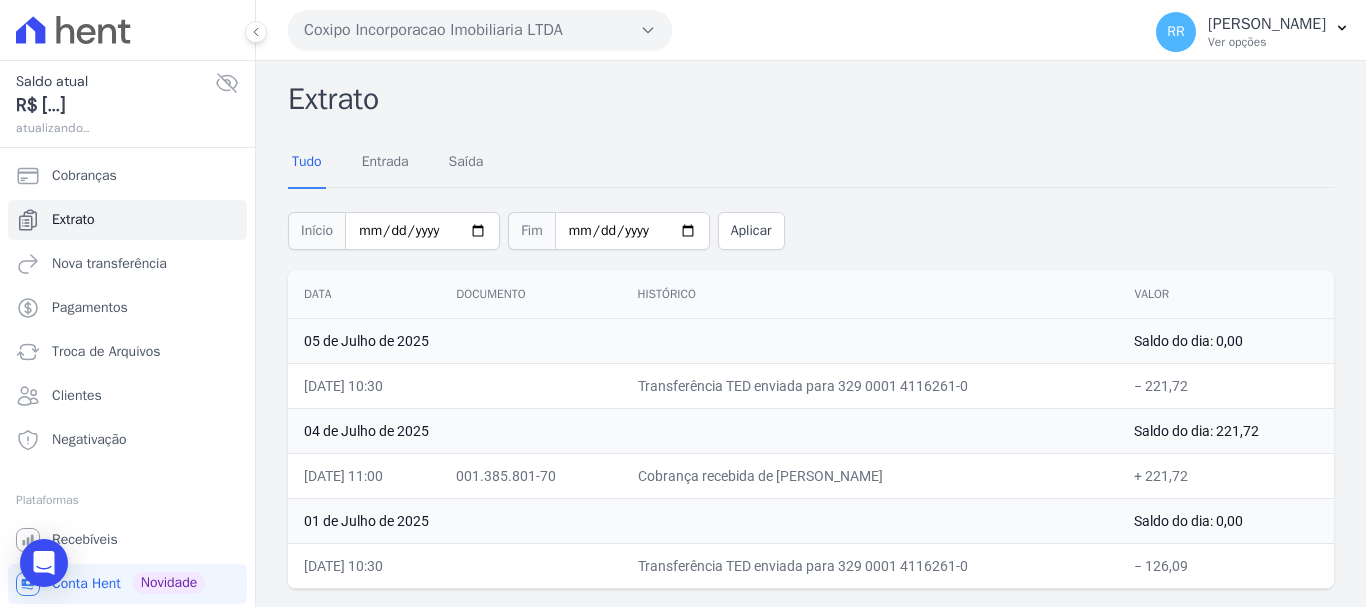 click on "Coxipo Incorporacao Imobiliaria LTDA" at bounding box center [480, 30] 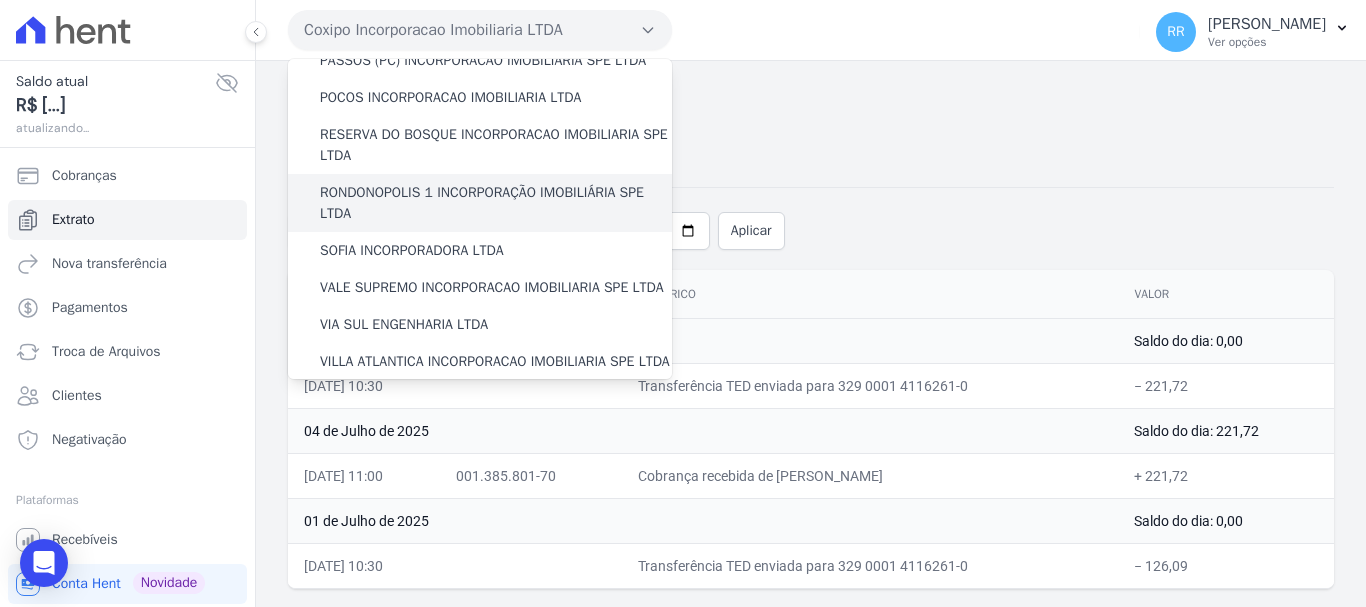 scroll, scrollTop: 673, scrollLeft: 0, axis: vertical 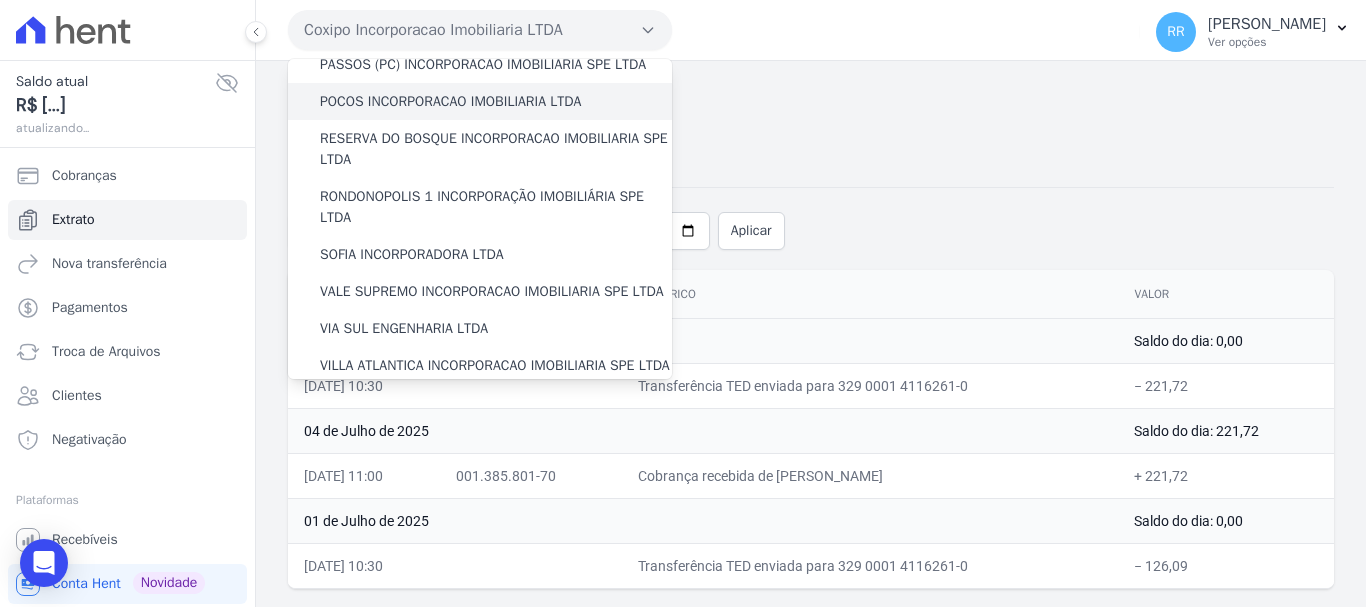 click on "POCOS INCORPORACAO IMOBILIARIA LTDA" at bounding box center [450, 101] 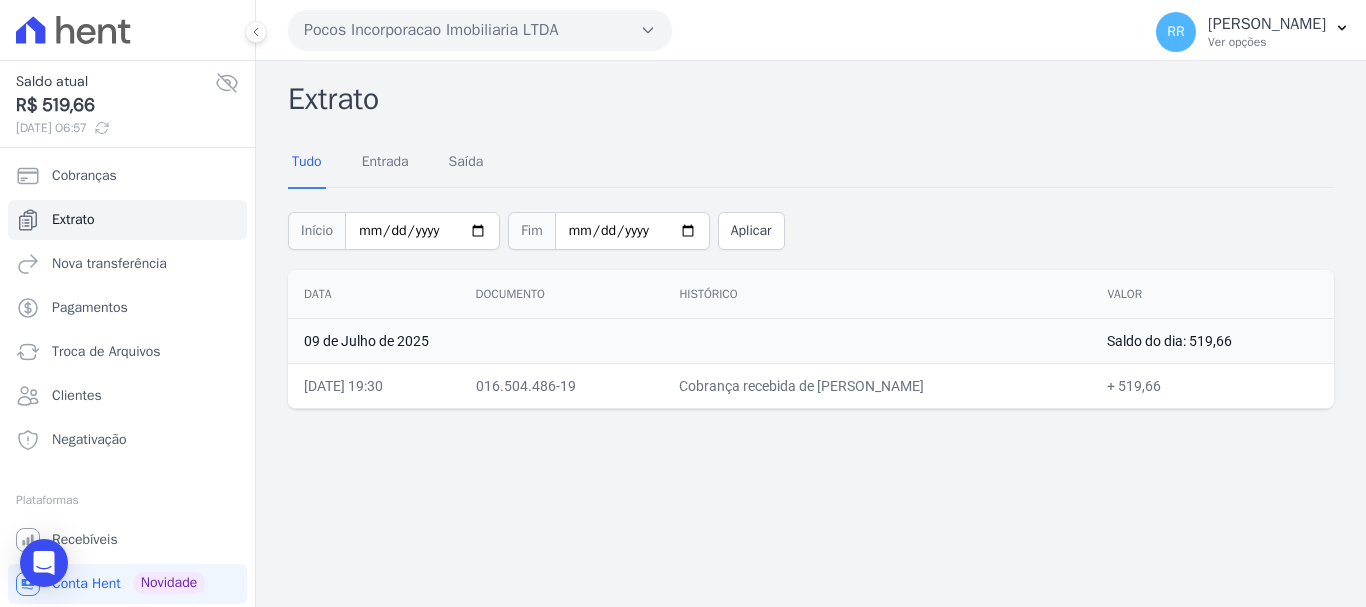 click on "Pocos Incorporacao Imobiliaria LTDA
Via Sul Engenharia
AGUAS DE GUANABARA INCORPORACAO IMOBILIARIA SPE LTDA
AGUAS DO ALVORADA INCORPORACAO IMOBILIARIA SPE LTDA
ANANINDEUA 01 INCORPORACAO IMOBILIARIA SPE LTDA
AQUARELA CITY INCORPORACAO IMOBILIARIA LTDA" at bounding box center (710, 30) 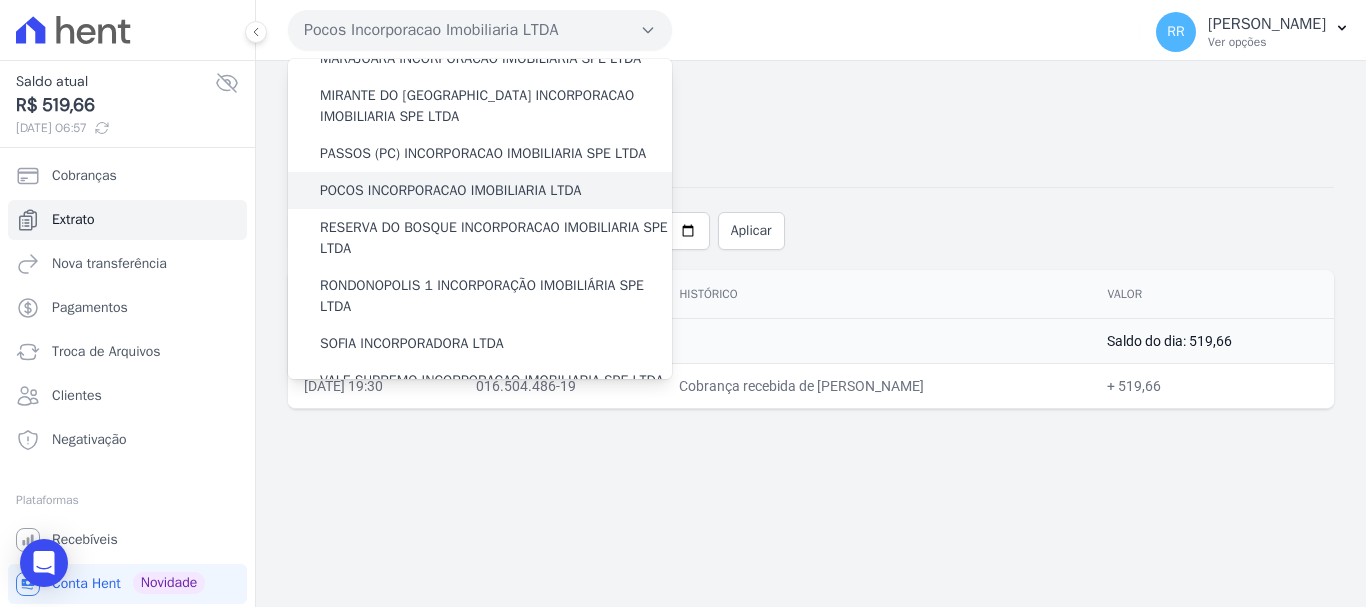 scroll, scrollTop: 600, scrollLeft: 0, axis: vertical 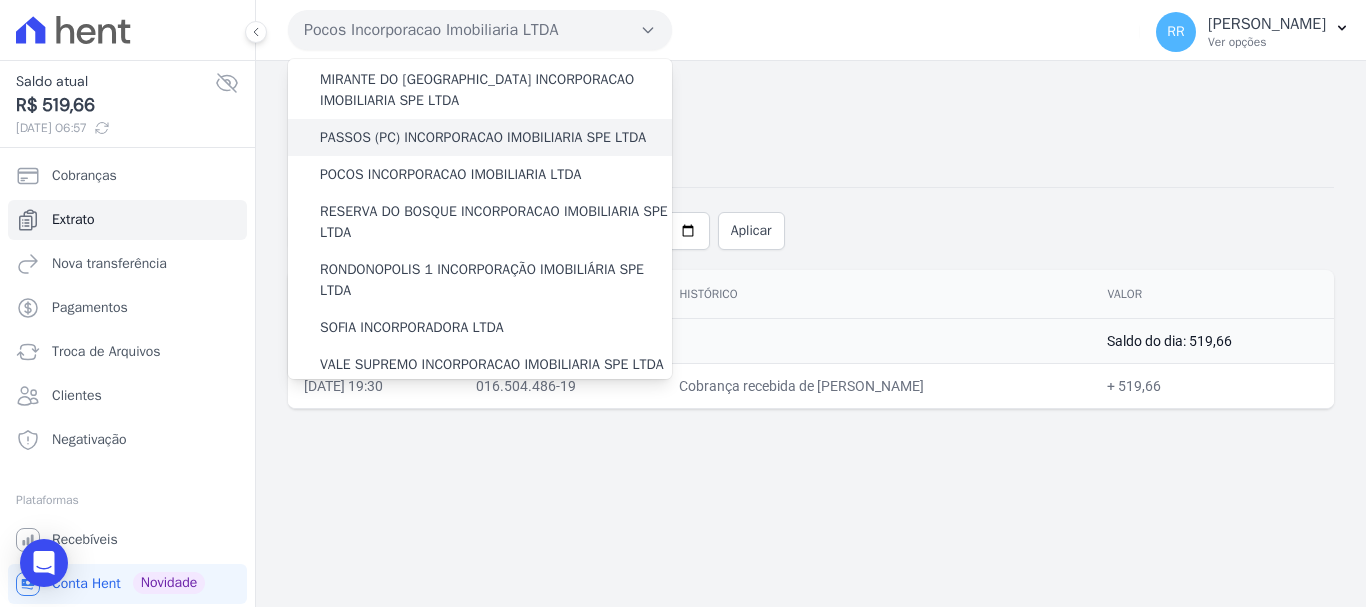 click on "PASSOS (PC) INCORPORACAO IMOBILIARIA SPE LTDA" at bounding box center (483, 137) 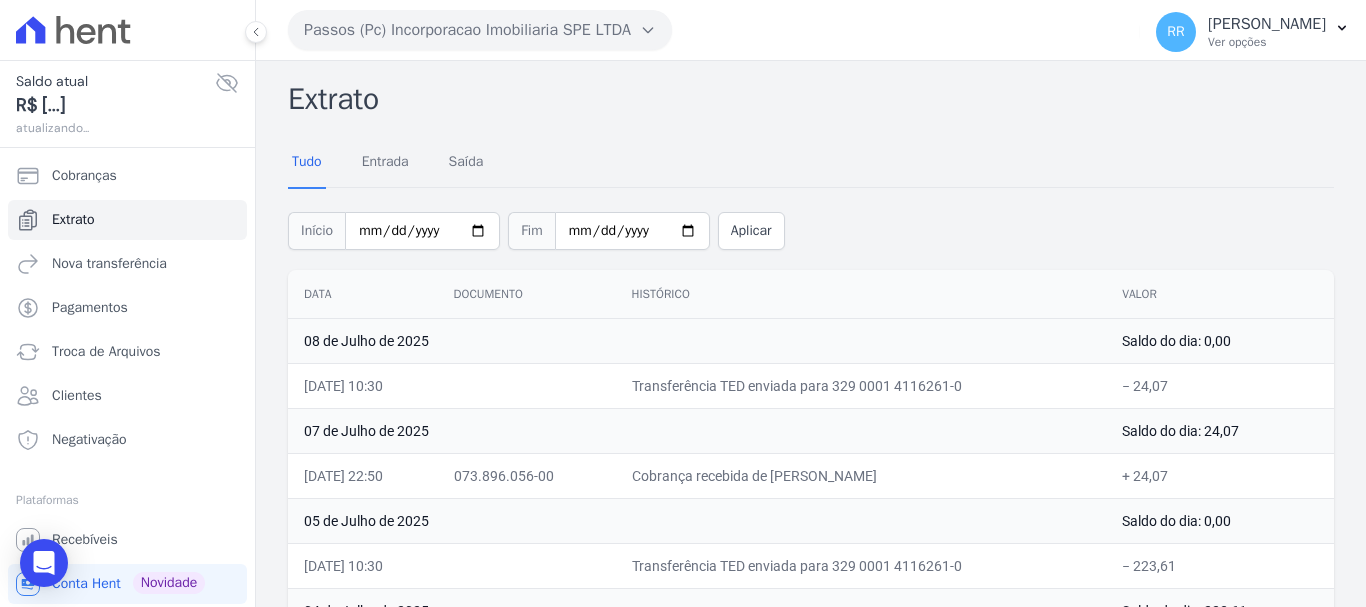 click on "Passos (Pc) Incorporacao Imobiliaria SPE LTDA" at bounding box center (480, 30) 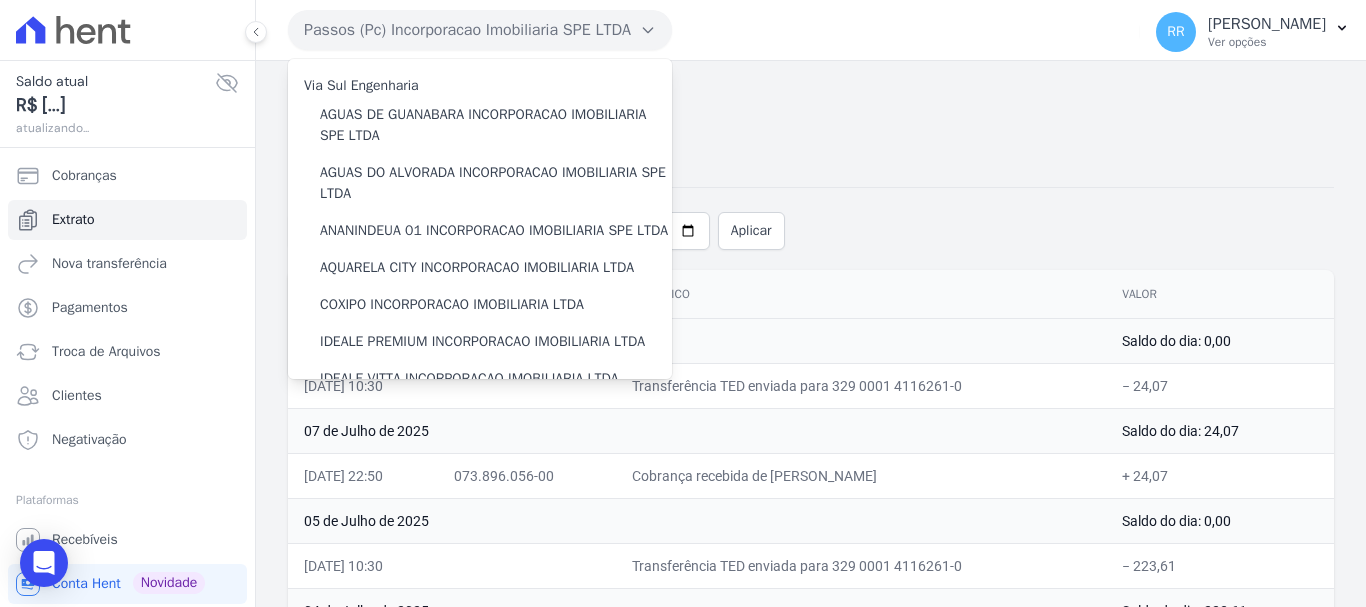 click on "Tudo
Entrada
Saída" at bounding box center [811, 162] 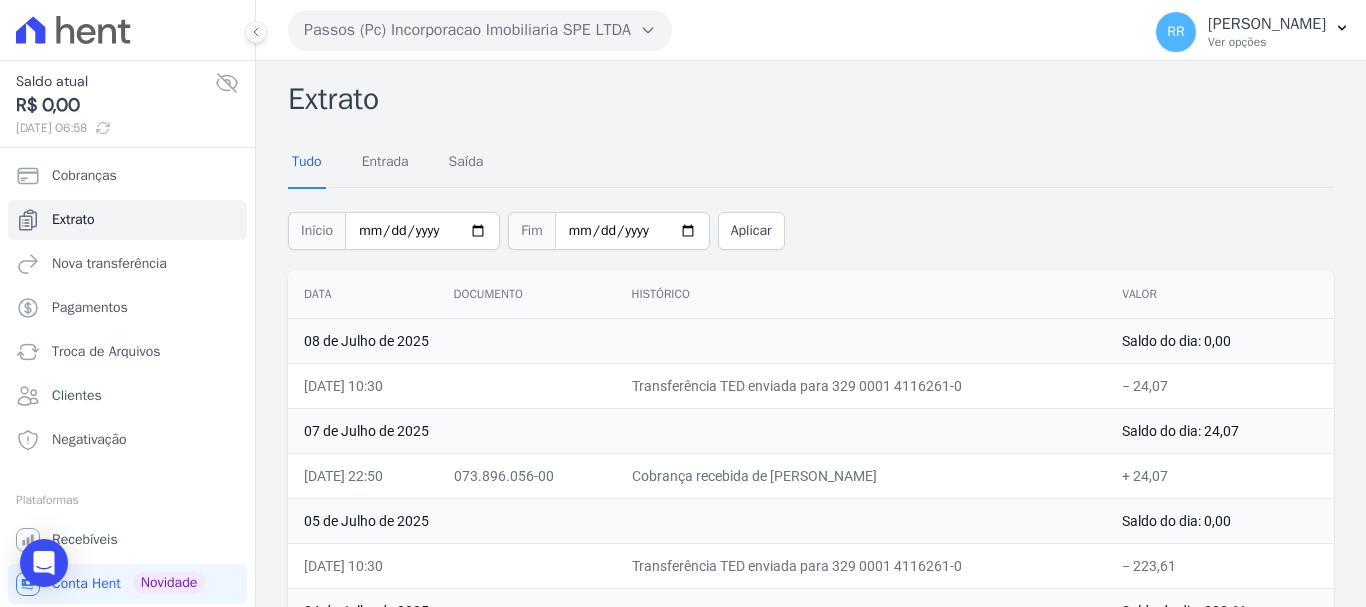 click on "Passos (Pc) Incorporacao Imobiliaria SPE LTDA" at bounding box center (480, 30) 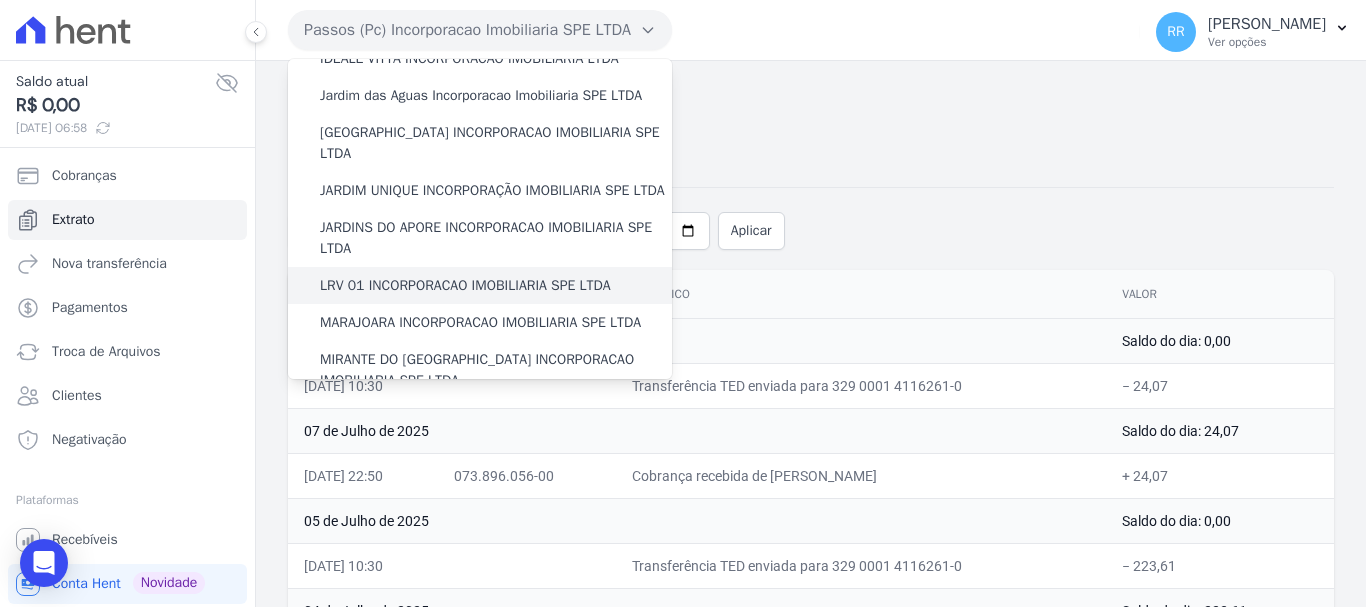 scroll, scrollTop: 200, scrollLeft: 0, axis: vertical 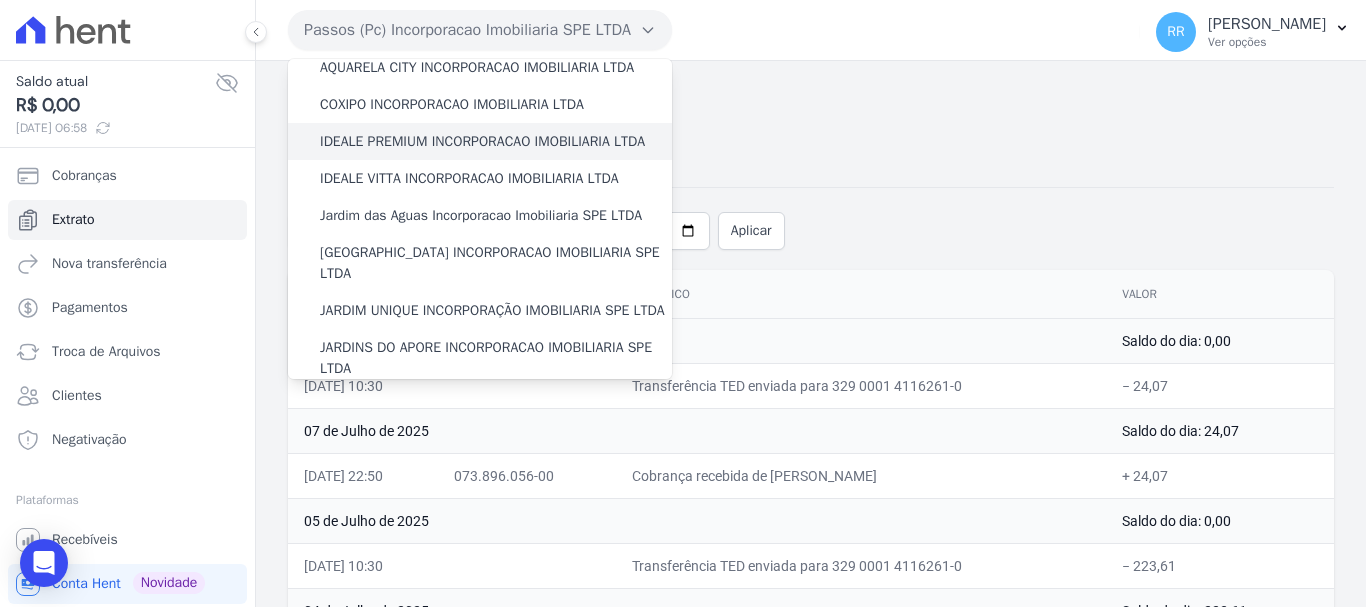 click on "IDEALE PREMIUM INCORPORACAO IMOBILIARIA LTDA" at bounding box center [480, 141] 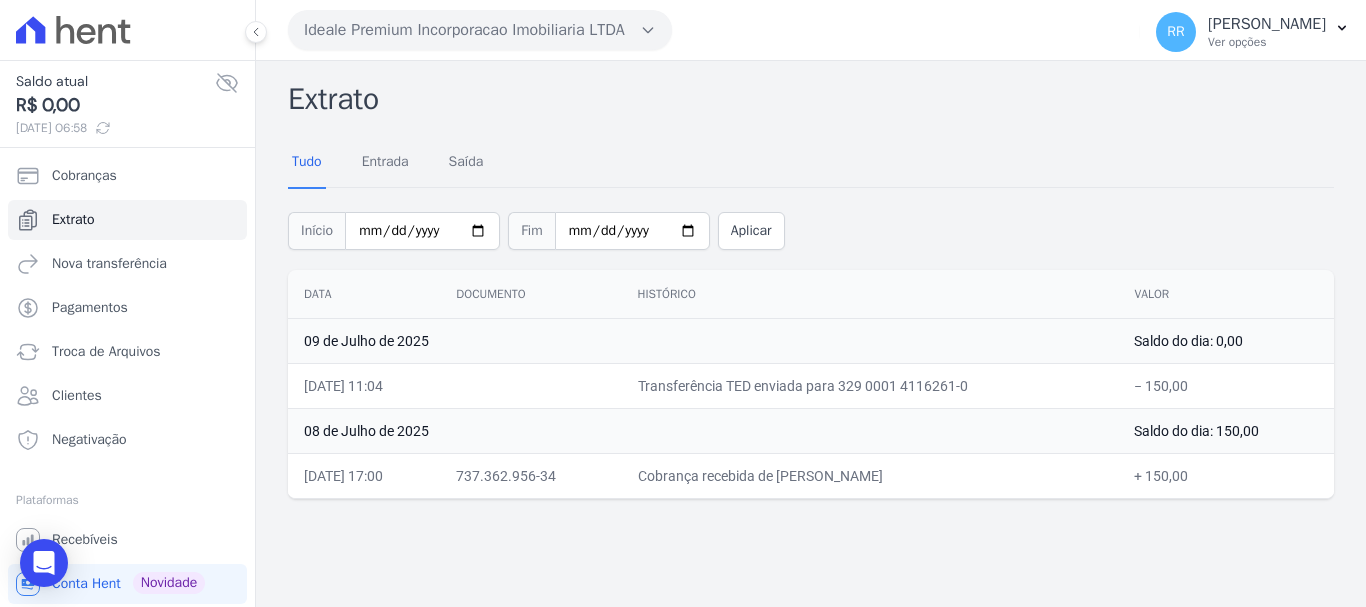 click on "Ideale Premium Incorporacao Imobiliaria LTDA" at bounding box center (480, 30) 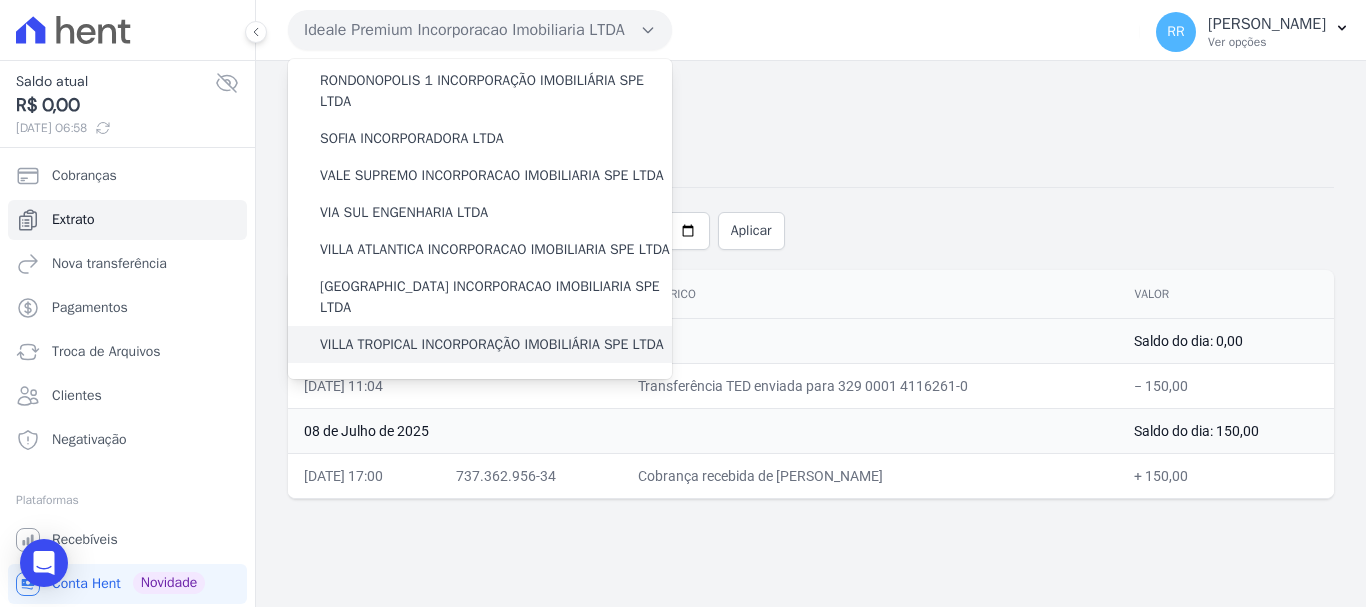 scroll, scrollTop: 873, scrollLeft: 0, axis: vertical 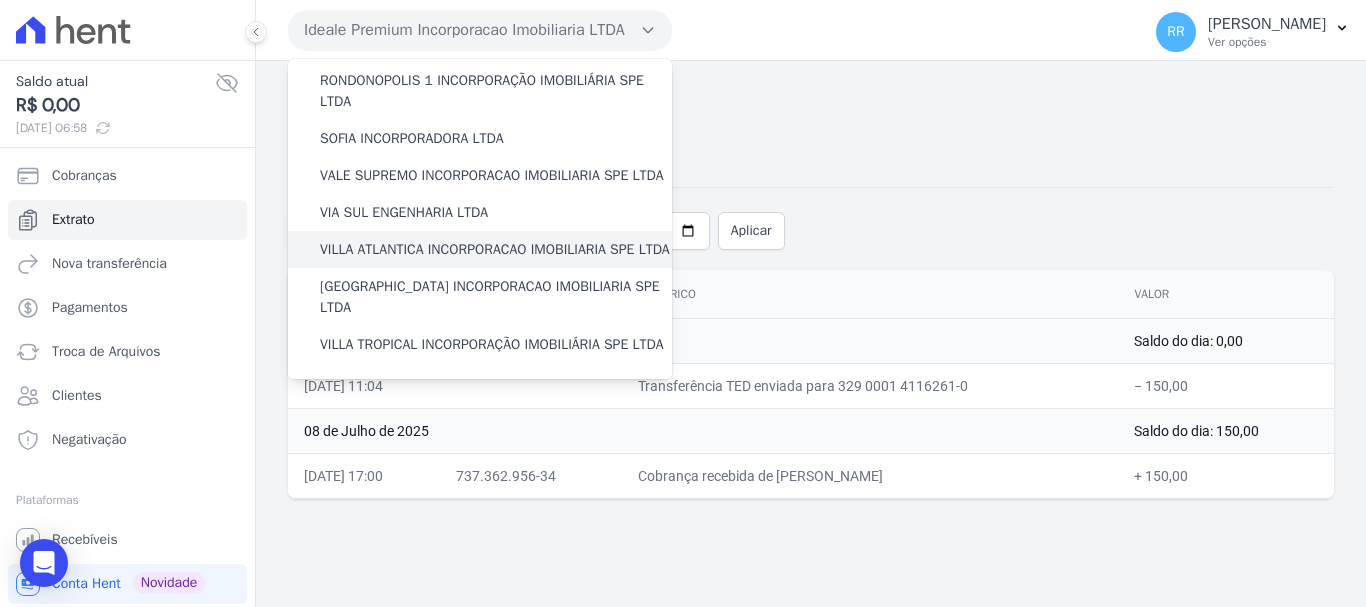 click on "VILLA ATLANTICA INCORPORACAO IMOBILIARIA SPE LTDA" at bounding box center [495, 249] 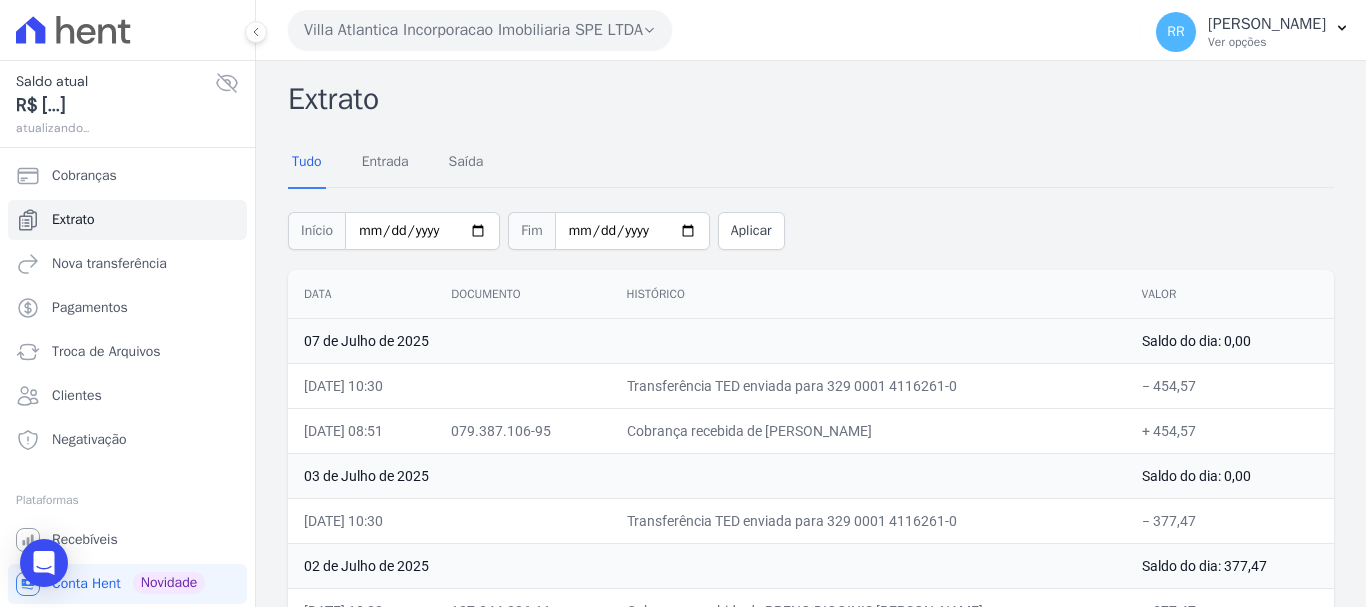 click at bounding box center (522, 520) 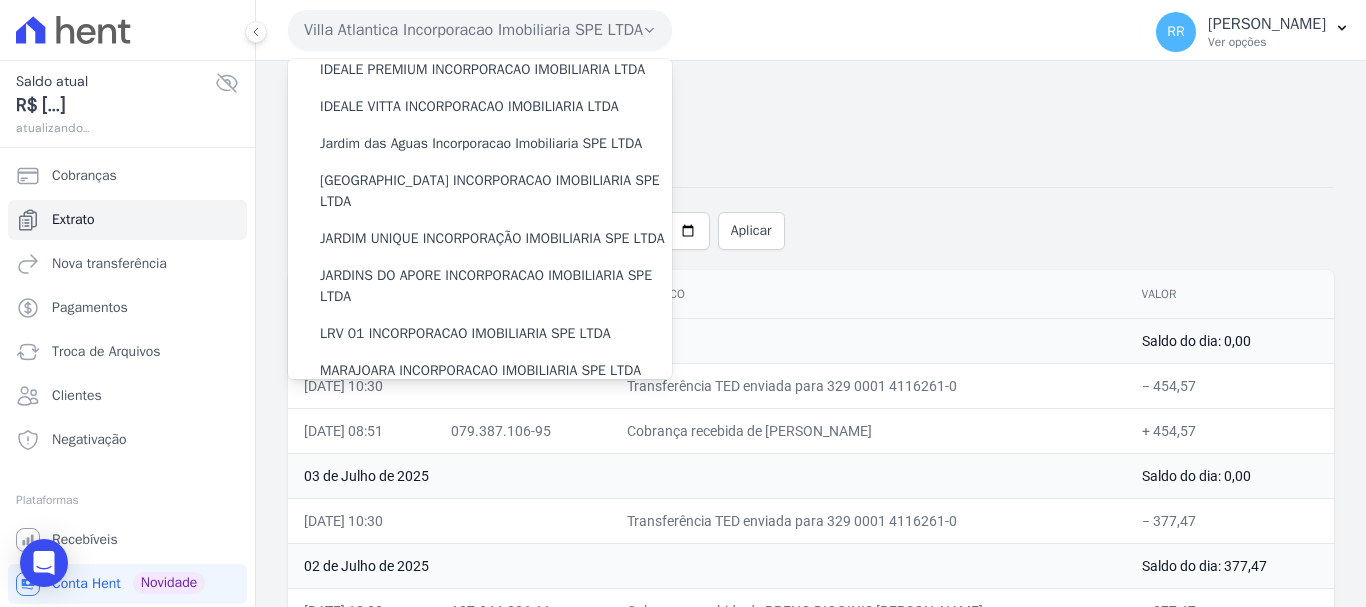 scroll, scrollTop: 0, scrollLeft: 0, axis: both 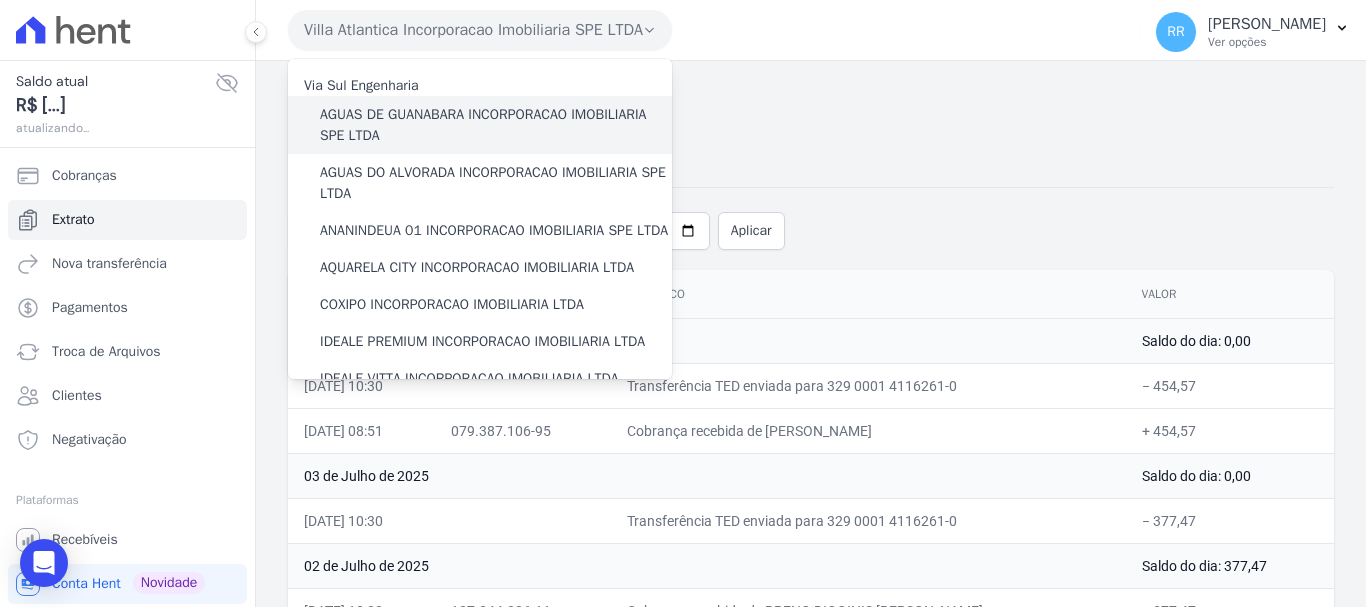click on "AGUAS DE GUANABARA INCORPORACAO IMOBILIARIA SPE LTDA" at bounding box center [496, 125] 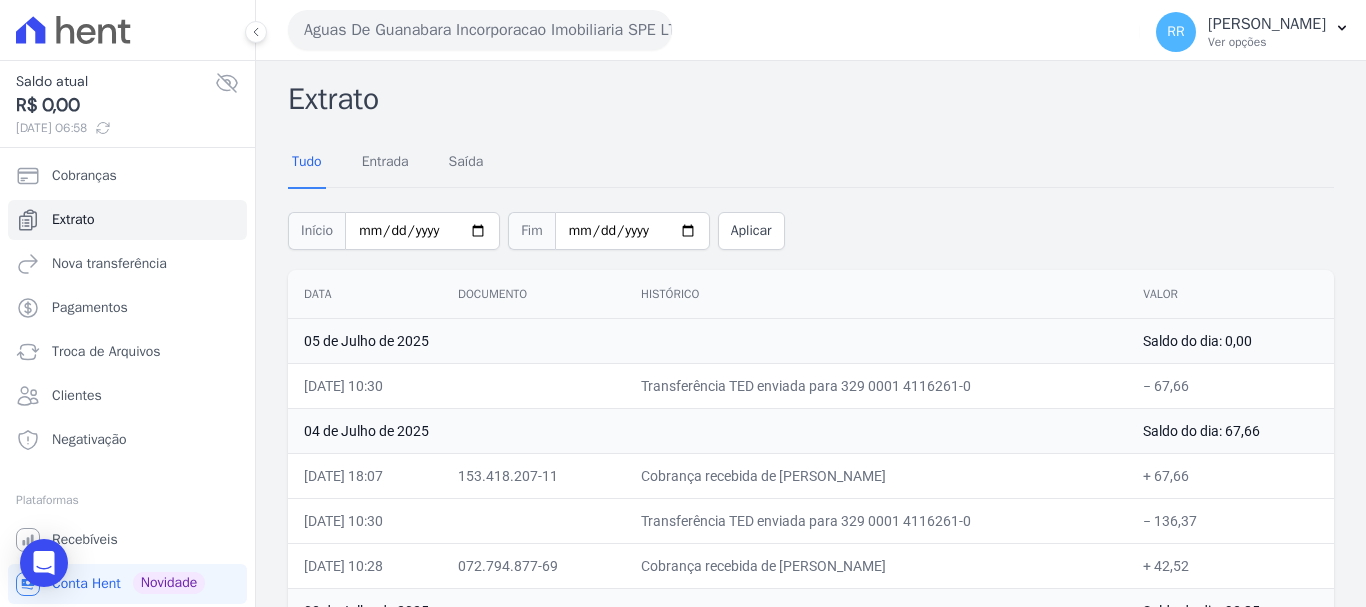 click on "Aguas De Guanabara Incorporacao Imobiliaria SPE LTDA" at bounding box center [480, 30] 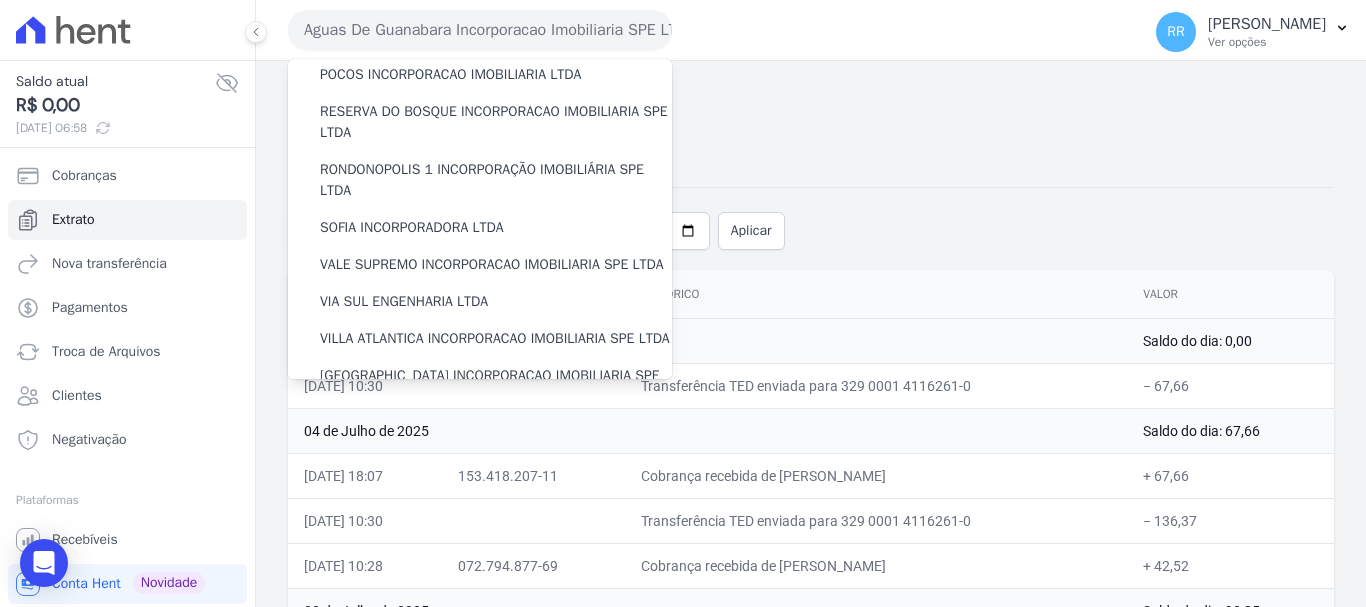 scroll, scrollTop: 873, scrollLeft: 0, axis: vertical 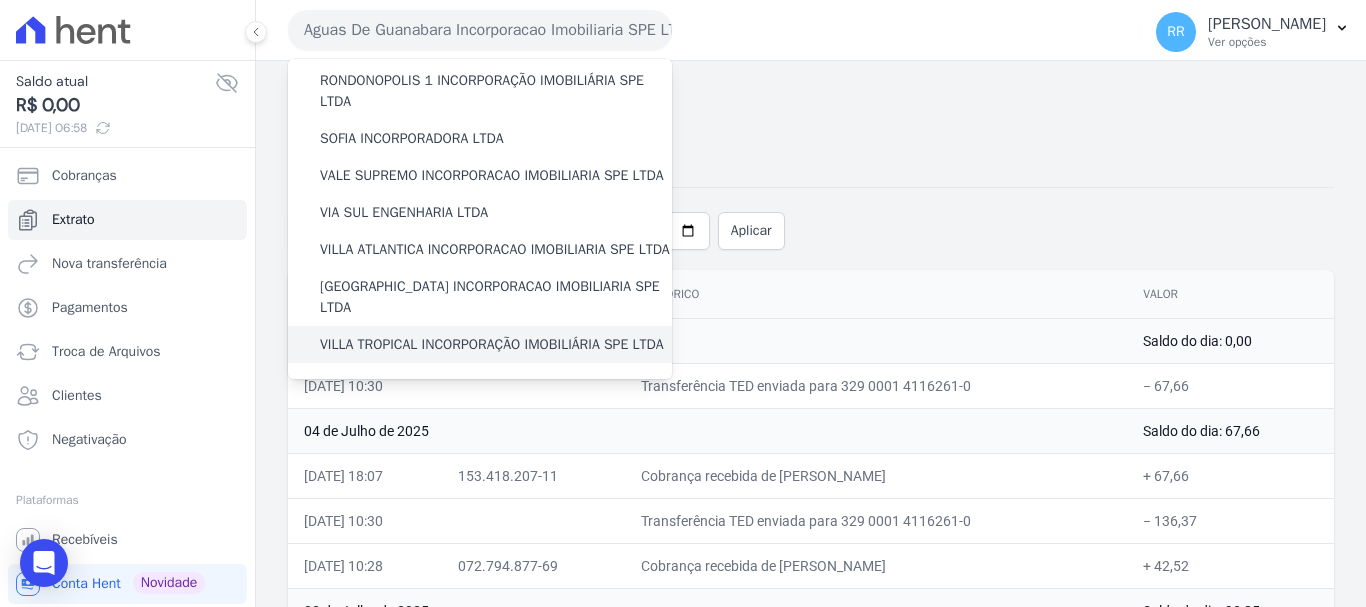 click on "VILLA TROPICAL INCORPORAÇÃO IMOBILIÁRIA SPE LTDA" at bounding box center (492, 344) 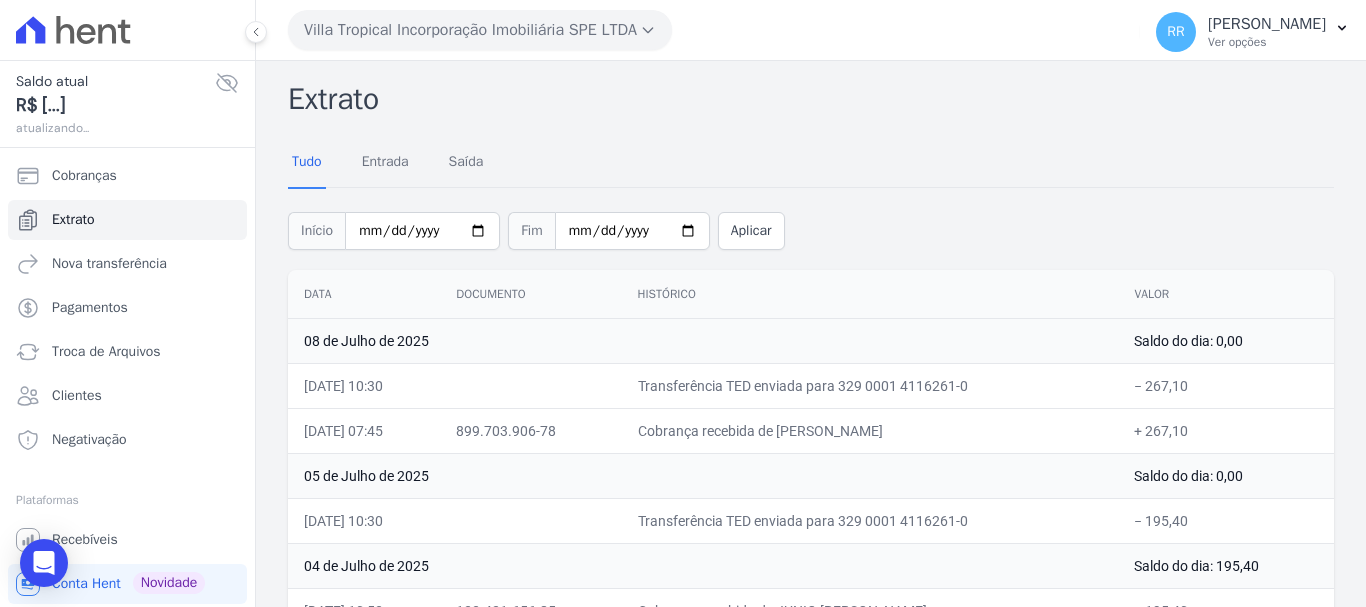 click on "Villa Tropical Incorporação Imobiliária SPE LTDA" at bounding box center (480, 30) 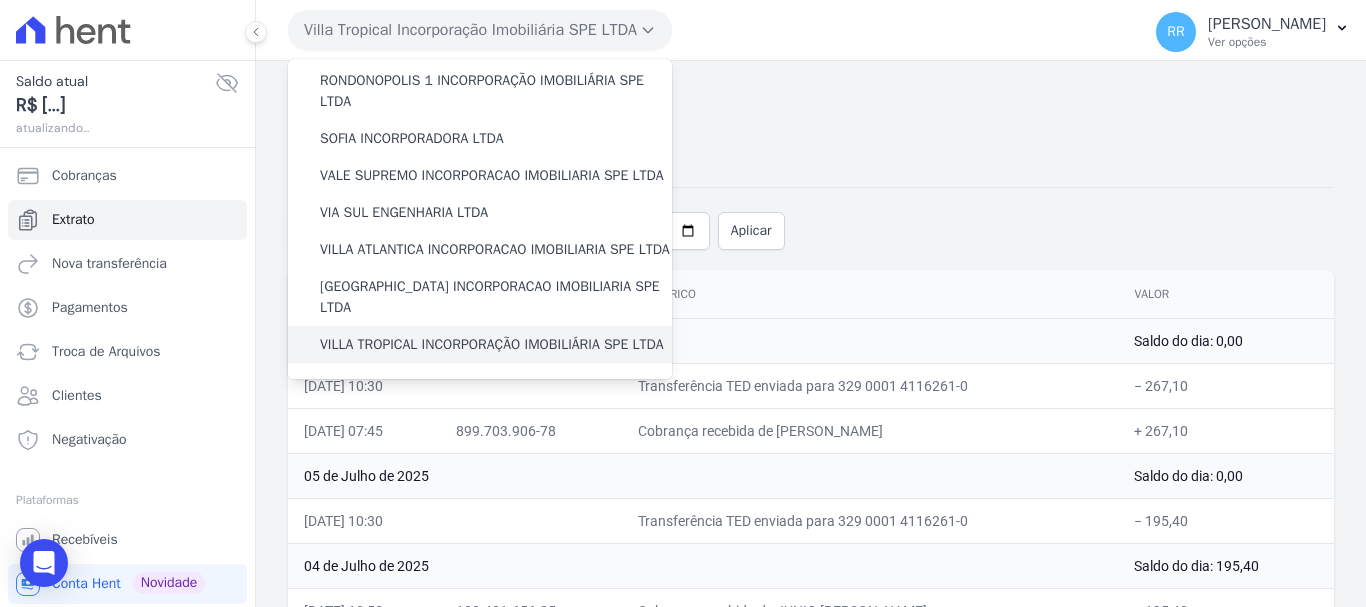 scroll, scrollTop: 873, scrollLeft: 0, axis: vertical 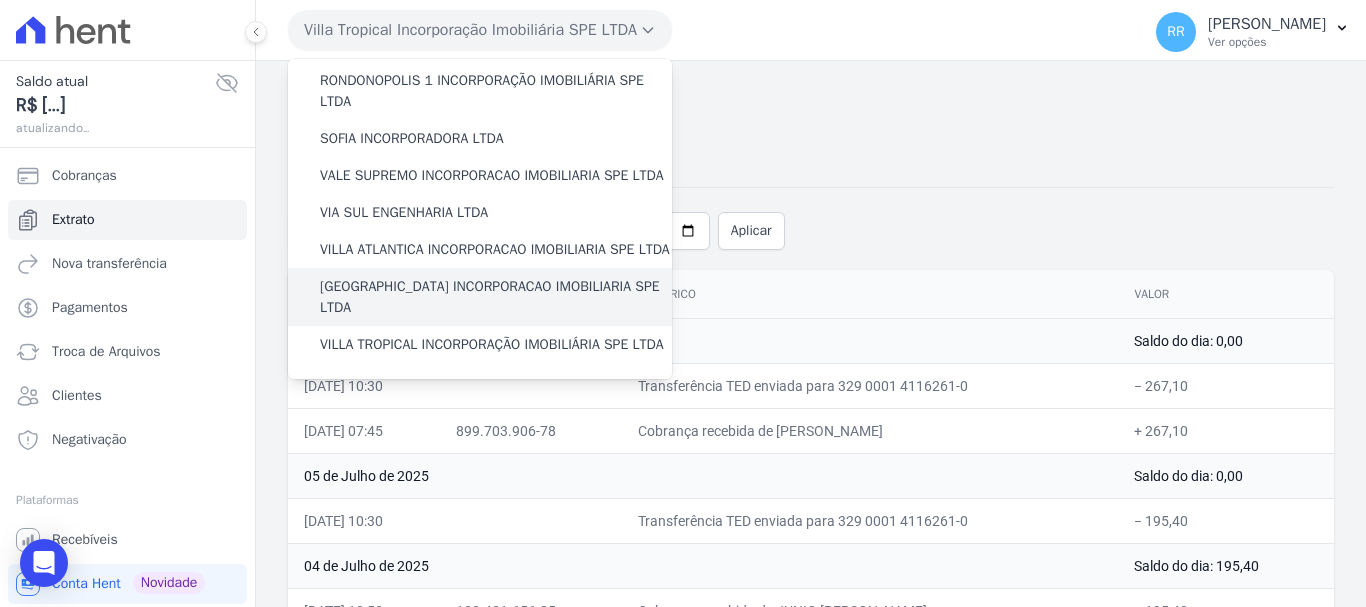 click on "[GEOGRAPHIC_DATA] INCORPORACAO IMOBILIARIA SPE LTDA" at bounding box center [496, 297] 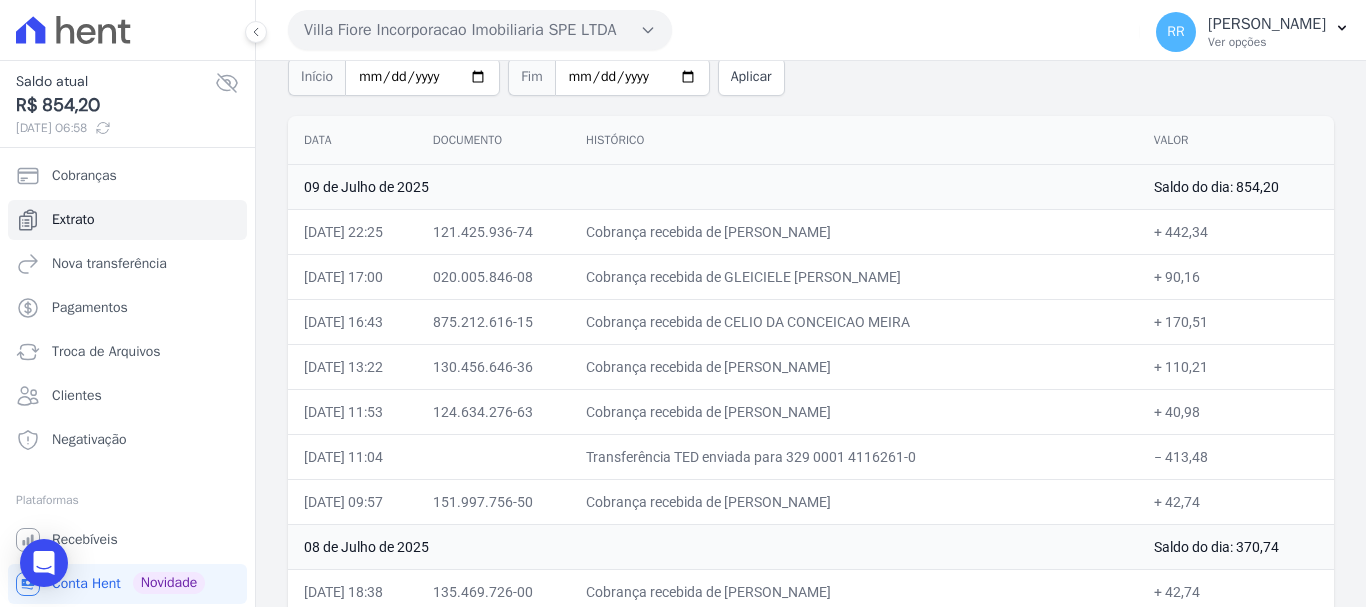 scroll, scrollTop: 200, scrollLeft: 0, axis: vertical 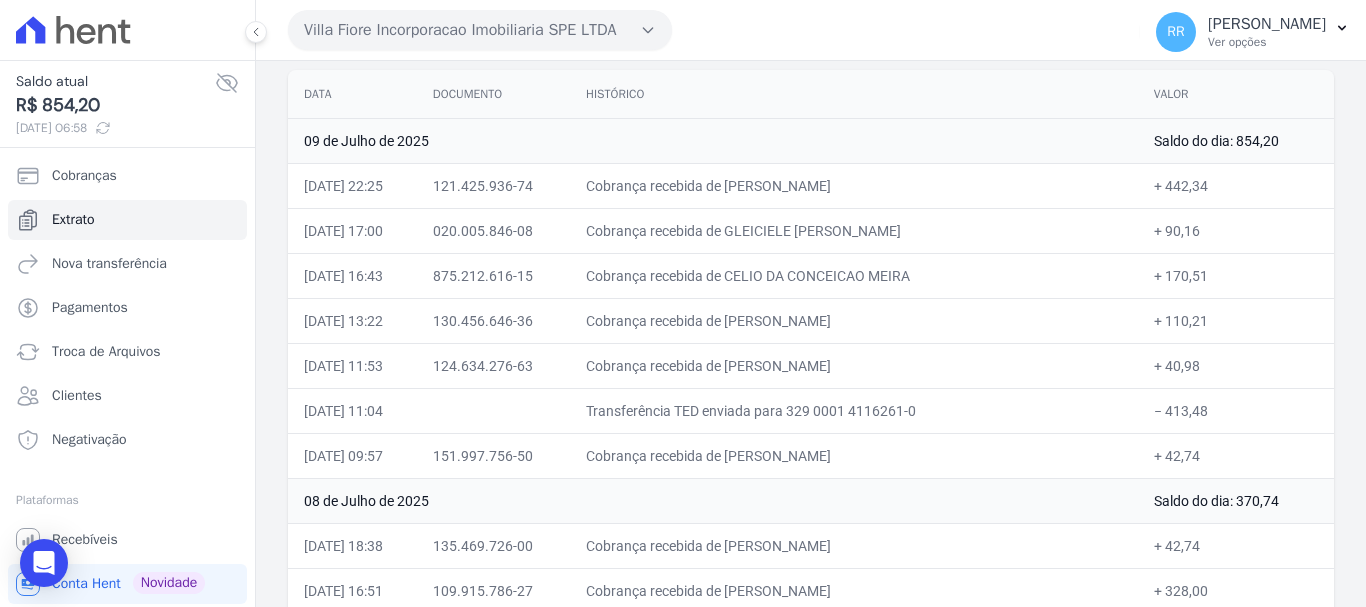 click on "Villa Fiore Incorporacao Imobiliaria SPE LTDA" at bounding box center (480, 30) 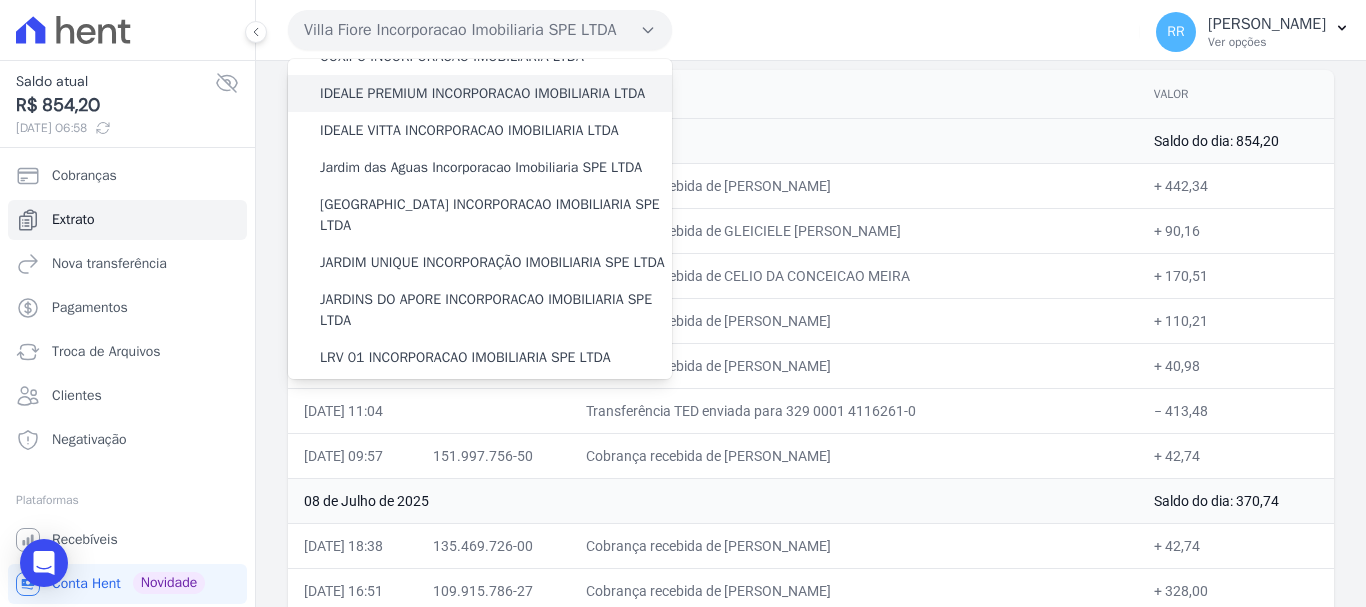 scroll, scrollTop: 400, scrollLeft: 0, axis: vertical 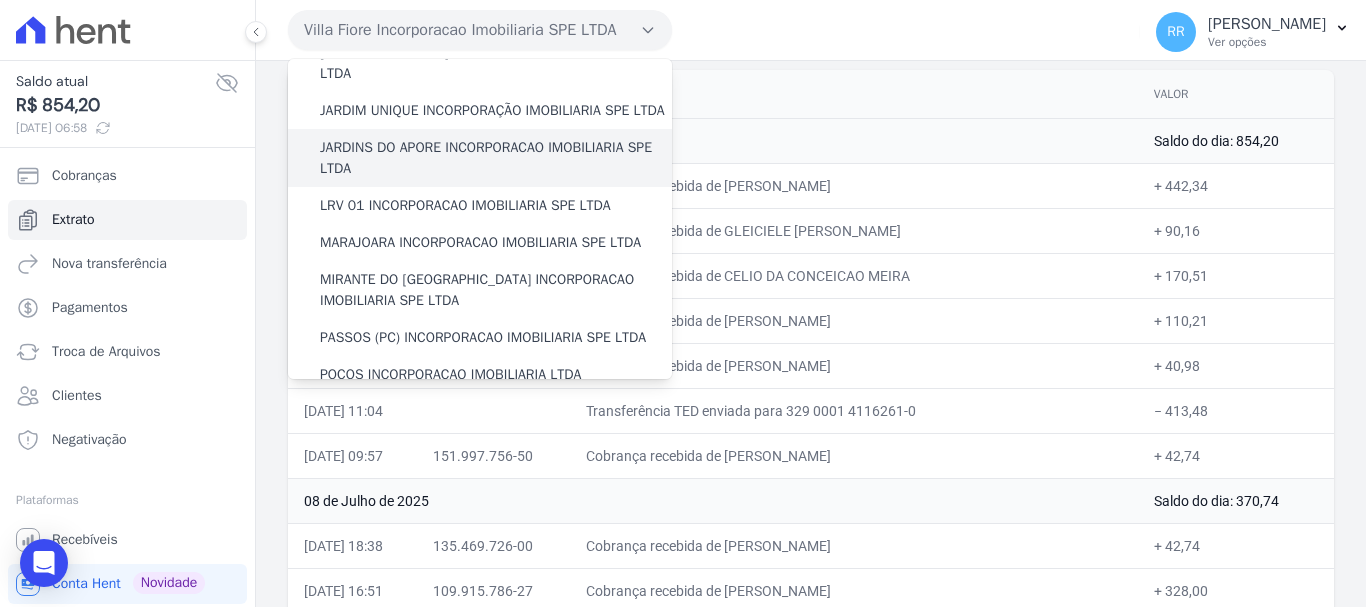 click on "JARDINS DO APORE INCORPORACAO IMOBILIARIA SPE LTDA" at bounding box center [496, 158] 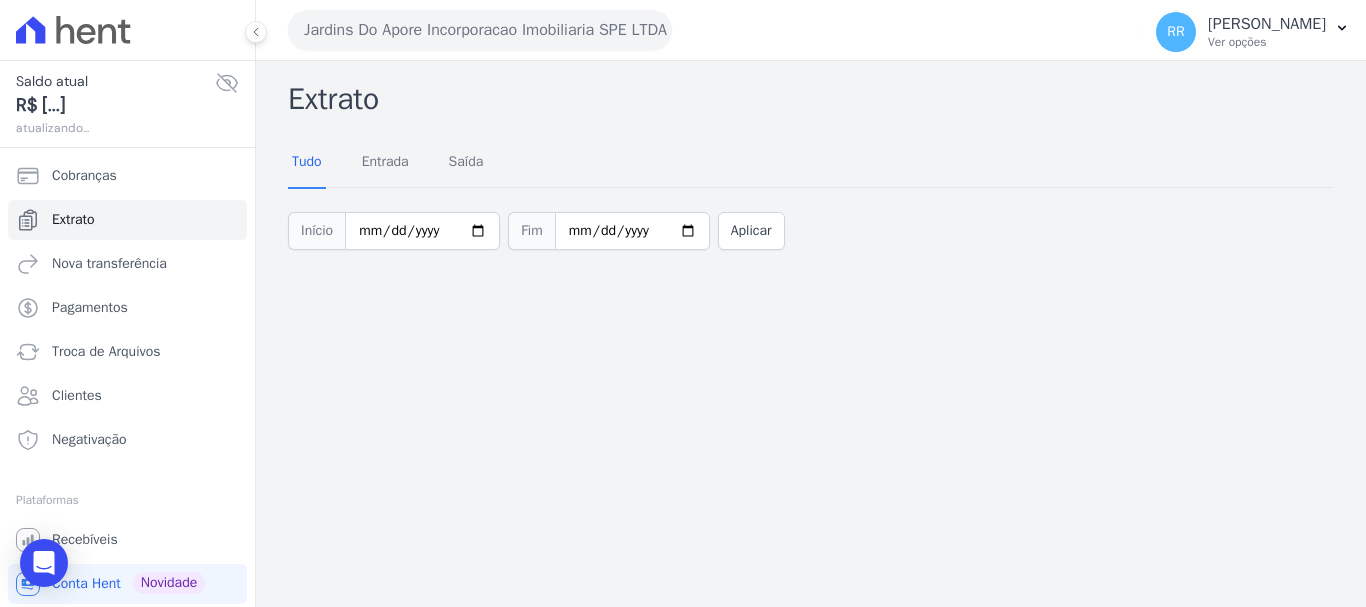 click on "Jardins Do Apore Incorporacao Imobiliaria SPE LTDA" at bounding box center [480, 30] 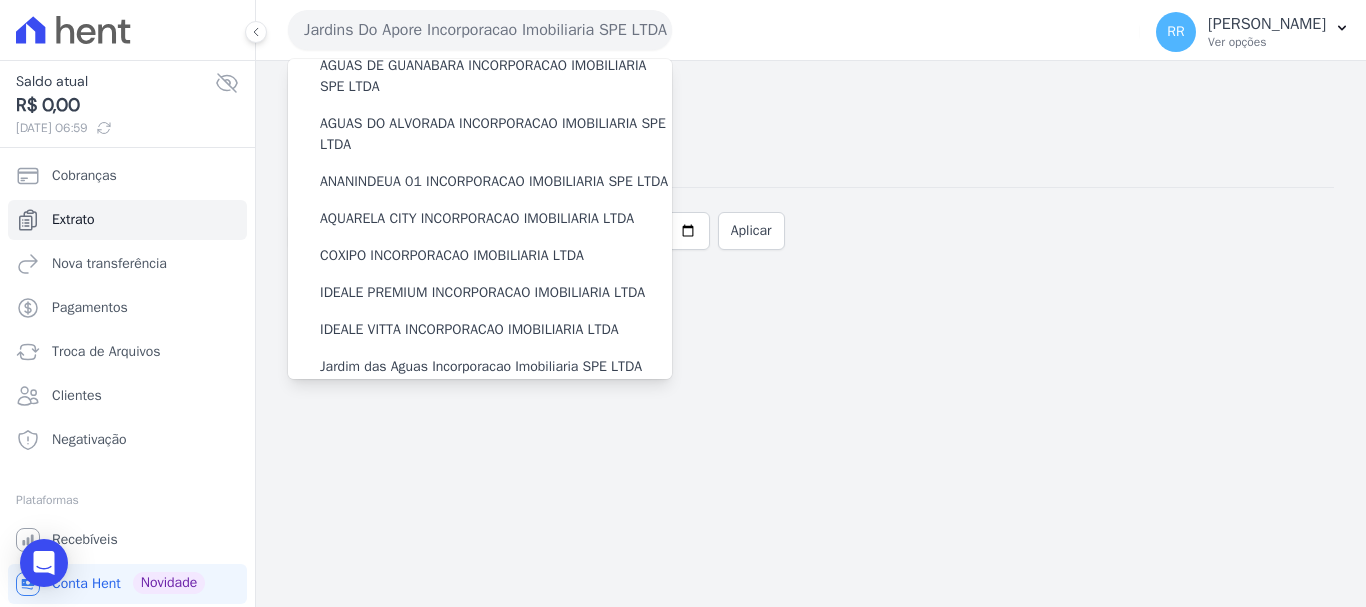 scroll, scrollTop: 0, scrollLeft: 0, axis: both 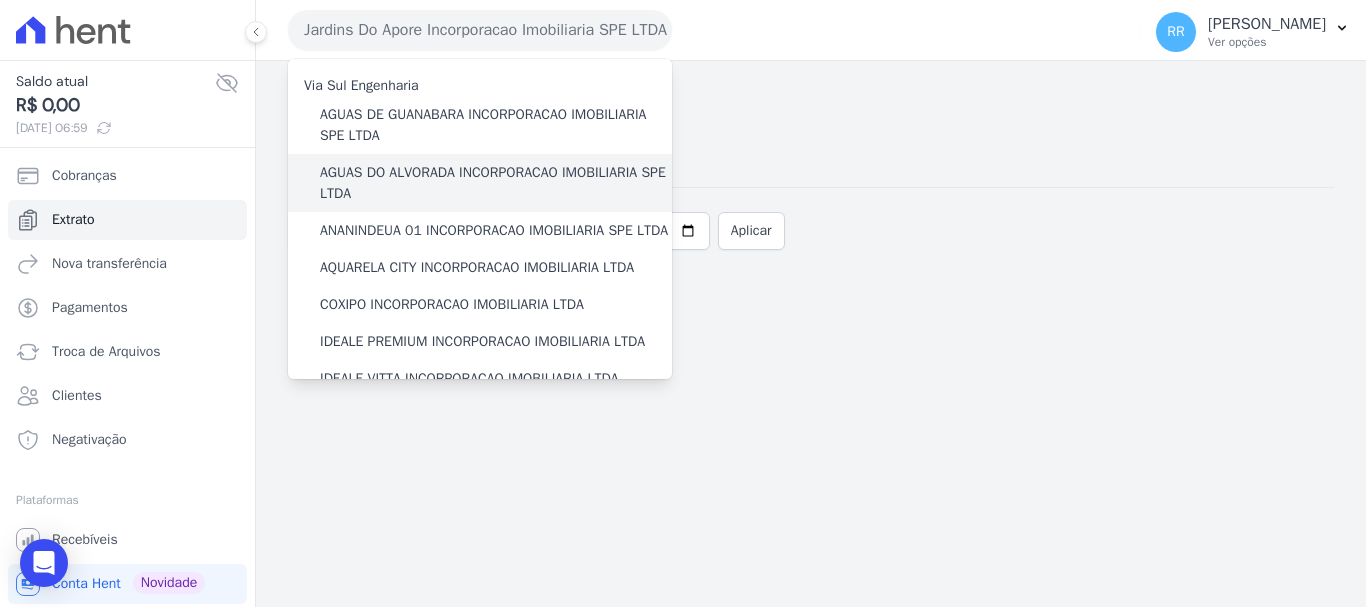 click on "AGUAS DO ALVORADA INCORPORACAO IMOBILIARIA SPE LTDA" at bounding box center [496, 183] 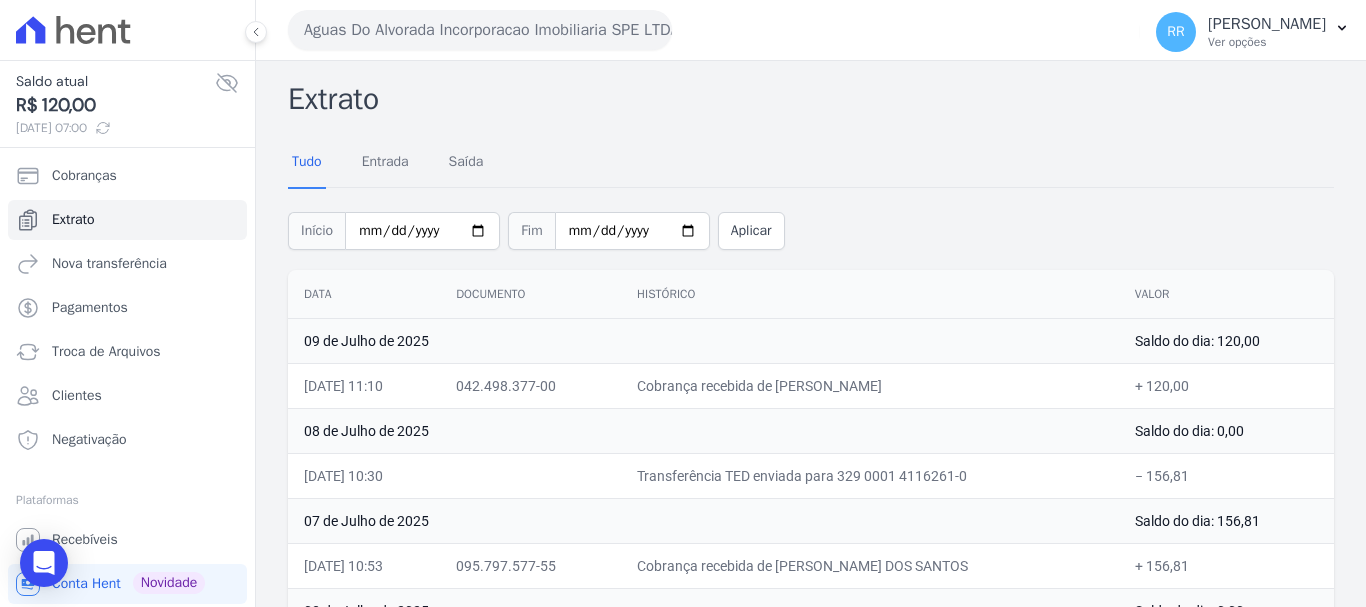 click on "Aguas Do Alvorada Incorporacao Imobiliaria SPE LTDA" at bounding box center [480, 30] 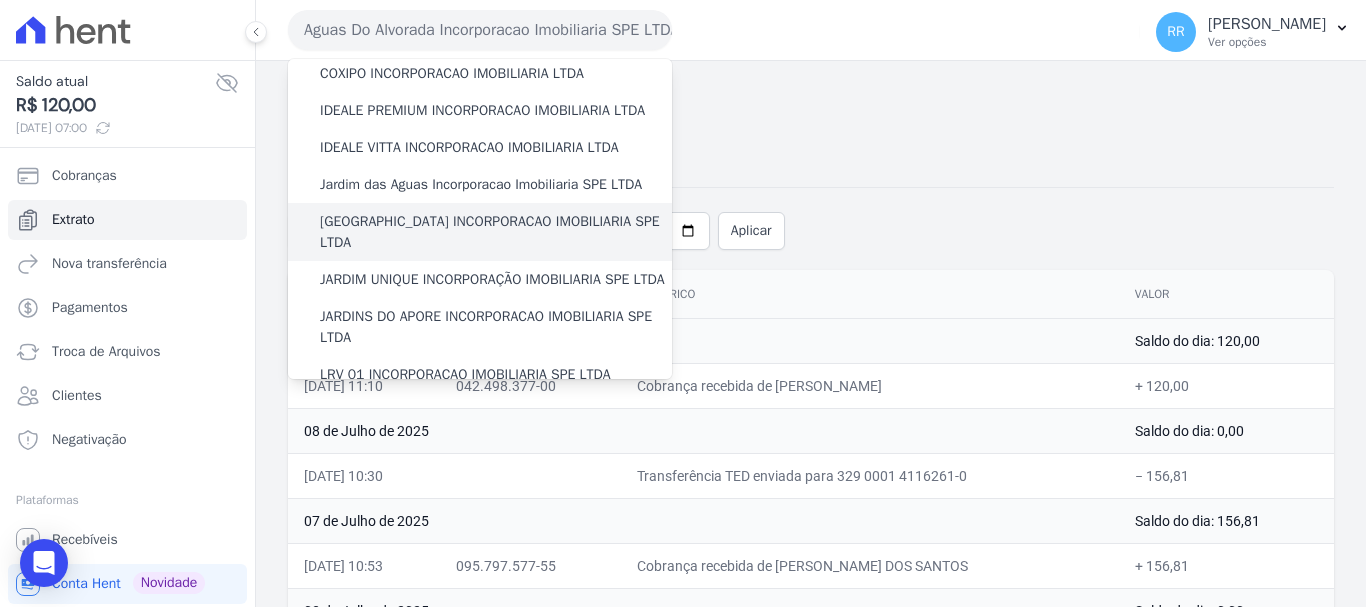 scroll, scrollTop: 200, scrollLeft: 0, axis: vertical 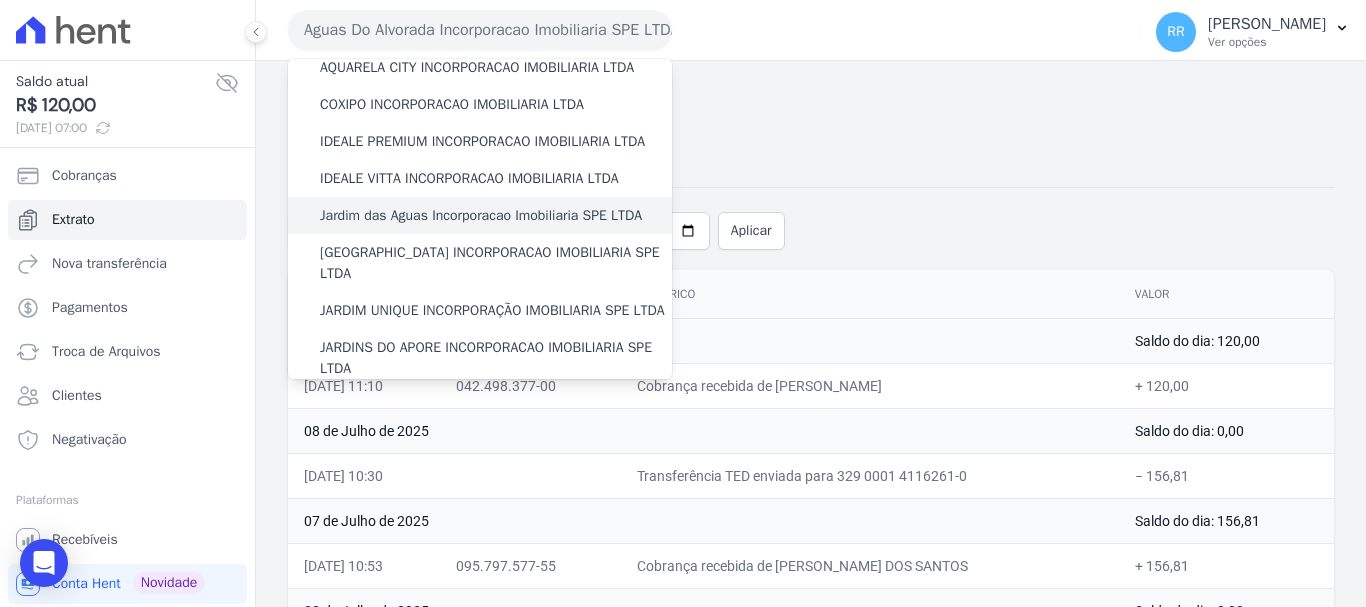 click on "Jardim das Aguas Incorporacao Imobiliaria SPE LTDA" at bounding box center (481, 215) 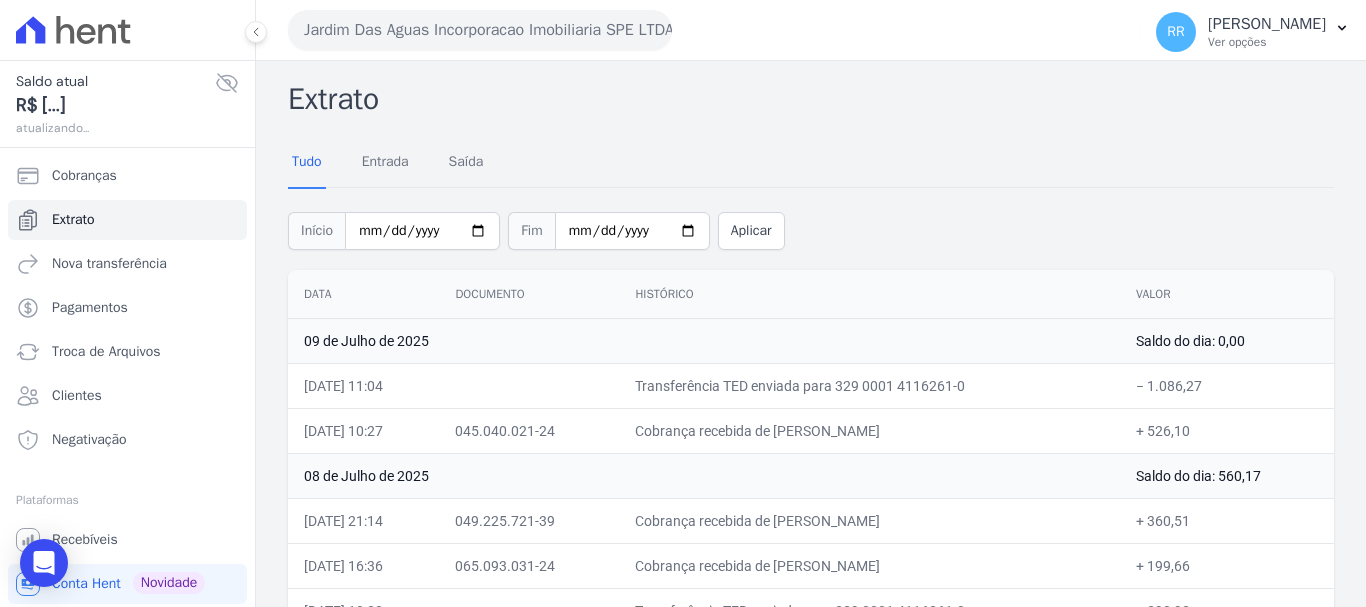 scroll, scrollTop: 100, scrollLeft: 0, axis: vertical 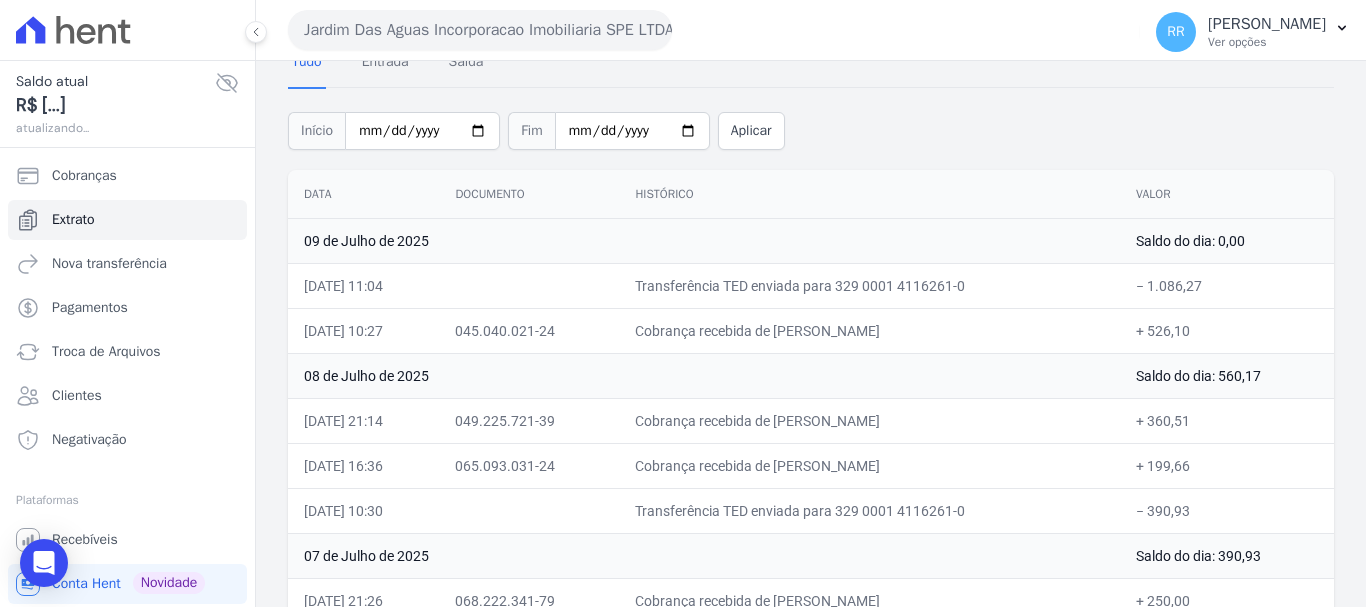 click 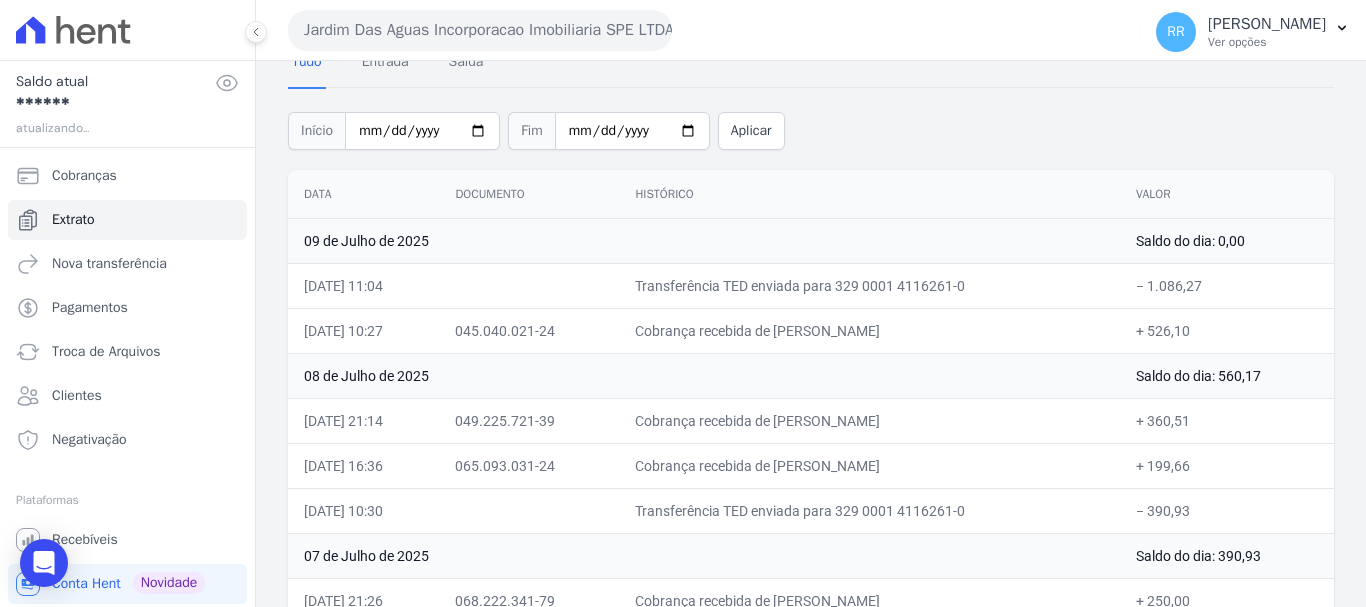 click 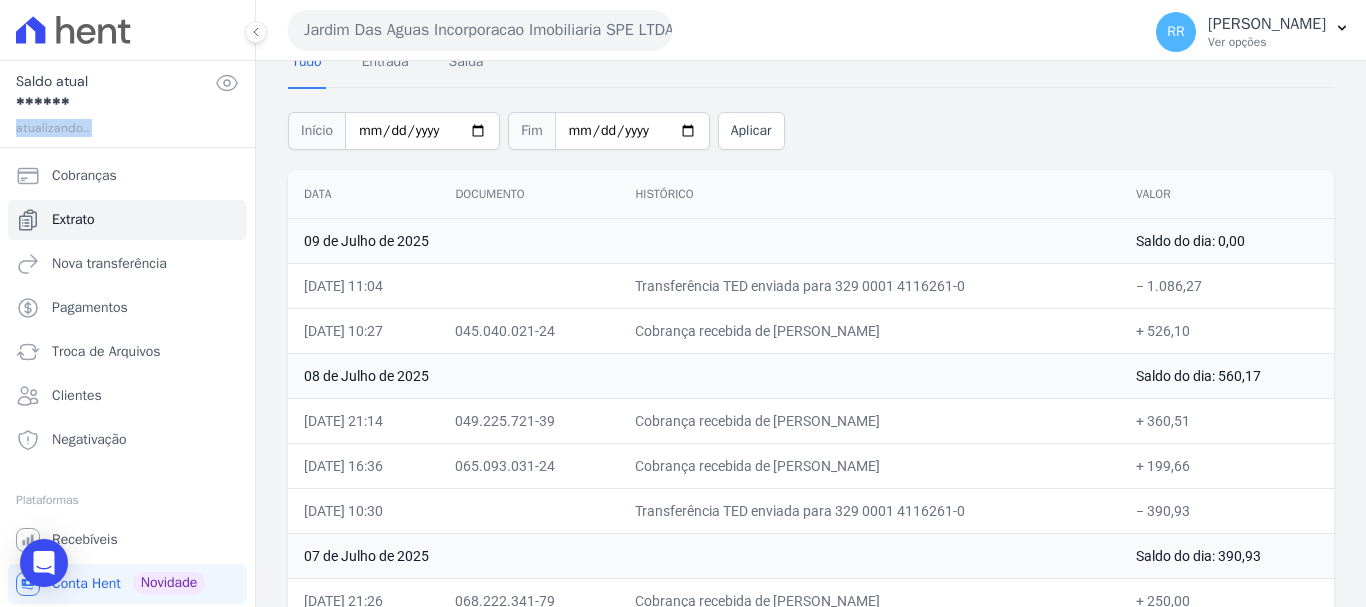 click 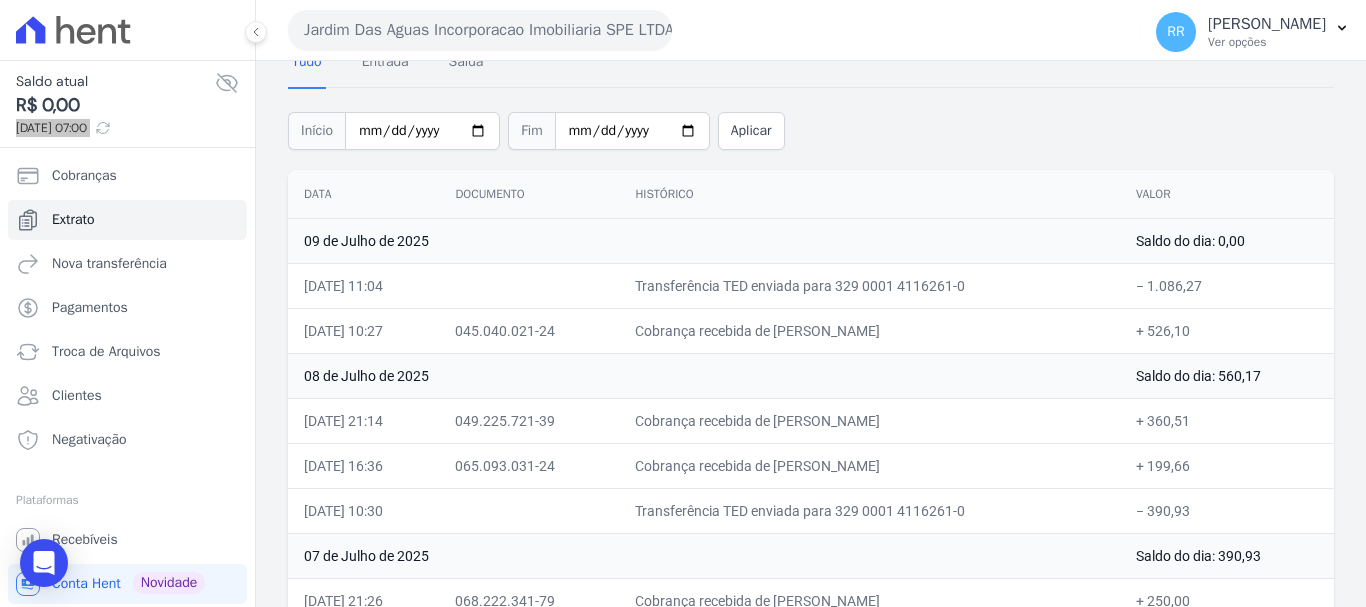 click on "Jardim Das Aguas Incorporacao Imobiliaria SPE LTDA" at bounding box center [480, 30] 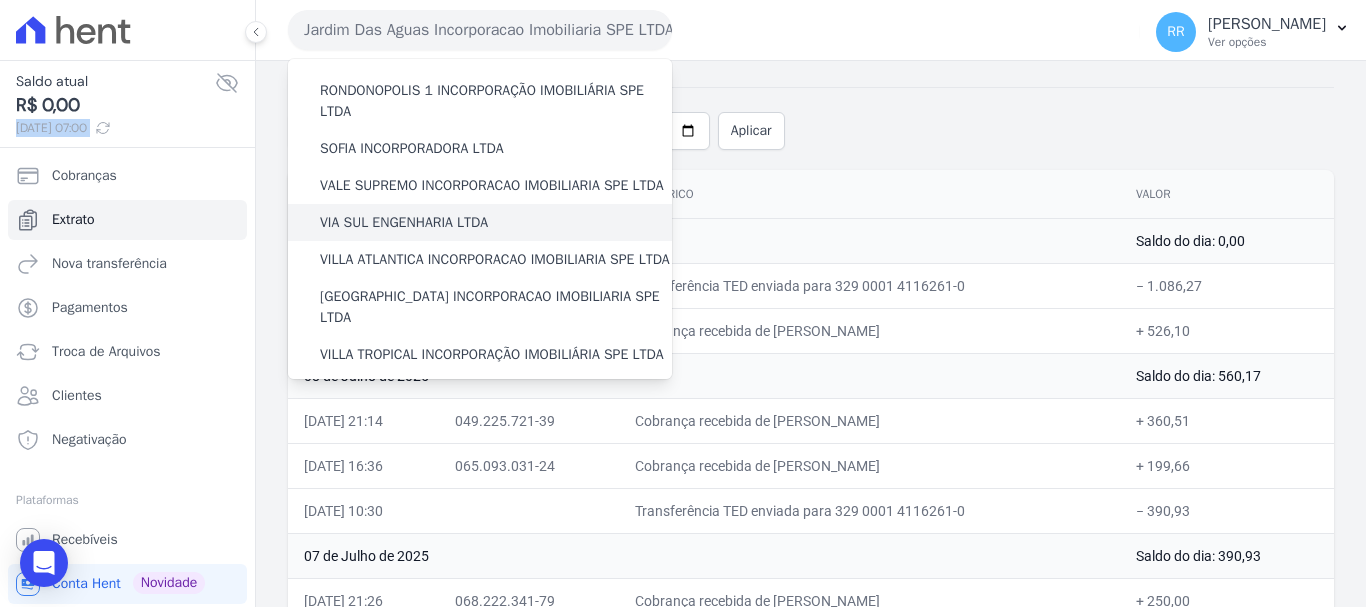 scroll, scrollTop: 800, scrollLeft: 0, axis: vertical 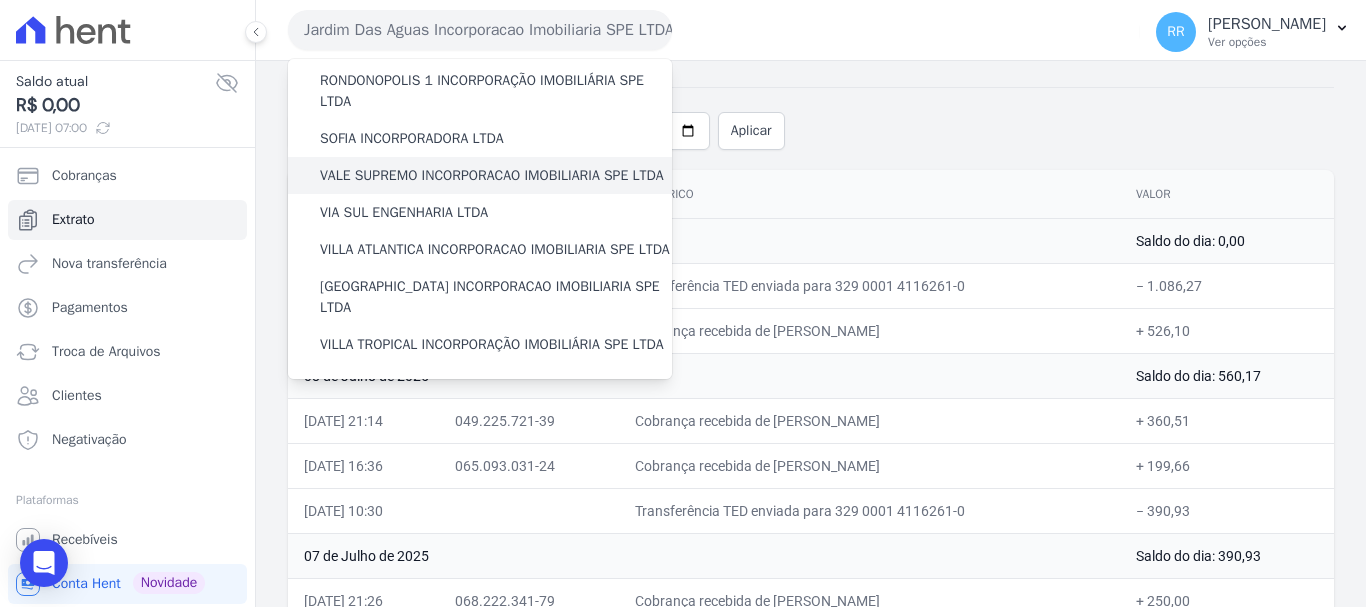 click on "VALE SUPREMO INCORPORACAO IMOBILIARIA SPE LTDA" at bounding box center (492, 175) 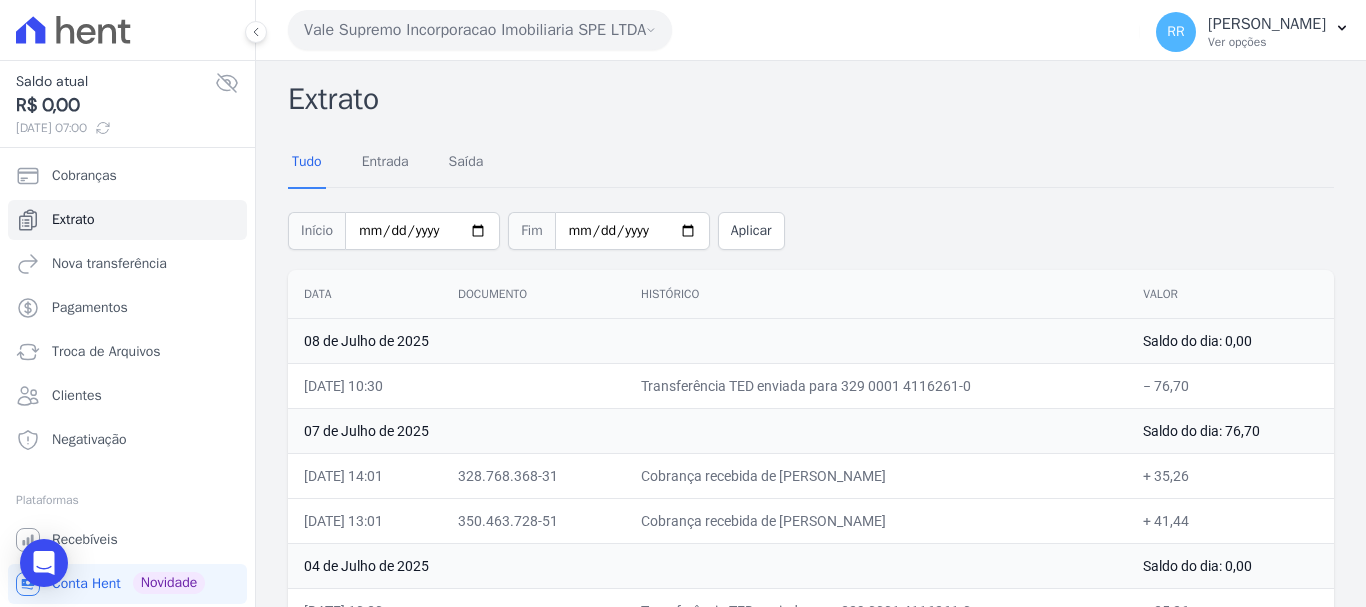 click on "Vale Supremo Incorporacao Imobiliaria SPE LTDA" at bounding box center (480, 30) 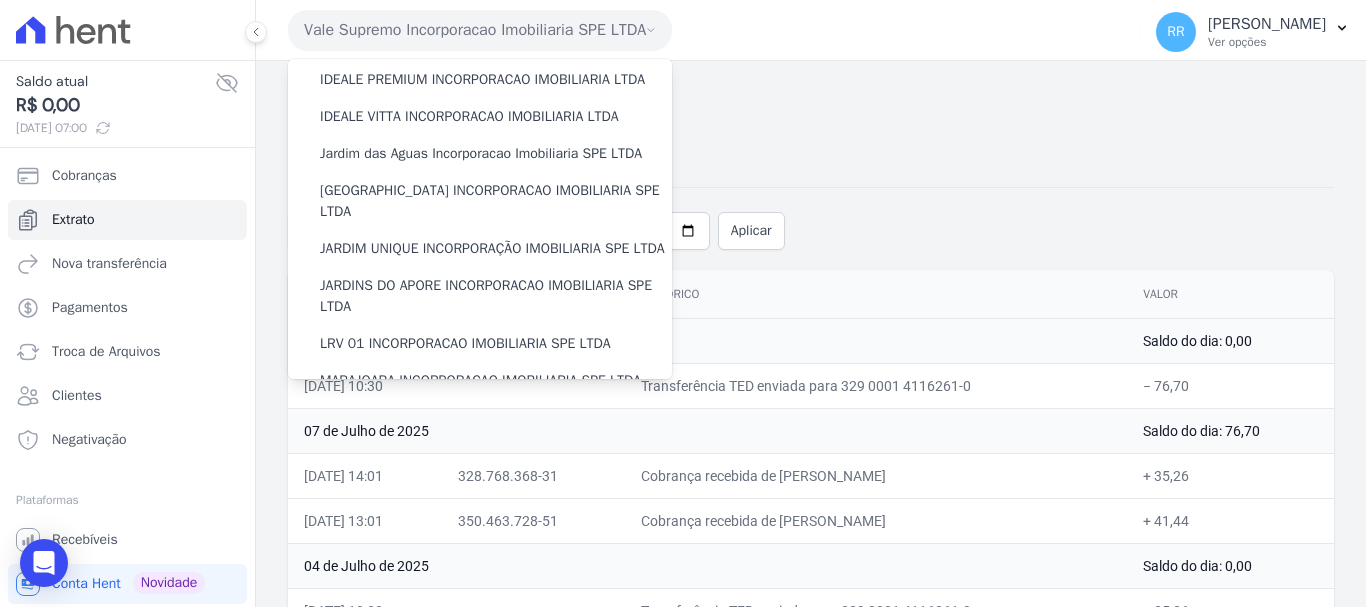 scroll, scrollTop: 500, scrollLeft: 0, axis: vertical 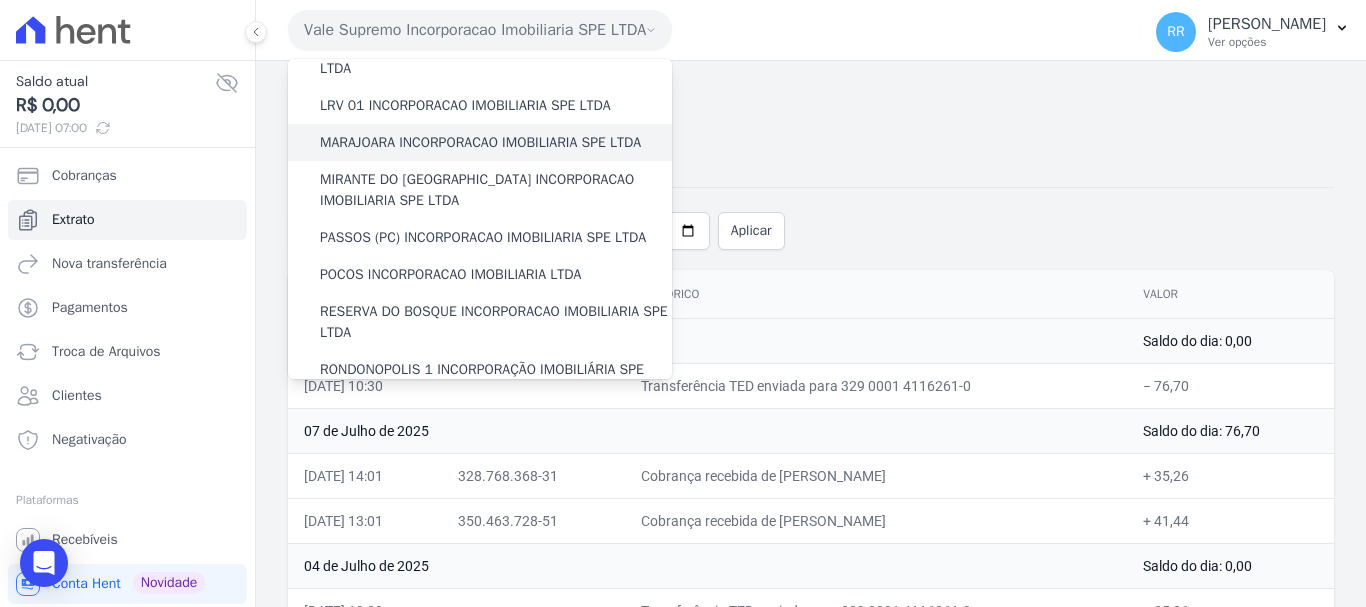 click on "MARAJOARA INCORPORACAO IMOBILIARIA SPE LTDA" at bounding box center (480, 142) 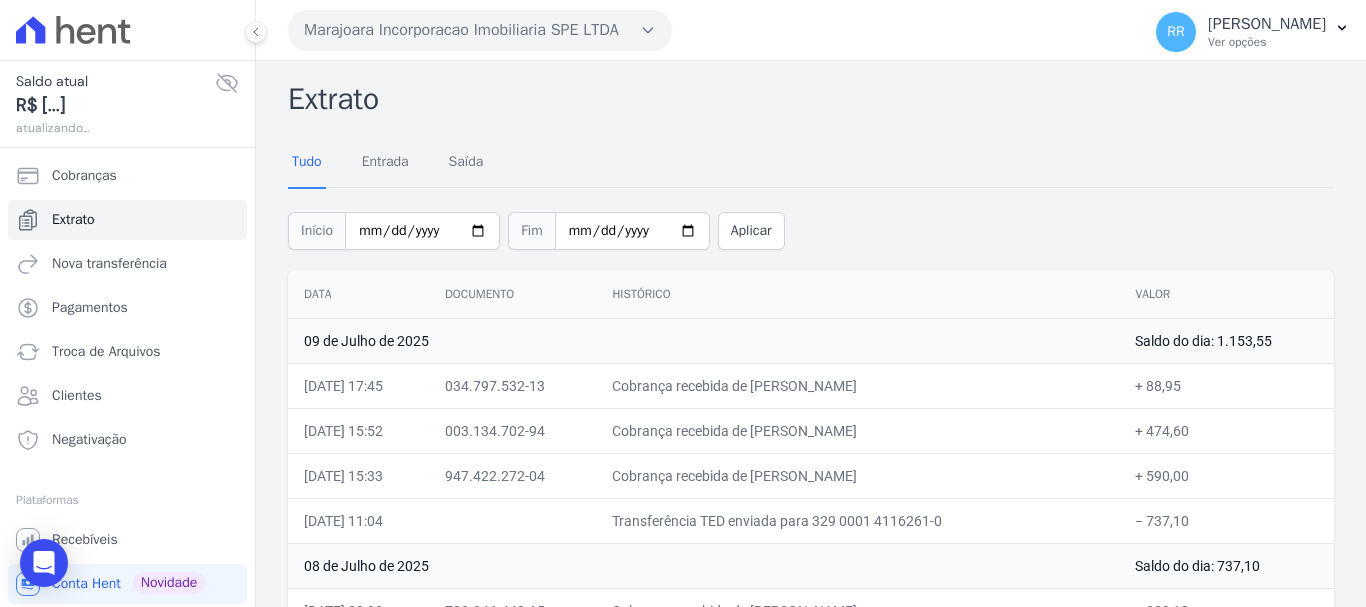 drag, startPoint x: 209, startPoint y: 67, endPoint x: 204, endPoint y: 83, distance: 16.763054 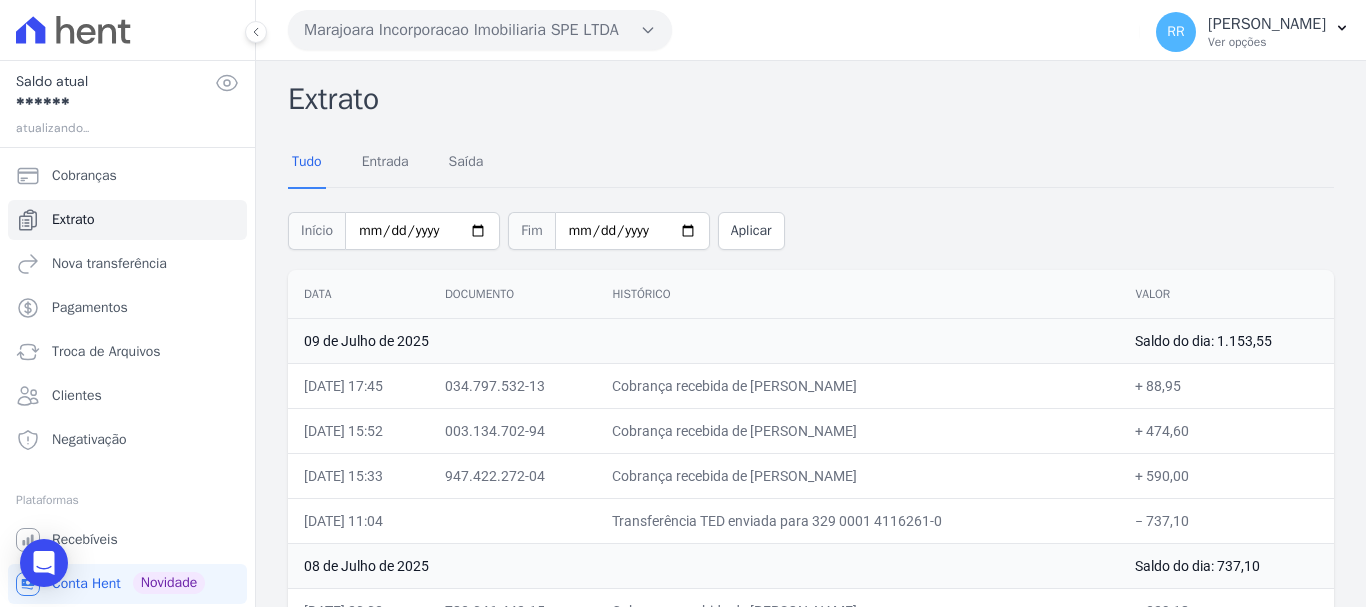 click 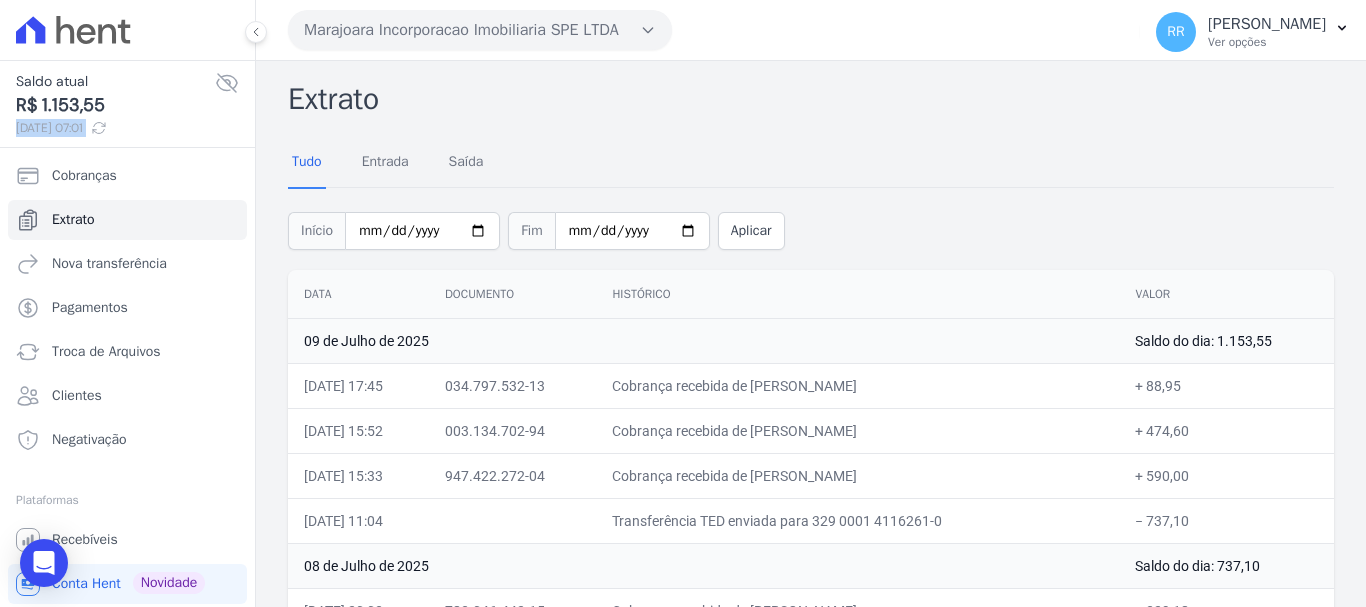 click on "Marajoara Incorporacao Imobiliaria SPE LTDA" at bounding box center (480, 30) 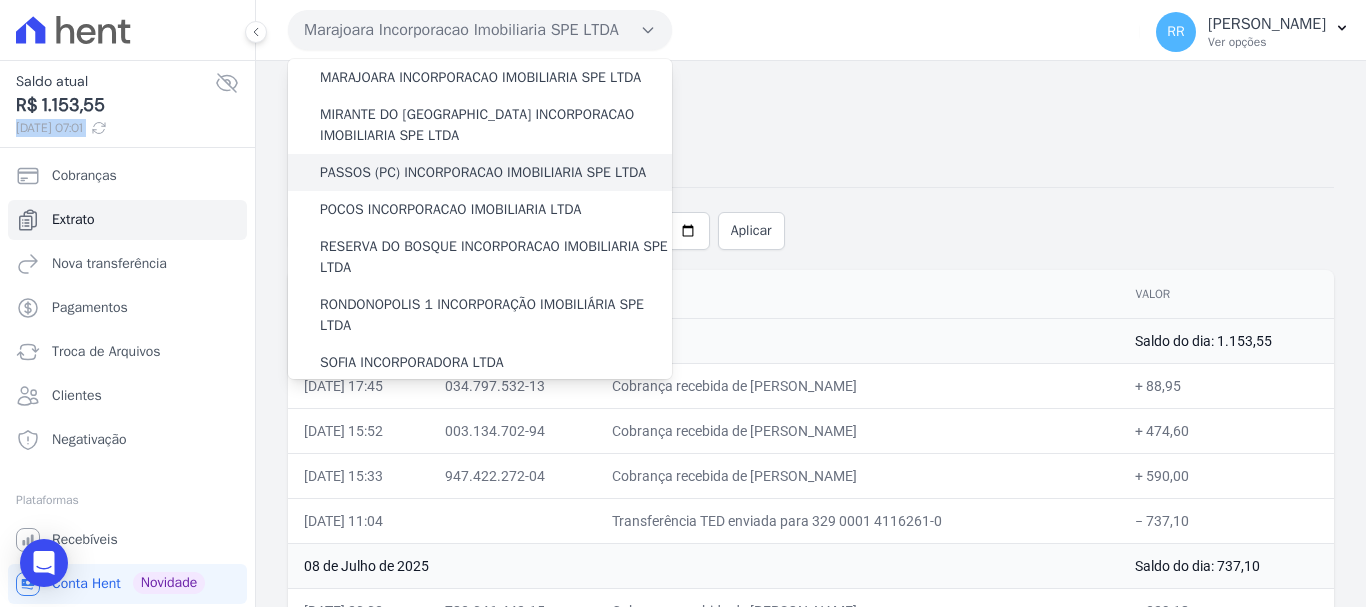 scroll, scrollTop: 600, scrollLeft: 0, axis: vertical 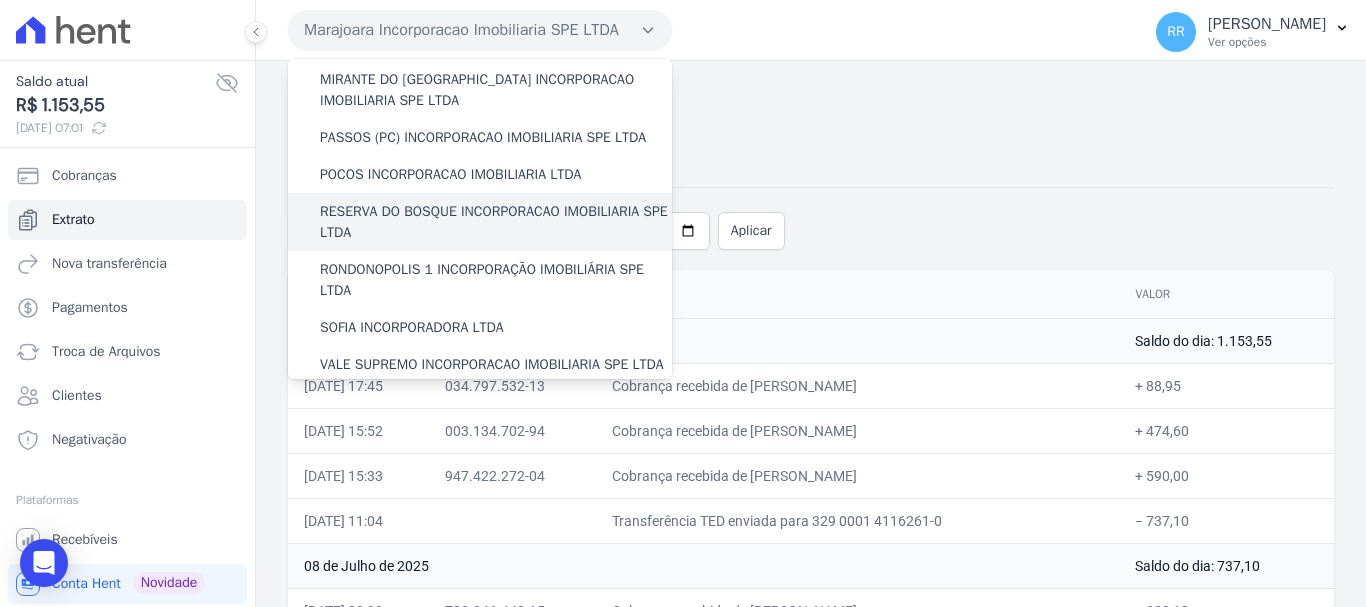 click on "RESERVA DO BOSQUE INCORPORACAO IMOBILIARIA SPE LTDA" at bounding box center (496, 222) 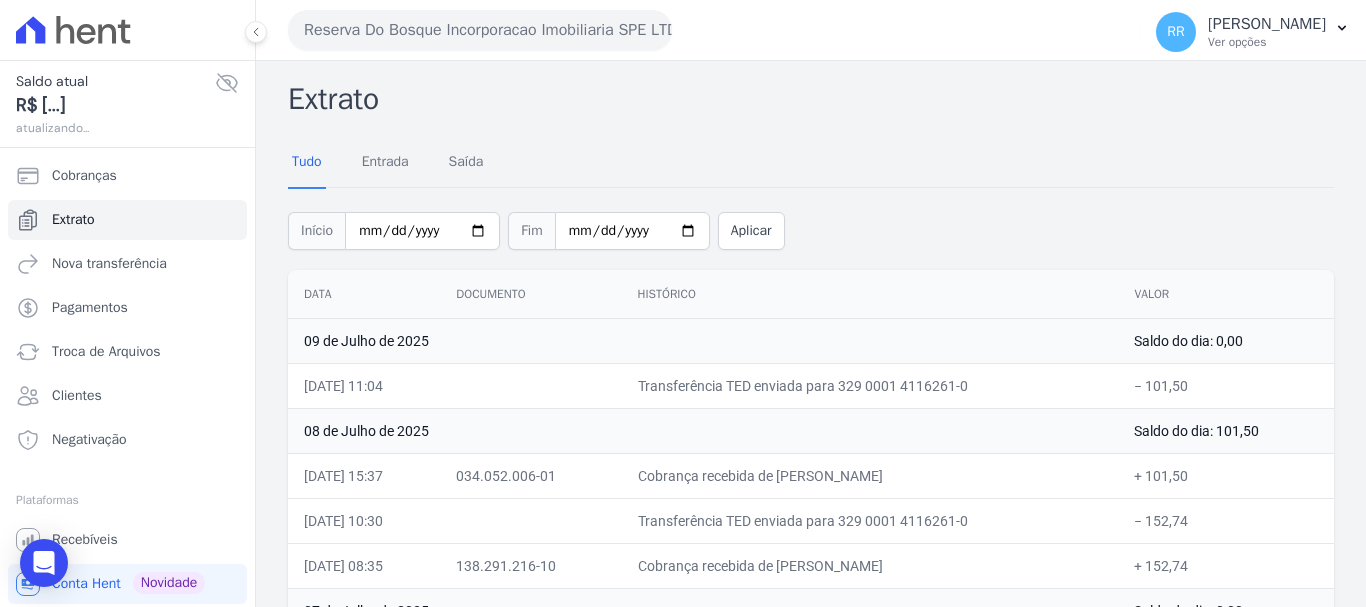 drag, startPoint x: 373, startPoint y: 13, endPoint x: 369, endPoint y: 24, distance: 11.7046995 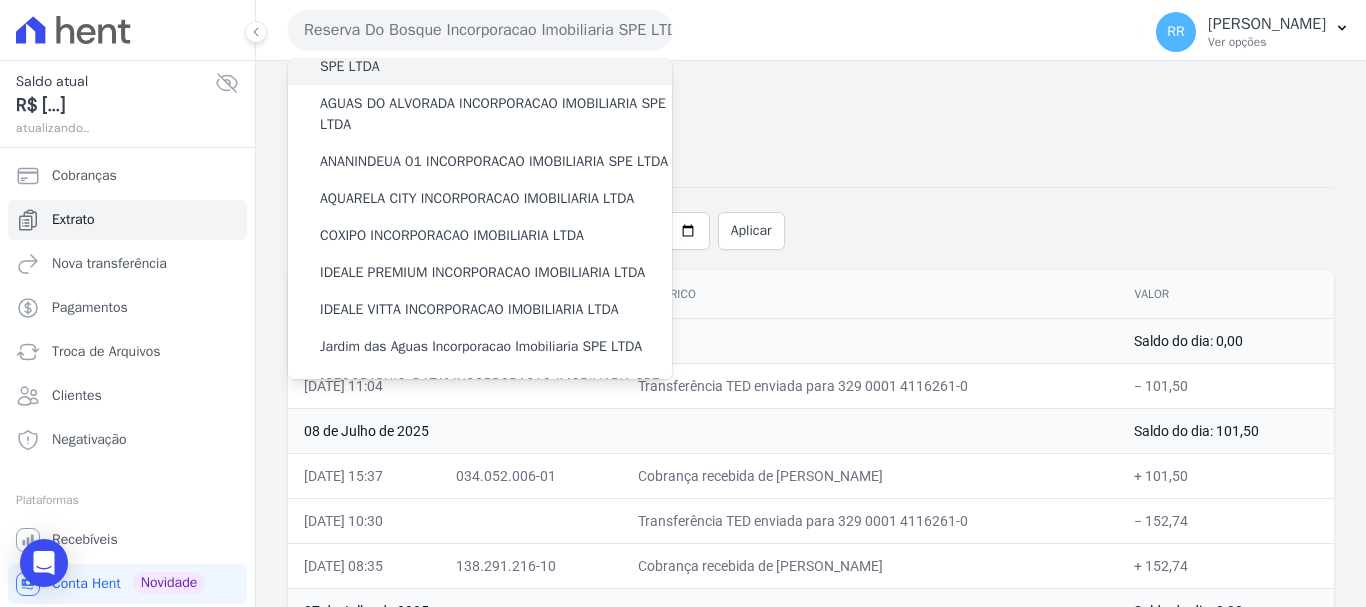 scroll, scrollTop: 100, scrollLeft: 0, axis: vertical 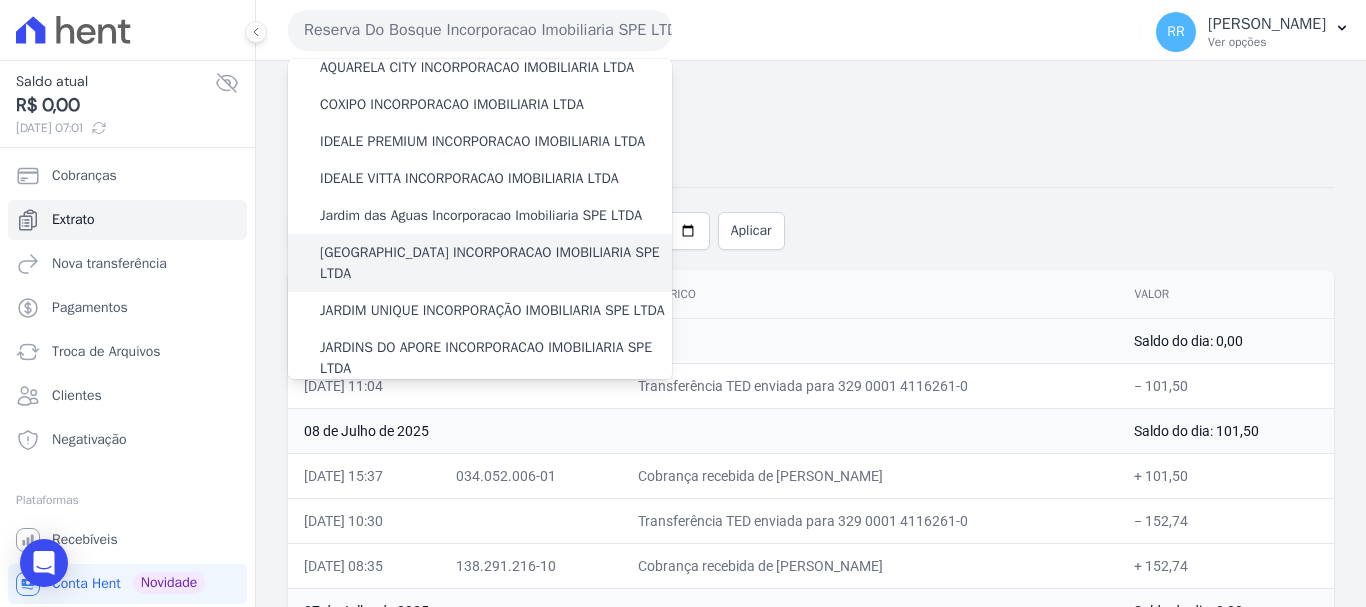 click on "[GEOGRAPHIC_DATA] INCORPORACAO IMOBILIARIA SPE LTDA" at bounding box center [496, 263] 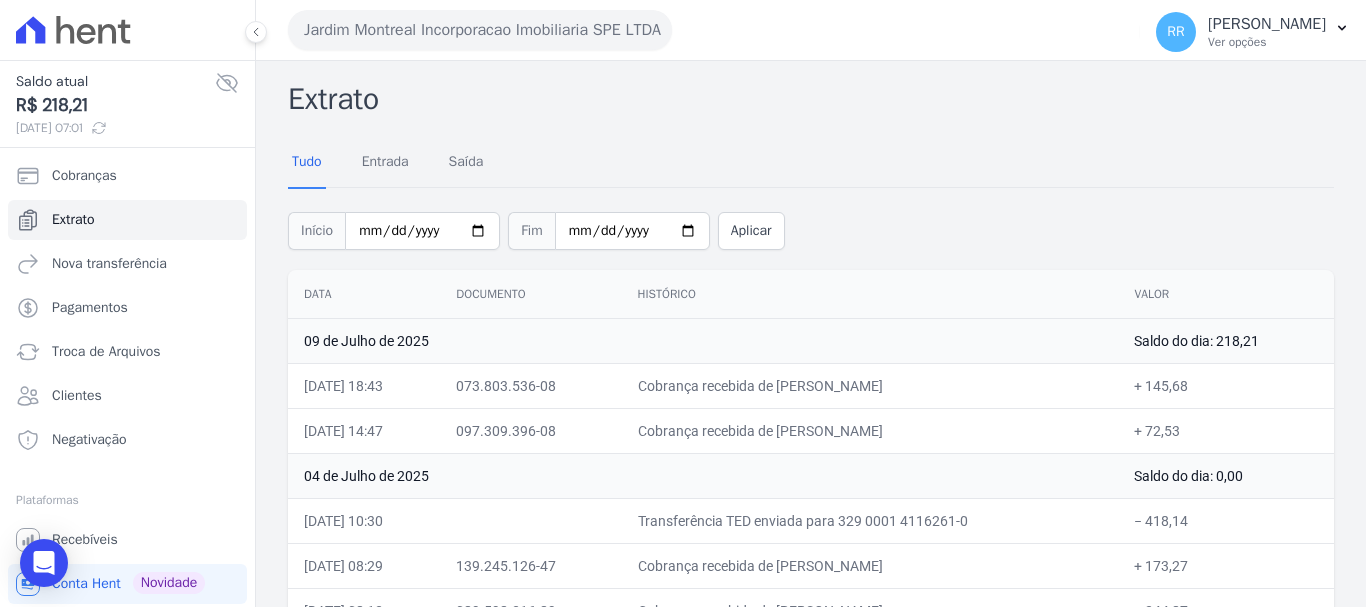 click on "Jardim Montreal Incorporacao Imobiliaria SPE LTDA" at bounding box center [480, 30] 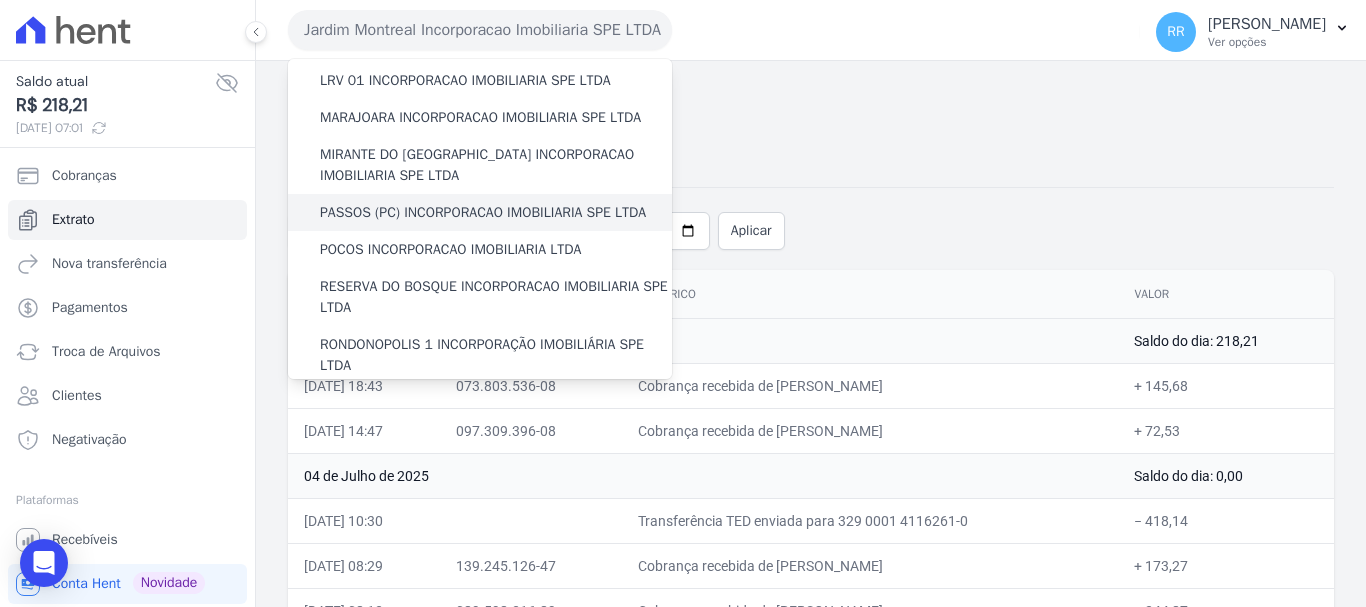 scroll, scrollTop: 600, scrollLeft: 0, axis: vertical 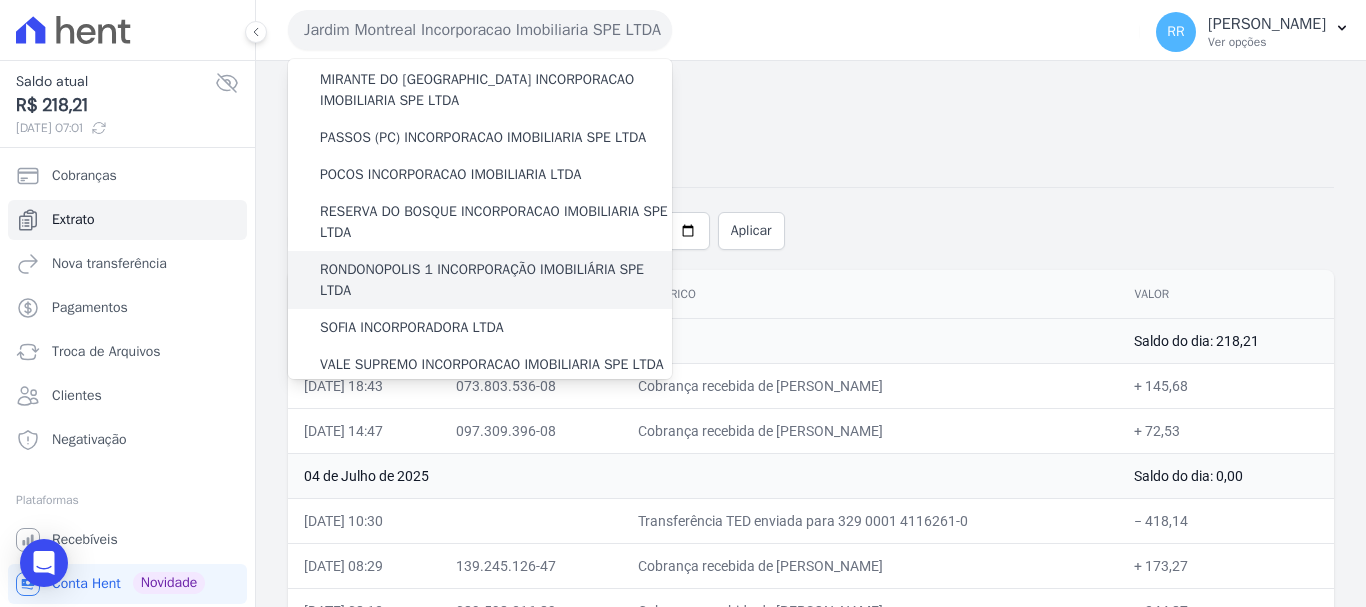 click on "RONDONOPOLIS 1 INCORPORAÇÃO IMOBILIÁRIA SPE LTDA" at bounding box center [496, 280] 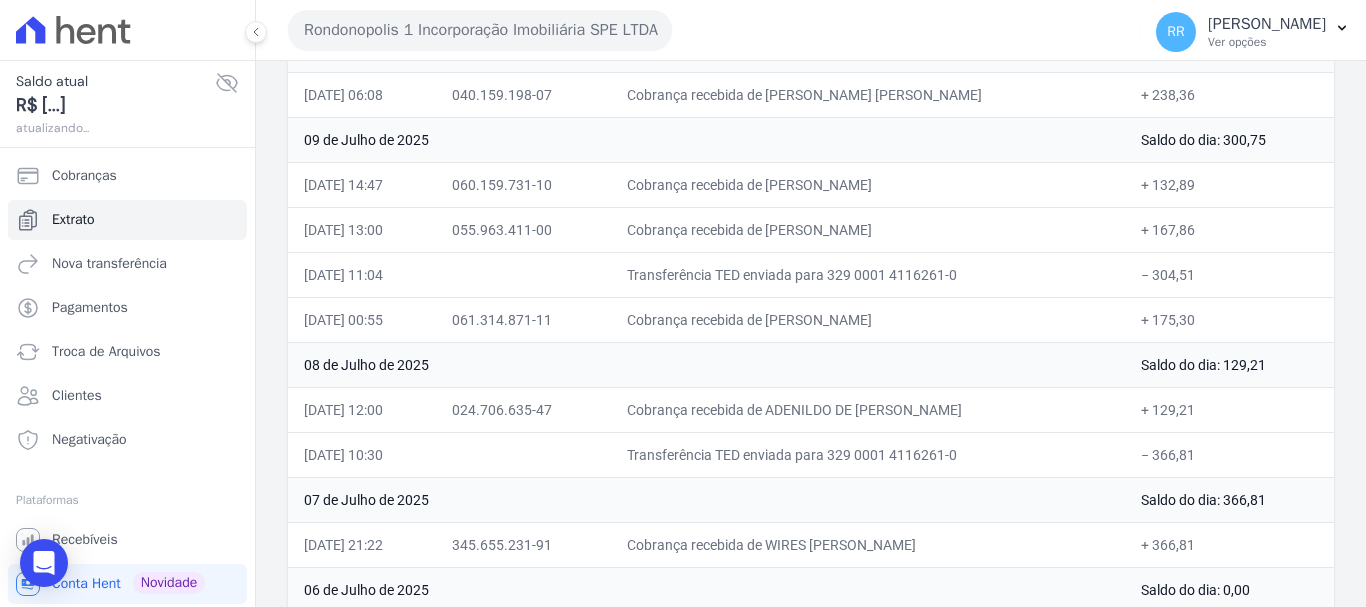scroll, scrollTop: 300, scrollLeft: 0, axis: vertical 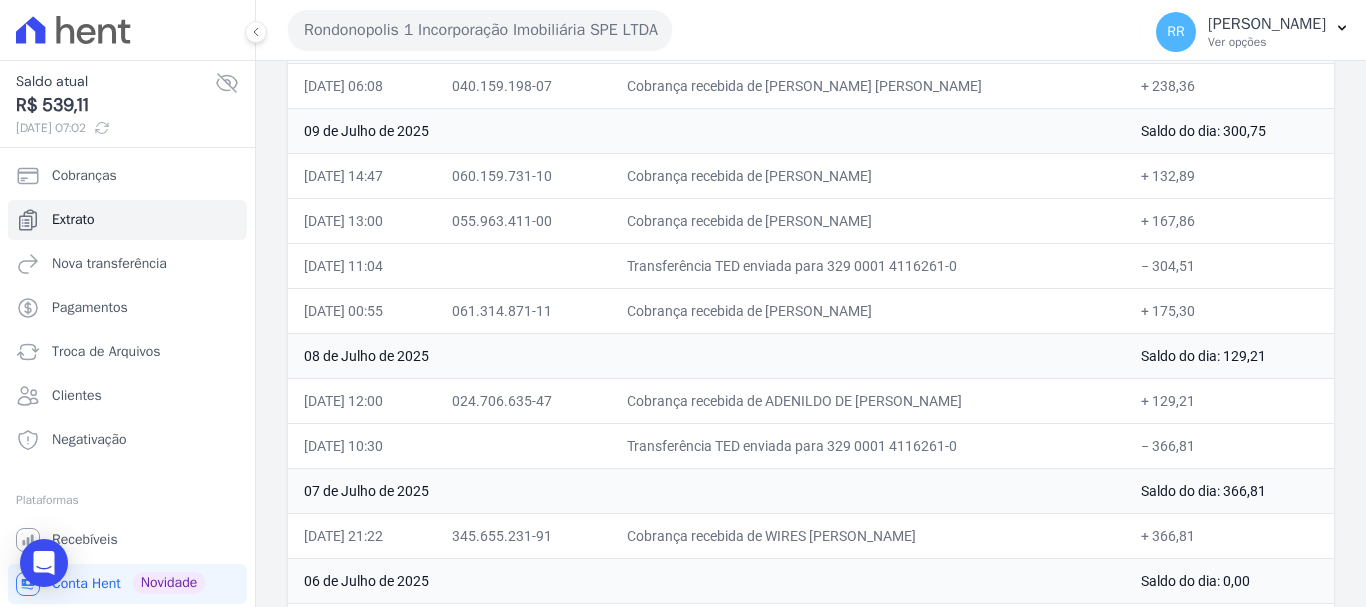 click on "Rondonopolis 1 Incorporação Imobiliária SPE LTDA" at bounding box center (480, 30) 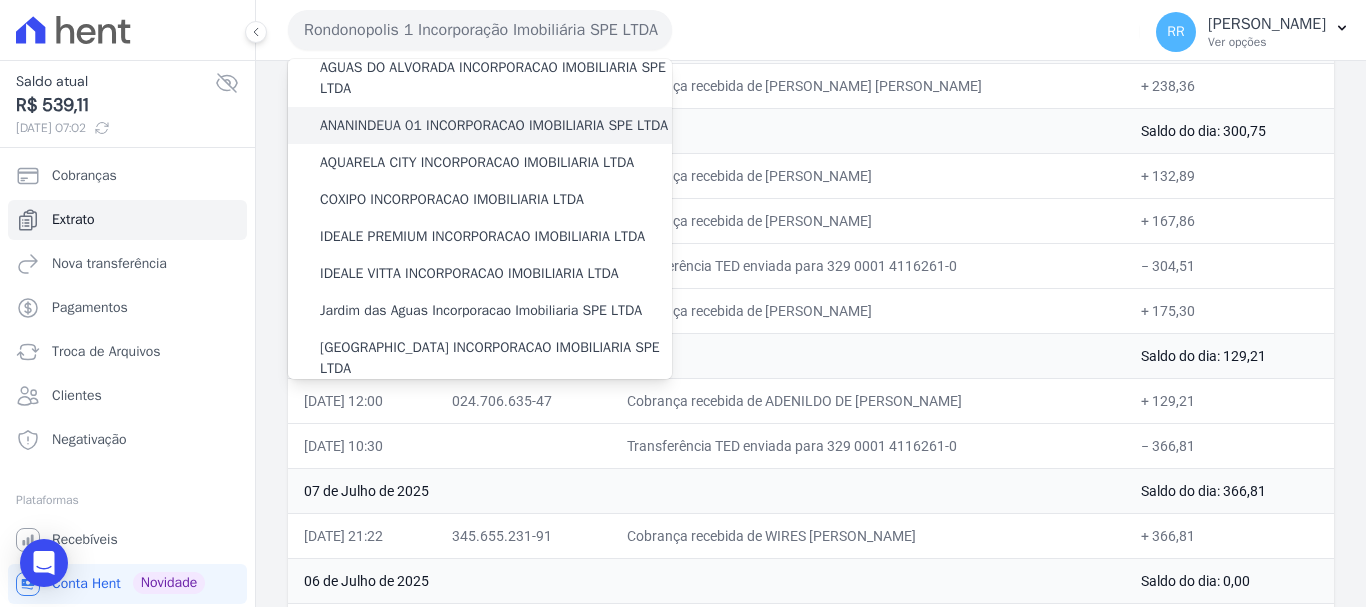 scroll, scrollTop: 200, scrollLeft: 0, axis: vertical 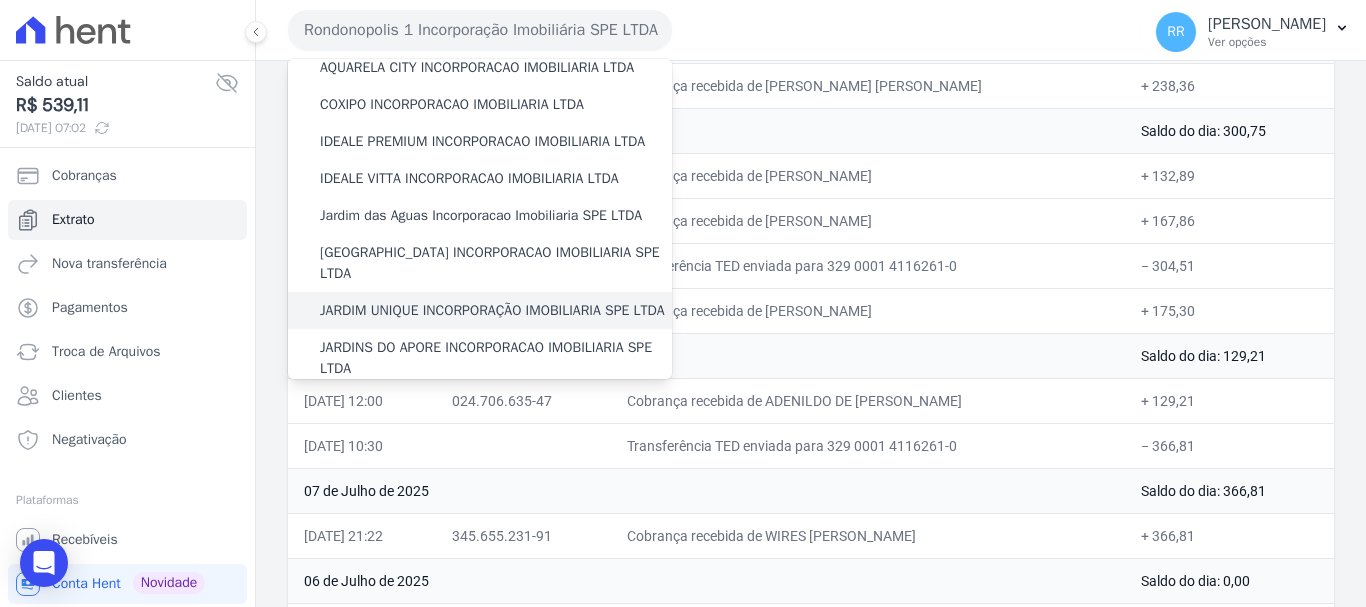 click on "JARDIM UNIQUE INCORPORAÇÃO IMOBILIARIA SPE LTDA" at bounding box center (492, 310) 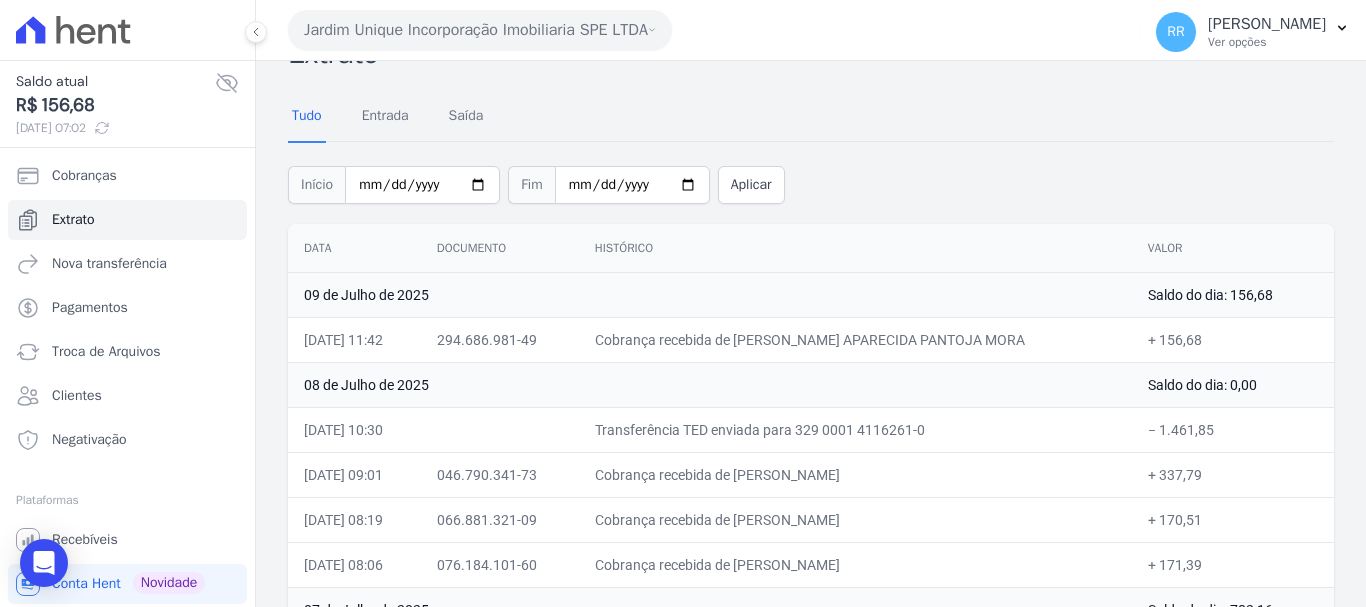 scroll, scrollTop: 0, scrollLeft: 0, axis: both 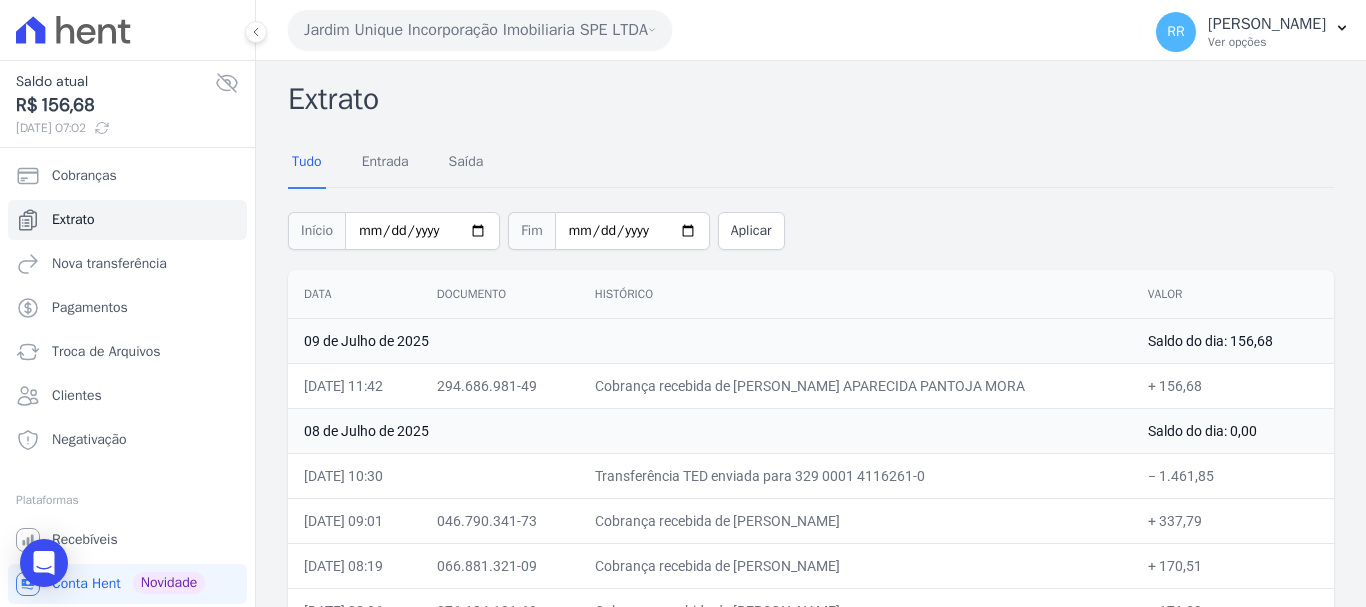 click on "Jardim Unique Incorporação Imobiliaria SPE LTDA" at bounding box center [480, 30] 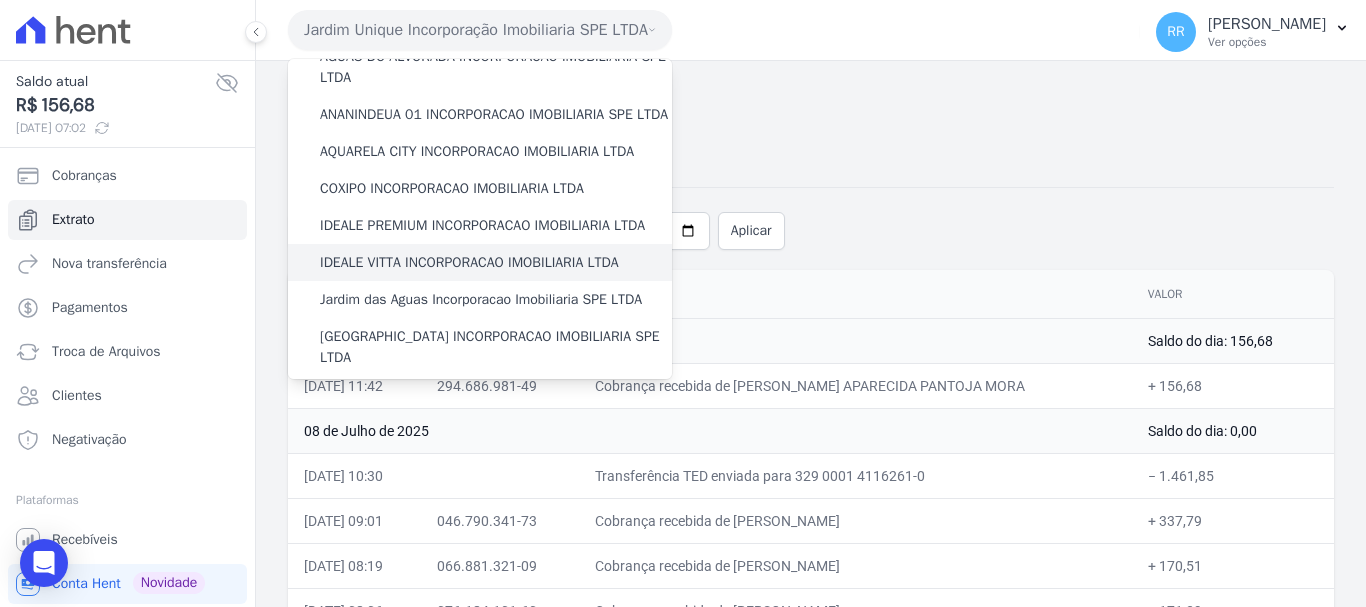 scroll, scrollTop: 400, scrollLeft: 0, axis: vertical 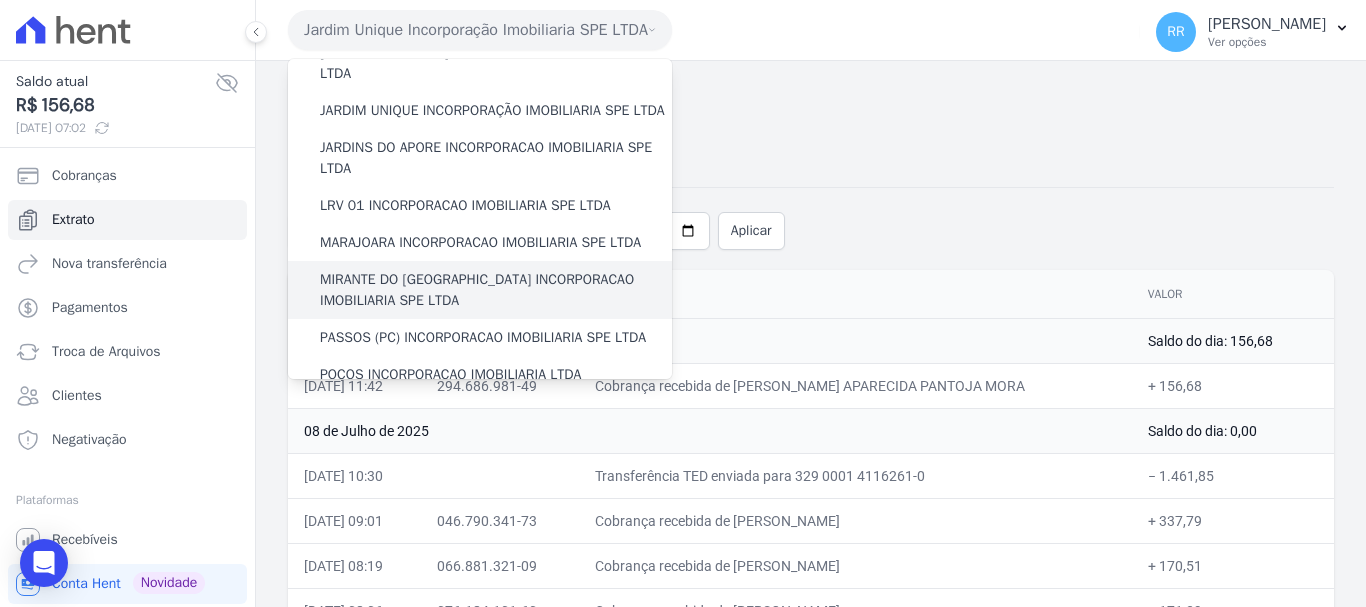 click on "MIRANTE DO [GEOGRAPHIC_DATA] INCORPORACAO IMOBILIARIA SPE LTDA" at bounding box center [496, 290] 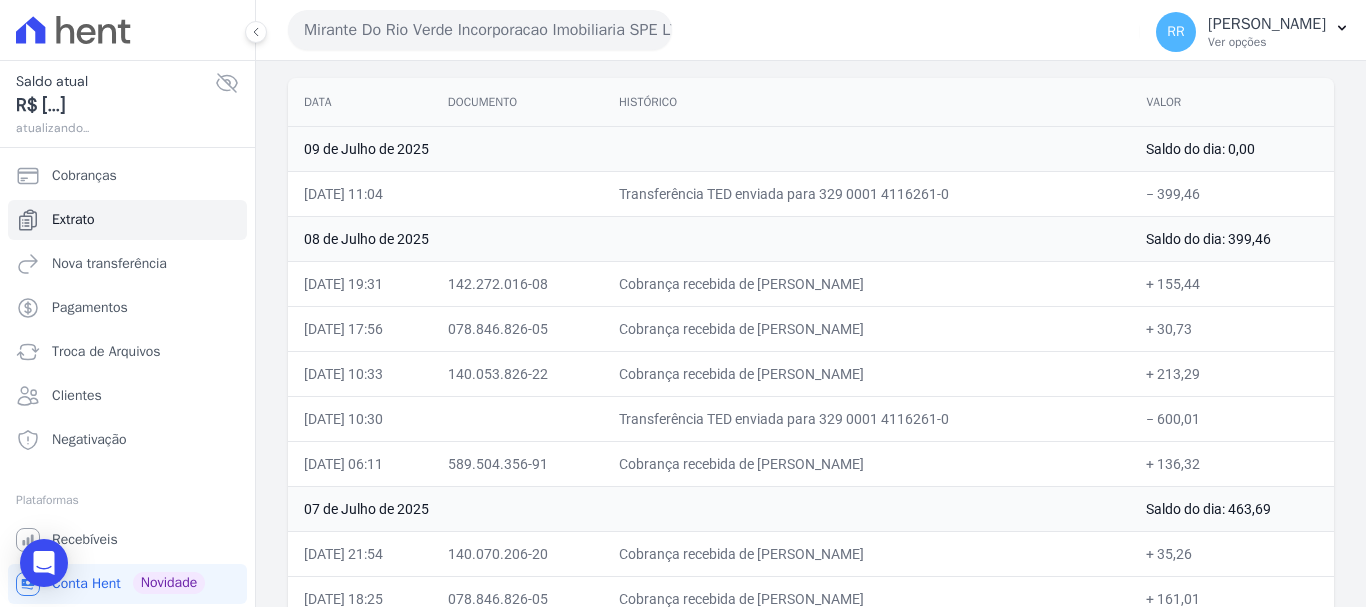 scroll, scrollTop: 200, scrollLeft: 0, axis: vertical 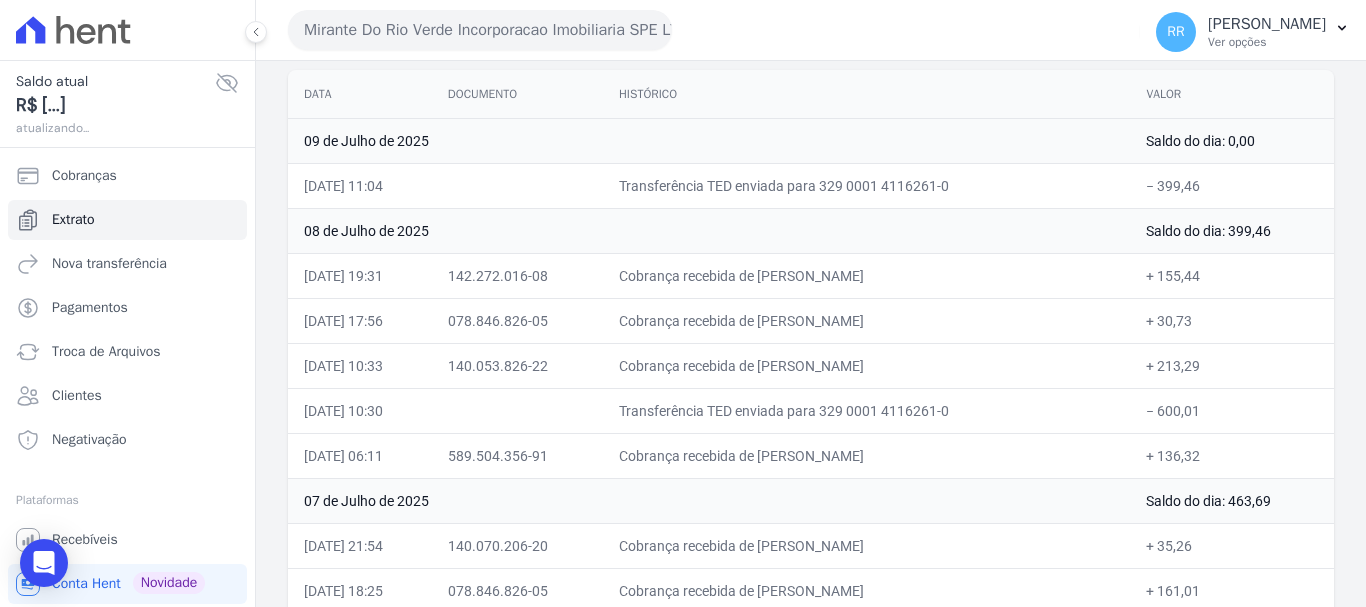 click on "Mirante Do Rio Verde Incorporacao Imobiliaria SPE LTDA" at bounding box center (480, 30) 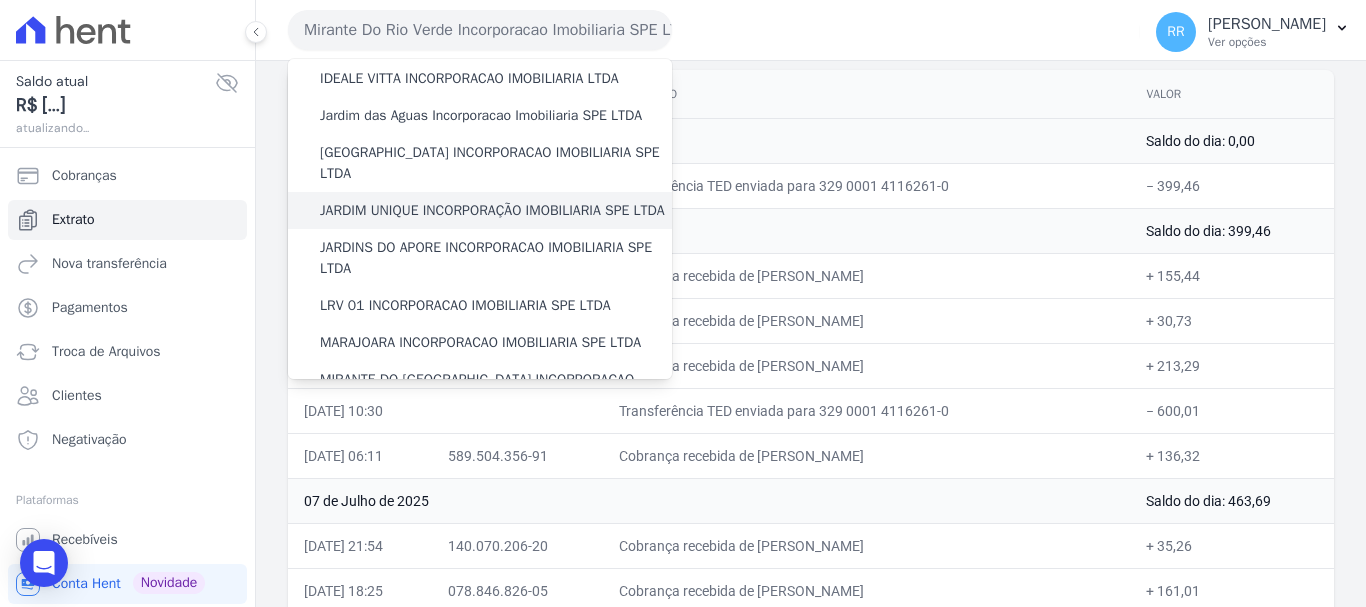 scroll, scrollTop: 400, scrollLeft: 0, axis: vertical 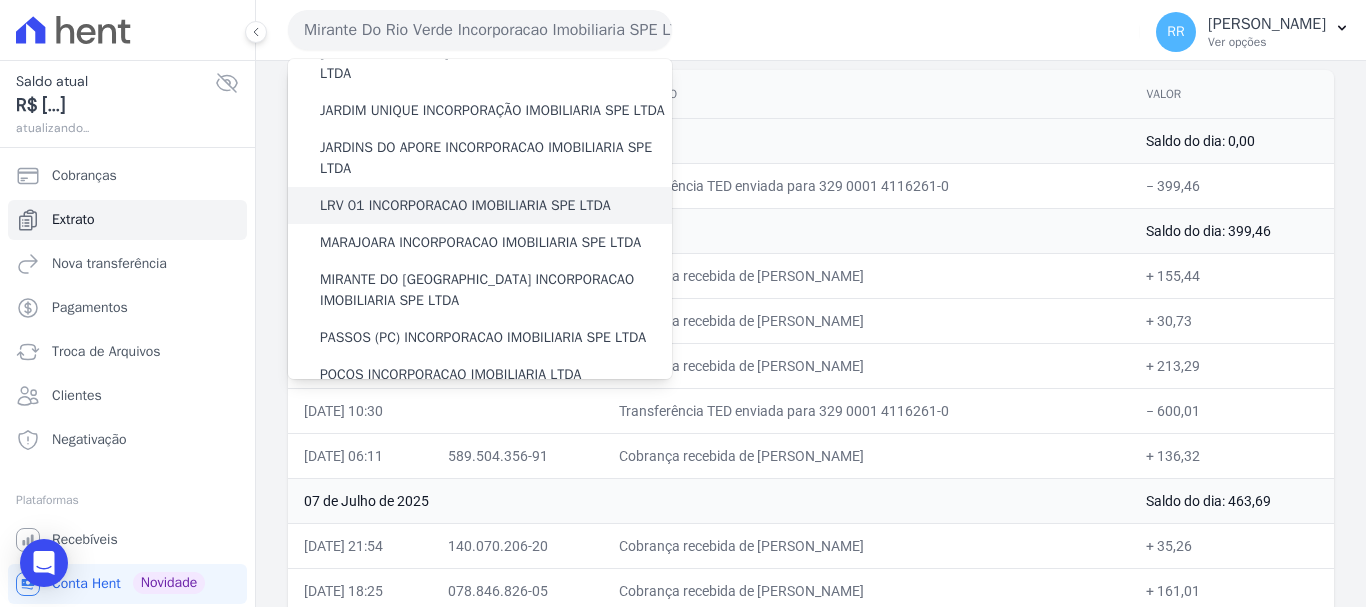 click on "LRV 01 INCORPORACAO IMOBILIARIA SPE LTDA" at bounding box center (465, 205) 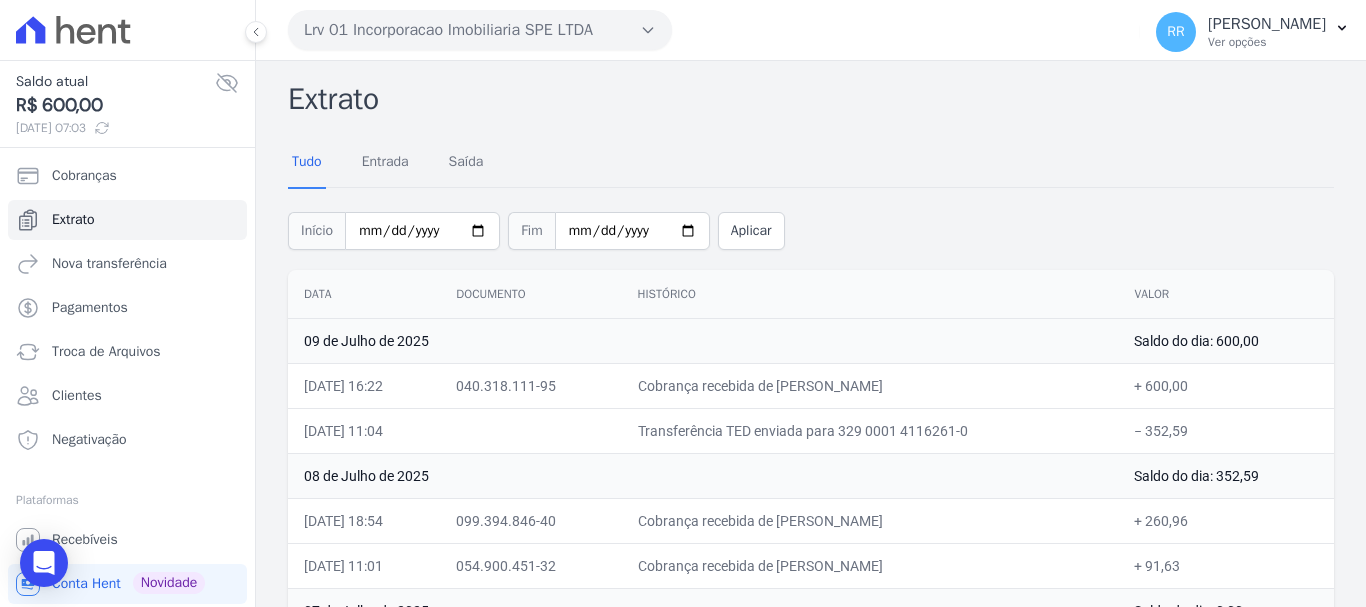 click on "Lrv 01 Incorporacao Imobiliaria SPE LTDA" at bounding box center (480, 30) 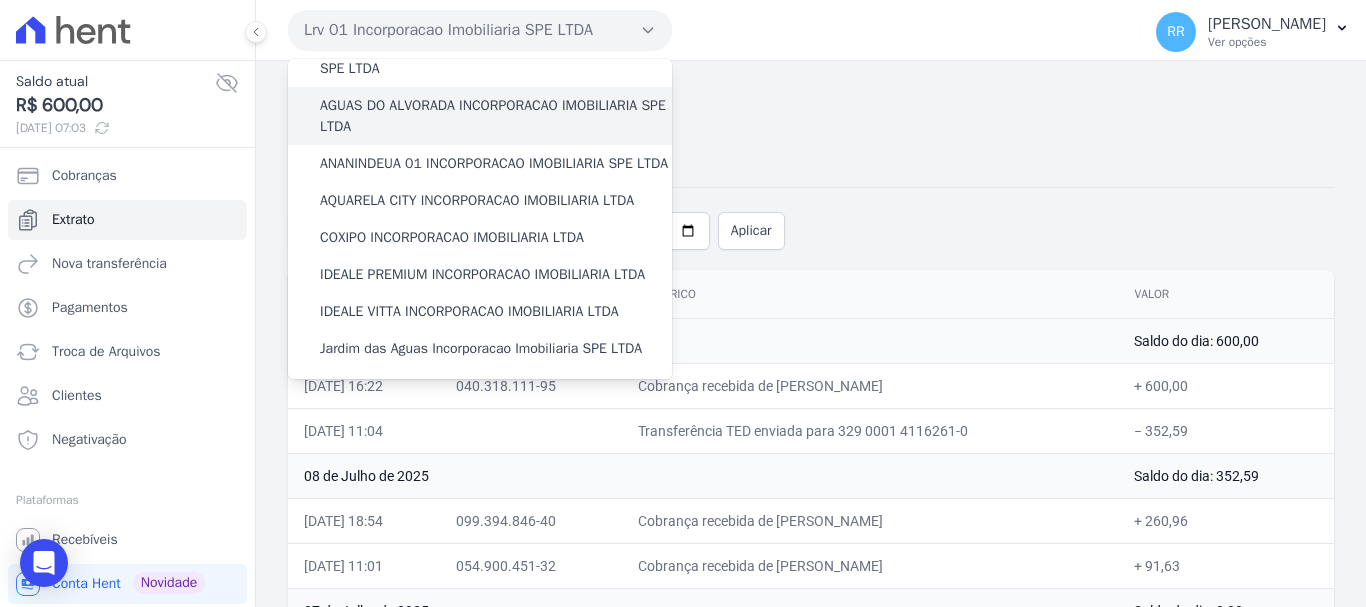 scroll, scrollTop: 100, scrollLeft: 0, axis: vertical 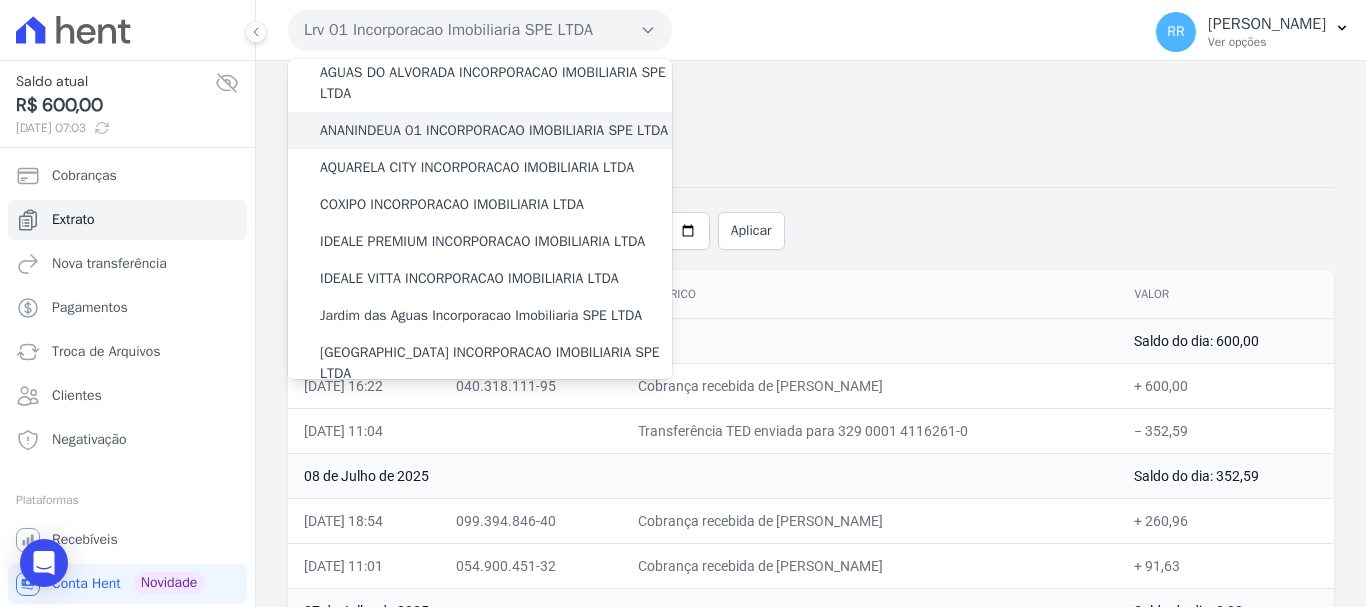 click on "ANANINDEUA 01 INCORPORACAO IMOBILIARIA SPE LTDA" at bounding box center [494, 130] 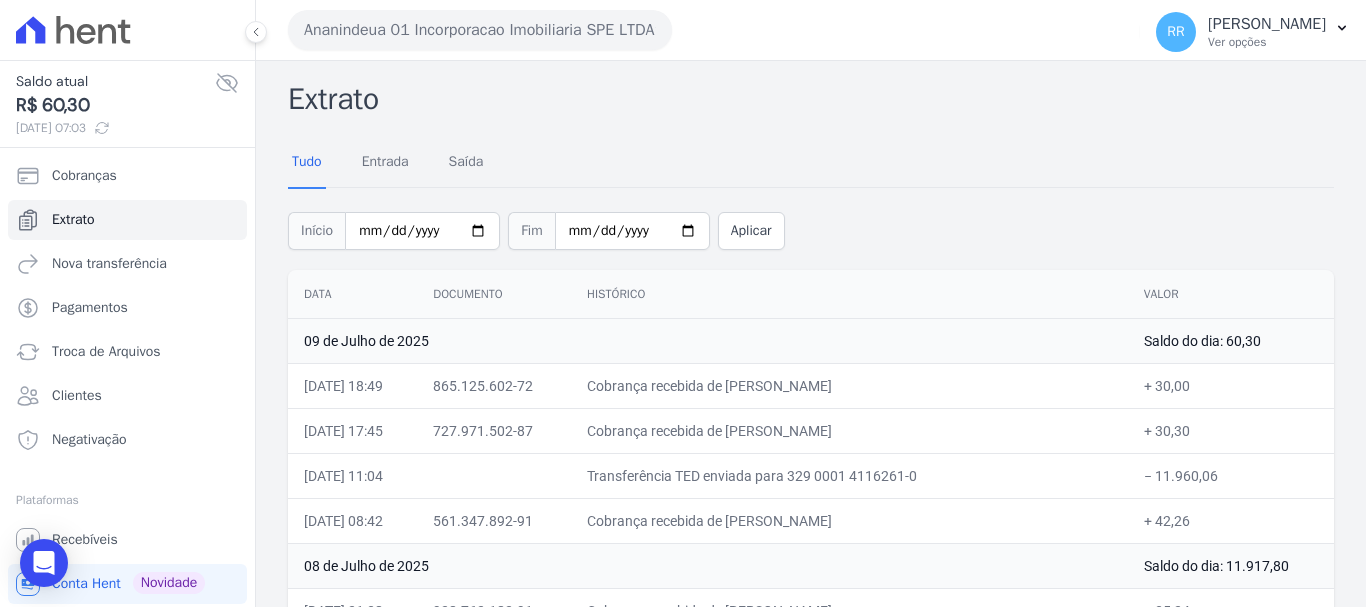 drag, startPoint x: 576, startPoint y: 34, endPoint x: 536, endPoint y: 69, distance: 53.15073 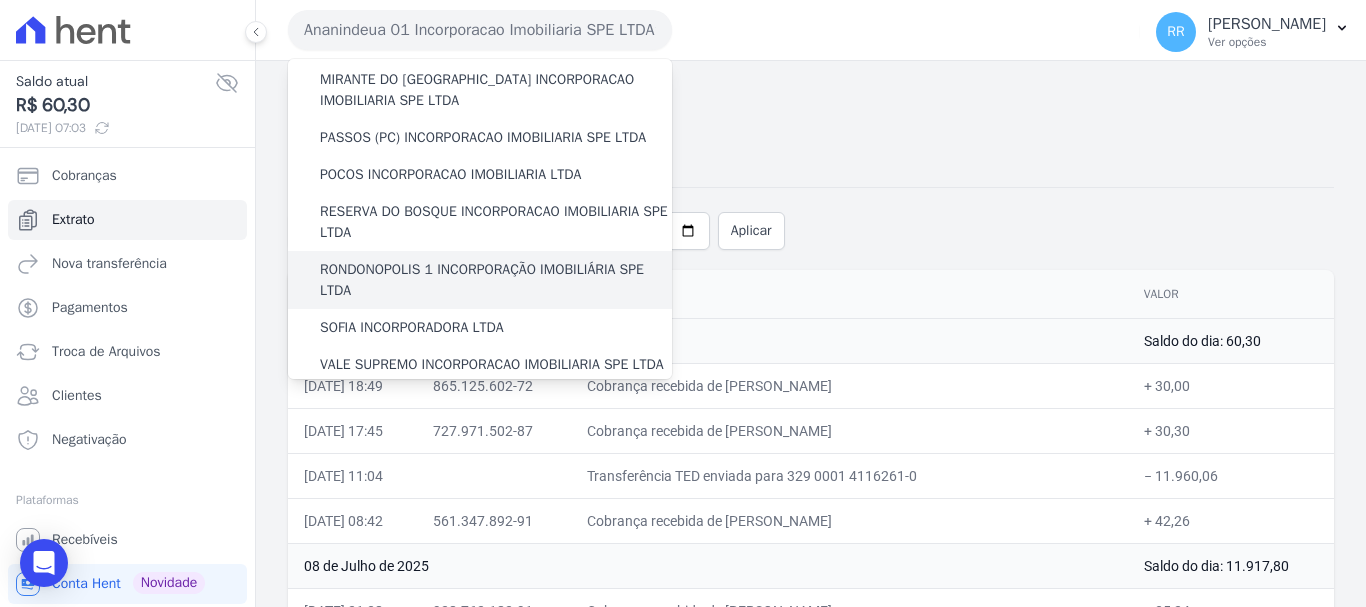scroll, scrollTop: 700, scrollLeft: 0, axis: vertical 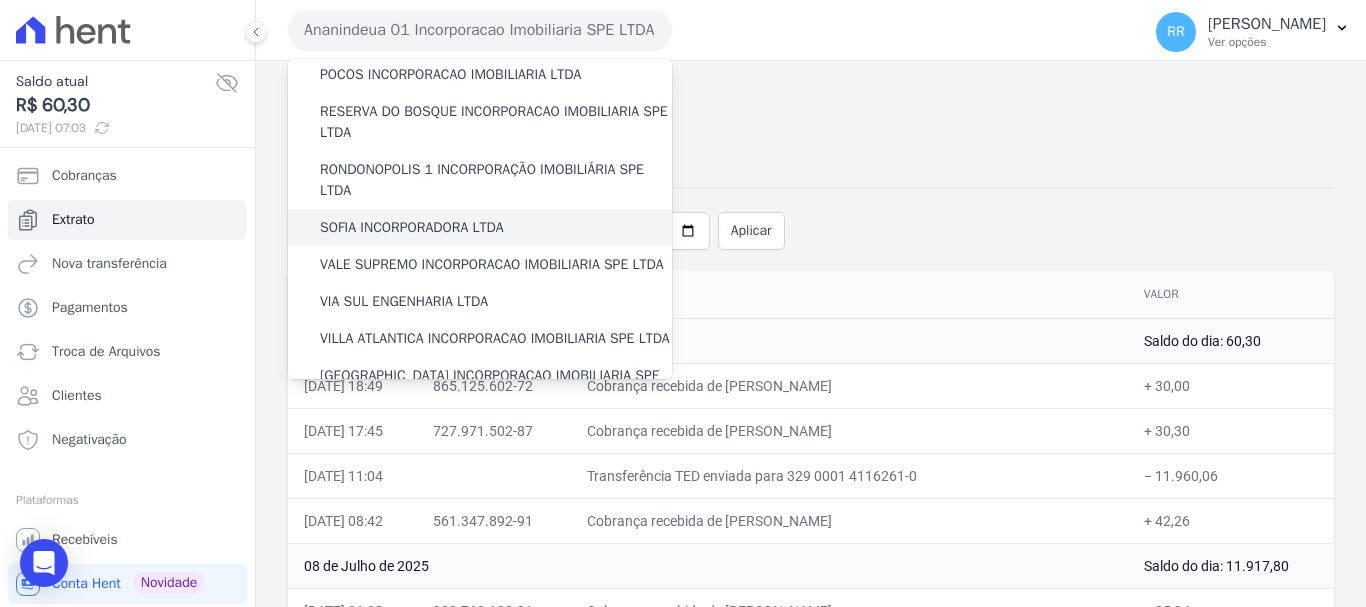 click on "SOFIA INCORPORADORA LTDA" at bounding box center [412, 227] 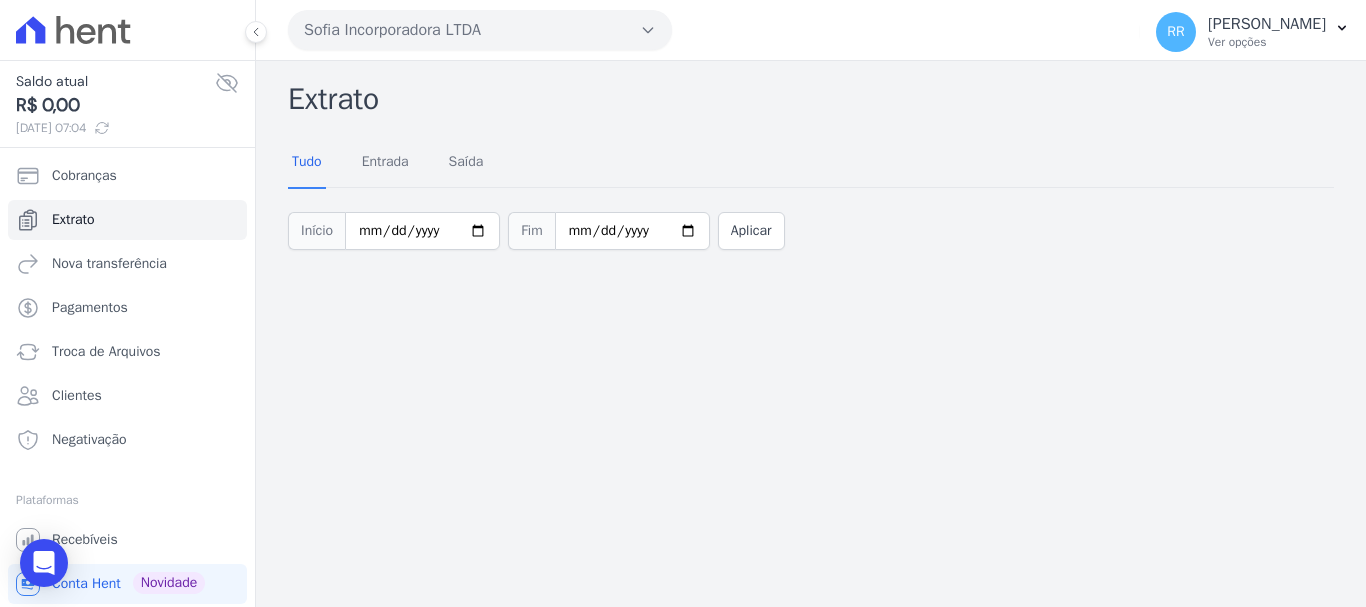 click on "Sofia Incorporadora LTDA" at bounding box center (480, 30) 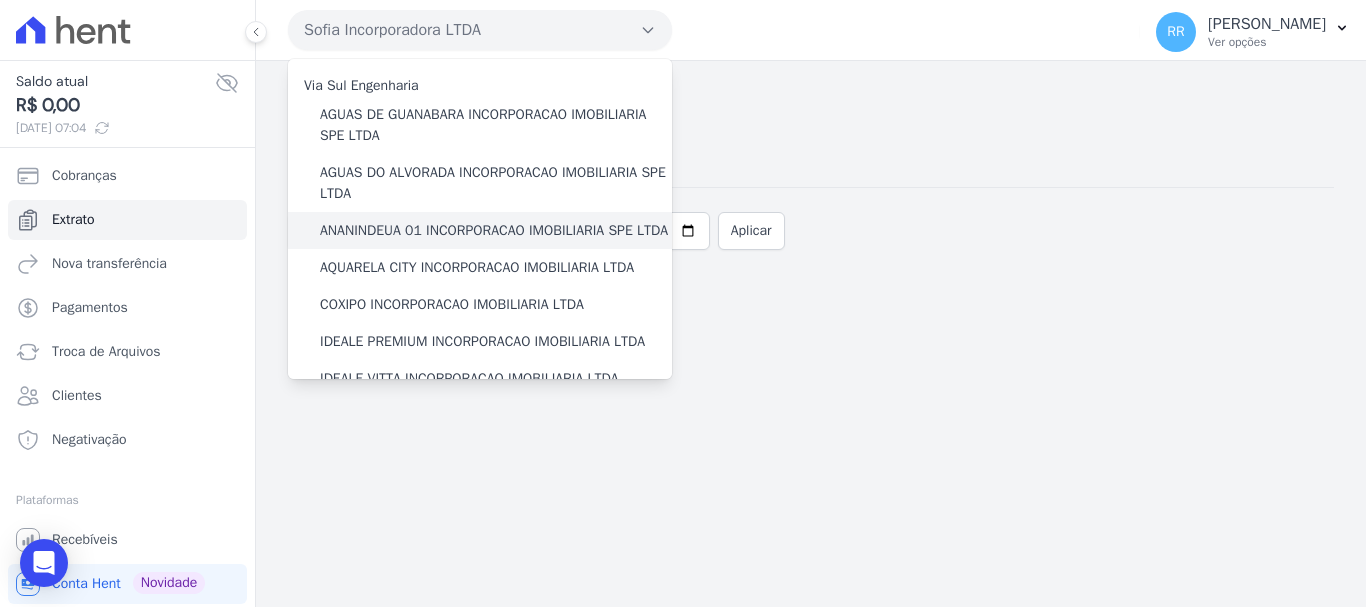 click on "ANANINDEUA 01 INCORPORACAO IMOBILIARIA SPE LTDA" at bounding box center (494, 230) 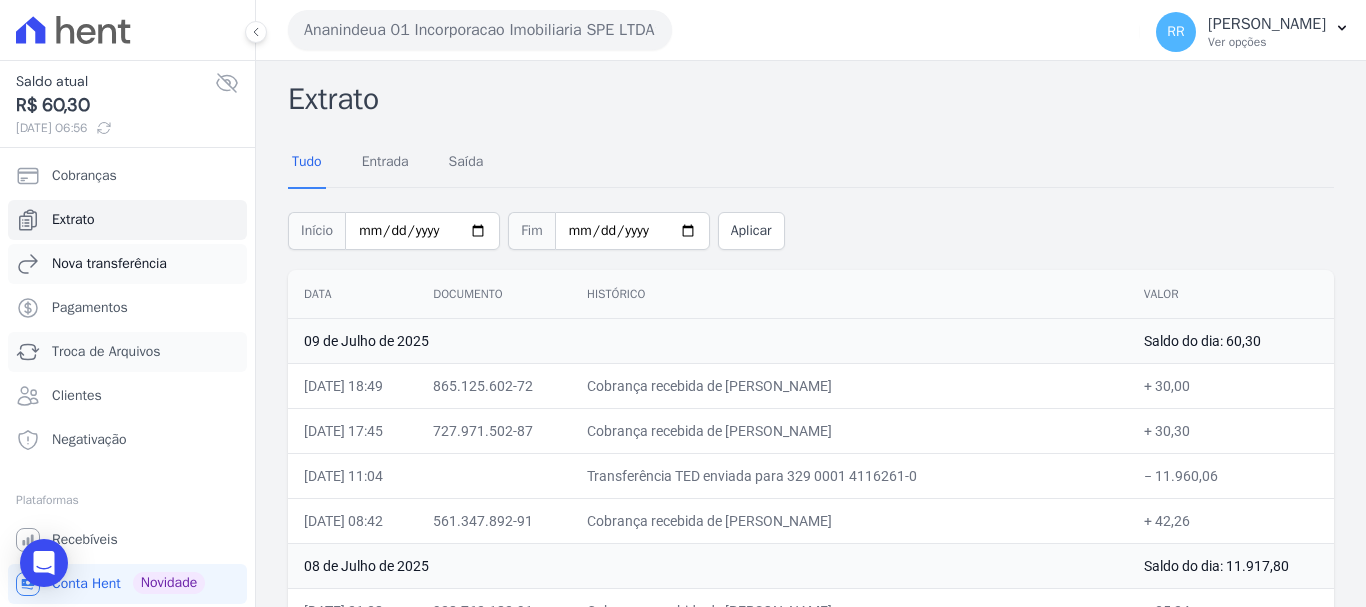 drag, startPoint x: 96, startPoint y: 358, endPoint x: 160, endPoint y: 268, distance: 110.4355 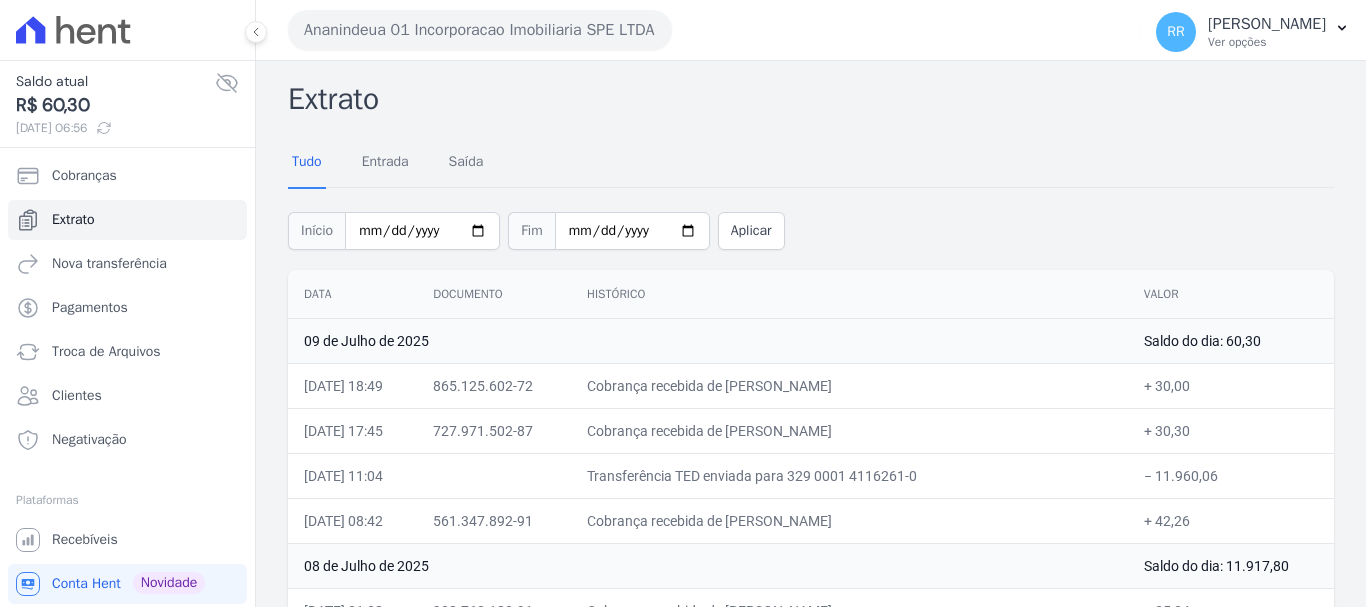 click on "Ananindeua 01 Incorporacao Imobiliaria SPE LTDA" at bounding box center [480, 30] 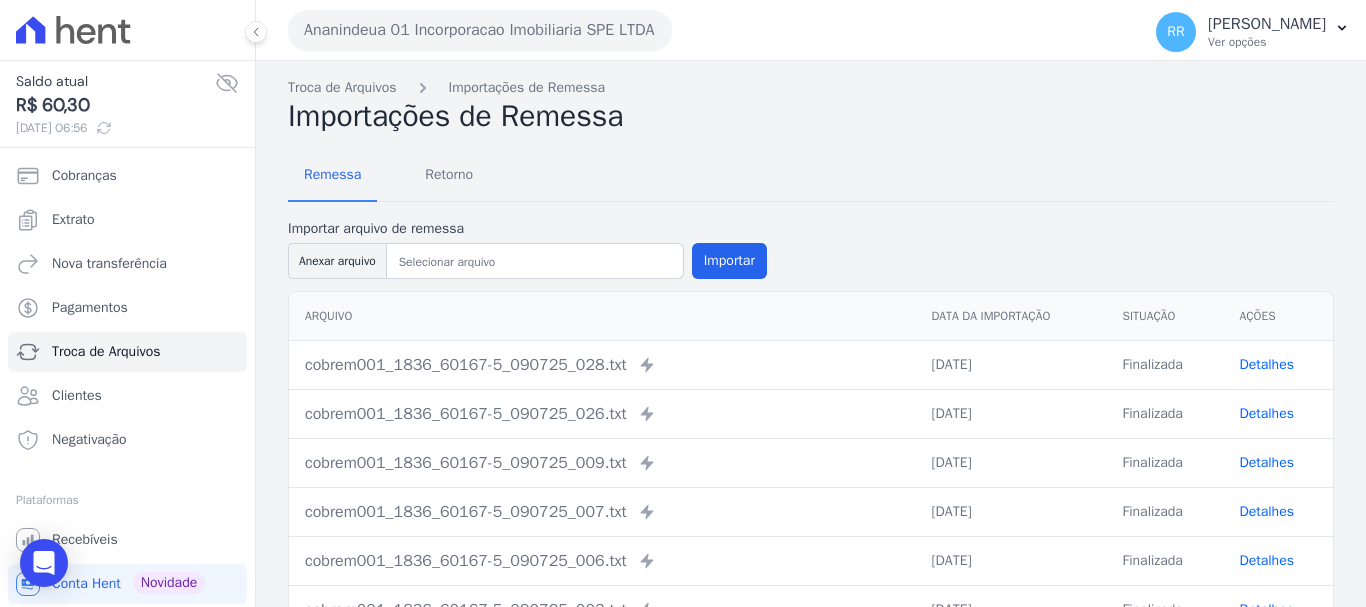drag, startPoint x: 468, startPoint y: 27, endPoint x: 436, endPoint y: 92, distance: 72.44998 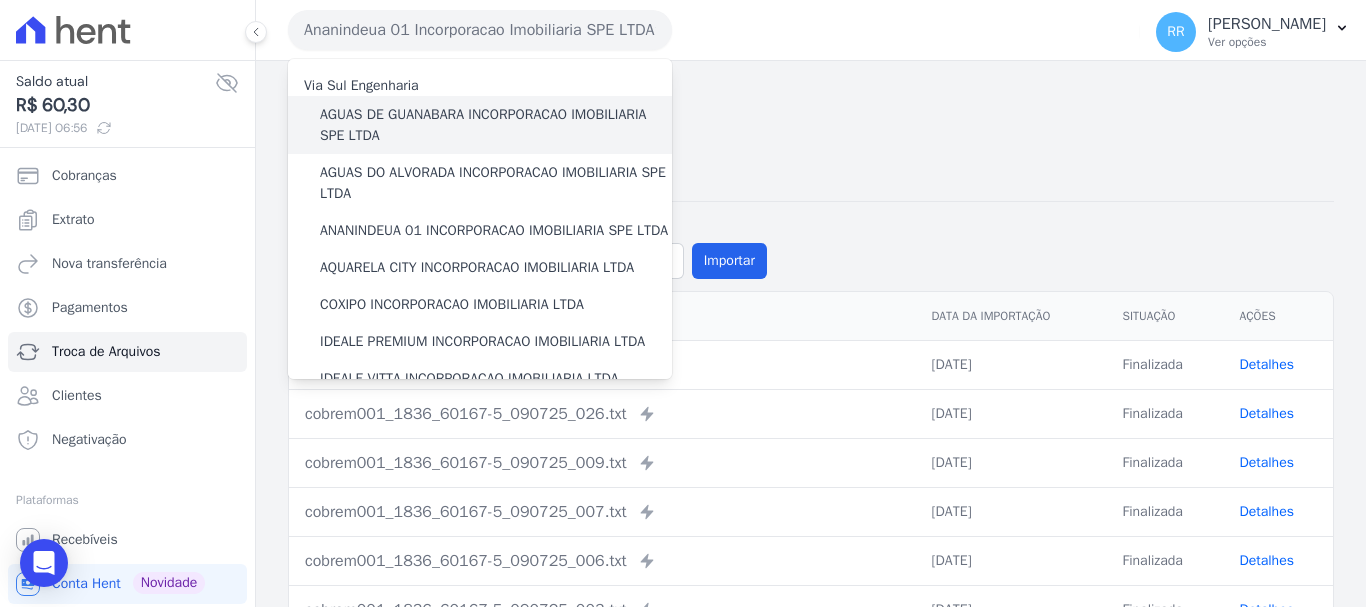 click on "AGUAS DE GUANABARA INCORPORACAO IMOBILIARIA SPE LTDA" at bounding box center (496, 125) 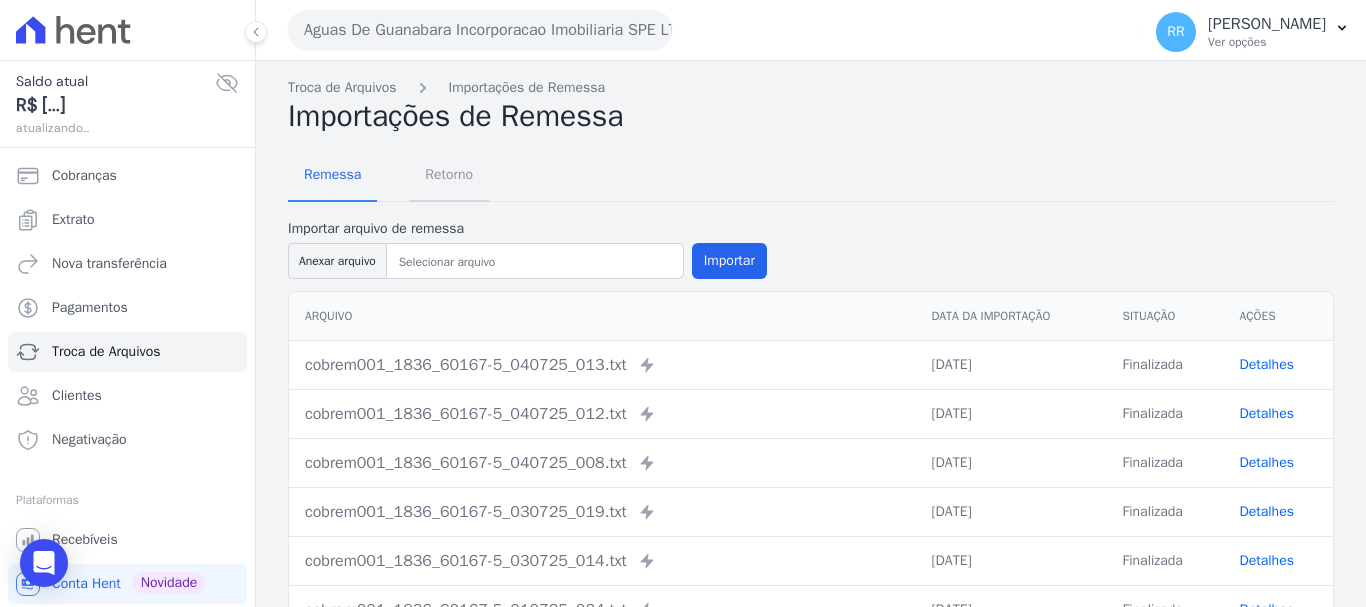click on "Retorno" at bounding box center [449, 174] 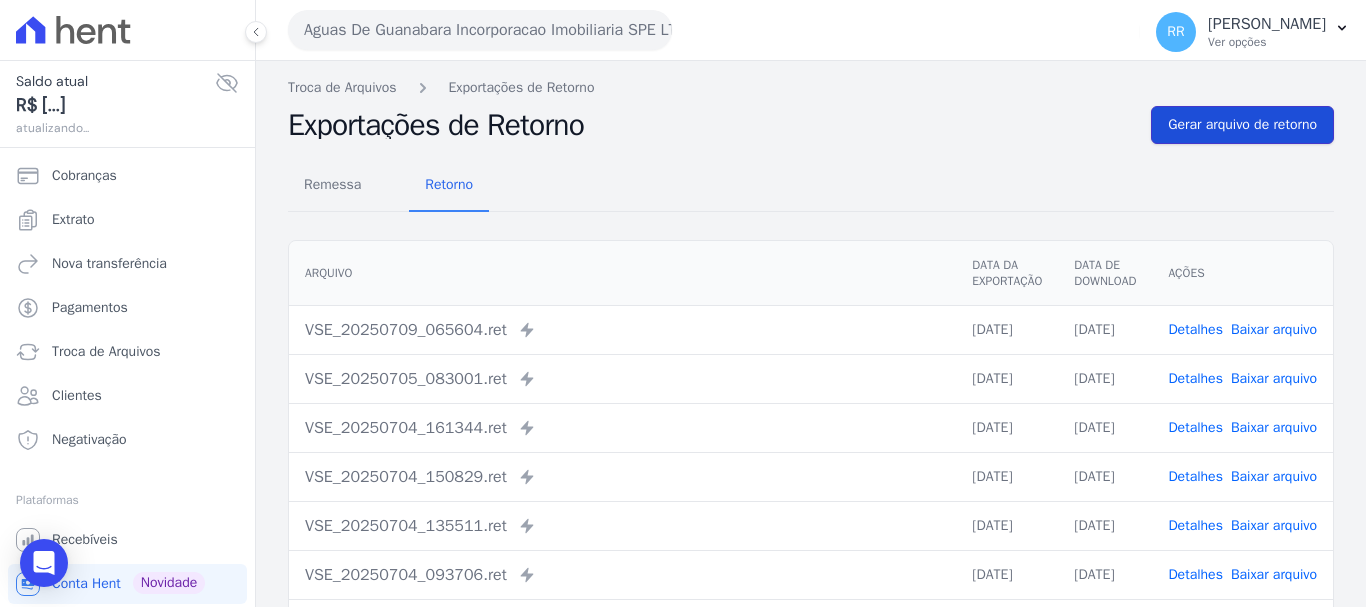 click on "Gerar arquivo de retorno" at bounding box center (1242, 125) 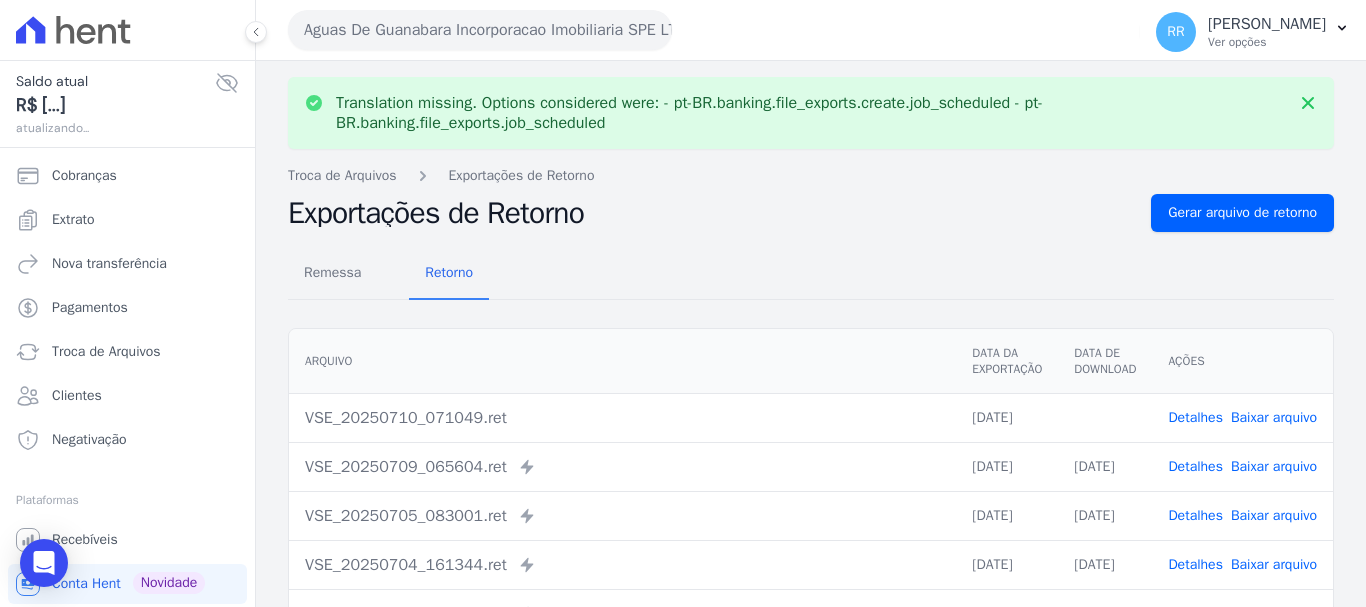 click on "Baixar arquivo" at bounding box center (1274, 417) 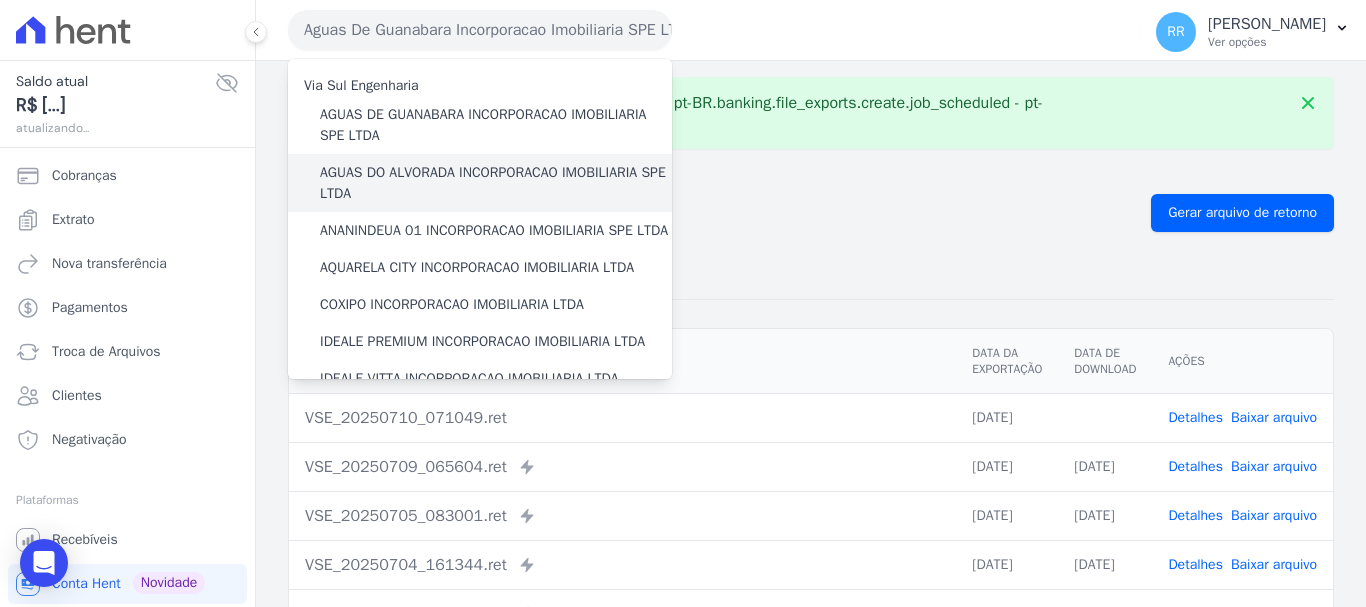 click on "AGUAS DO ALVORADA INCORPORACAO IMOBILIARIA SPE LTDA" at bounding box center [496, 183] 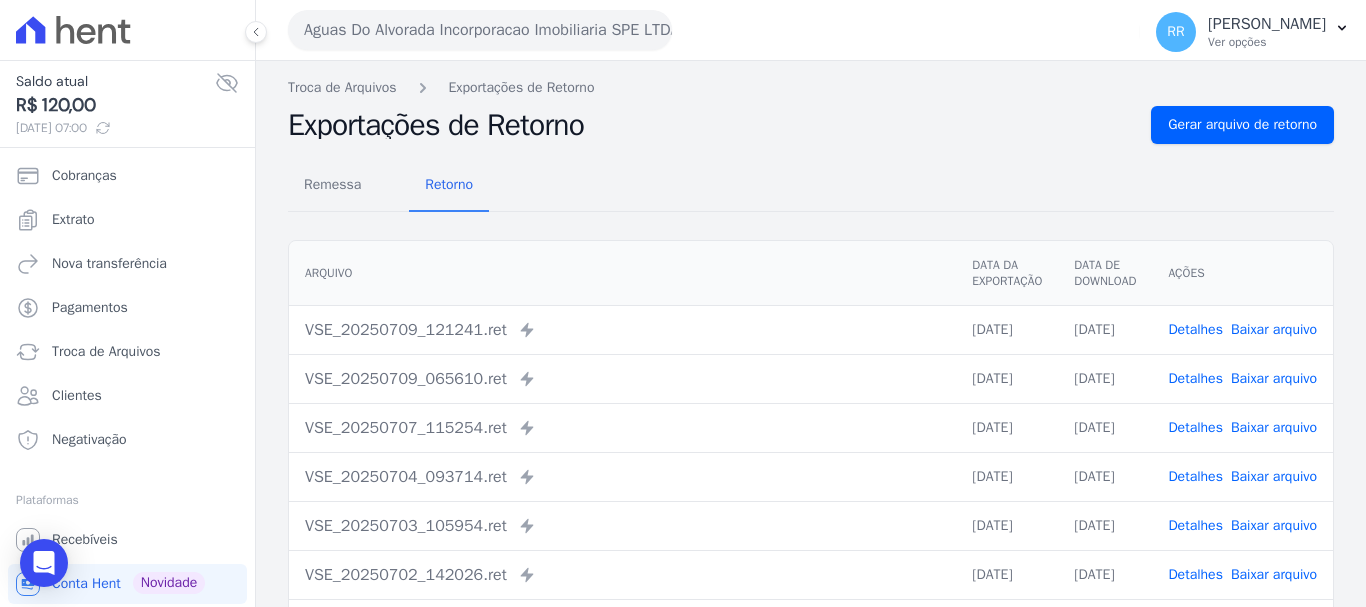 click on "Baixar arquivo" at bounding box center [1274, 329] 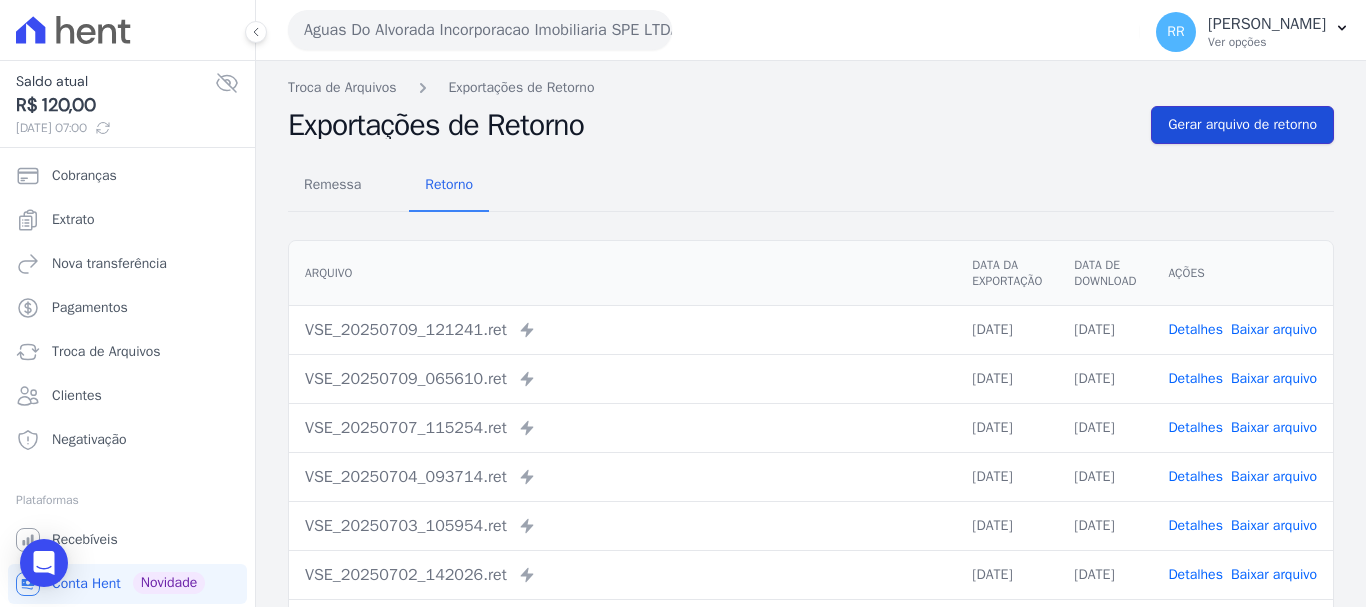 click on "Gerar arquivo de retorno" at bounding box center [1242, 125] 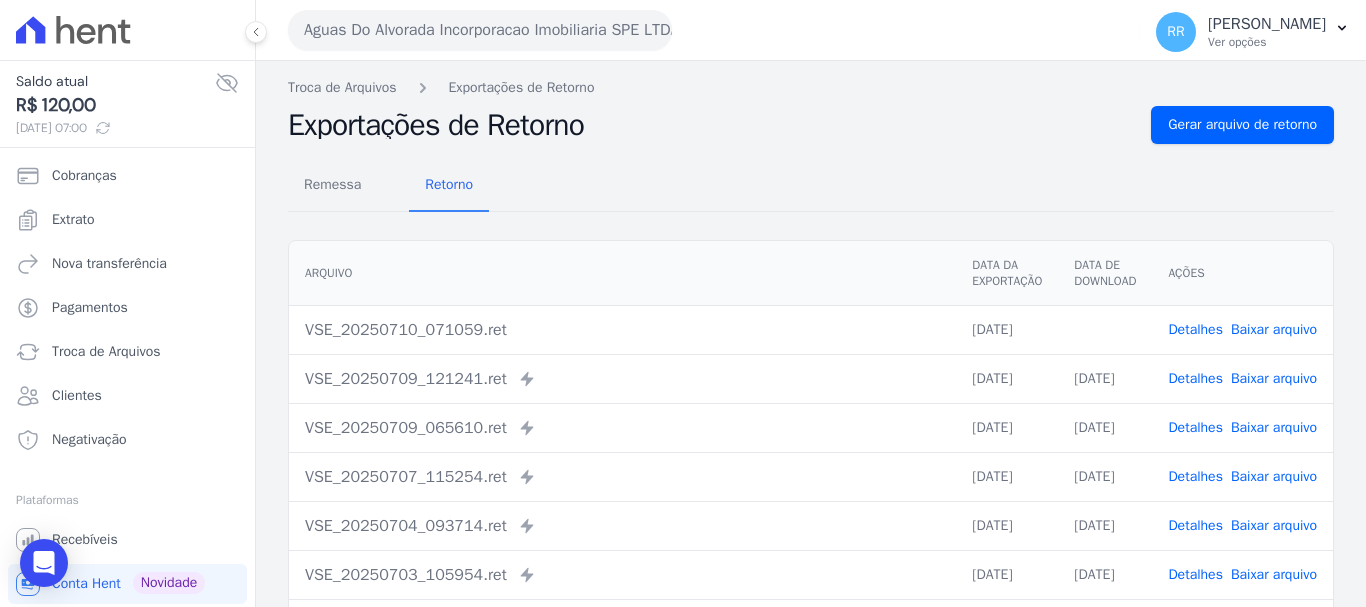 drag, startPoint x: 1258, startPoint y: 327, endPoint x: 1073, endPoint y: 263, distance: 195.7575 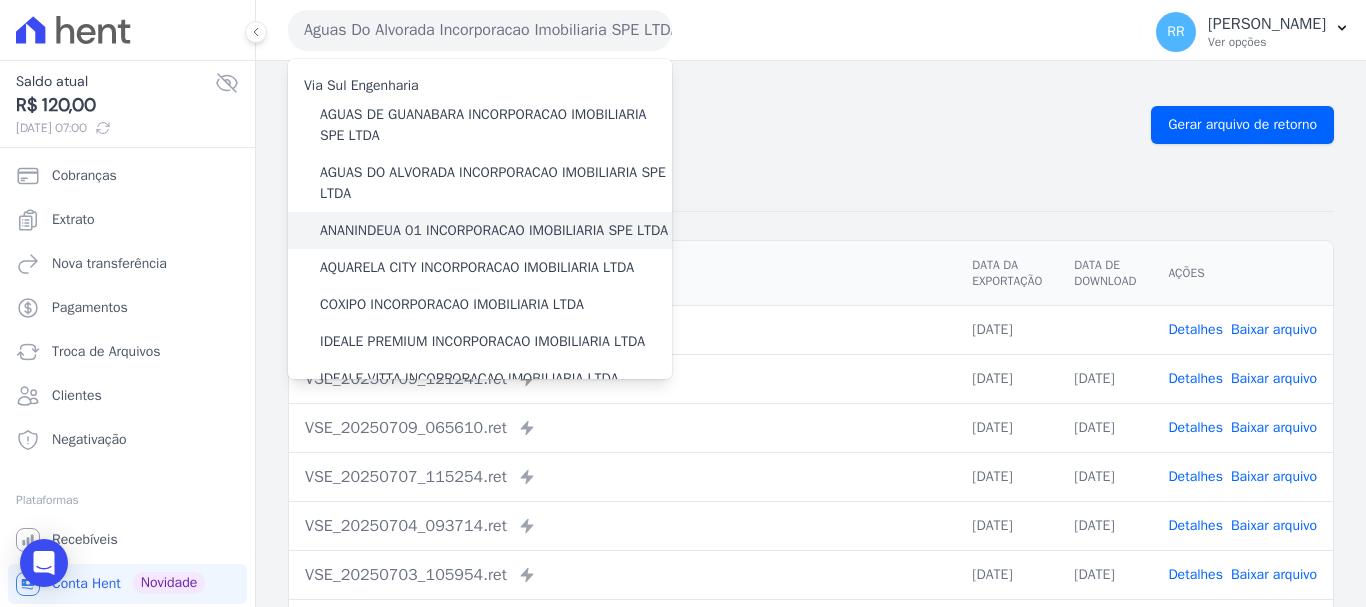 click on "ANANINDEUA 01 INCORPORACAO IMOBILIARIA SPE LTDA" at bounding box center (494, 230) 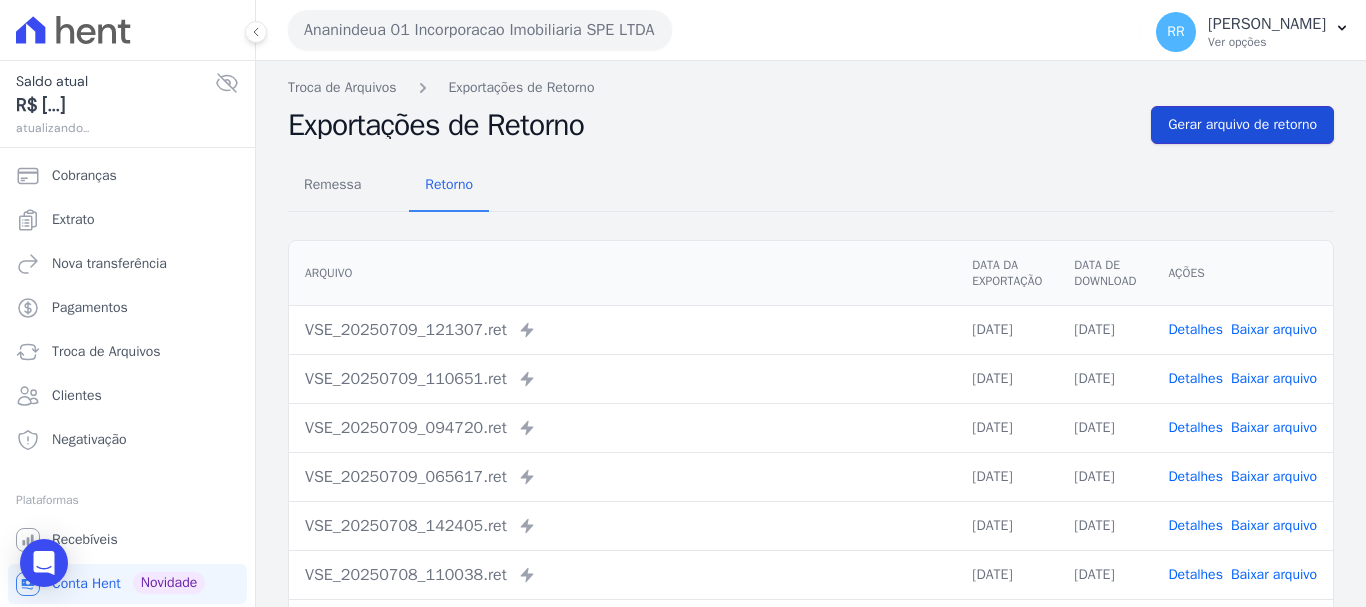 click on "Gerar arquivo de retorno" at bounding box center (1242, 125) 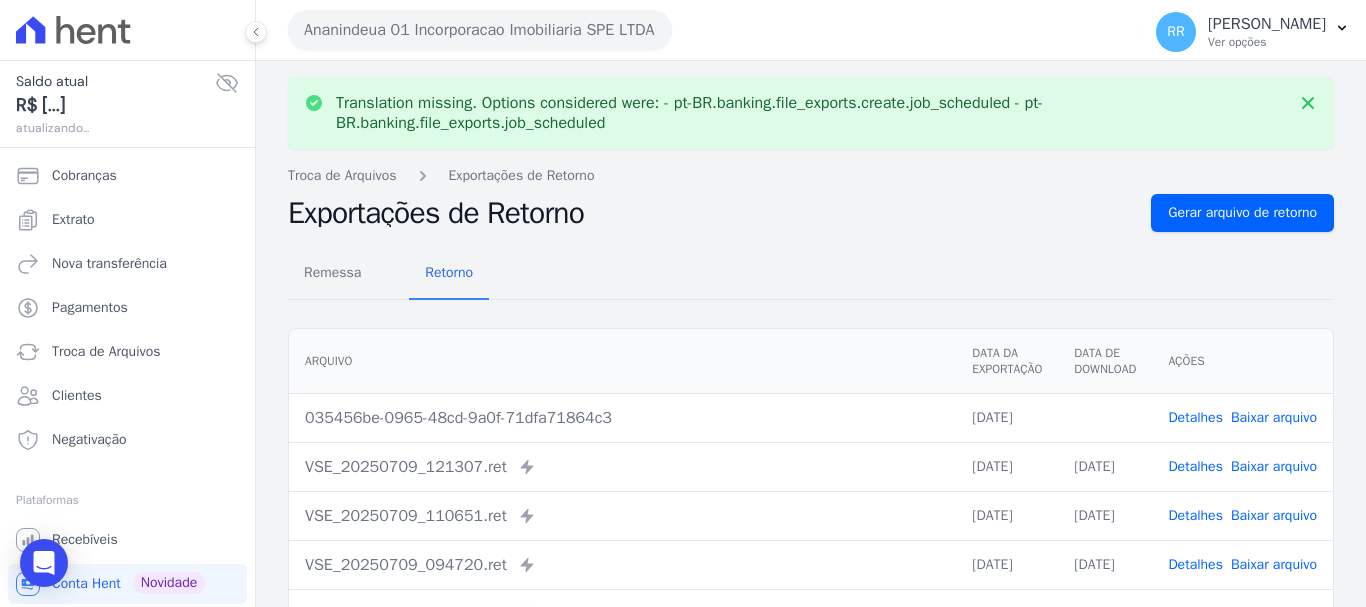 click on "Baixar arquivo" at bounding box center (1274, 417) 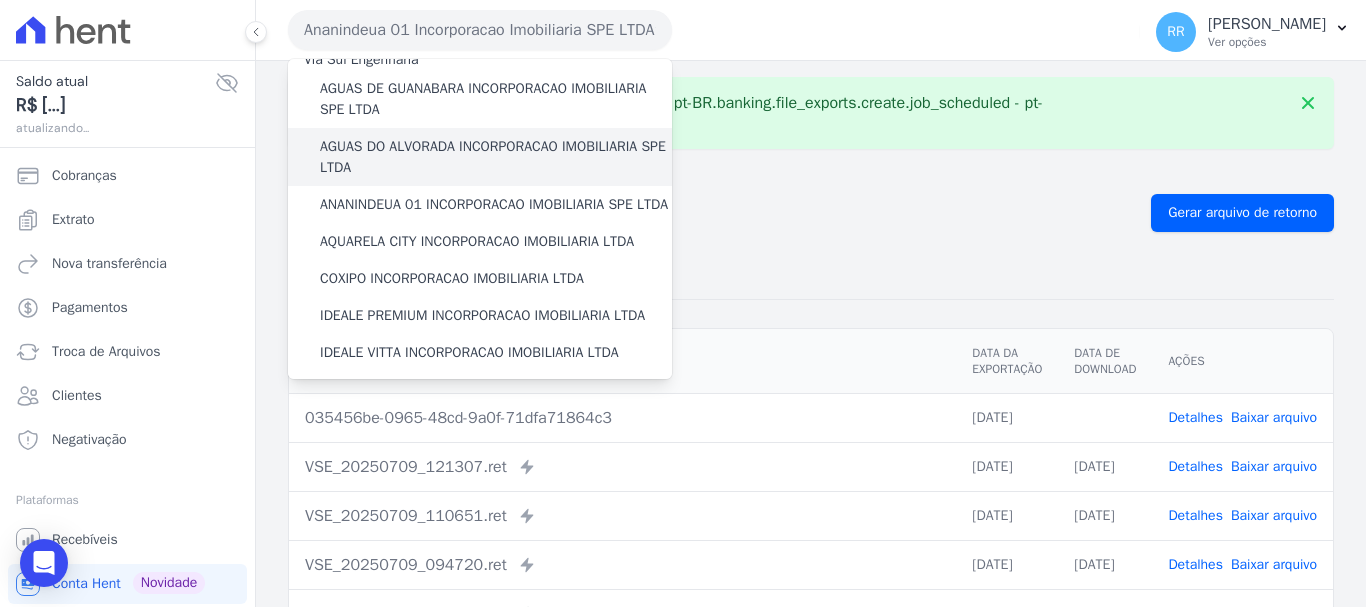 scroll, scrollTop: 0, scrollLeft: 0, axis: both 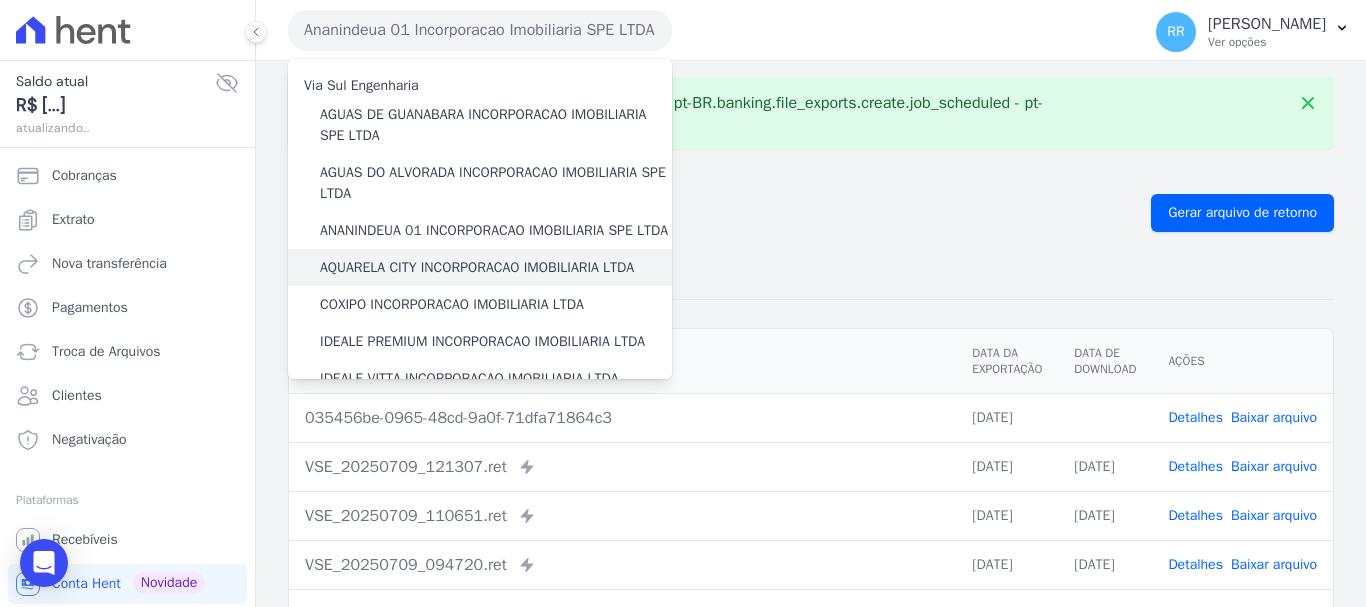 click on "AQUARELA CITY INCORPORACAO IMOBILIARIA LTDA" at bounding box center [477, 267] 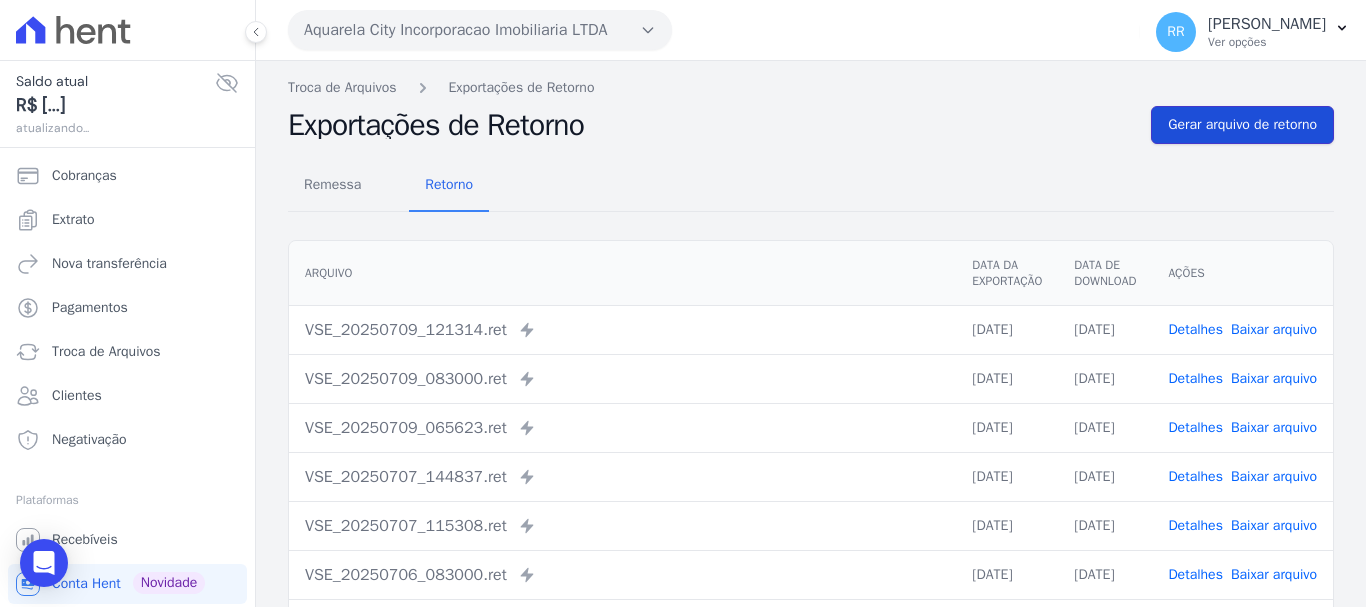 click on "Gerar arquivo de retorno" at bounding box center (1242, 125) 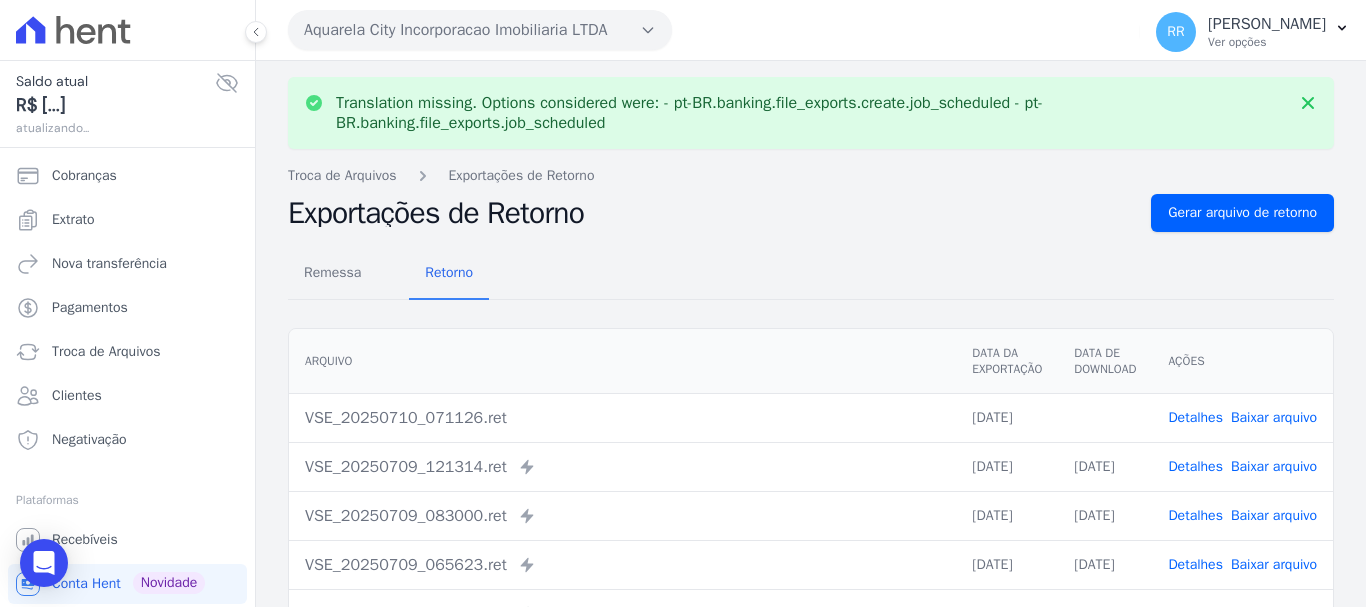 drag, startPoint x: 1264, startPoint y: 418, endPoint x: 1248, endPoint y: 410, distance: 17.888544 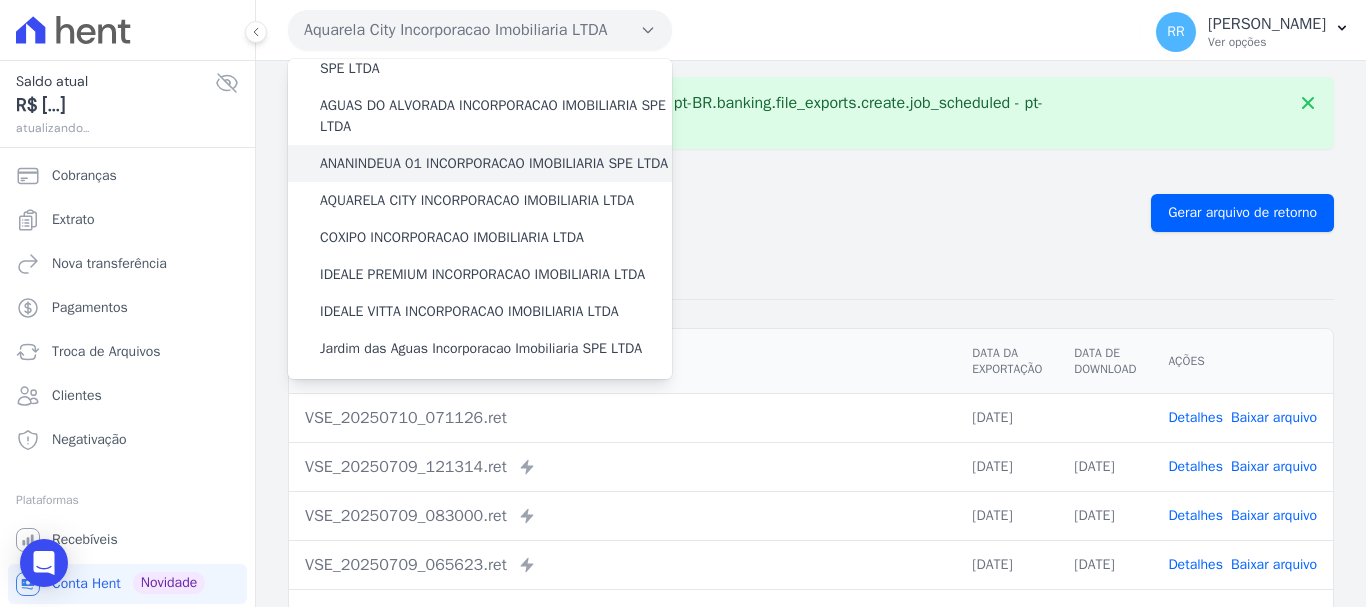 scroll, scrollTop: 100, scrollLeft: 0, axis: vertical 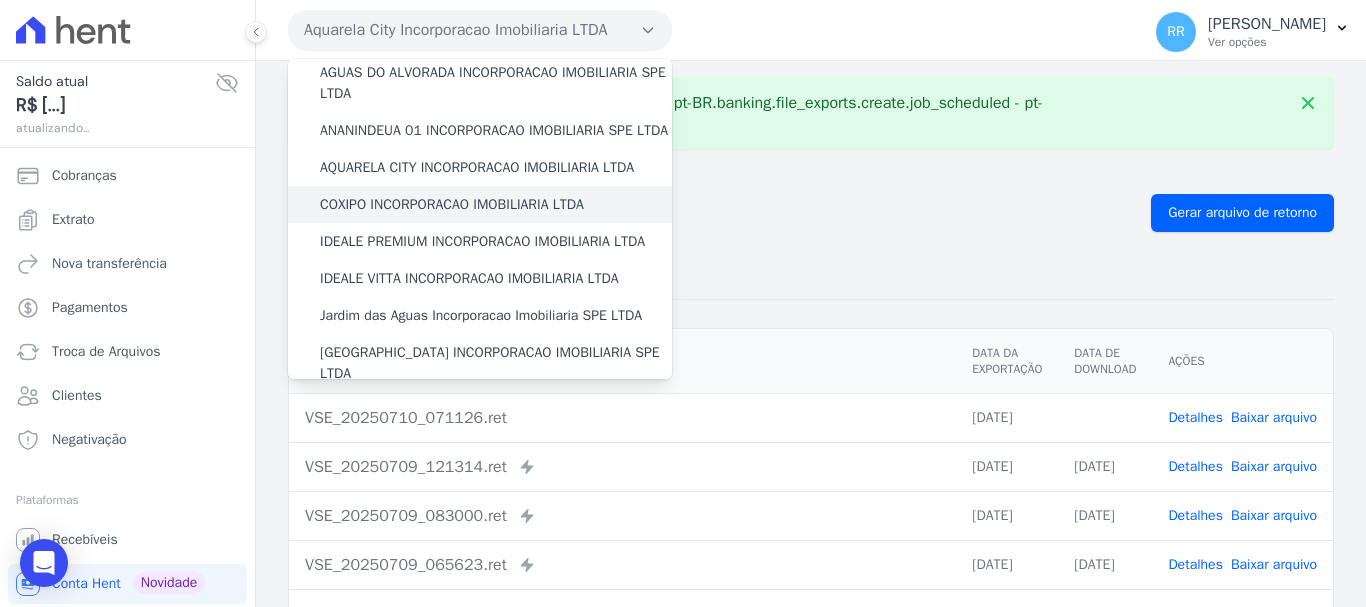 click on "COXIPO INCORPORACAO IMOBILIARIA LTDA" at bounding box center (452, 204) 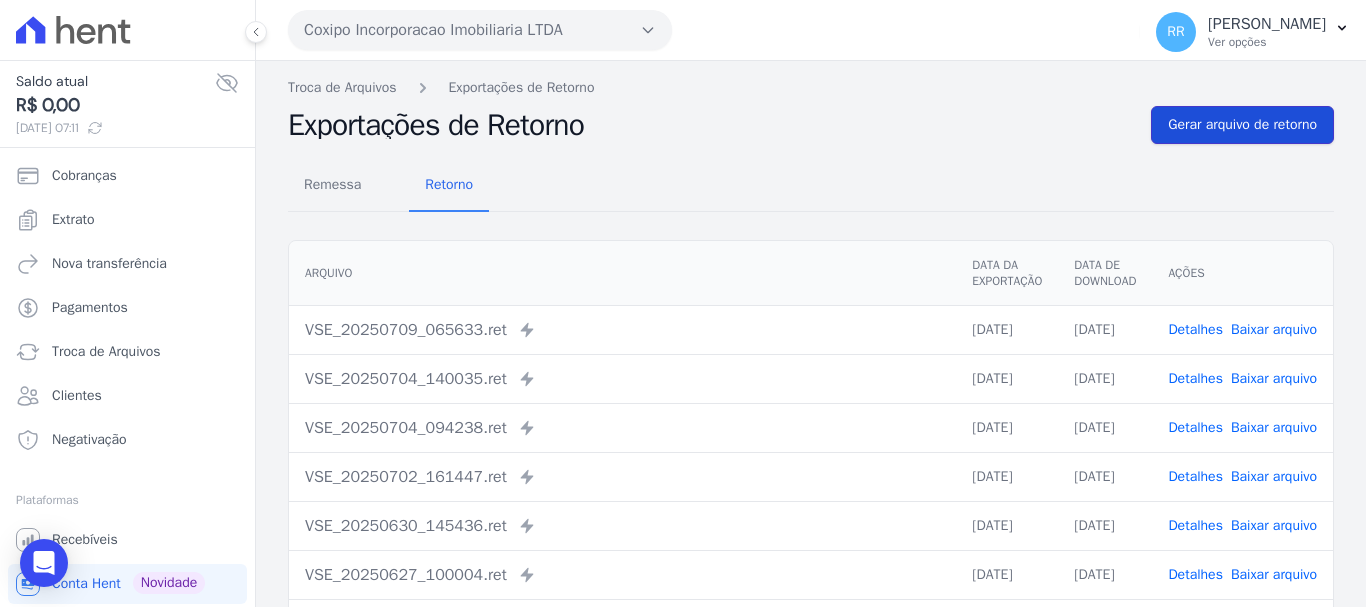 click on "Gerar arquivo de retorno" at bounding box center (1242, 125) 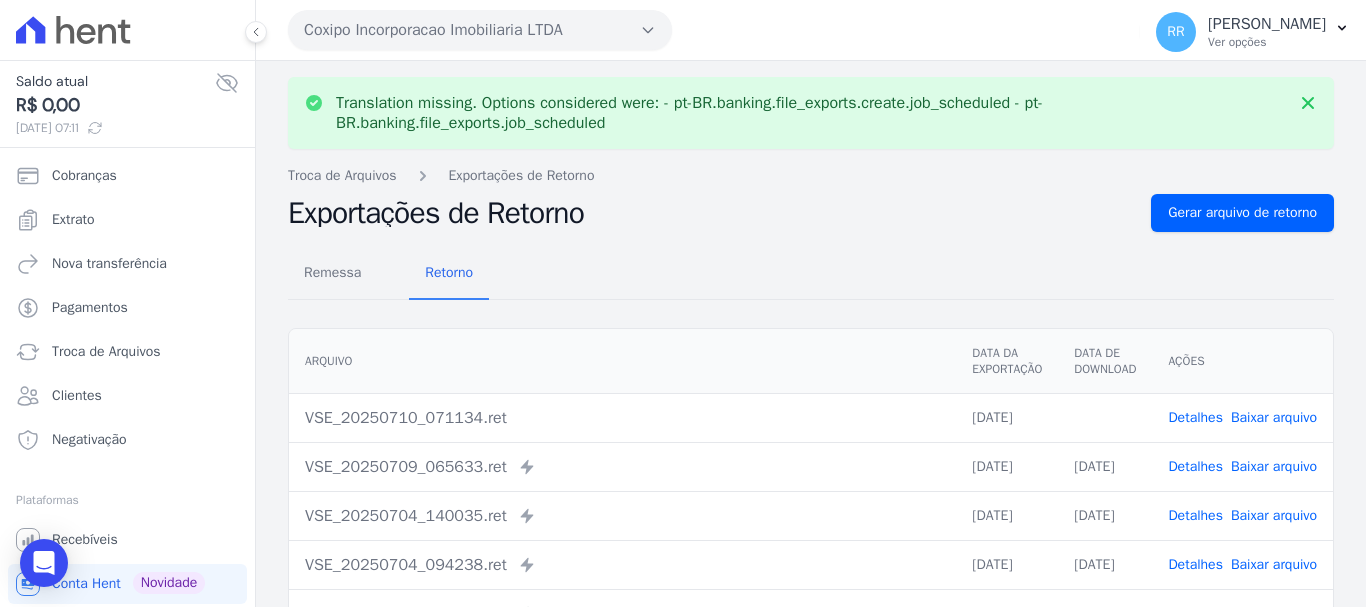 drag, startPoint x: 1281, startPoint y: 420, endPoint x: 1261, endPoint y: 416, distance: 20.396078 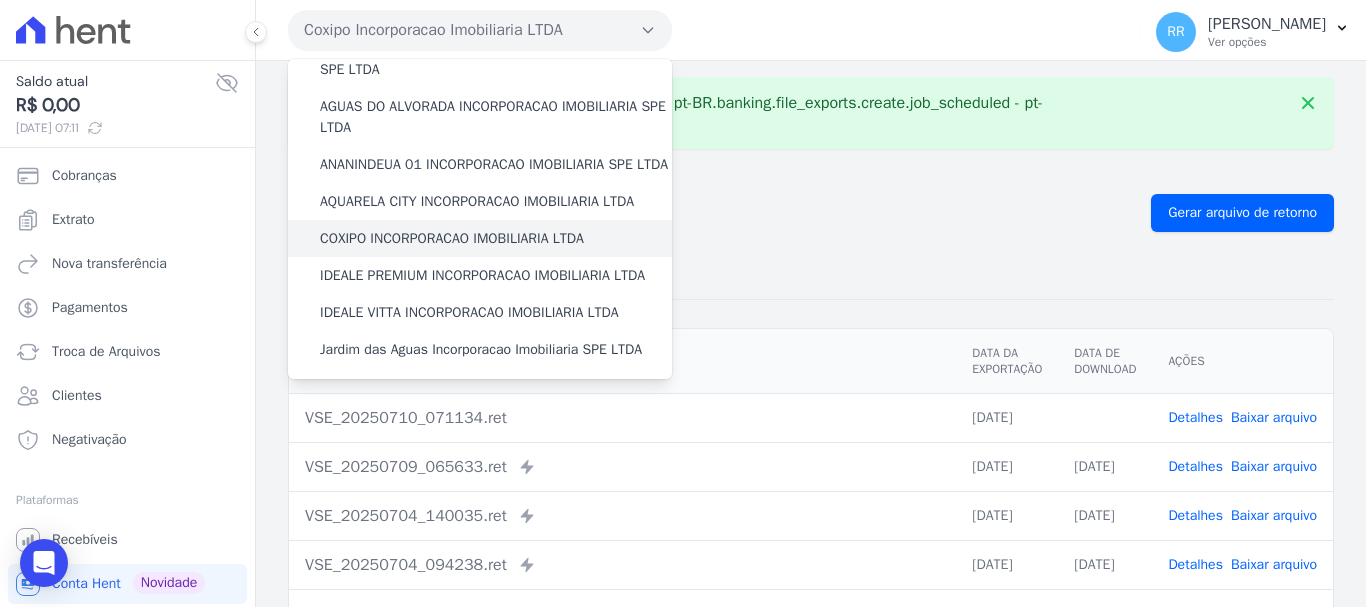 scroll, scrollTop: 100, scrollLeft: 0, axis: vertical 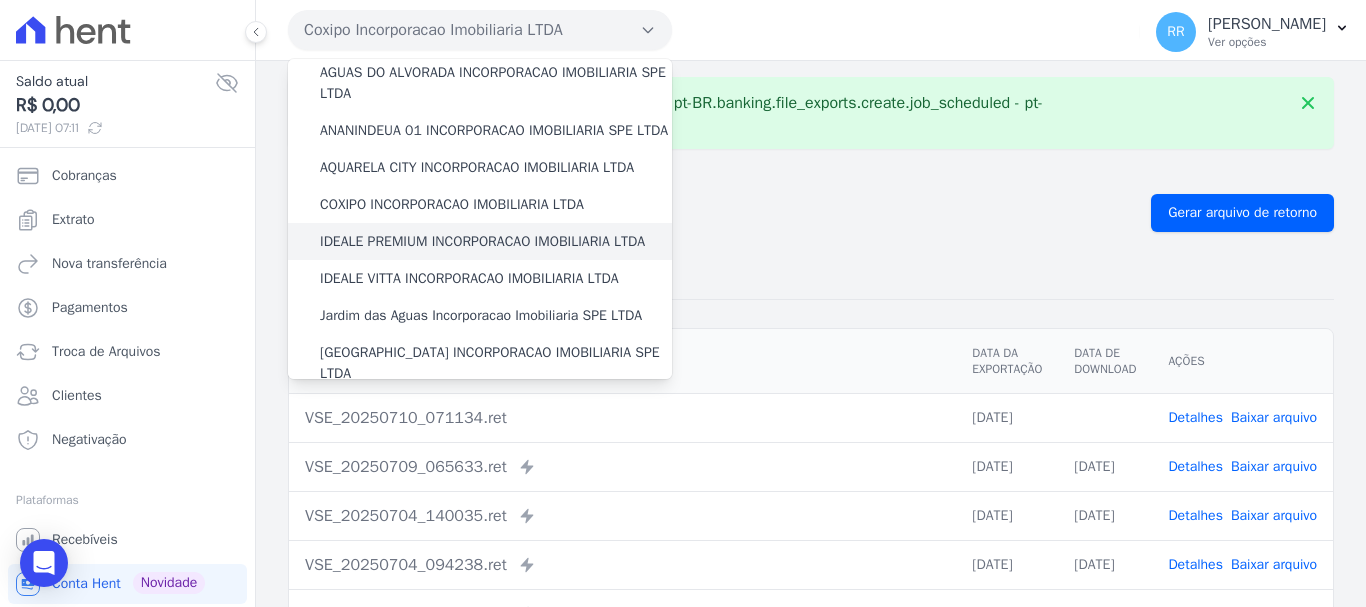 click on "IDEALE PREMIUM INCORPORACAO IMOBILIARIA LTDA" at bounding box center [480, 241] 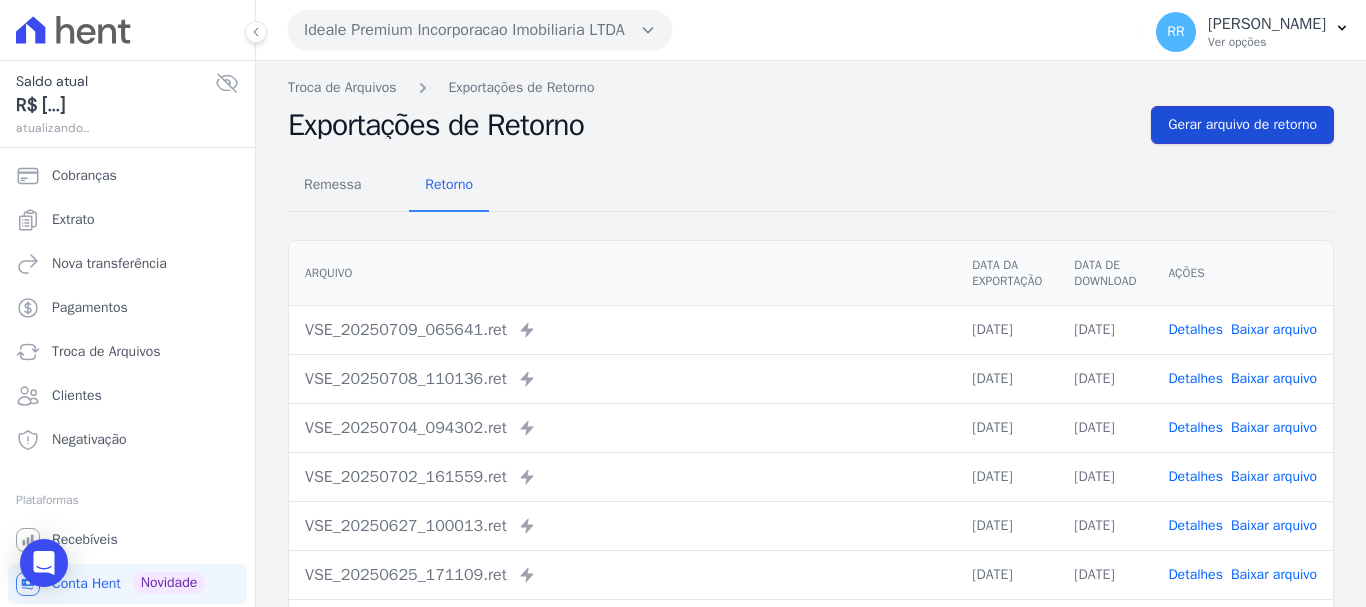 drag, startPoint x: 1193, startPoint y: 132, endPoint x: 1178, endPoint y: 141, distance: 17.492855 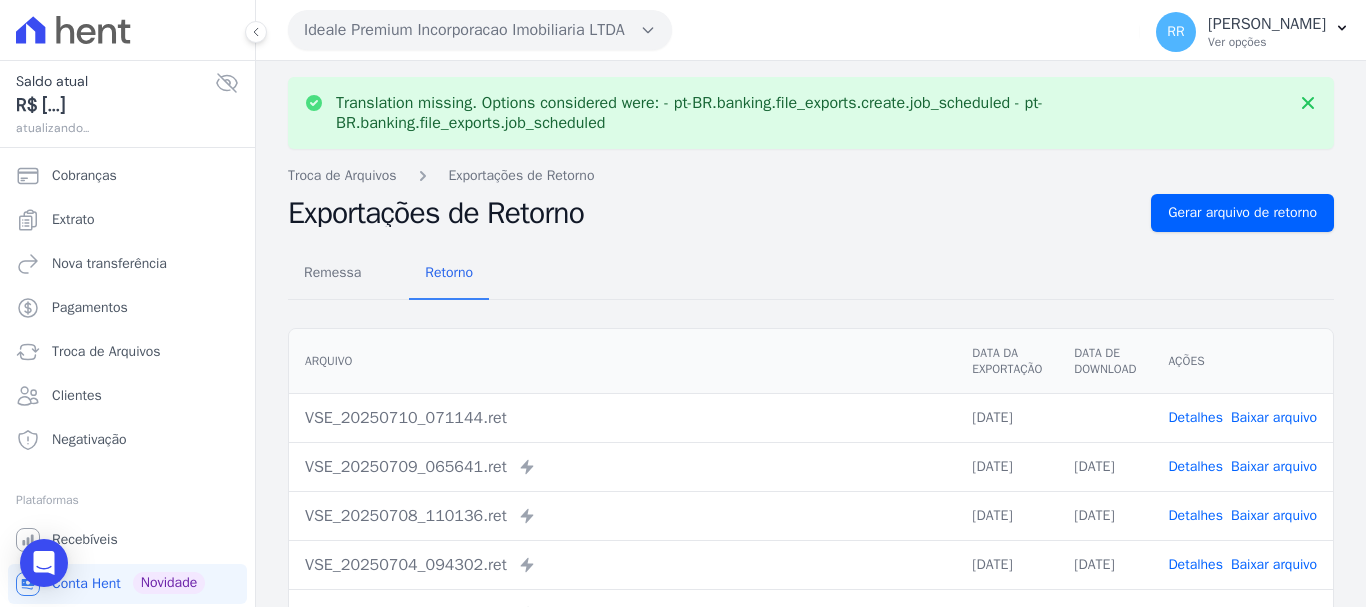 click on "Baixar arquivo" at bounding box center [1274, 417] 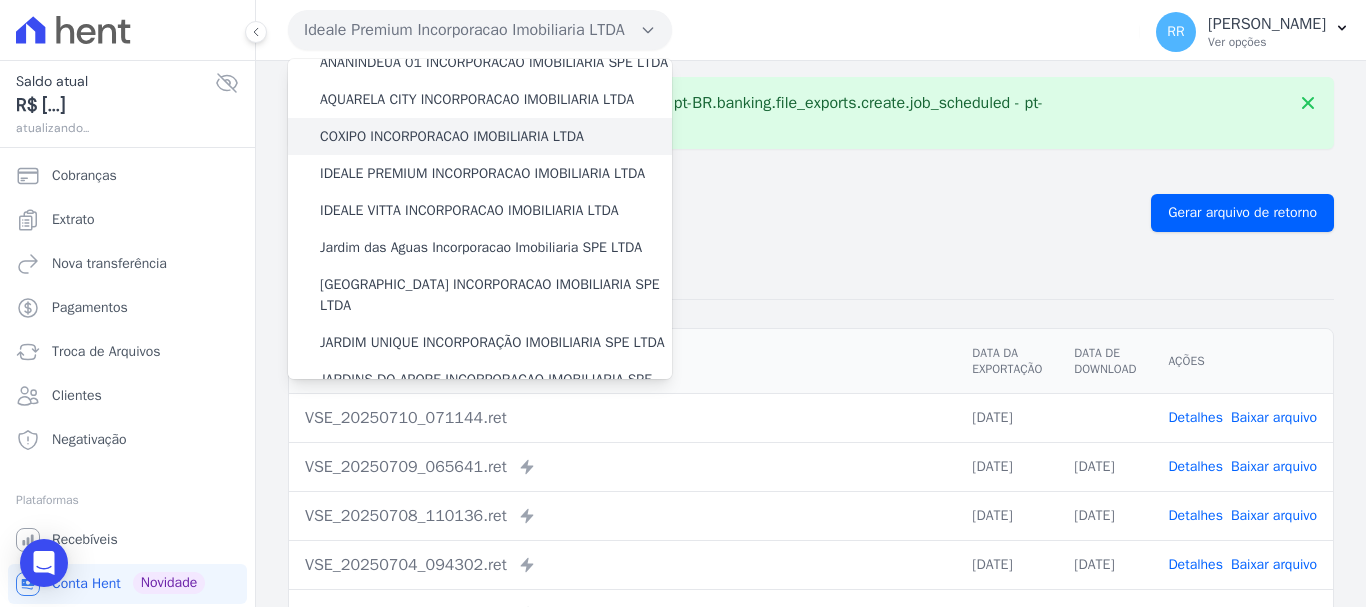 scroll, scrollTop: 200, scrollLeft: 0, axis: vertical 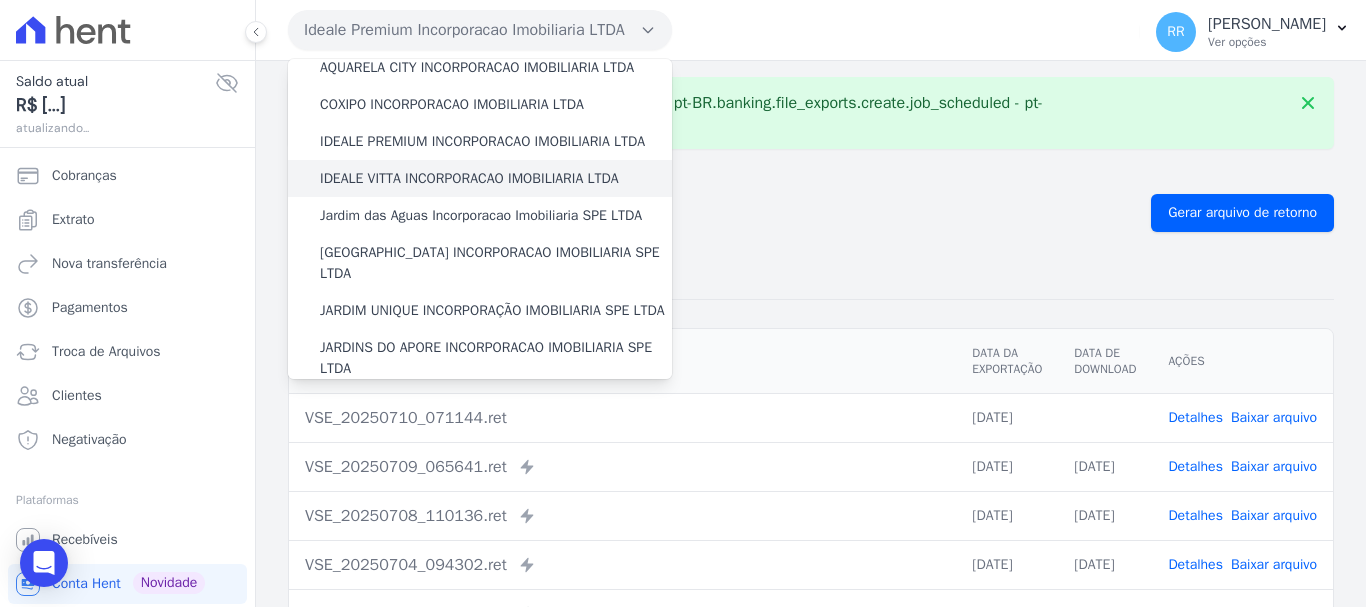 click on "IDEALE VITTA INCORPORACAO IMOBILIARIA LTDA" at bounding box center (469, 178) 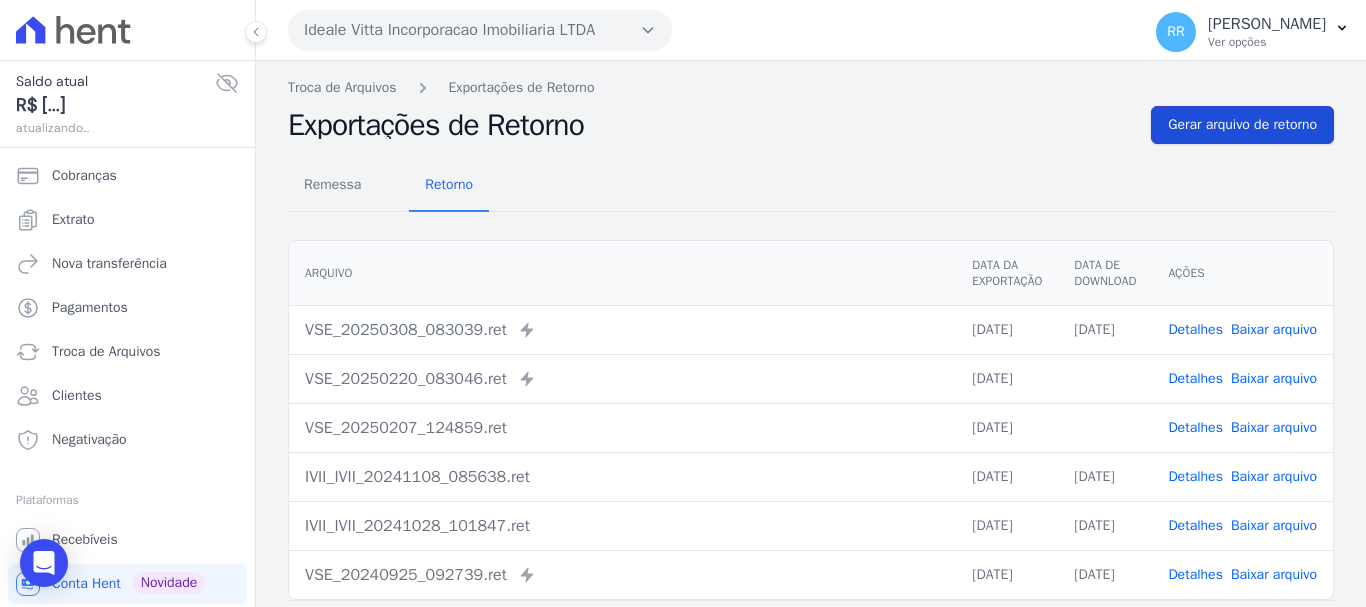 drag, startPoint x: 1233, startPoint y: 112, endPoint x: 1206, endPoint y: 119, distance: 27.89265 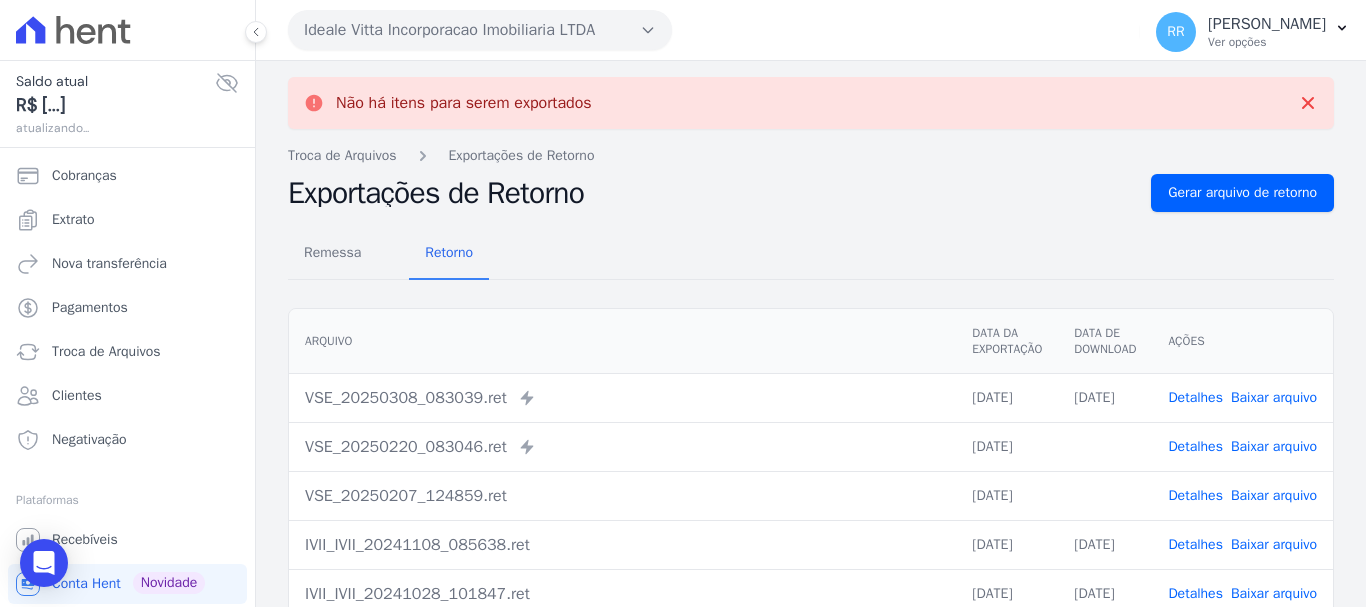 click on "Ideale Vitta Incorporacao Imobiliaria LTDA" at bounding box center [480, 30] 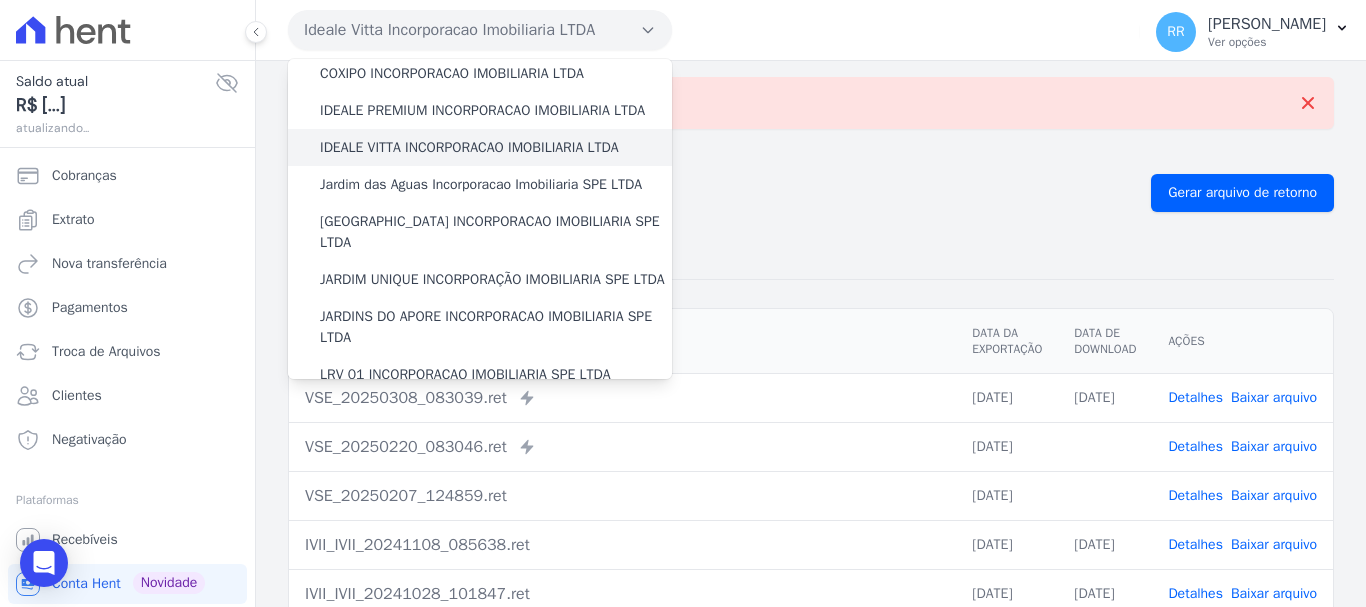 scroll, scrollTop: 200, scrollLeft: 0, axis: vertical 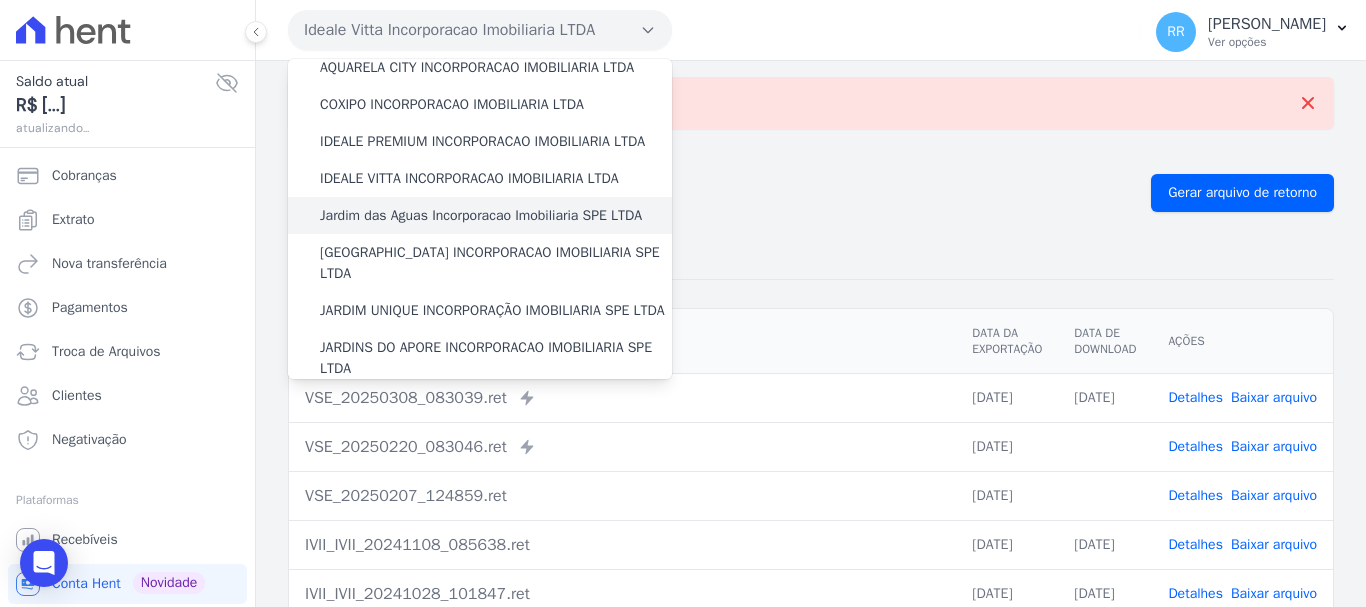 click on "Jardim das Aguas Incorporacao Imobiliaria SPE LTDA" at bounding box center (480, 215) 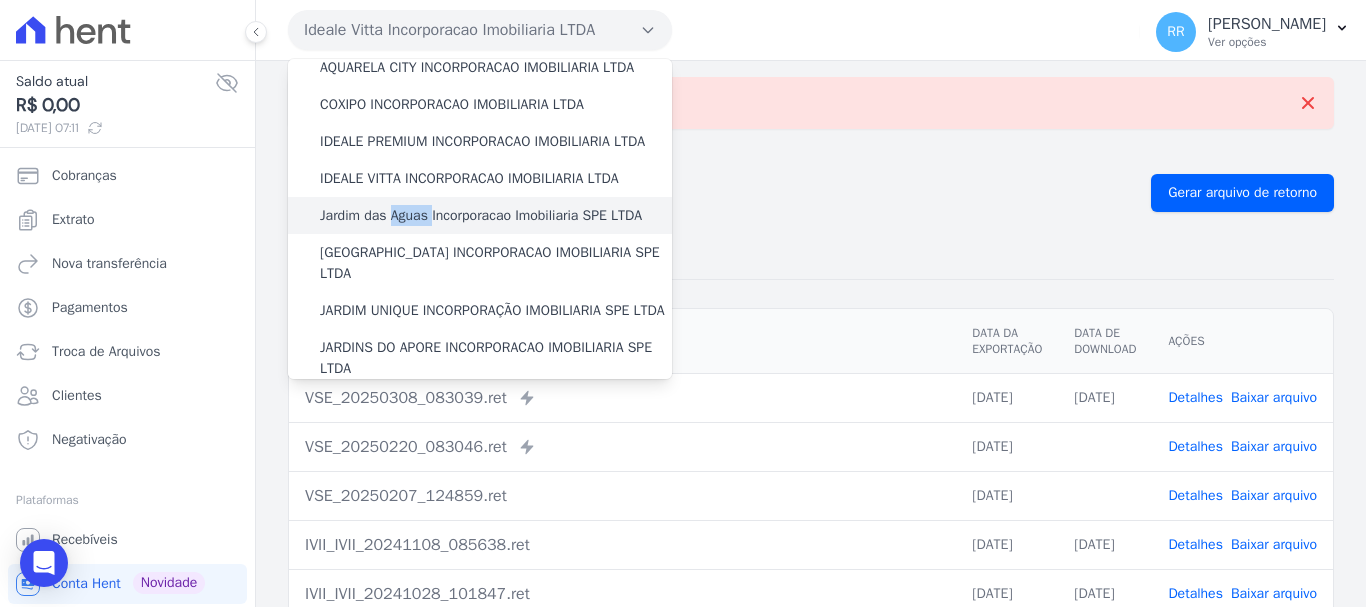 click on "Jardim das Aguas Incorporacao Imobiliaria SPE LTDA" at bounding box center [480, 215] 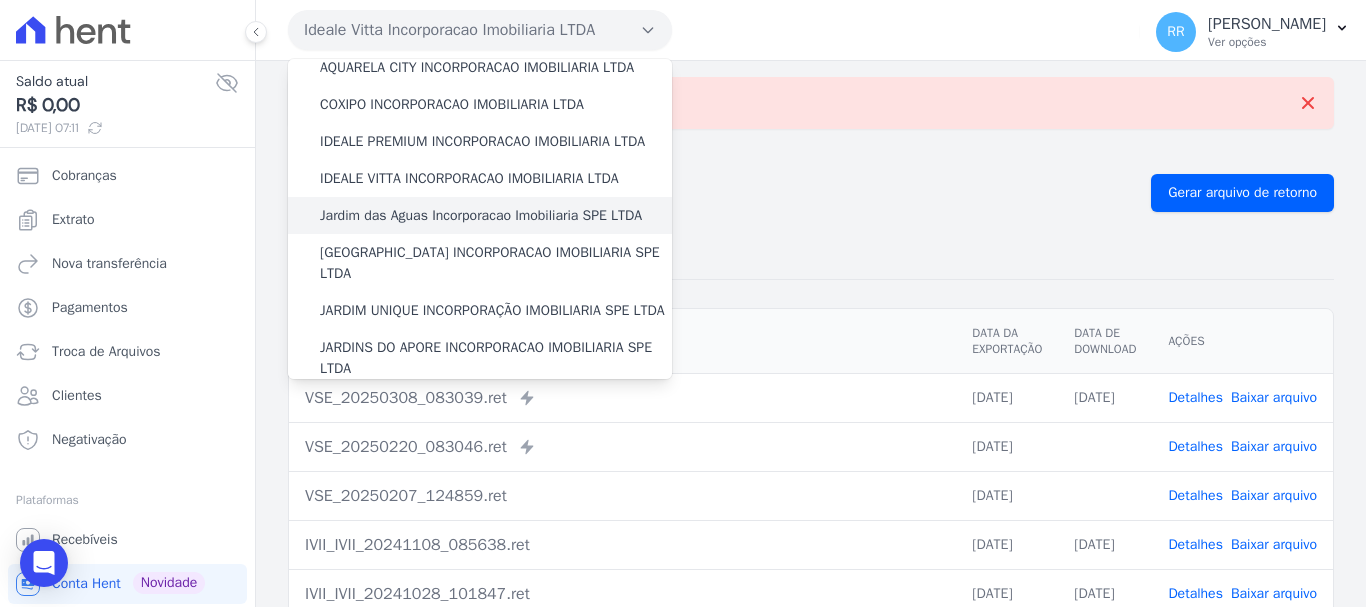 click on "Jardim das Aguas Incorporacao Imobiliaria SPE LTDA" at bounding box center (480, 215) 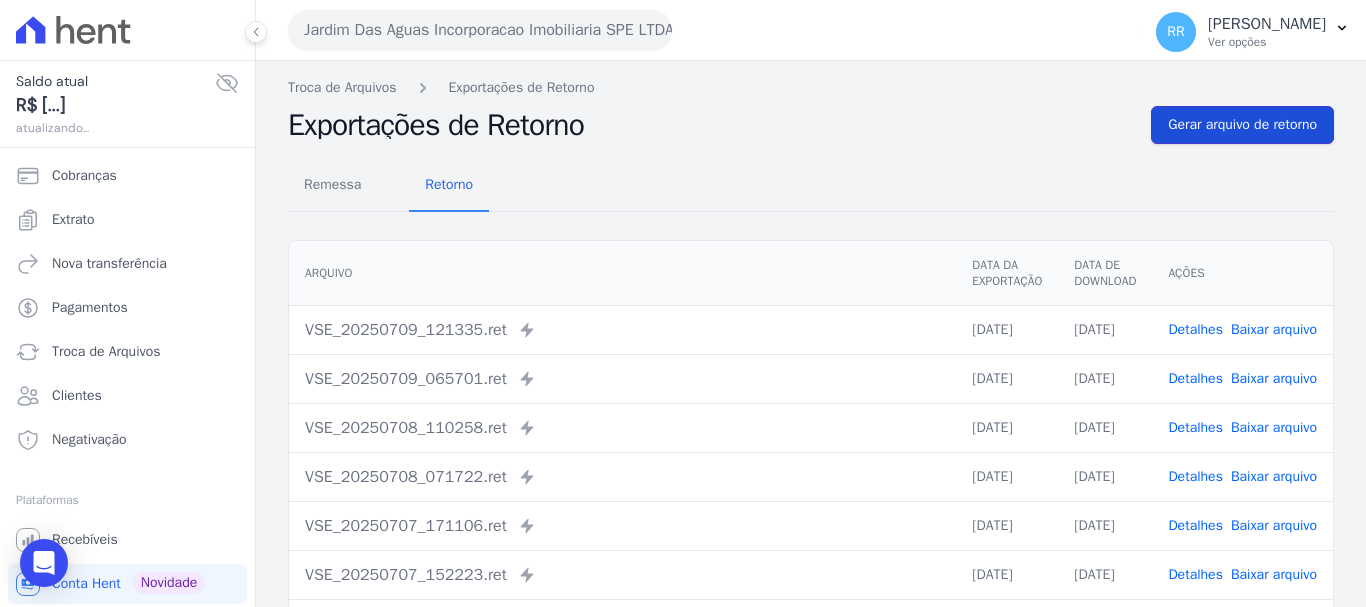 click on "Gerar arquivo de retorno" at bounding box center (1242, 125) 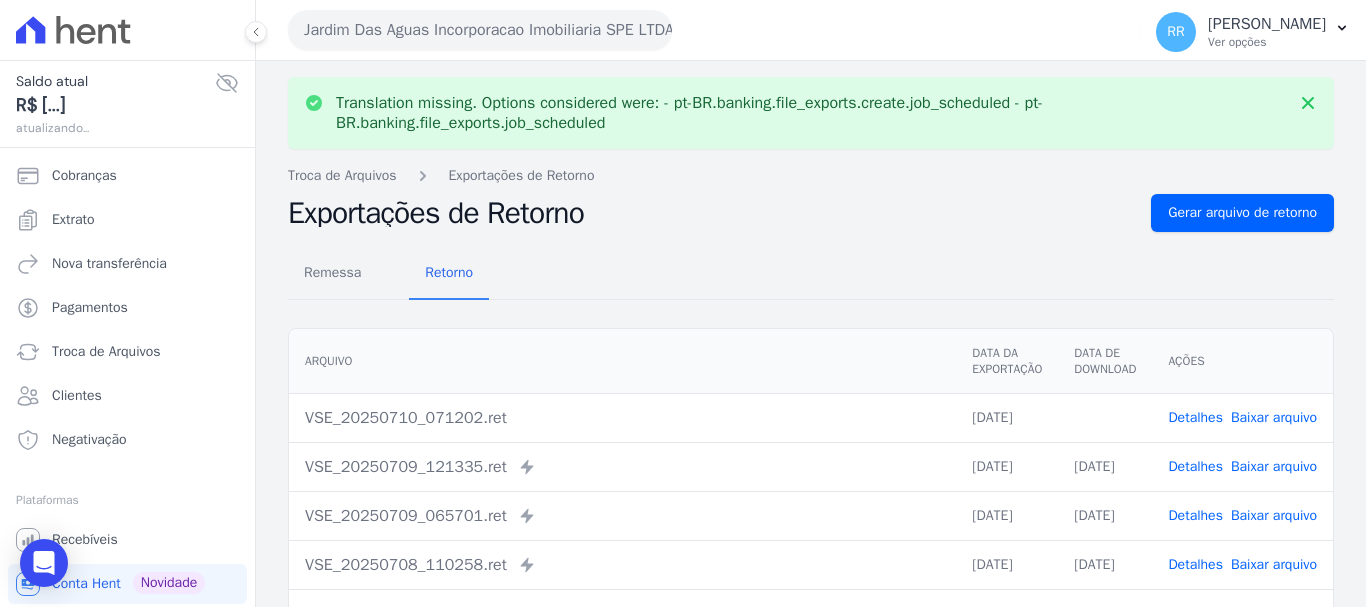click on "Baixar arquivo" at bounding box center [1274, 417] 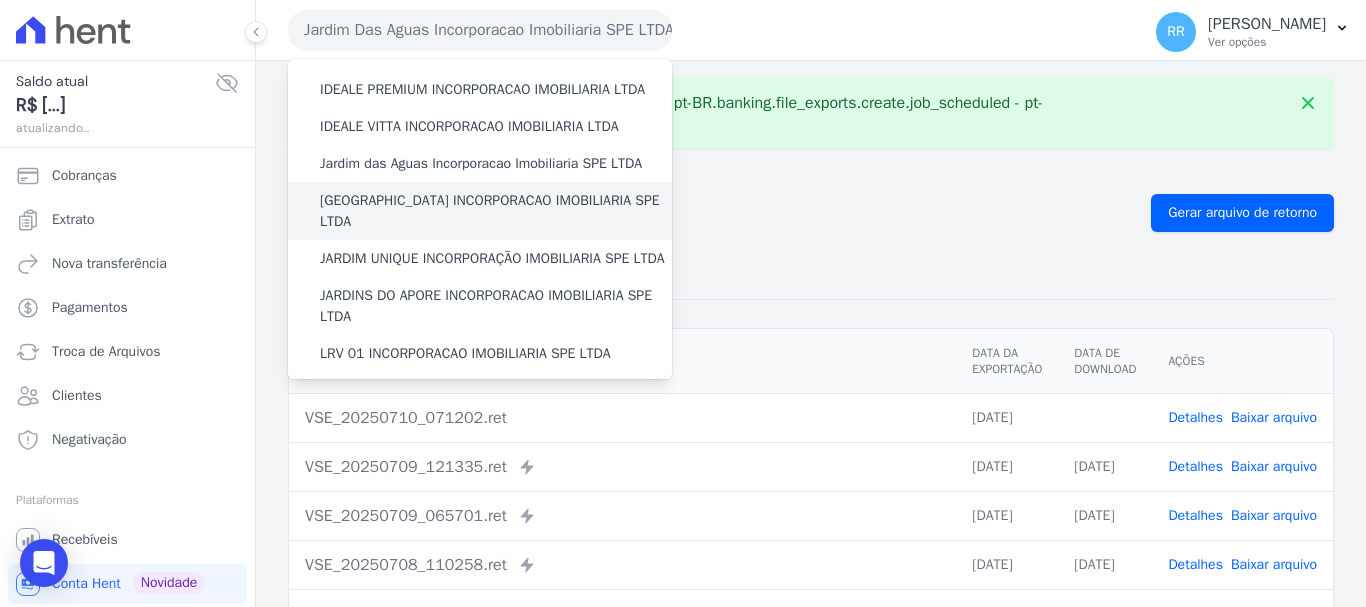 scroll, scrollTop: 300, scrollLeft: 0, axis: vertical 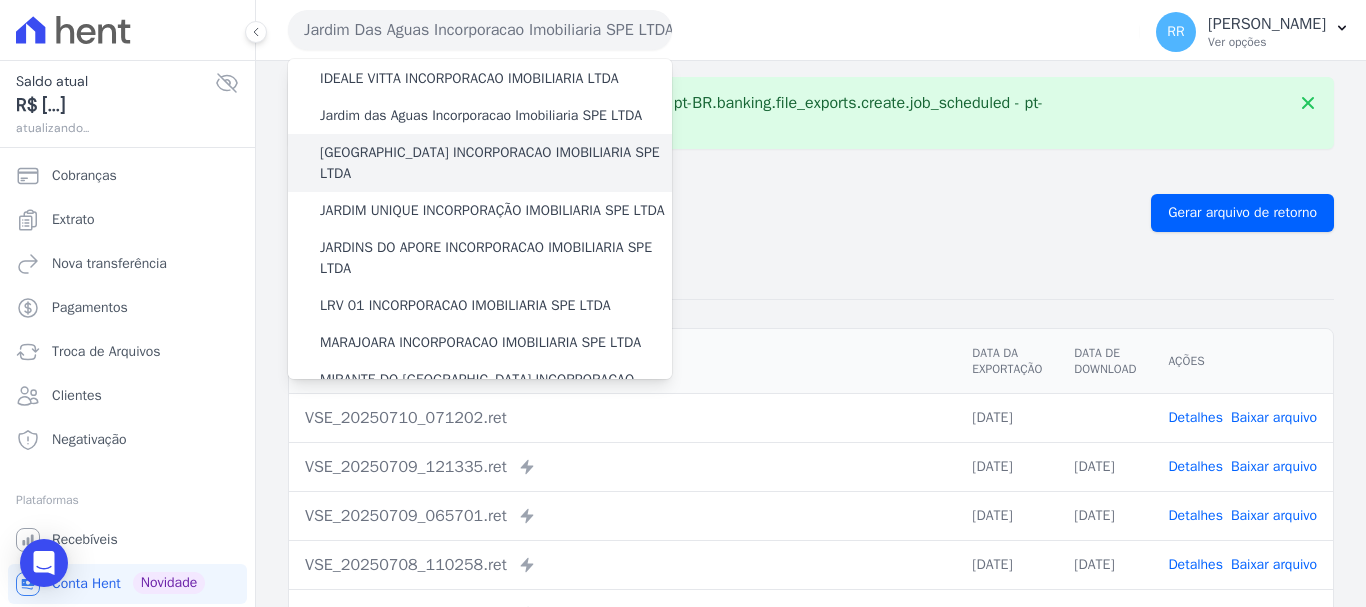 click on "[GEOGRAPHIC_DATA] INCORPORACAO IMOBILIARIA SPE LTDA" at bounding box center (496, 163) 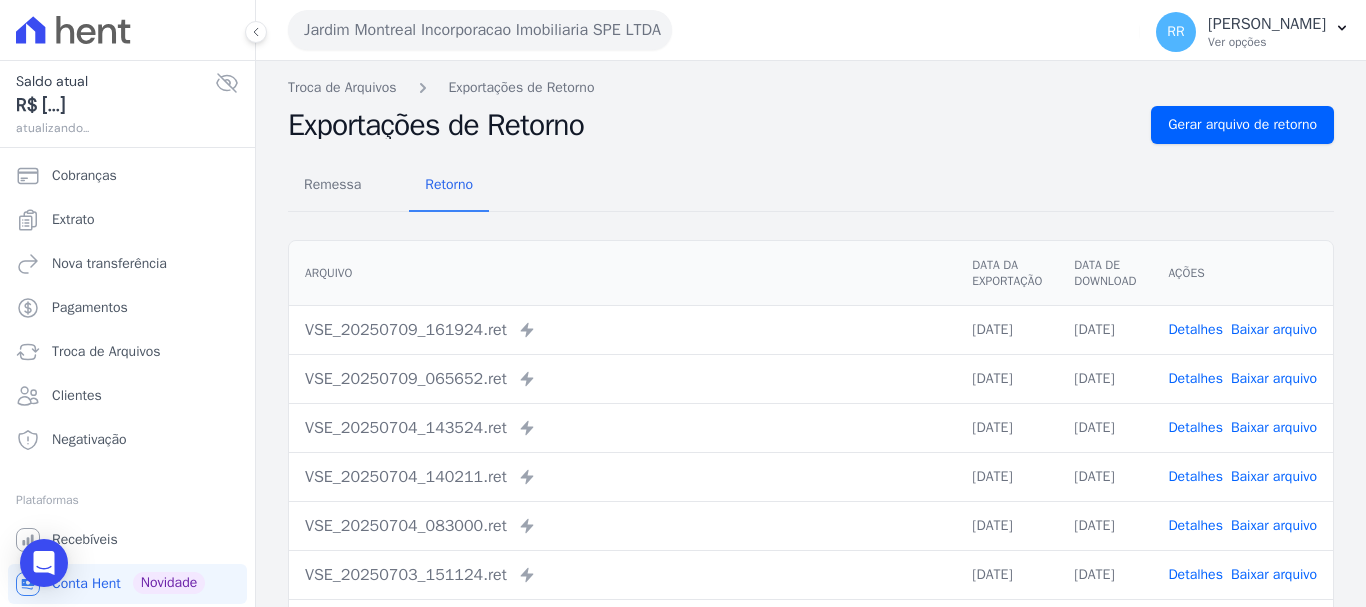 click on "Remessa
Retorno" at bounding box center [811, 186] 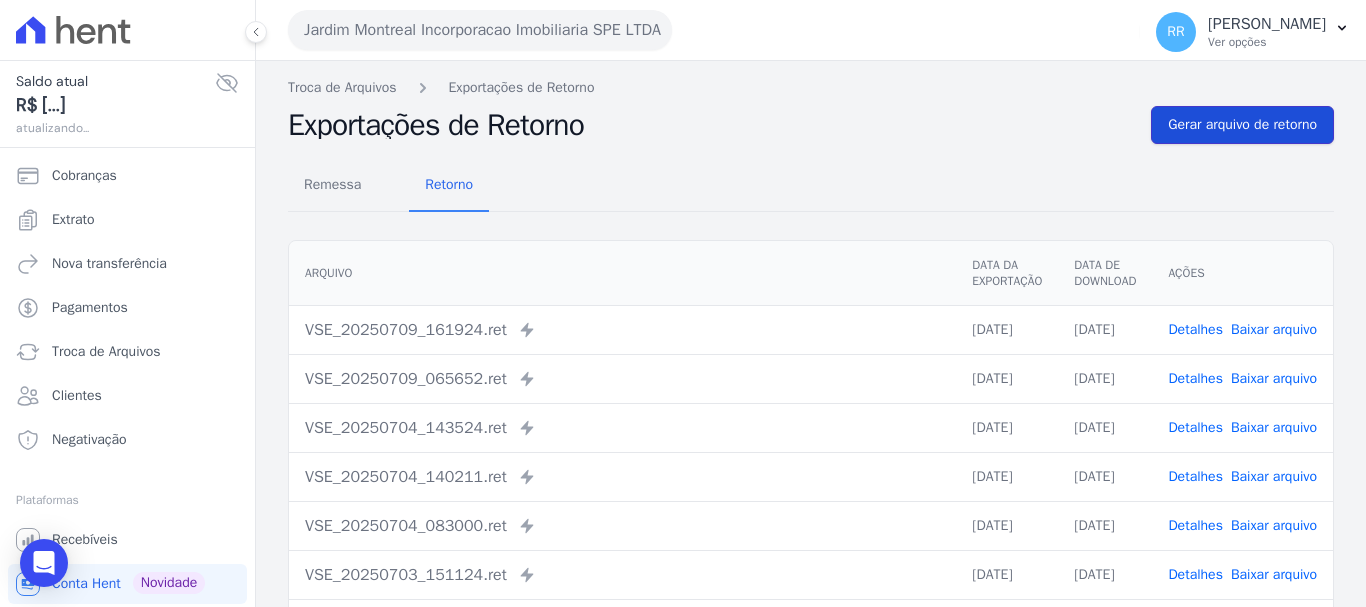 click on "Gerar arquivo de retorno" at bounding box center (1242, 125) 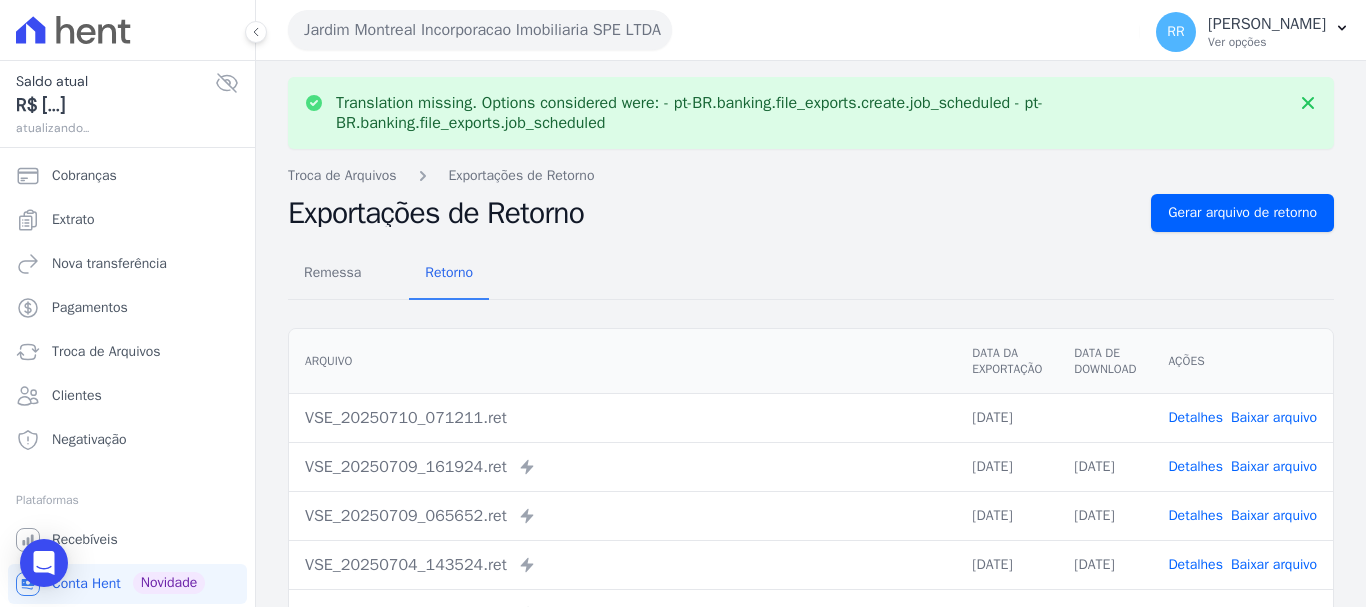drag, startPoint x: 1281, startPoint y: 415, endPoint x: 685, endPoint y: 391, distance: 596.48303 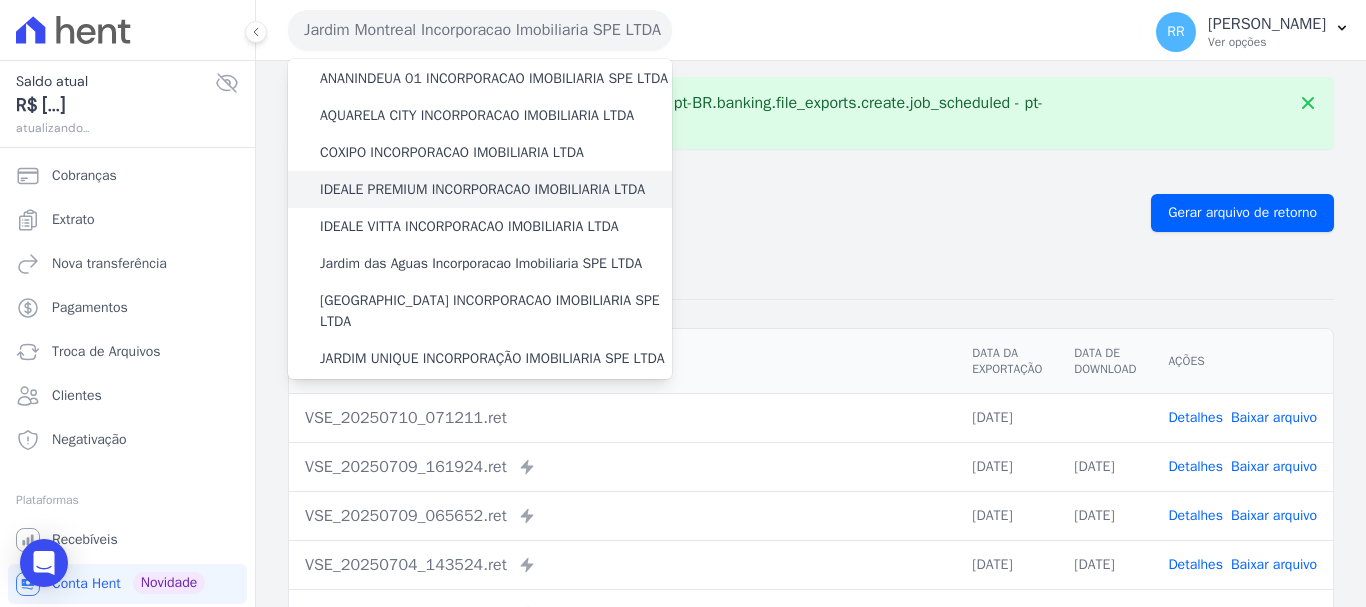 scroll, scrollTop: 200, scrollLeft: 0, axis: vertical 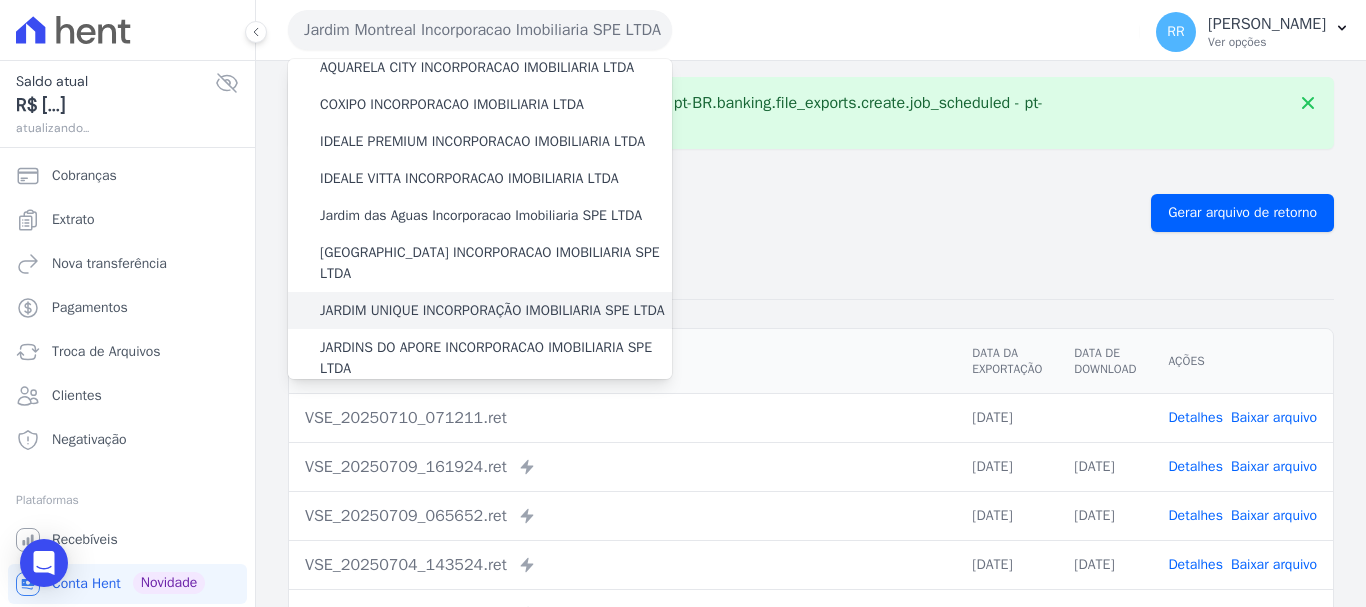 click on "JARDIM UNIQUE INCORPORAÇÃO IMOBILIARIA SPE LTDA" at bounding box center [492, 310] 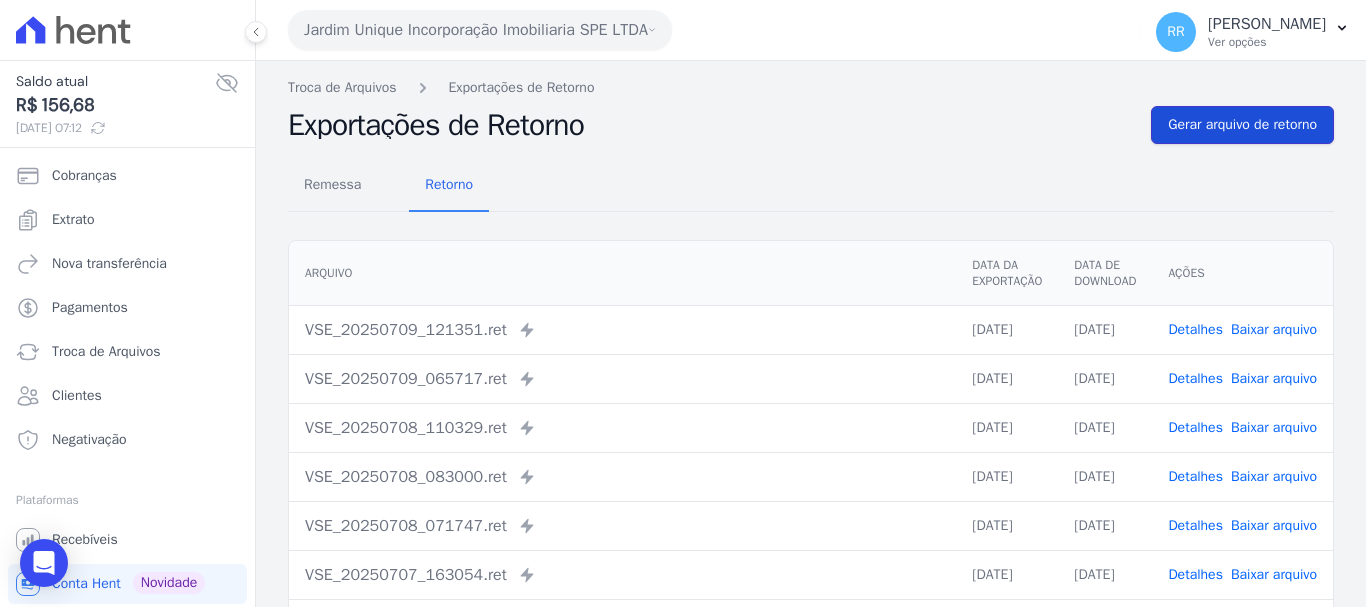click on "Gerar arquivo de retorno" at bounding box center [1242, 125] 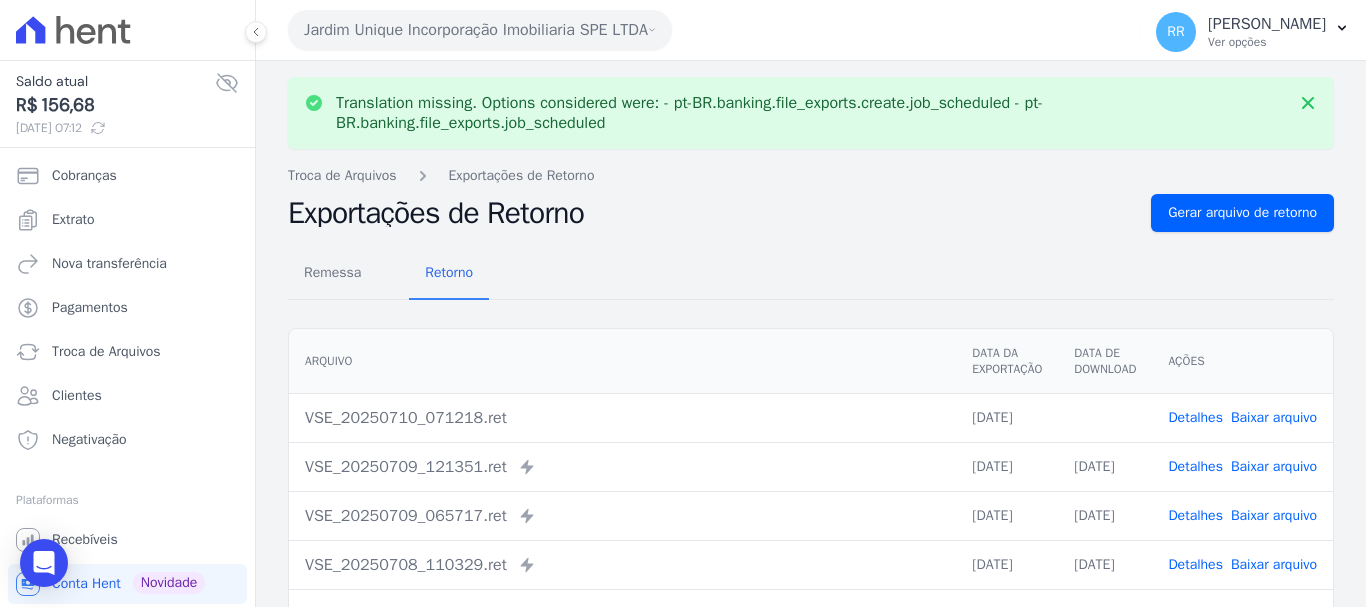 click on "Baixar arquivo" at bounding box center (1274, 417) 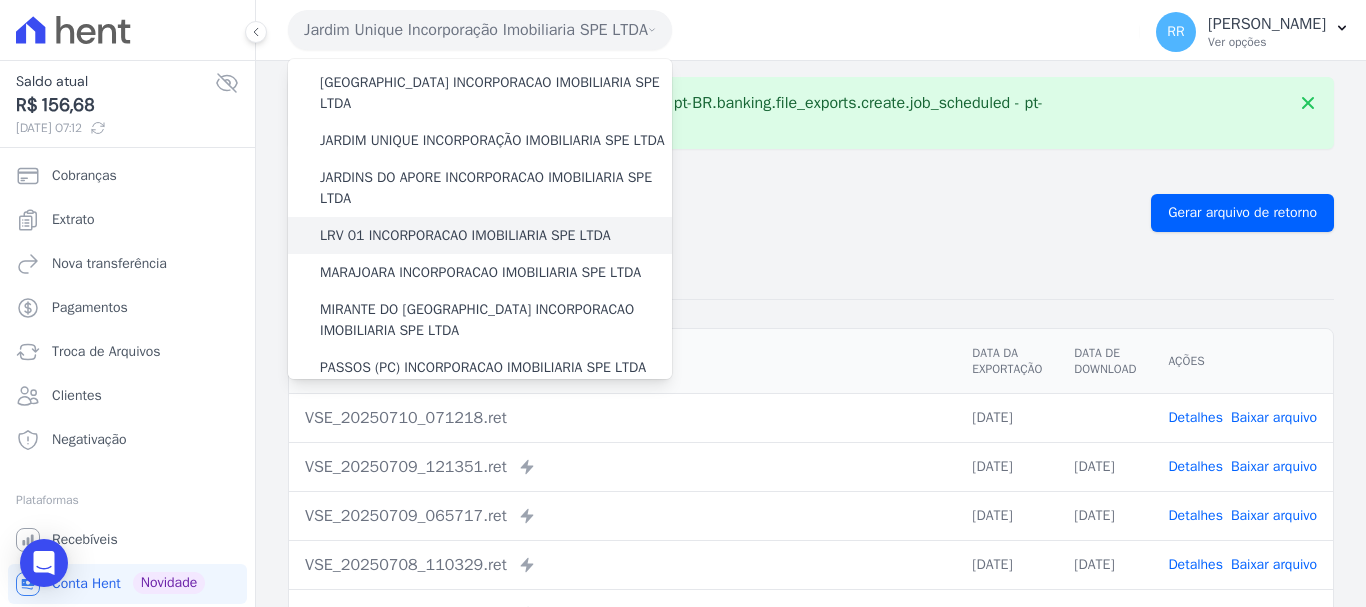 scroll, scrollTop: 400, scrollLeft: 0, axis: vertical 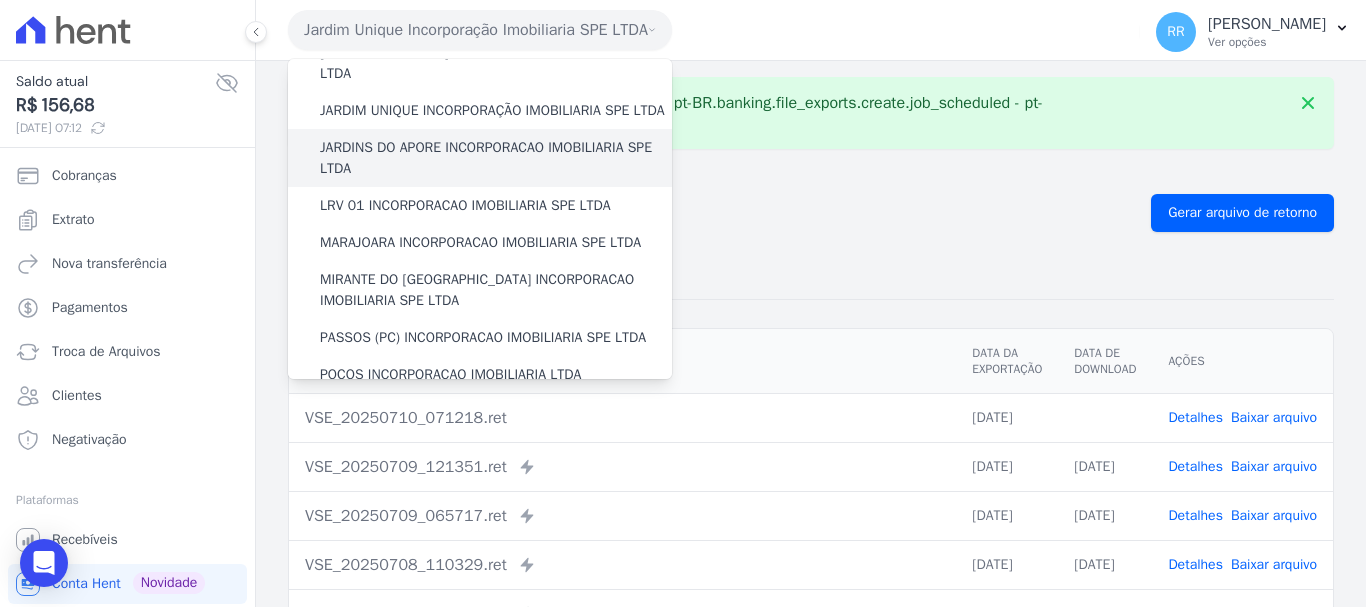 click on "JARDINS DO APORE INCORPORACAO IMOBILIARIA SPE LTDA" at bounding box center (496, 158) 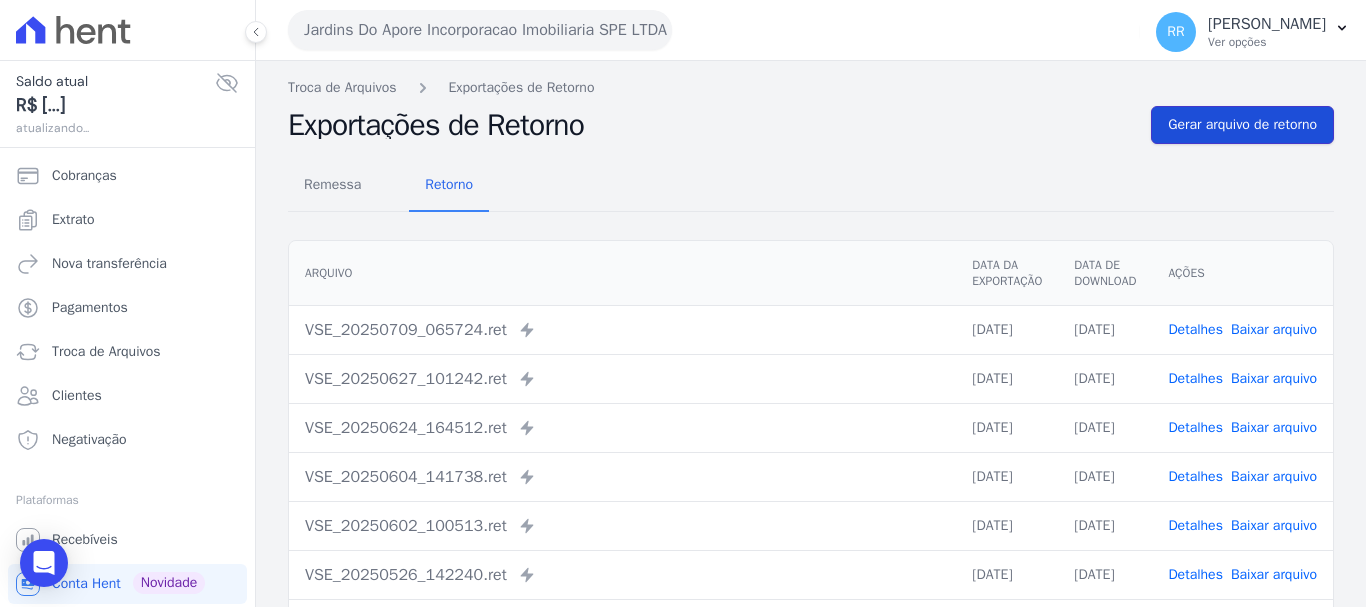 click on "Gerar arquivo de retorno" at bounding box center (1242, 125) 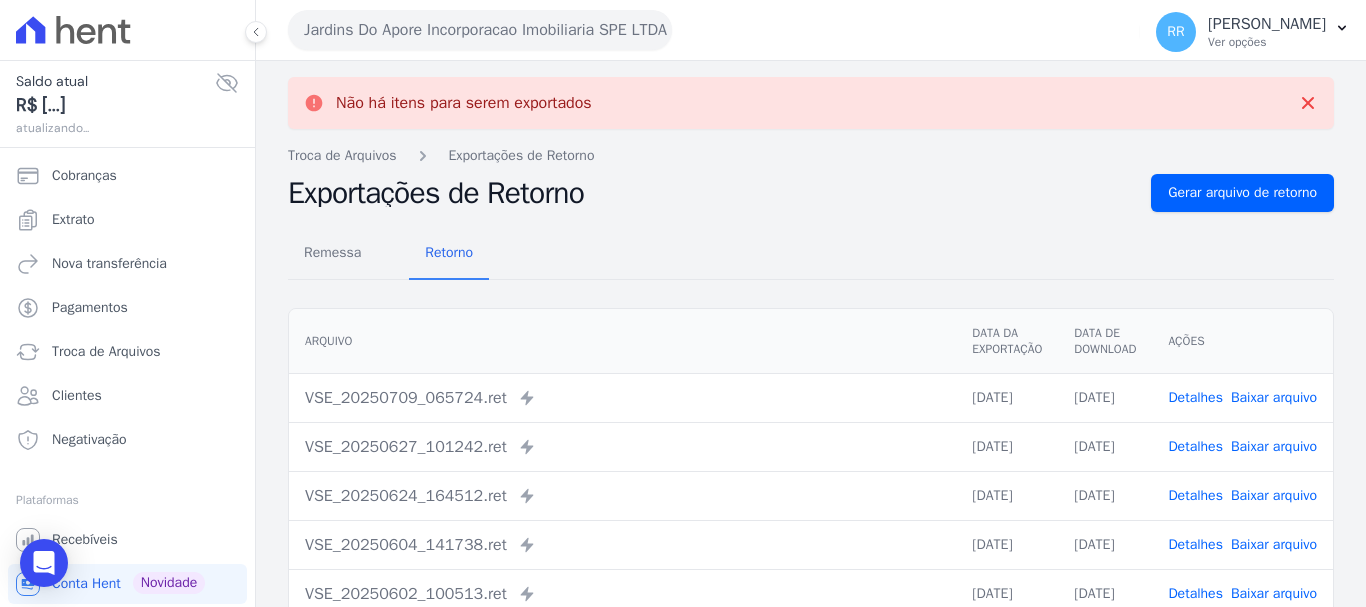 drag, startPoint x: 576, startPoint y: 37, endPoint x: 571, endPoint y: 46, distance: 10.29563 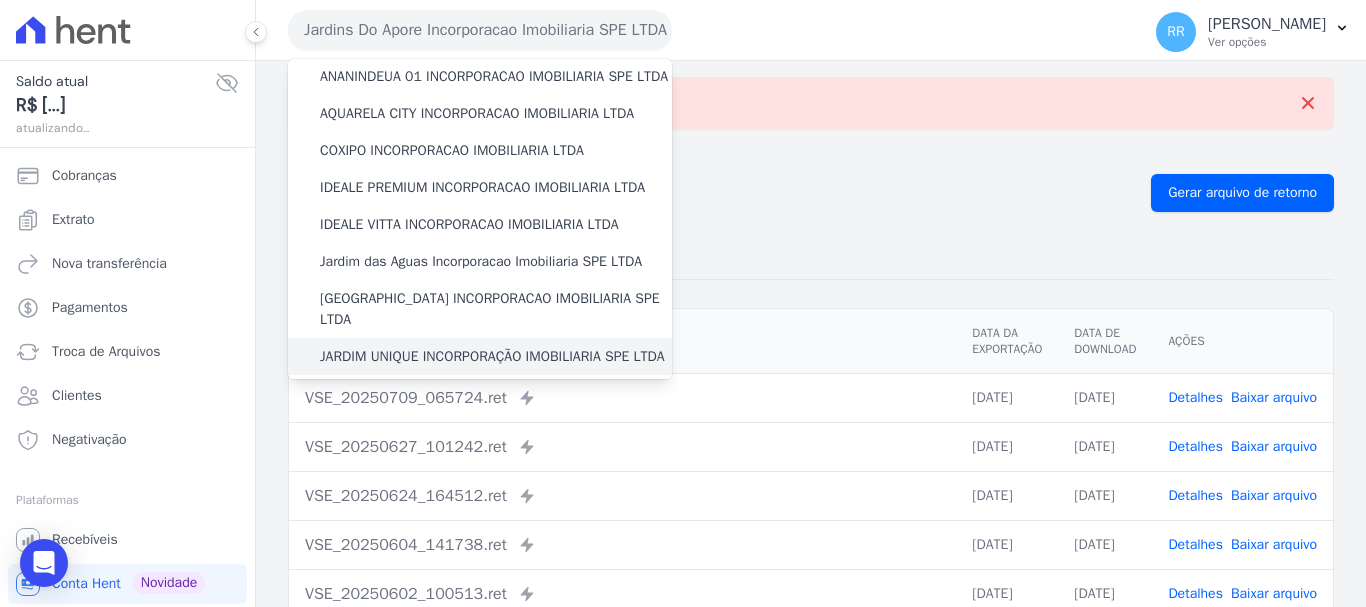scroll, scrollTop: 300, scrollLeft: 0, axis: vertical 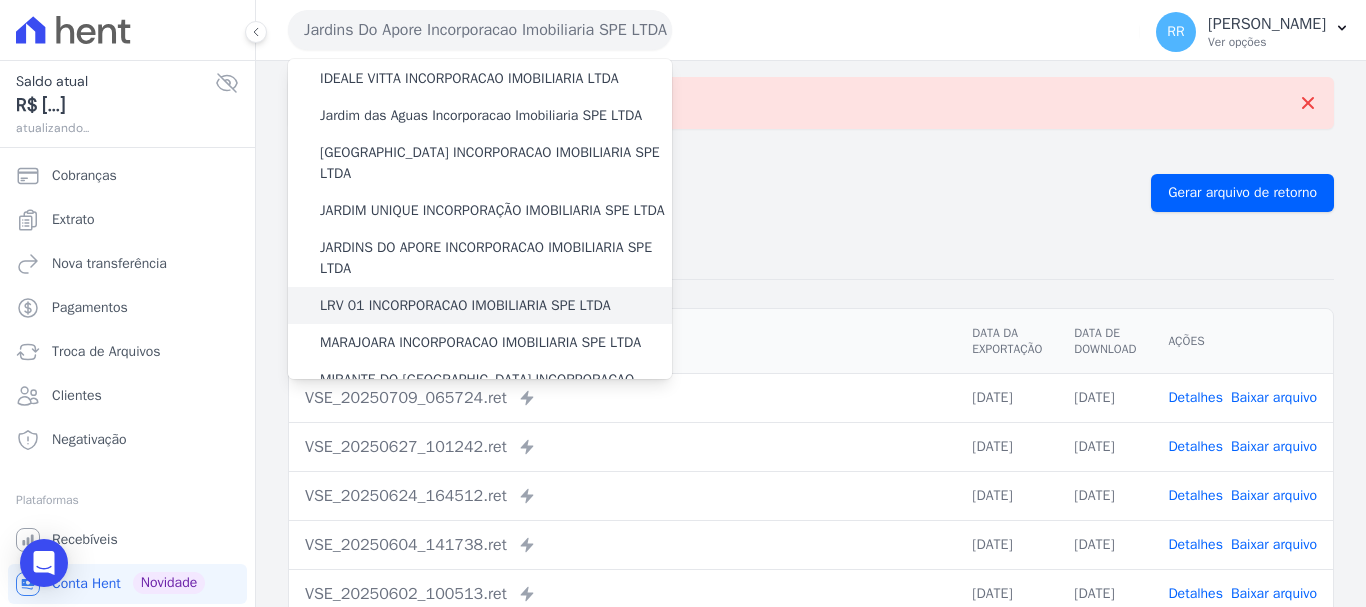 click on "LRV 01 INCORPORACAO IMOBILIARIA SPE LTDA" at bounding box center [465, 305] 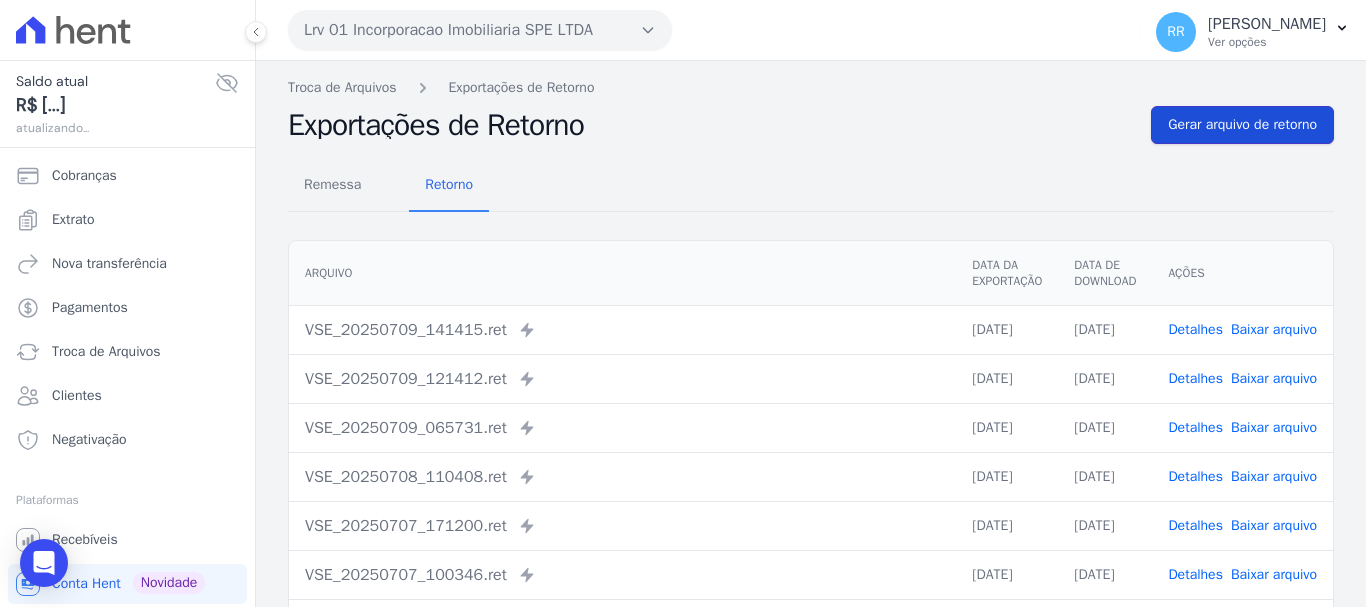 click on "Gerar arquivo de retorno" at bounding box center (1242, 125) 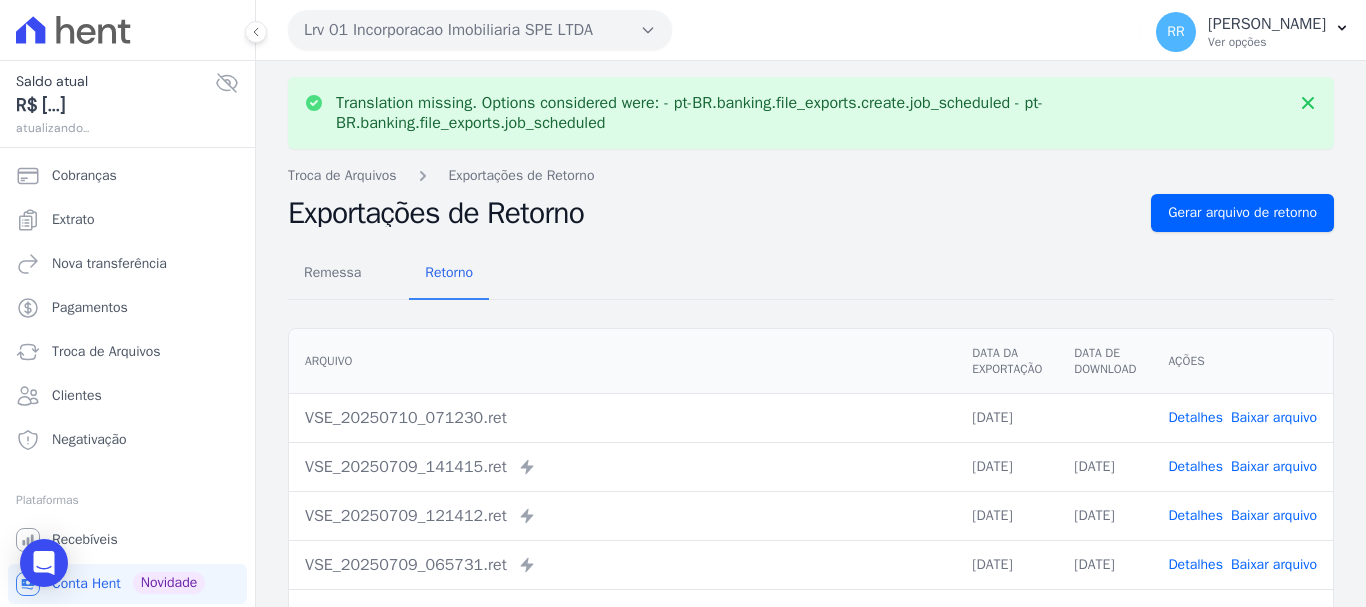 click on "Baixar arquivo" at bounding box center (1274, 417) 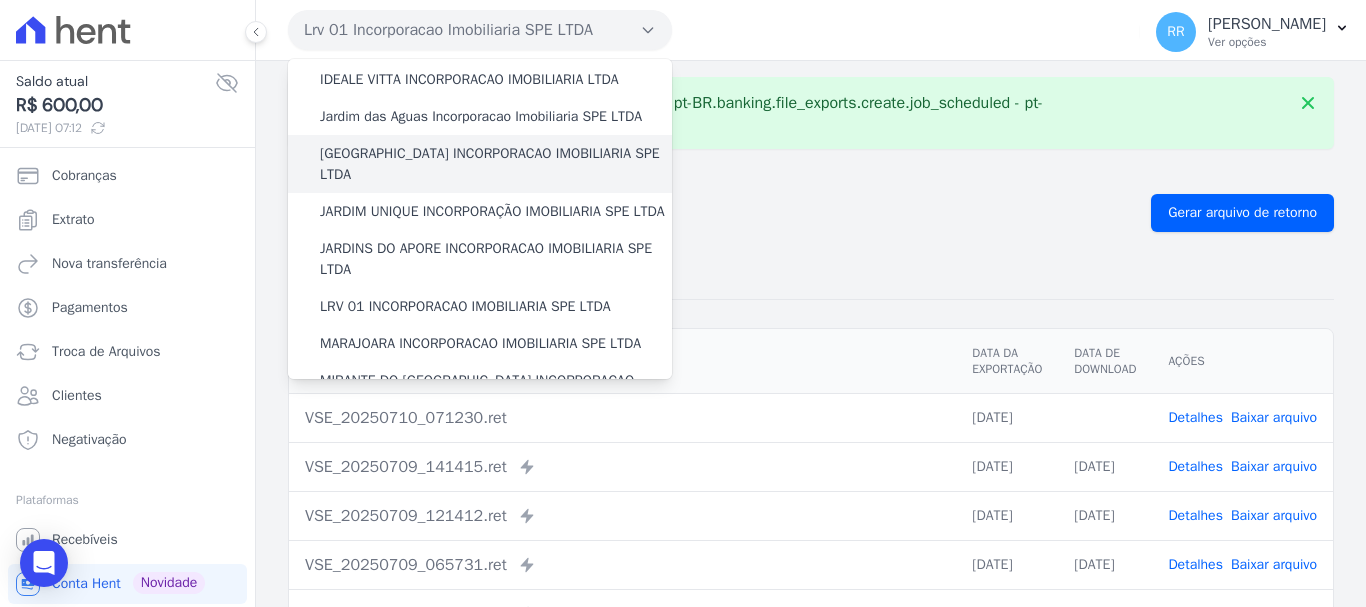 scroll, scrollTop: 400, scrollLeft: 0, axis: vertical 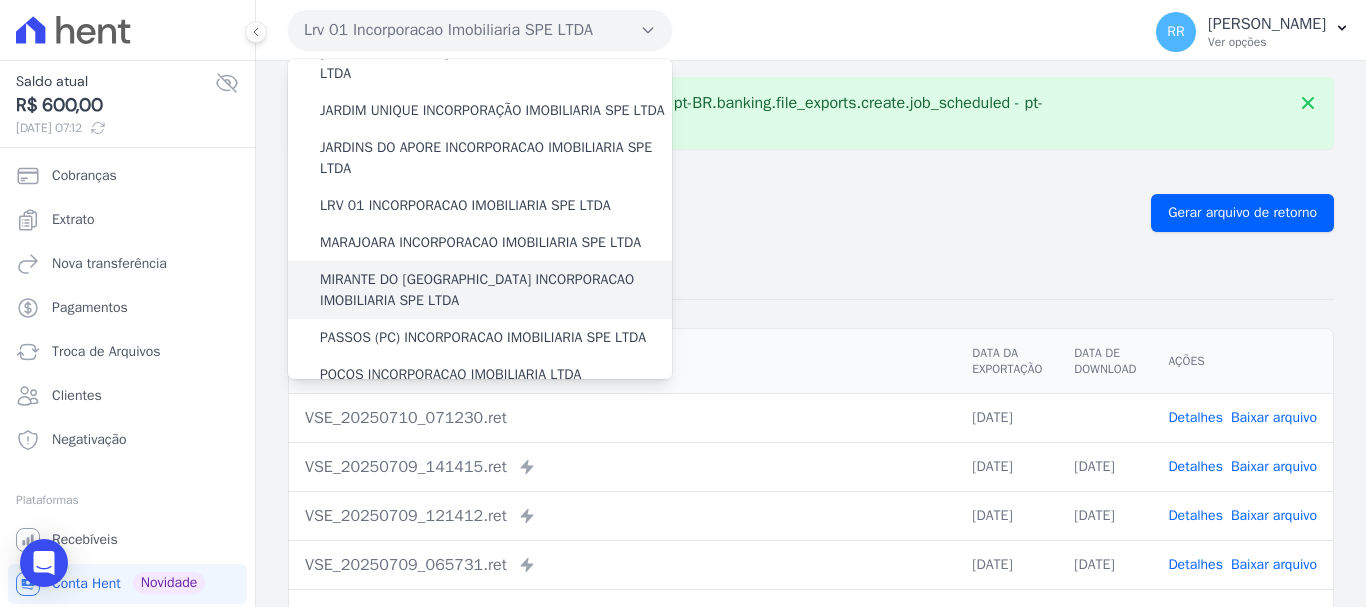 click on "MIRANTE DO [GEOGRAPHIC_DATA] INCORPORACAO IMOBILIARIA SPE LTDA" at bounding box center [480, 290] 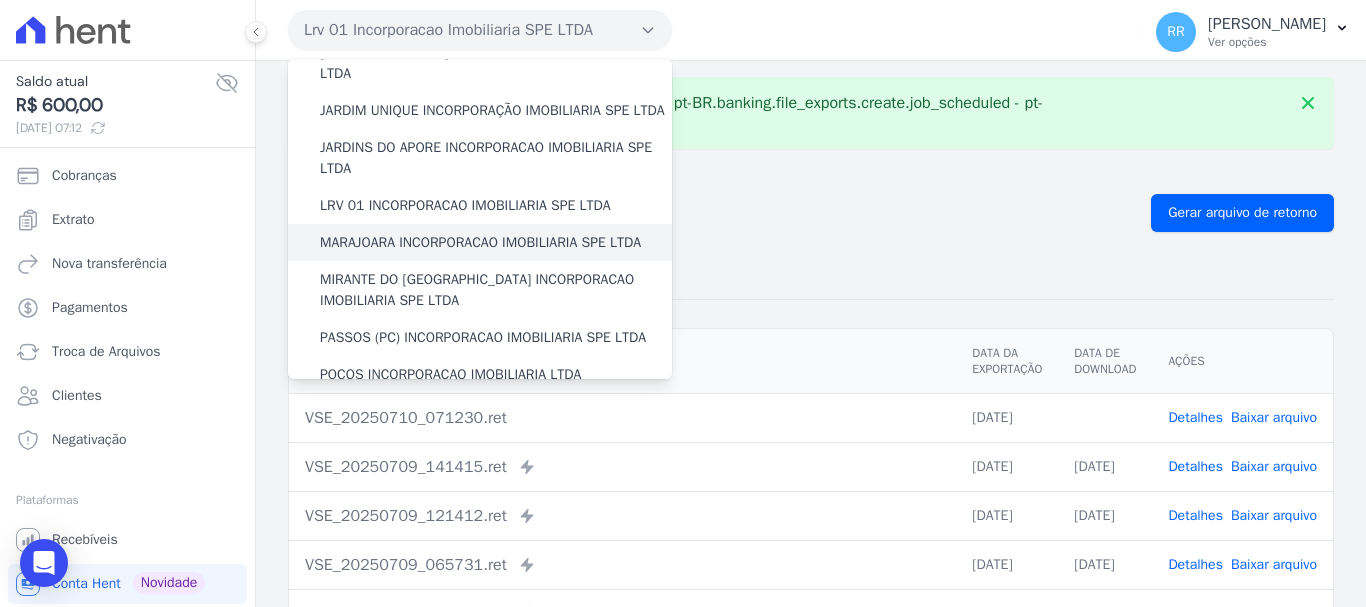 click on "MARAJOARA INCORPORACAO IMOBILIARIA SPE LTDA" at bounding box center (480, 242) 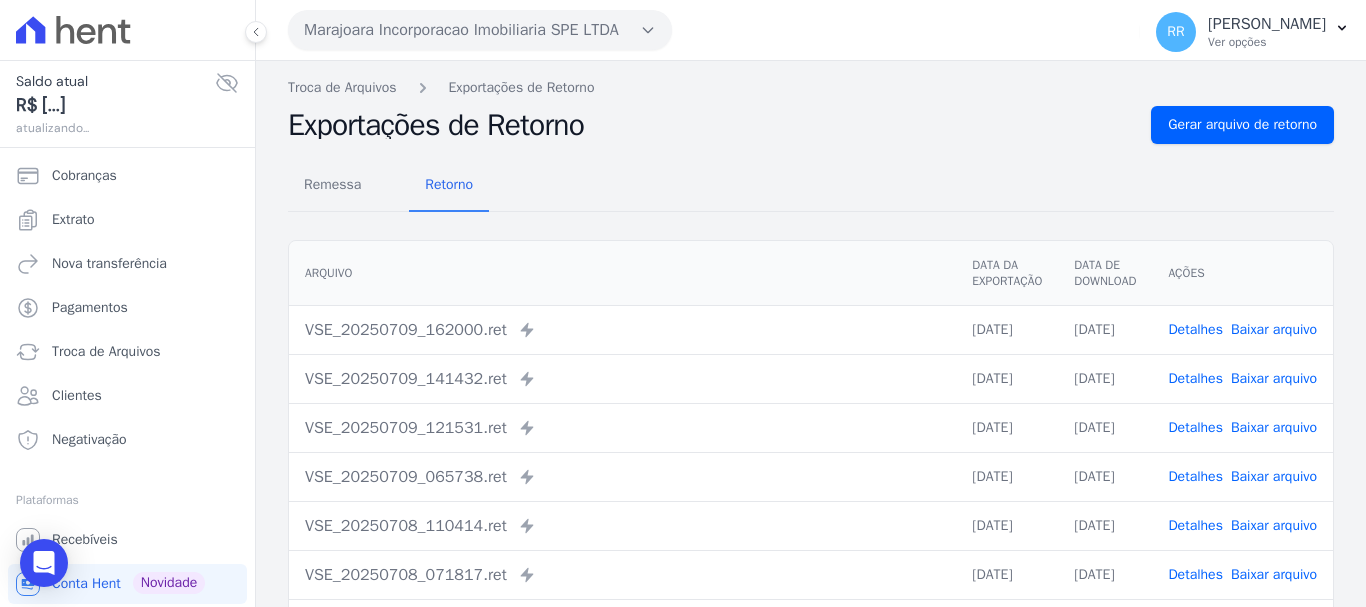 click on "Remessa
Retorno
Arquivo
Data da Exportação
Data de Download
Ações
VSE_20250709_162000.ret
Enviado para Nexxera em: 09/07/2025, 16:20
09/07/2025
09/07/2025
Detalhes" at bounding box center (811, 505) 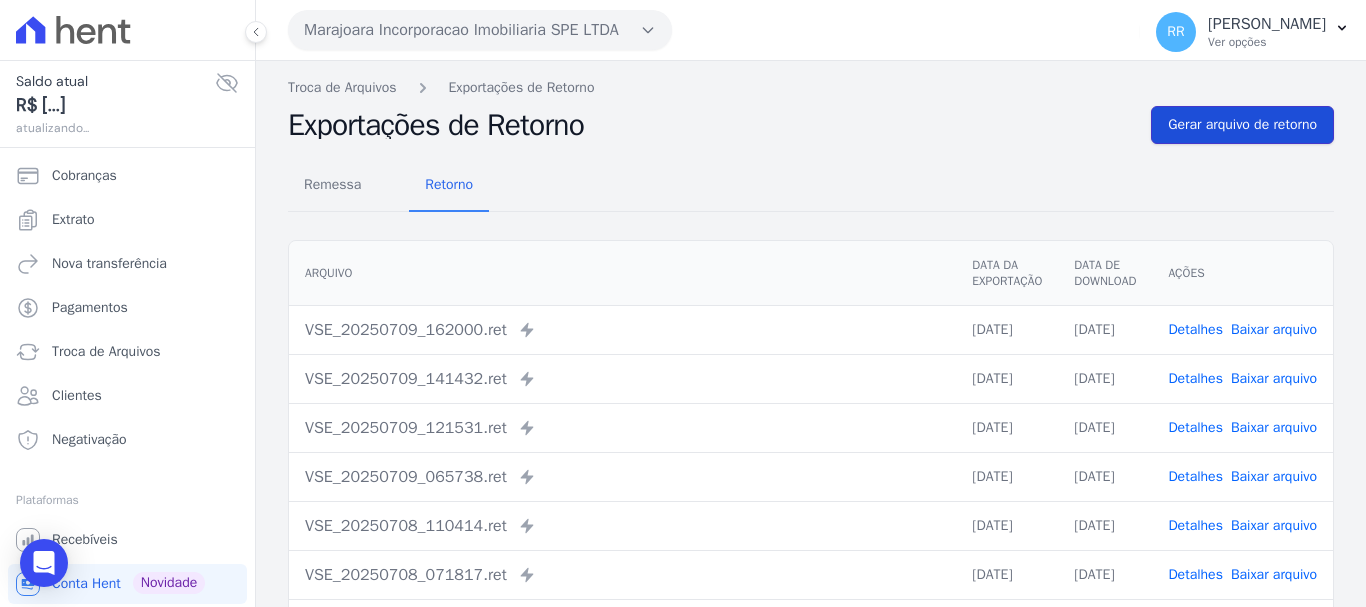 click on "Gerar arquivo de retorno" at bounding box center [1242, 125] 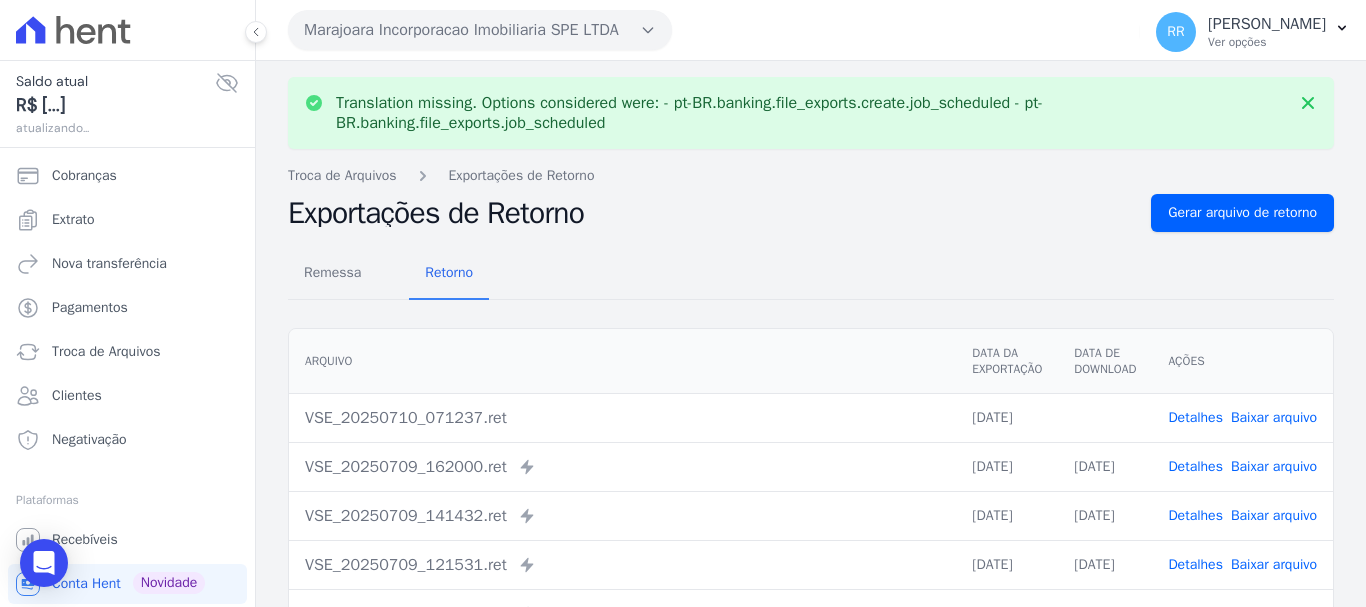 click on "Baixar arquivo" at bounding box center (1274, 417) 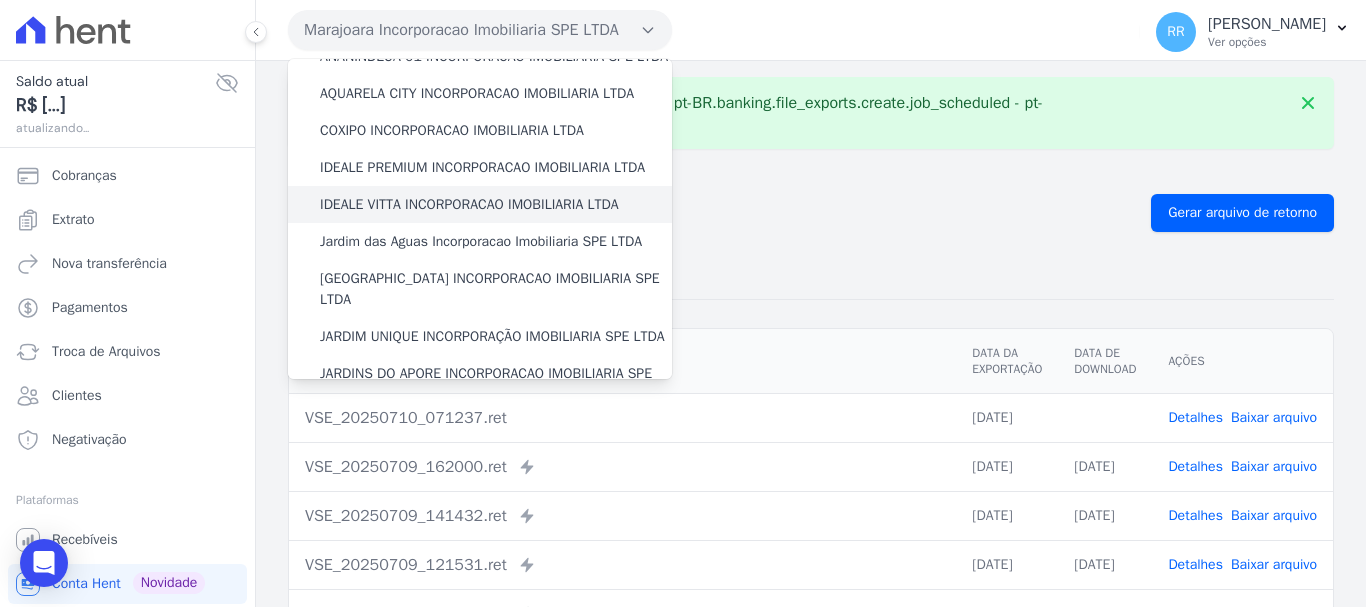 scroll, scrollTop: 400, scrollLeft: 0, axis: vertical 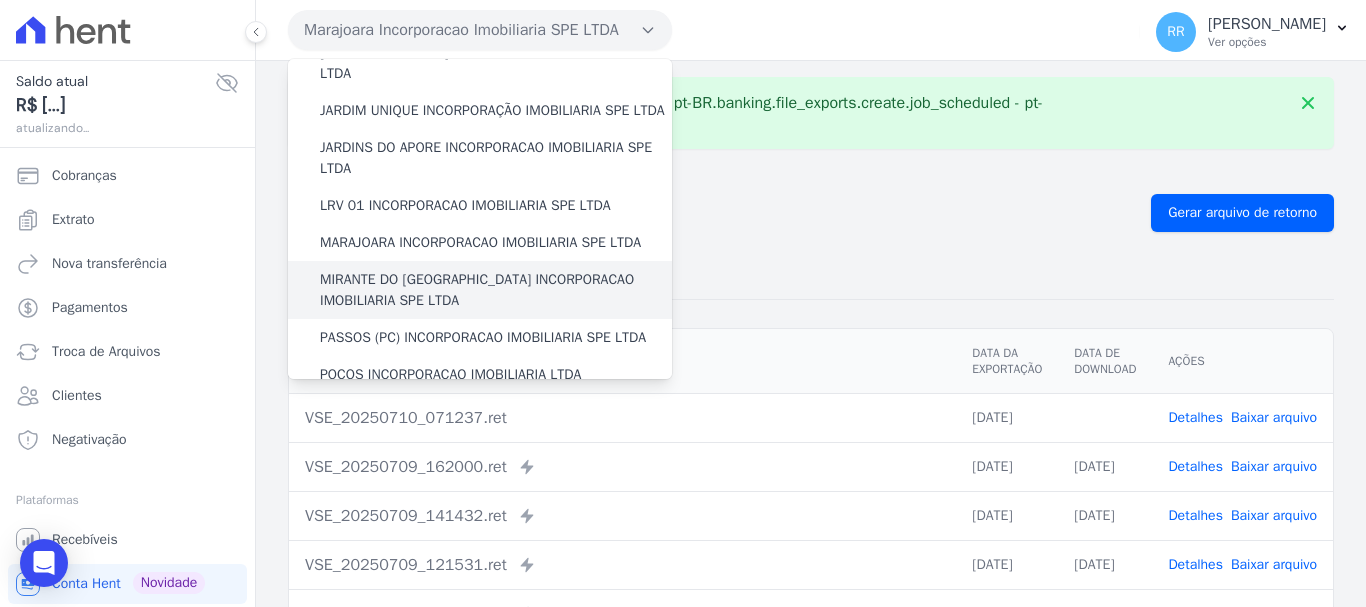 click on "MIRANTE DO [GEOGRAPHIC_DATA] INCORPORACAO IMOBILIARIA SPE LTDA" at bounding box center (496, 290) 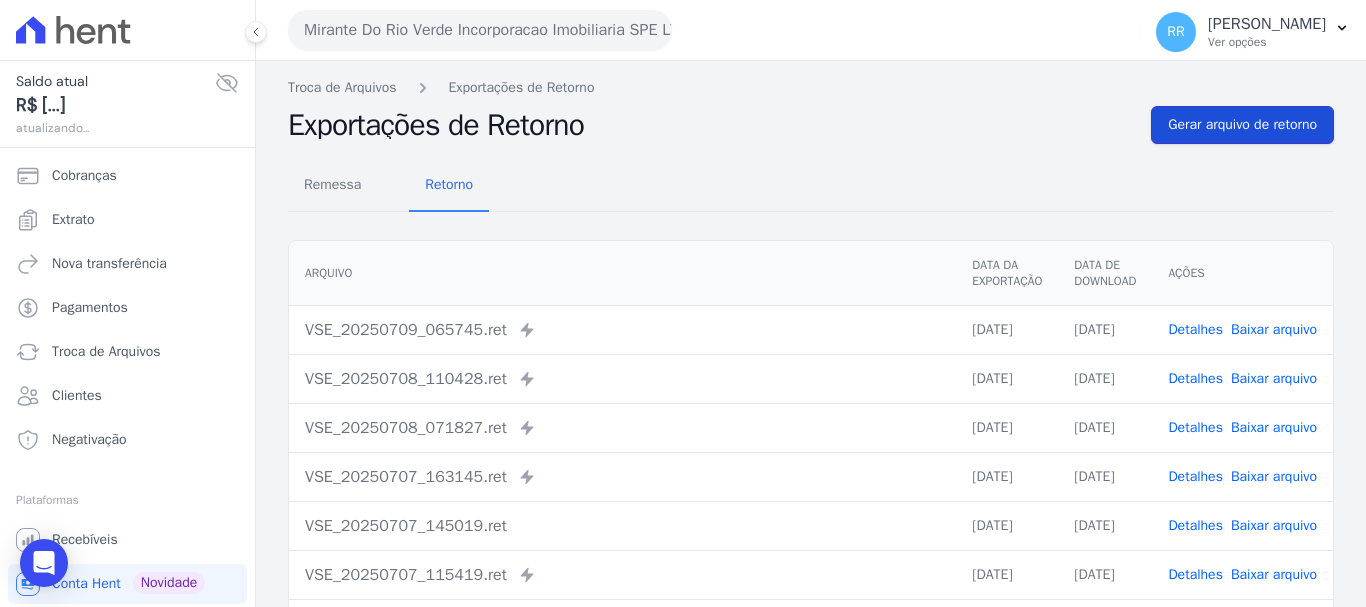 click on "Gerar arquivo de retorno" at bounding box center (1242, 125) 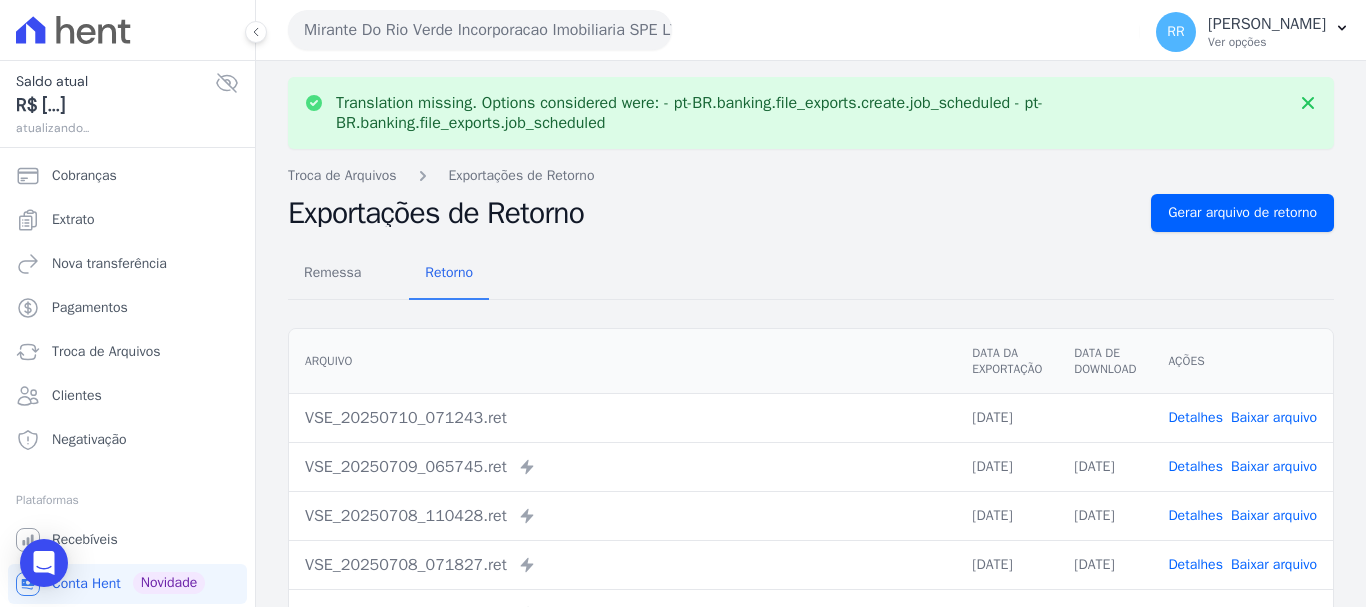 click on "Baixar arquivo" at bounding box center (1274, 417) 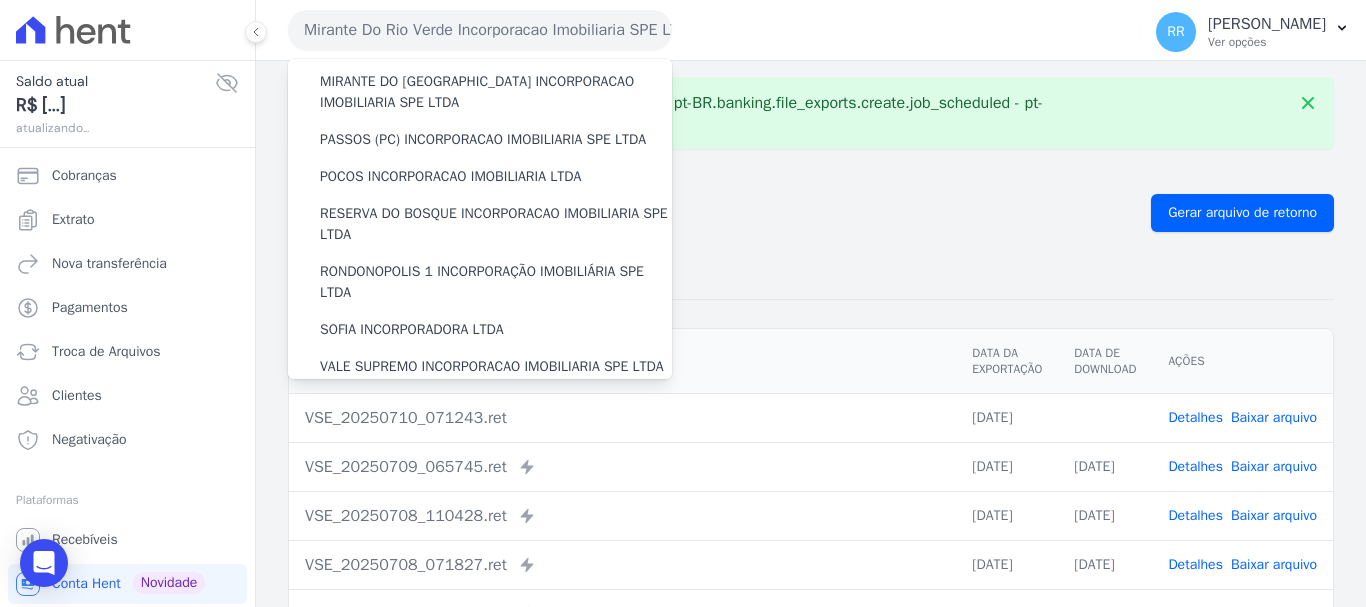 scroll, scrollTop: 600, scrollLeft: 0, axis: vertical 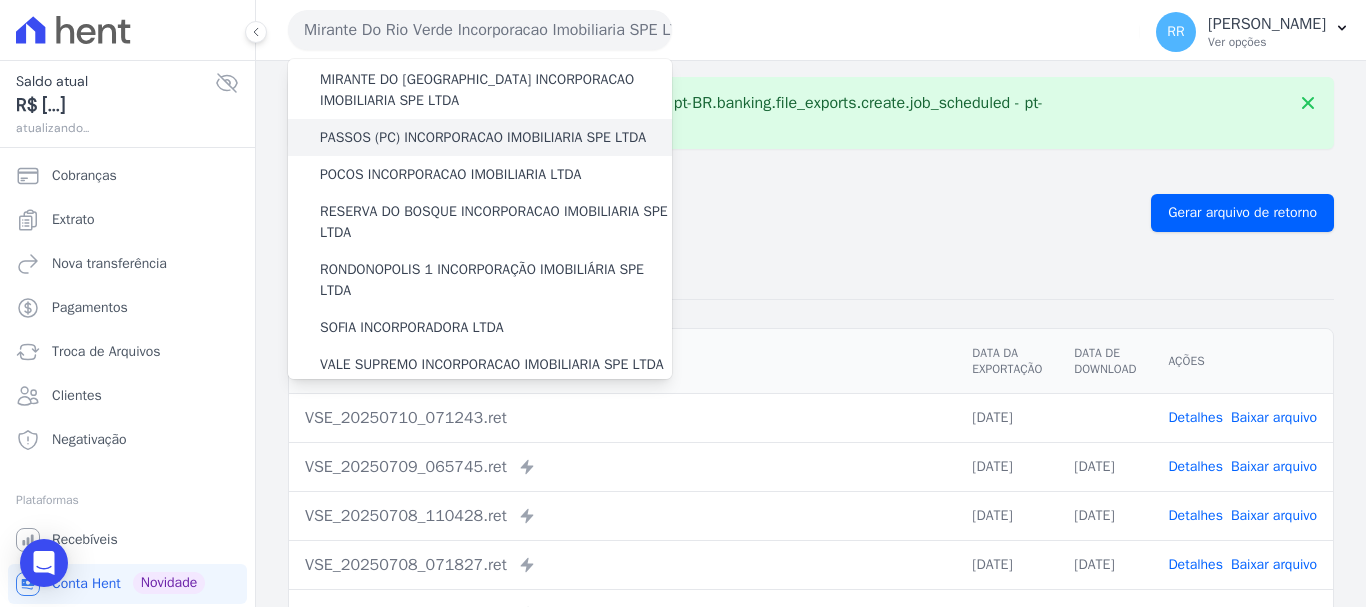 click on "PASSOS (PC) INCORPORACAO IMOBILIARIA SPE LTDA" at bounding box center (483, 137) 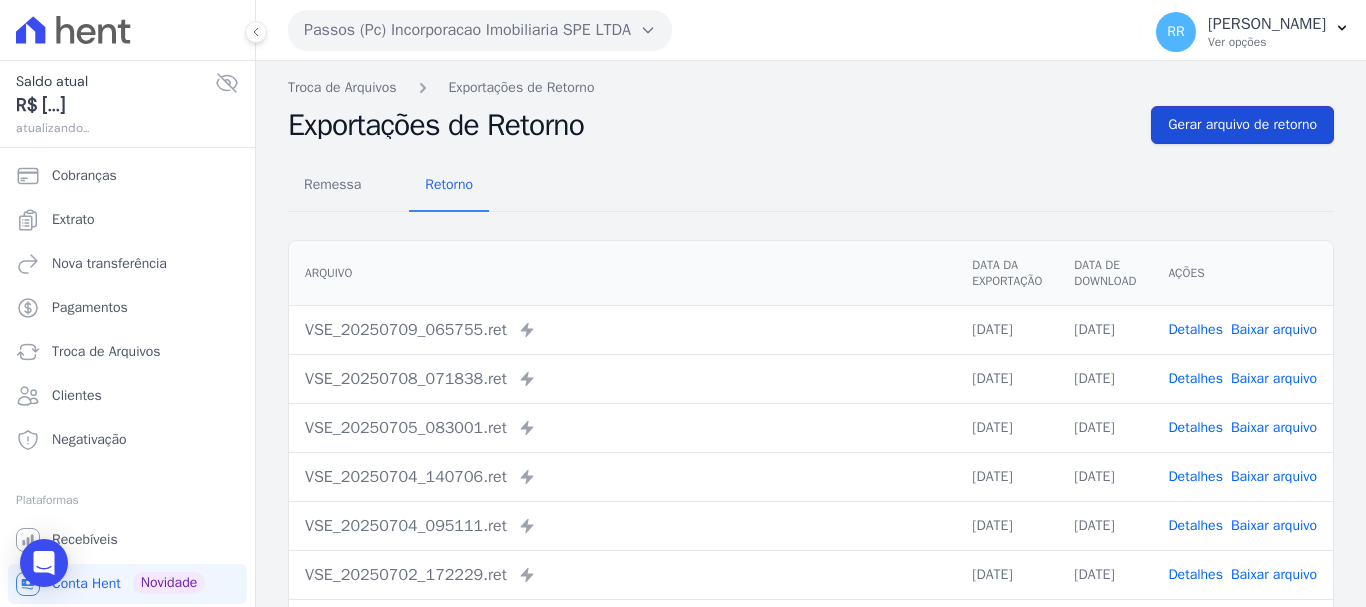 click on "Gerar arquivo de retorno" at bounding box center (1242, 125) 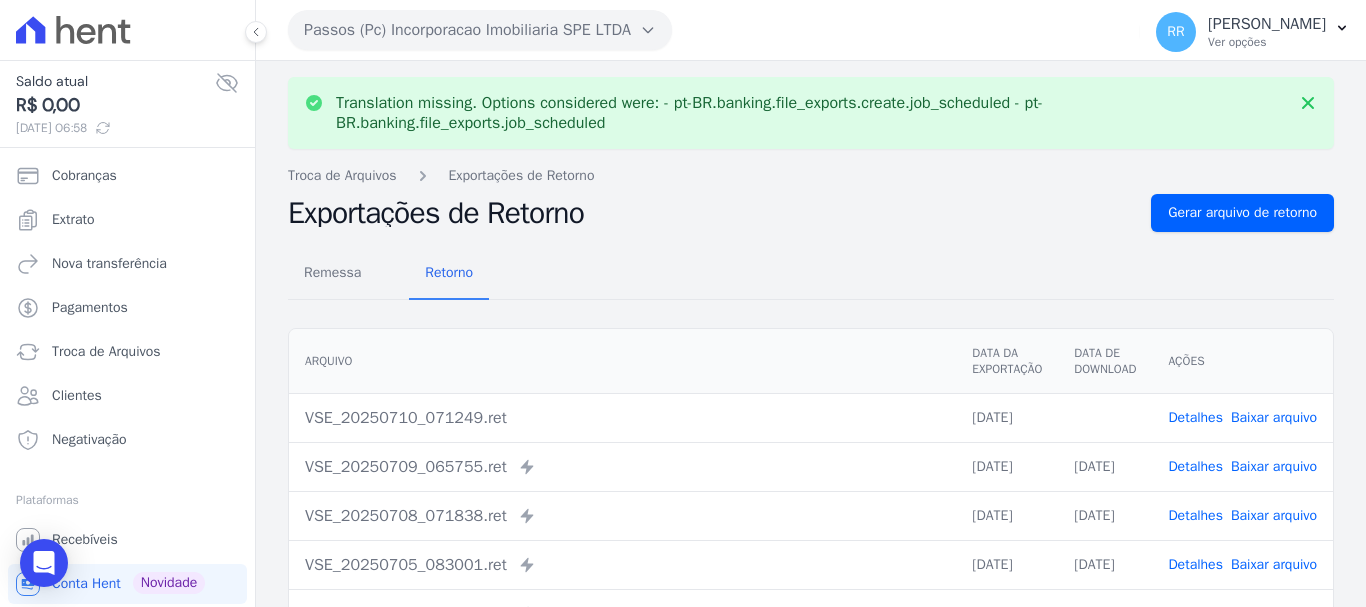click on "Baixar arquivo" at bounding box center [1274, 417] 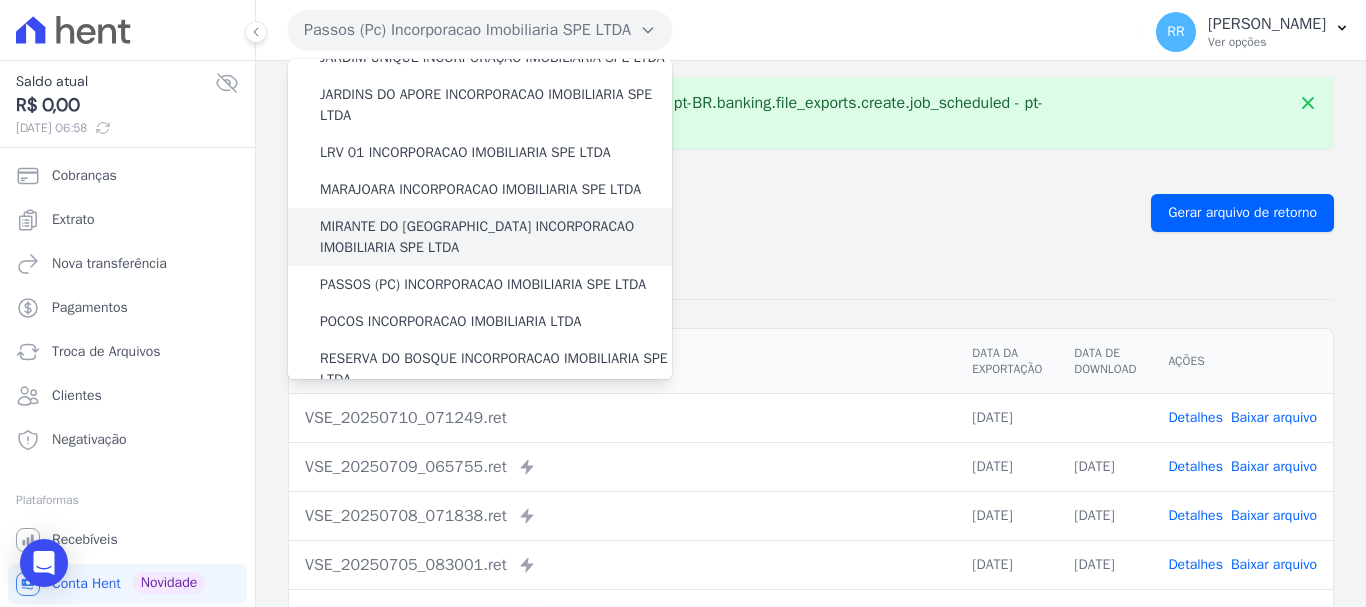 scroll, scrollTop: 500, scrollLeft: 0, axis: vertical 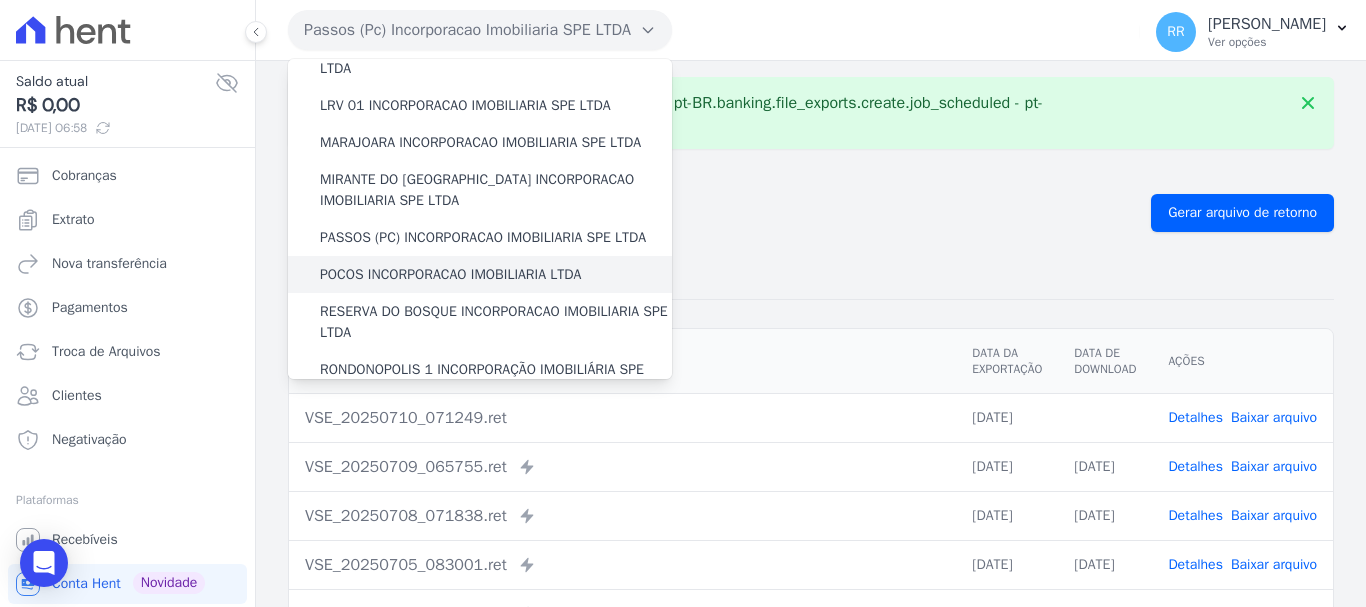 click on "POCOS INCORPORACAO IMOBILIARIA LTDA" at bounding box center (450, 274) 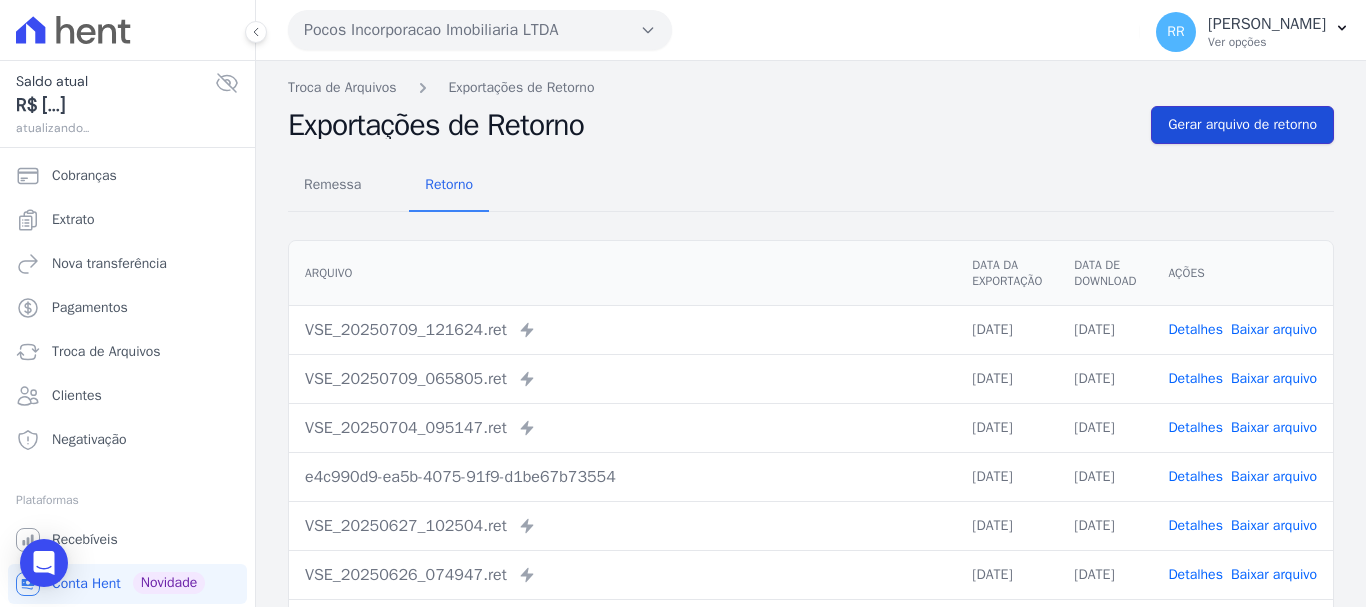 click on "Gerar arquivo de retorno" at bounding box center [1242, 125] 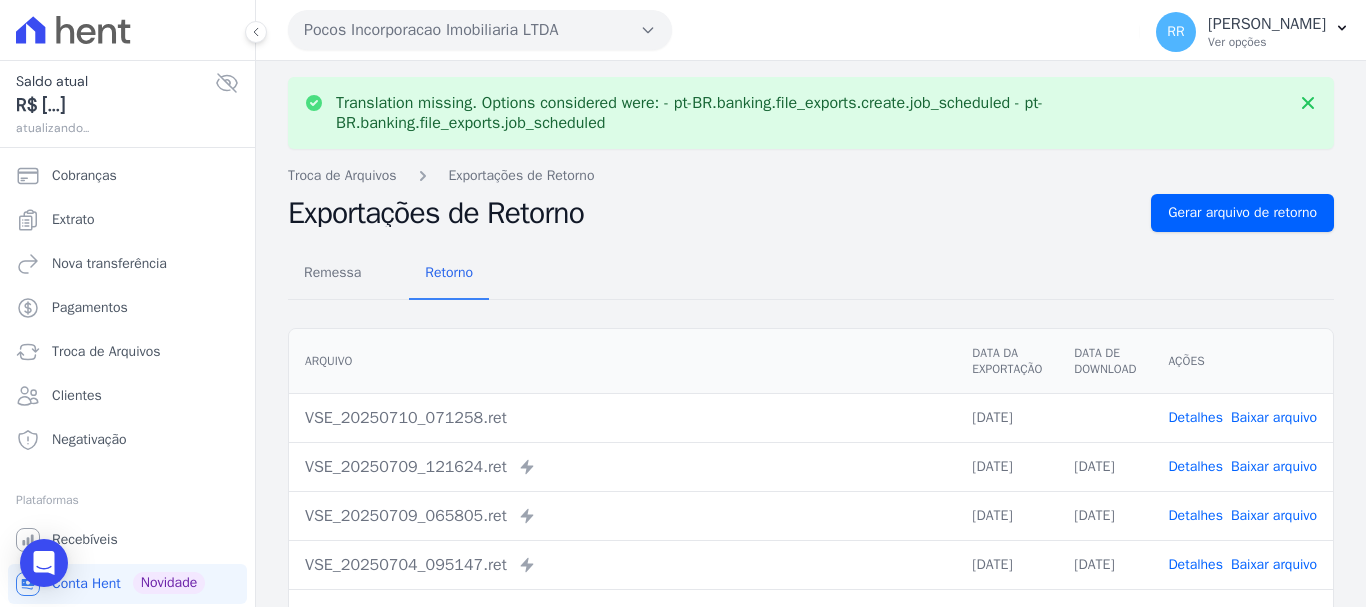 drag, startPoint x: 1272, startPoint y: 420, endPoint x: 1215, endPoint y: 395, distance: 62.241467 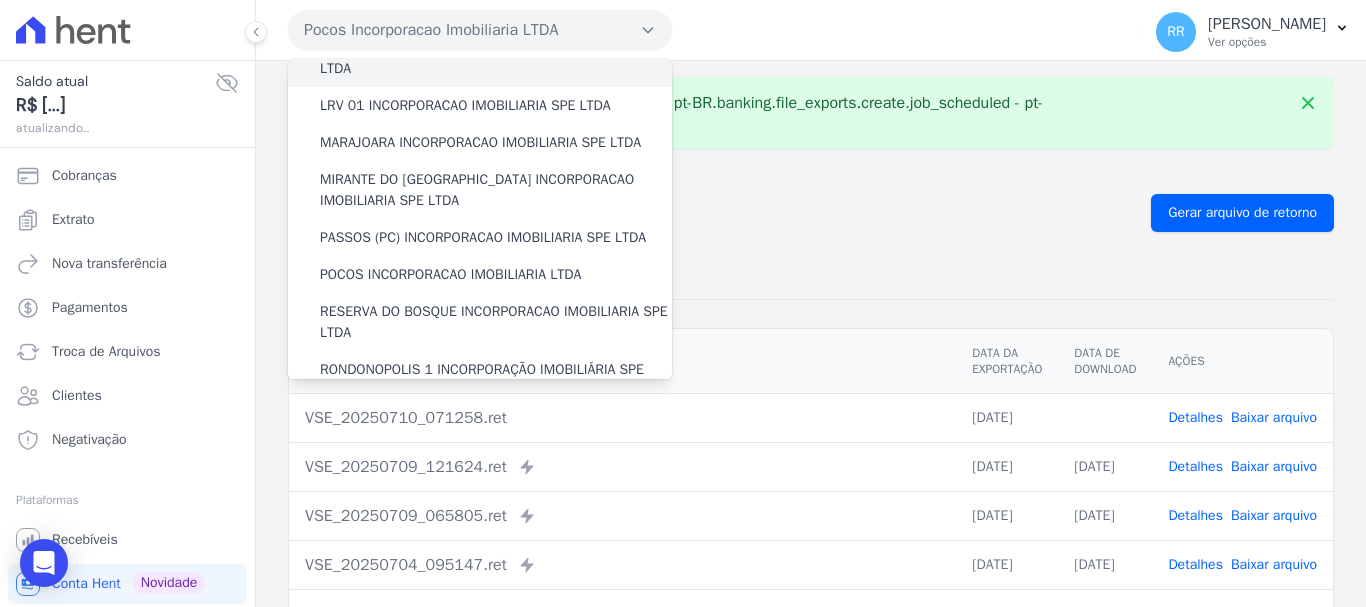 scroll, scrollTop: 600, scrollLeft: 0, axis: vertical 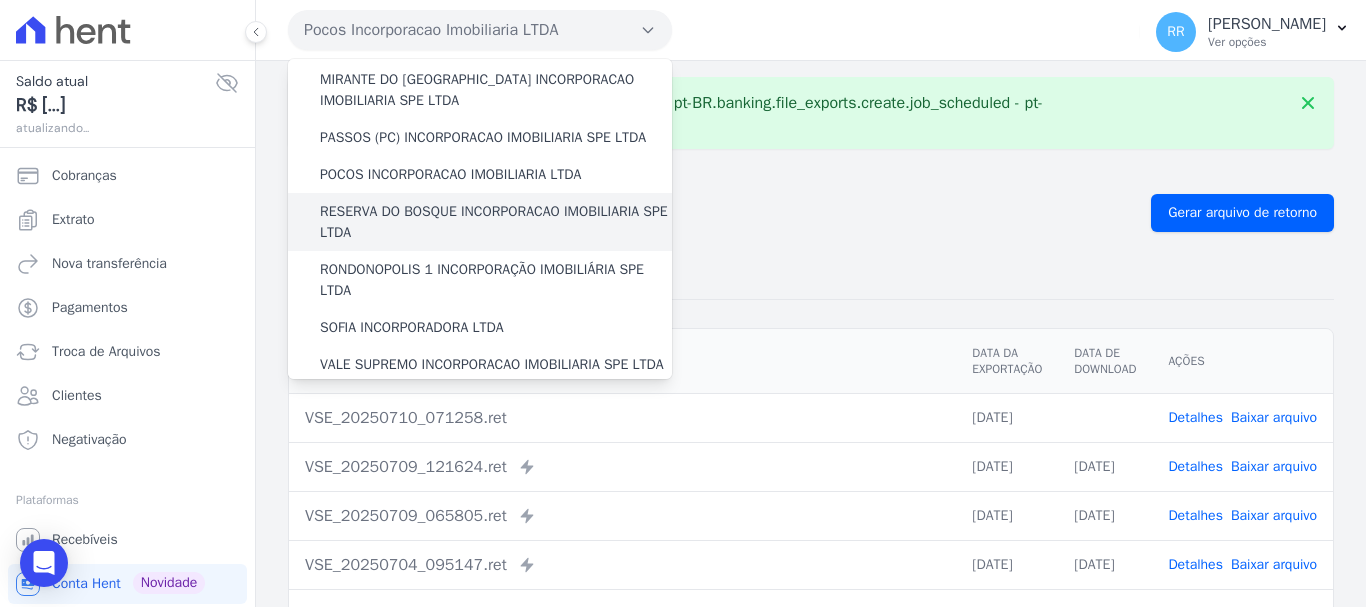click on "RESERVA DO BOSQUE INCORPORACAO IMOBILIARIA SPE LTDA" at bounding box center (496, 222) 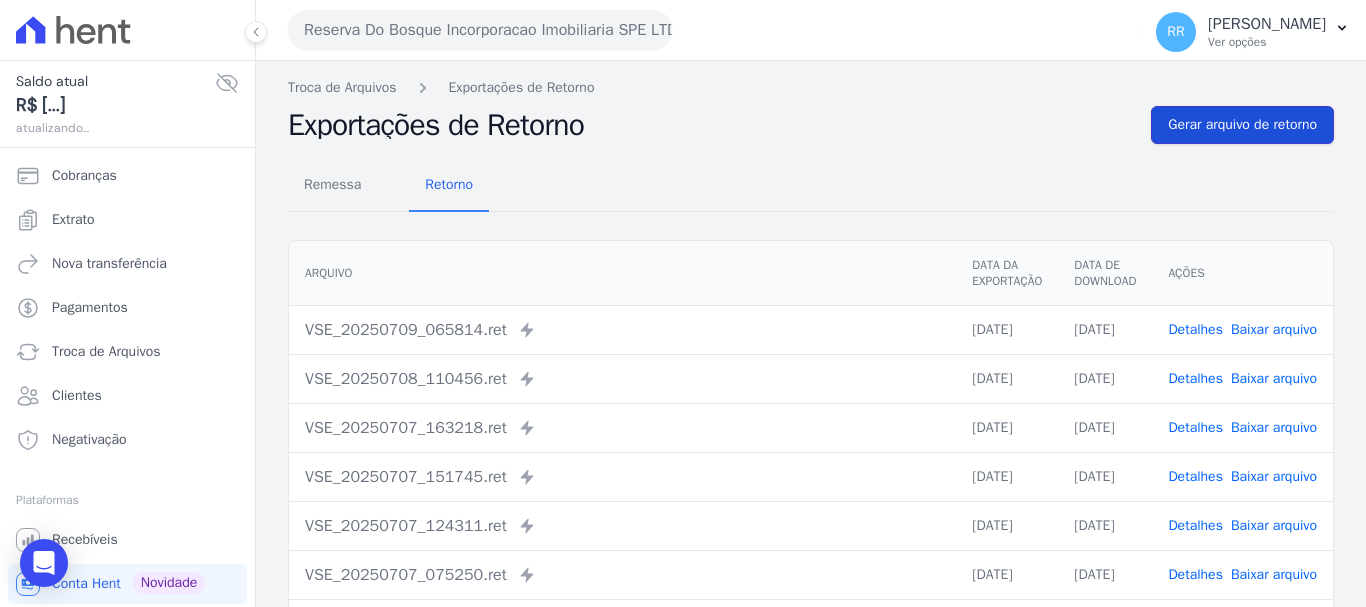 click on "Gerar arquivo de retorno" at bounding box center (1242, 125) 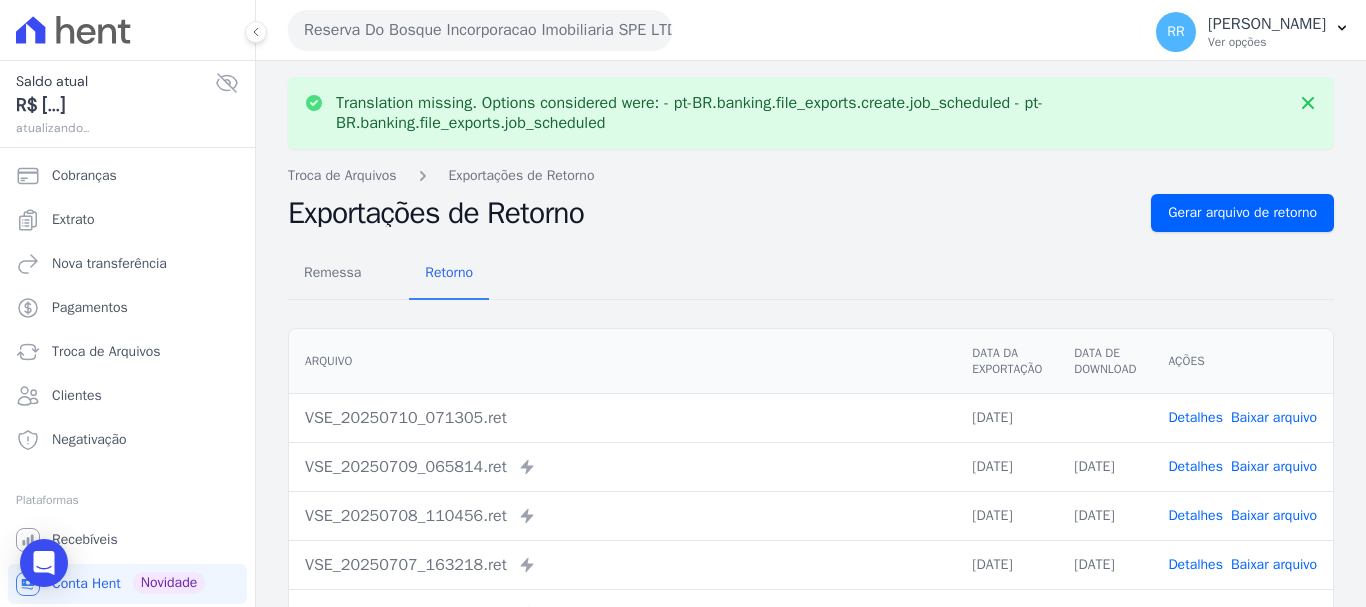 click on "Baixar arquivo" at bounding box center (1274, 417) 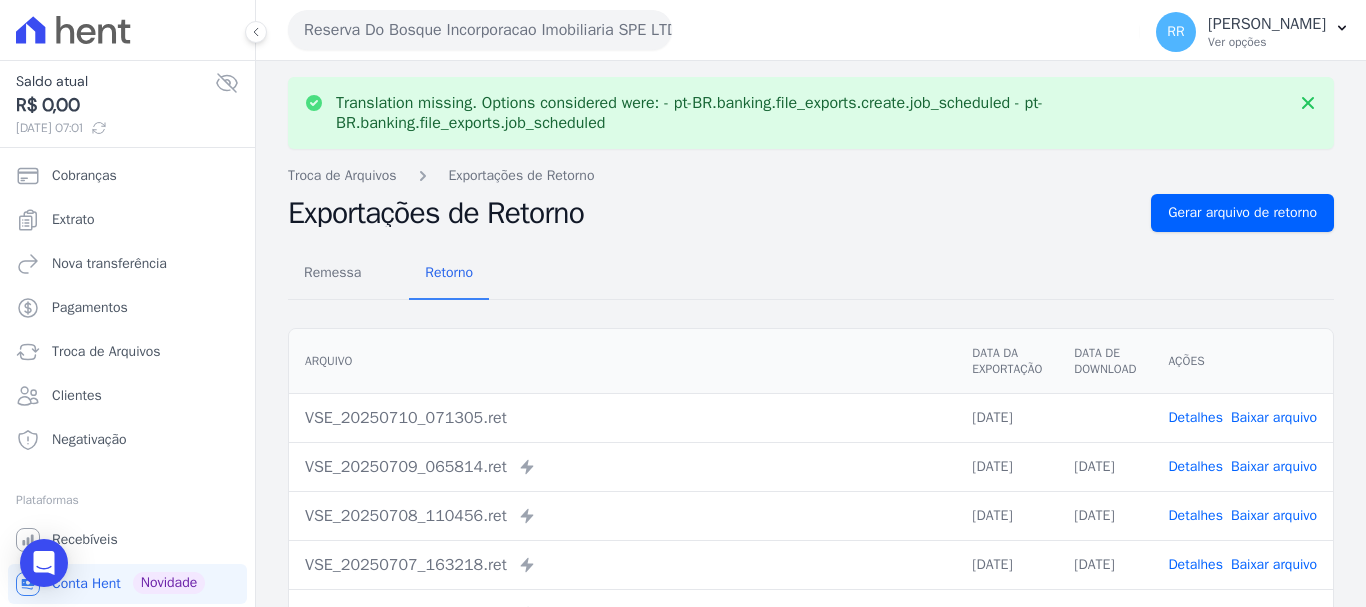 click on "Reserva Do Bosque Incorporacao Imobiliaria SPE LTDA" at bounding box center [480, 30] 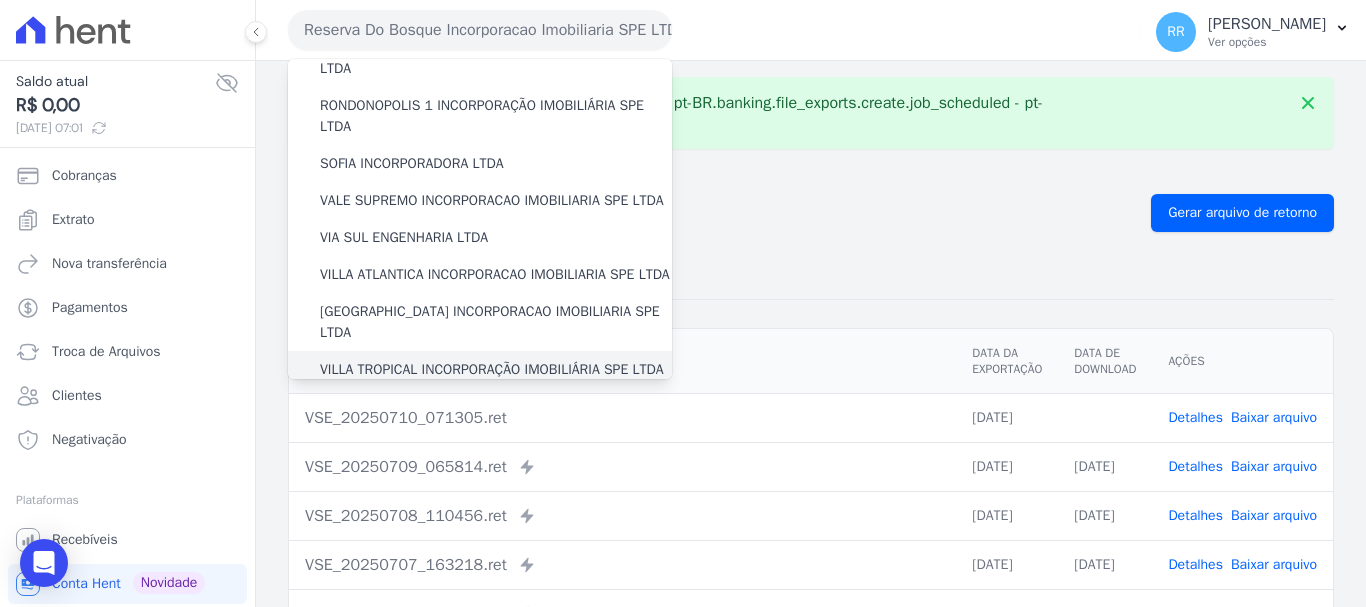 scroll, scrollTop: 673, scrollLeft: 0, axis: vertical 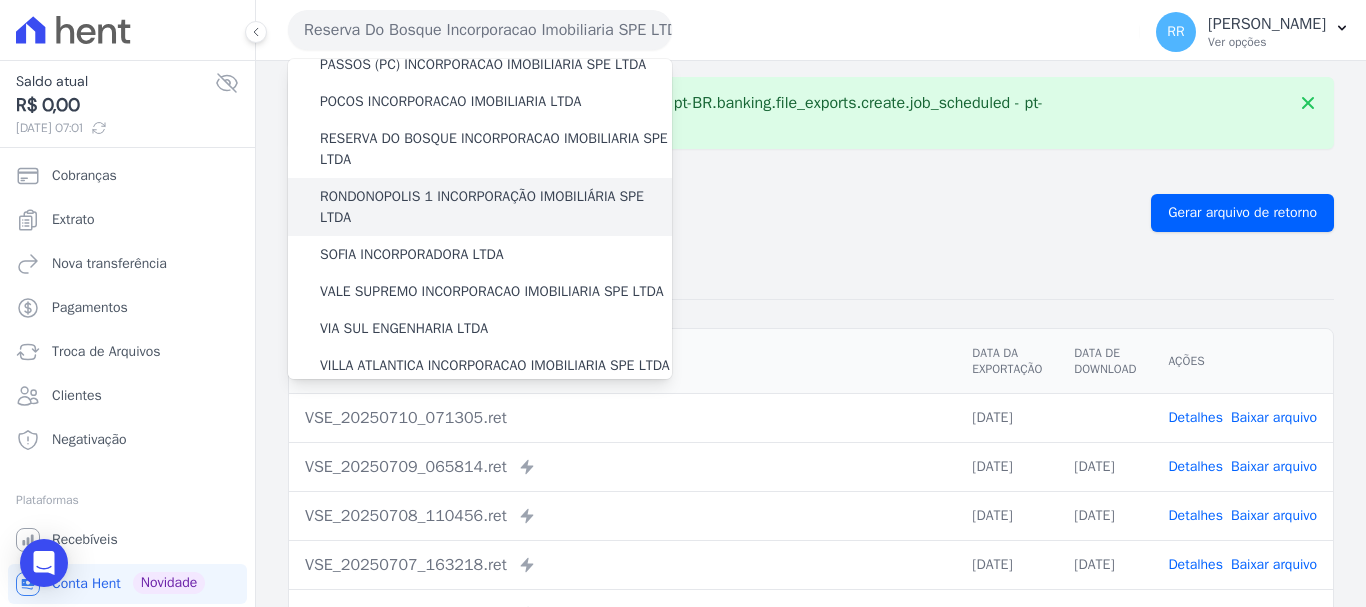 click on "RONDONOPOLIS 1 INCORPORAÇÃO IMOBILIÁRIA SPE LTDA" at bounding box center (496, 207) 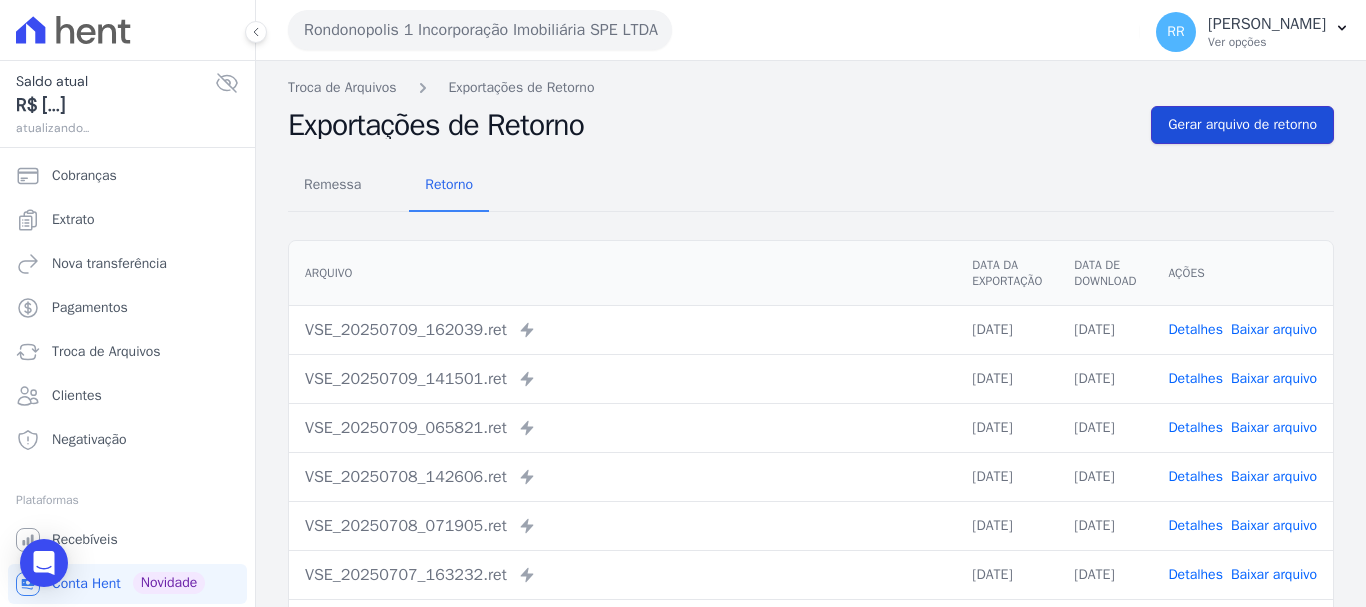 click on "Gerar arquivo de retorno" at bounding box center (1242, 125) 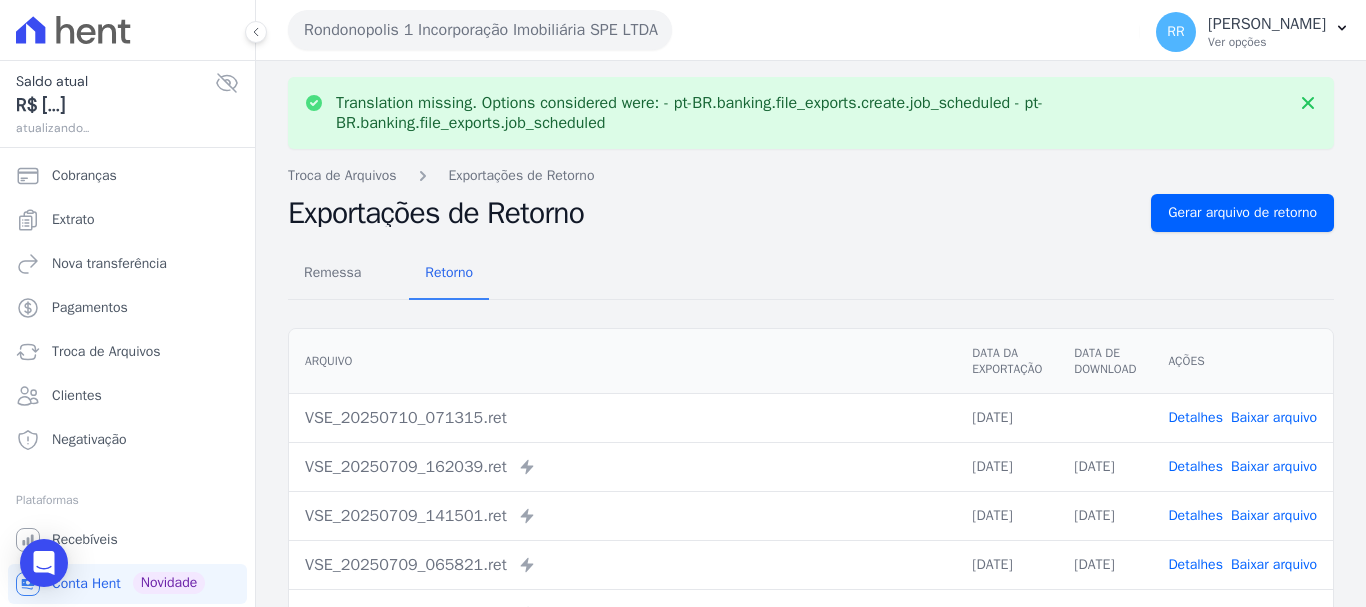 click on "Baixar arquivo" at bounding box center [1274, 417] 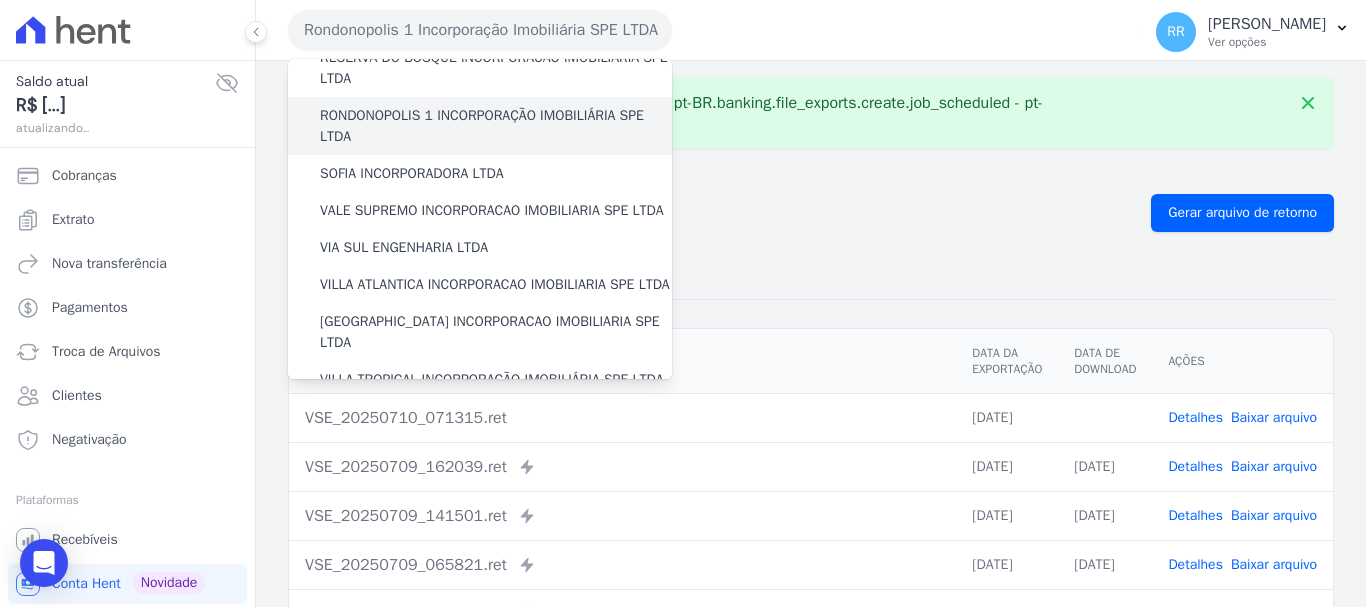 scroll, scrollTop: 800, scrollLeft: 0, axis: vertical 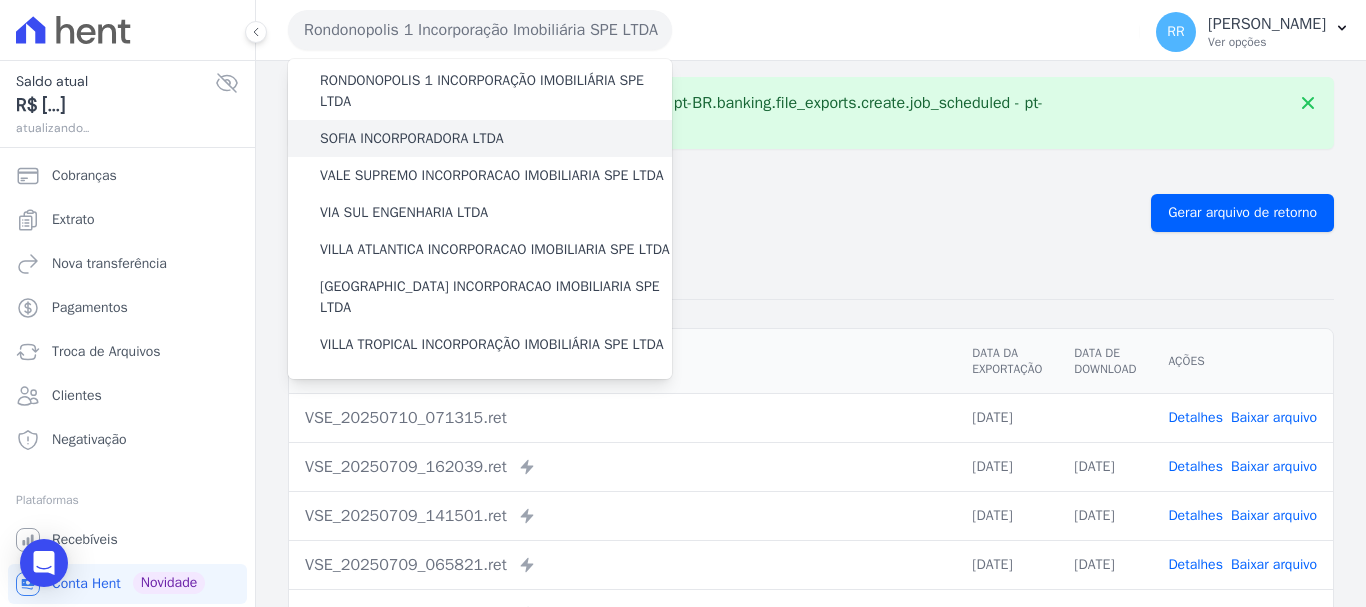 click on "SOFIA INCORPORADORA LTDA" at bounding box center (412, 138) 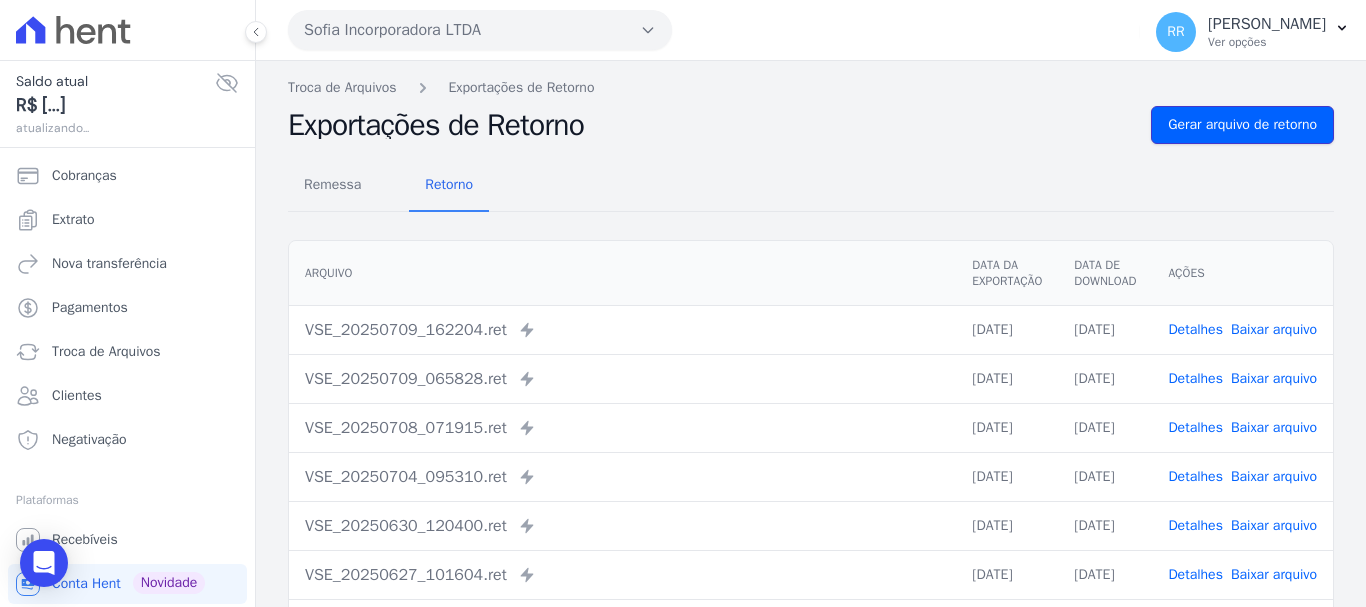 drag, startPoint x: 1181, startPoint y: 117, endPoint x: 1294, endPoint y: 211, distance: 146.98639 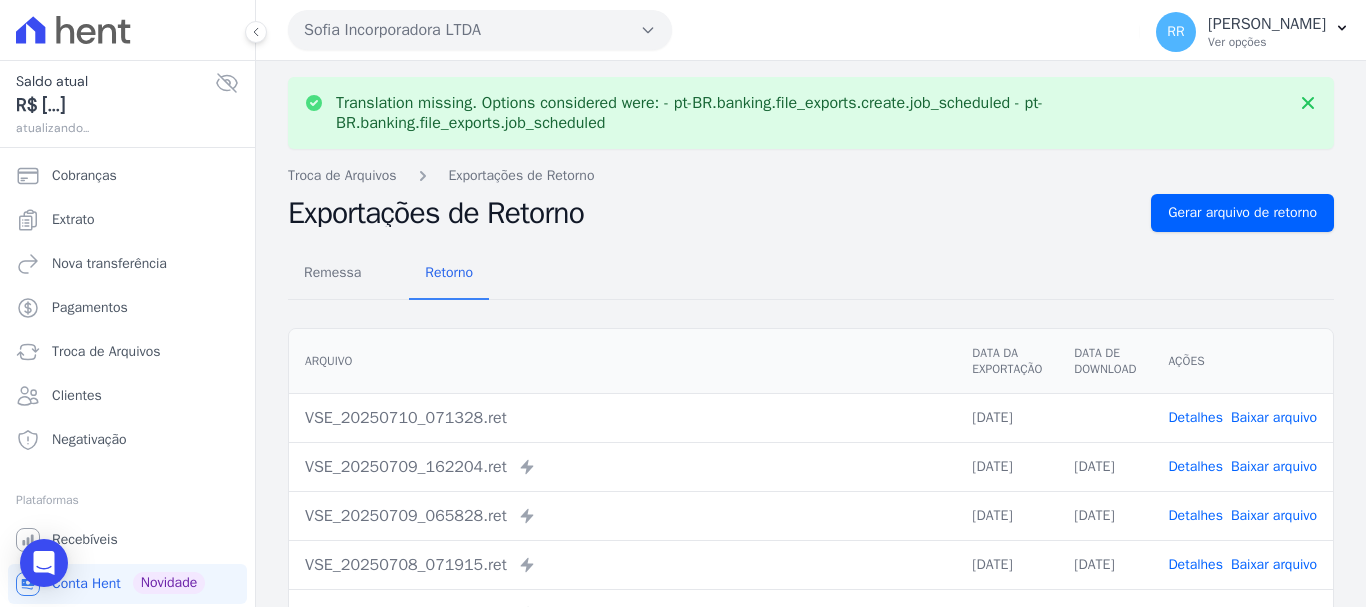 drag, startPoint x: 1243, startPoint y: 416, endPoint x: 1213, endPoint y: 416, distance: 30 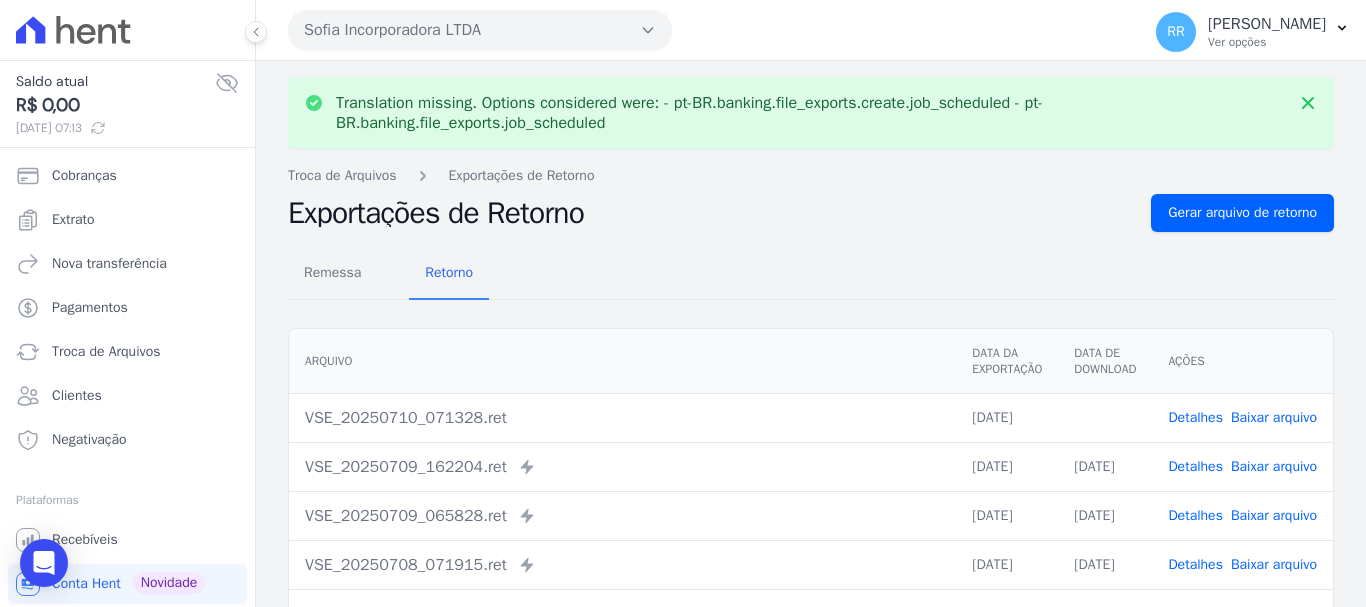 click on "Remessa
Retorno
Arquivo
Data da Exportação
Data de Download
Ações
VSE_20250710_071328.ret
10/07/2025
Detalhes
Baixar arquivo" at bounding box center (811, 593) 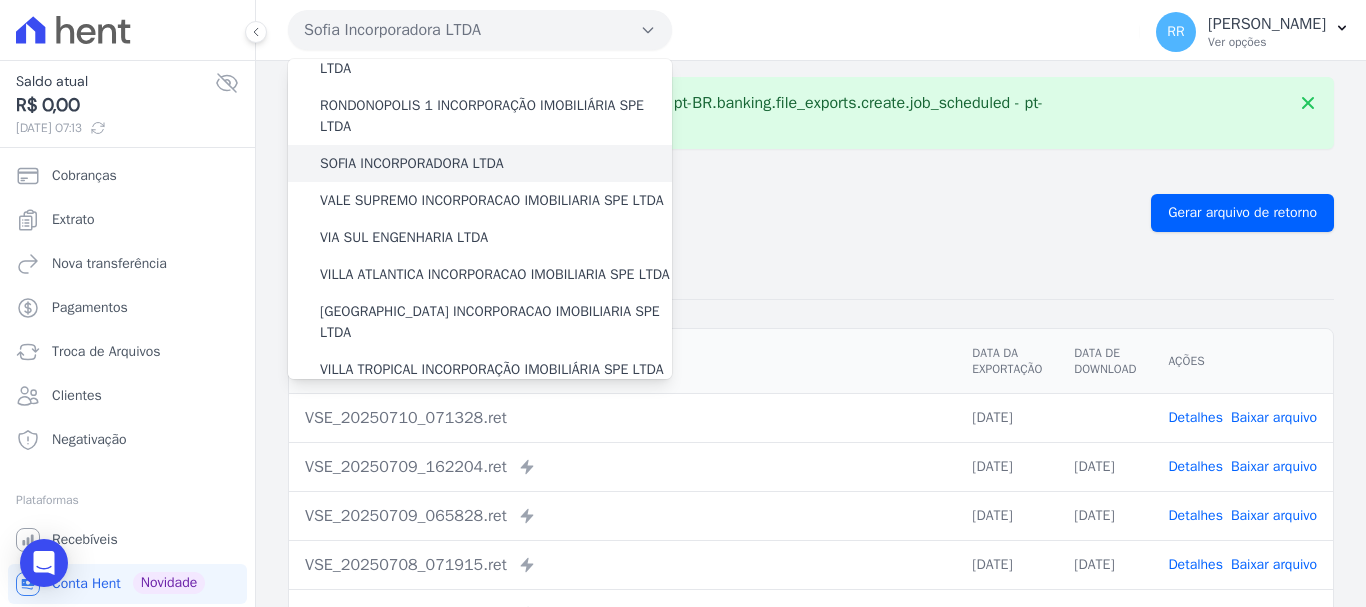 scroll, scrollTop: 800, scrollLeft: 0, axis: vertical 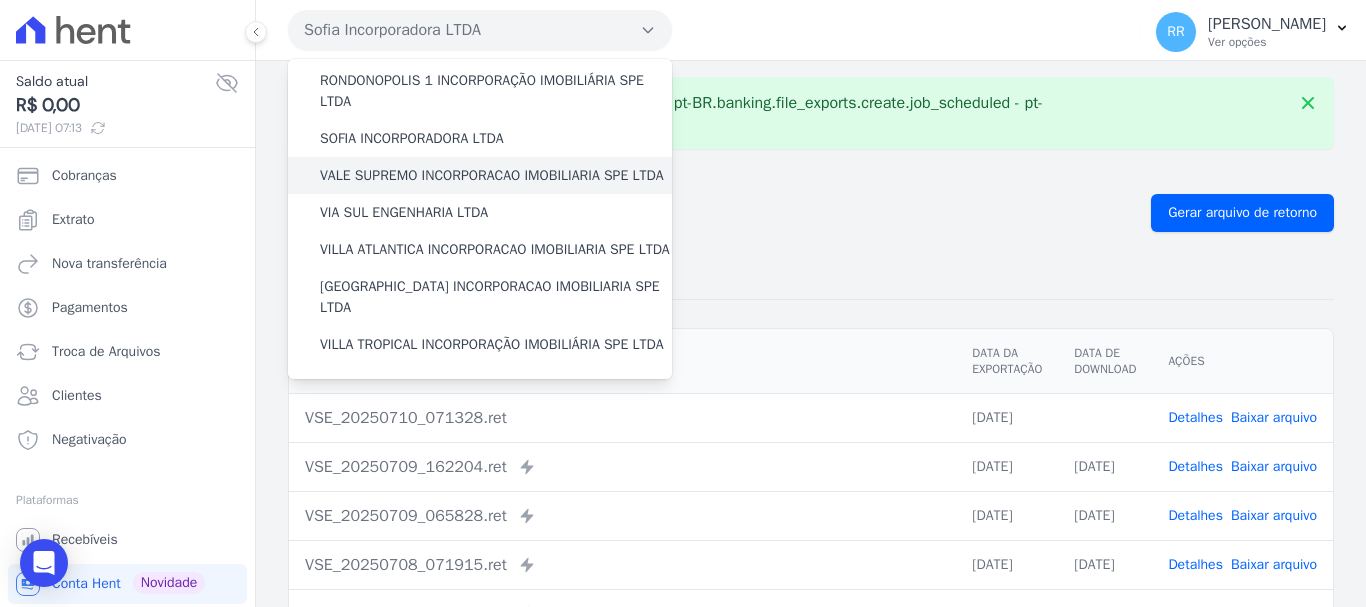 click on "VALE SUPREMO INCORPORACAO IMOBILIARIA SPE LTDA" at bounding box center (492, 175) 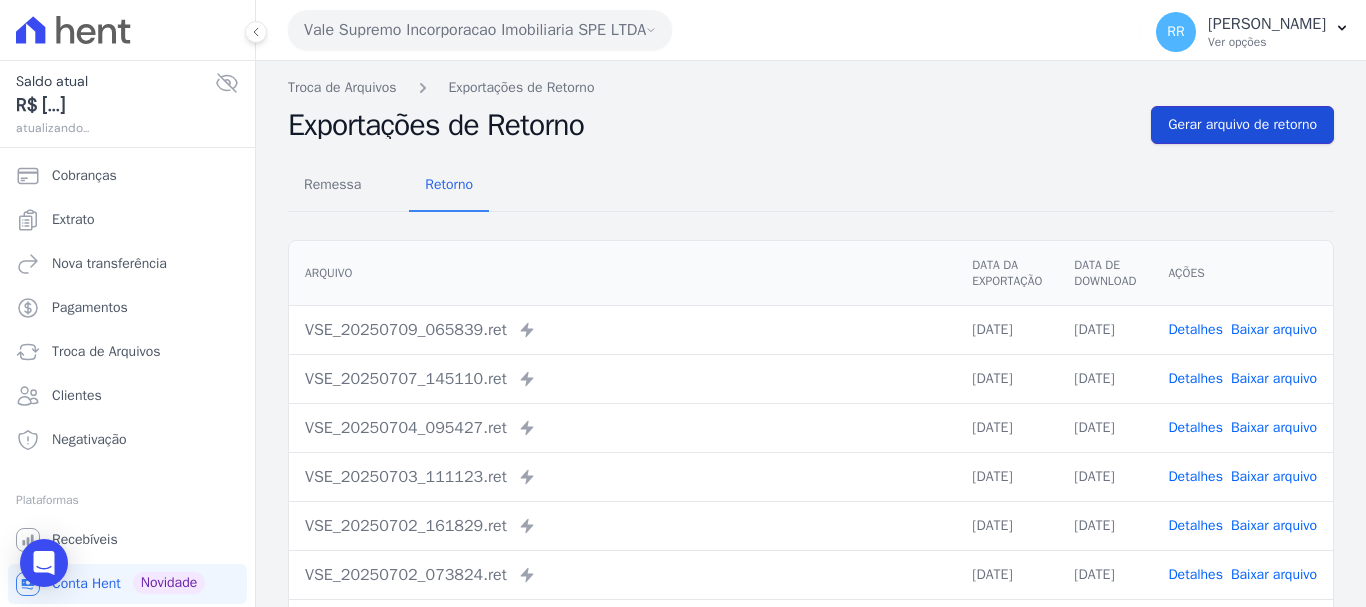 click on "Gerar arquivo de retorno" at bounding box center [1242, 125] 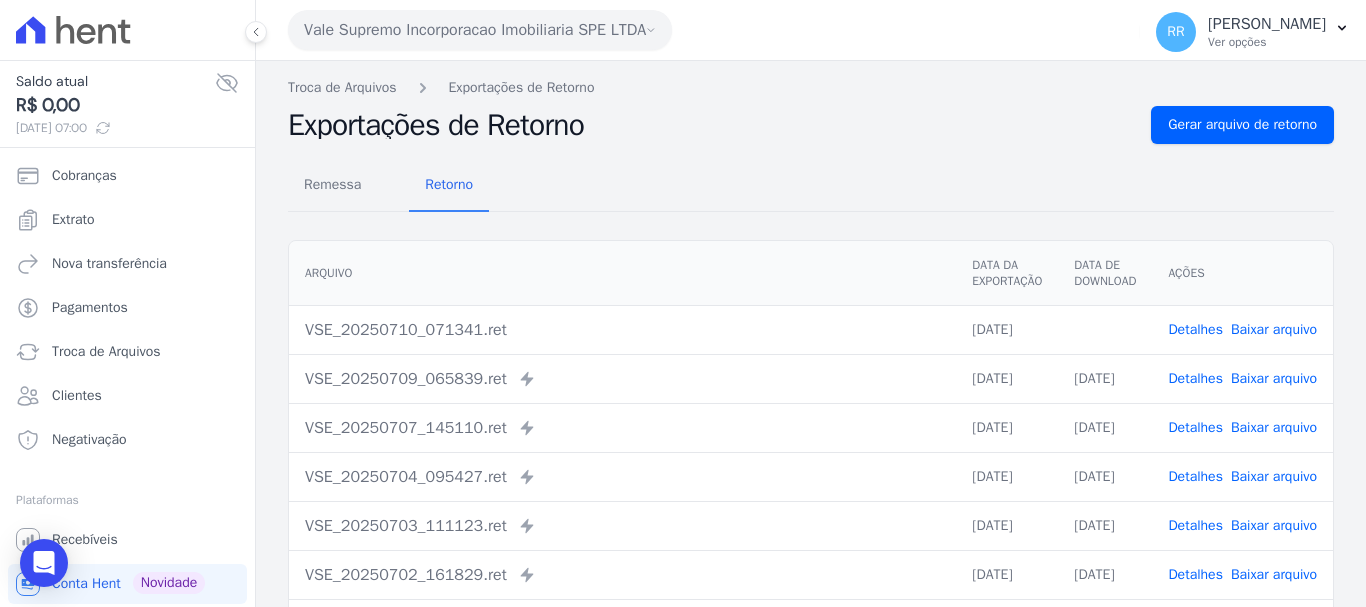 click on "Baixar arquivo" at bounding box center [1274, 329] 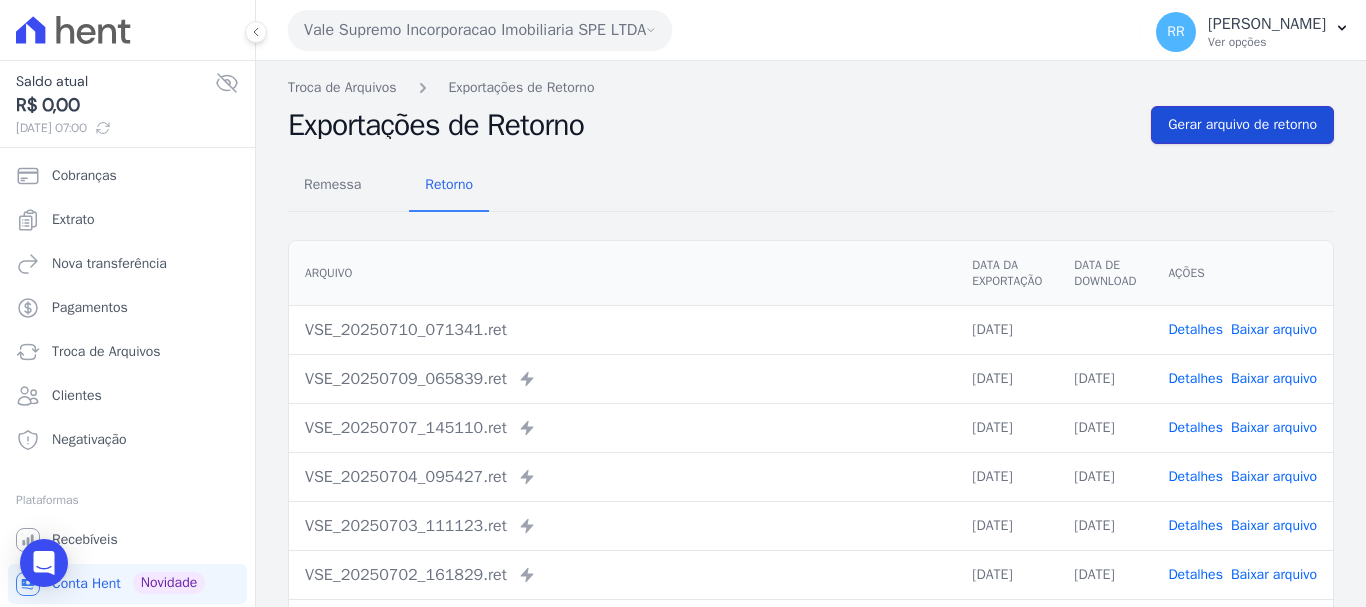 click on "Gerar arquivo de retorno" at bounding box center [1242, 125] 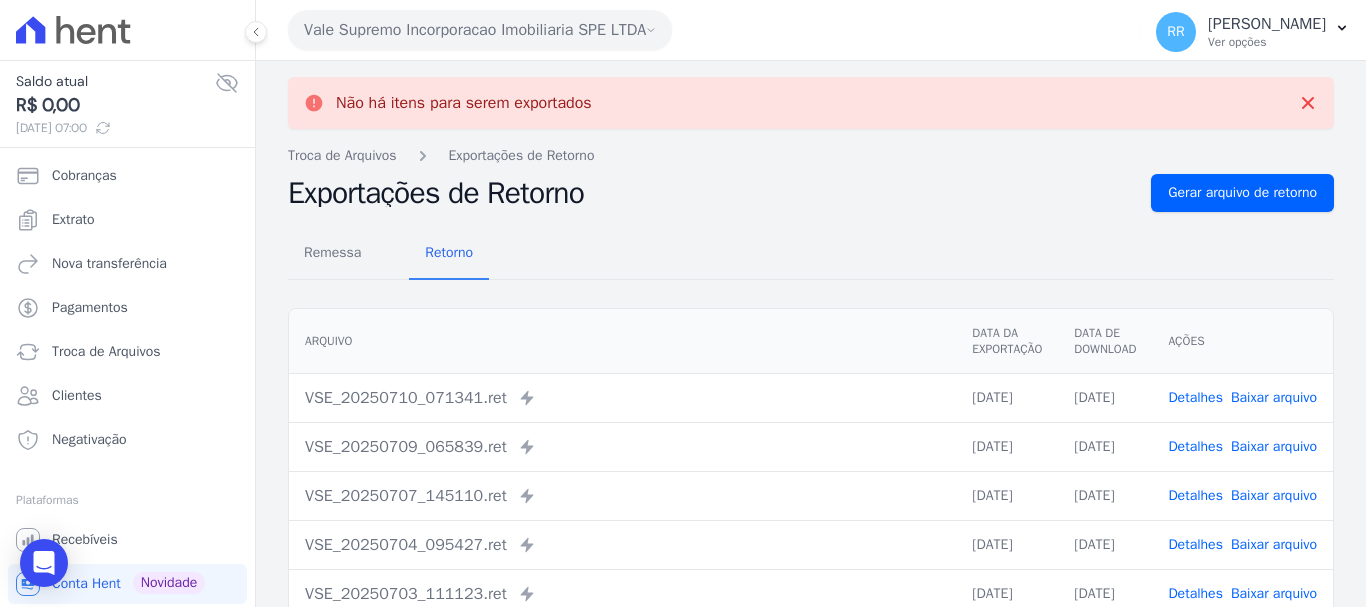 click on "Vale Supremo Incorporacao Imobiliaria SPE LTDA" at bounding box center (480, 30) 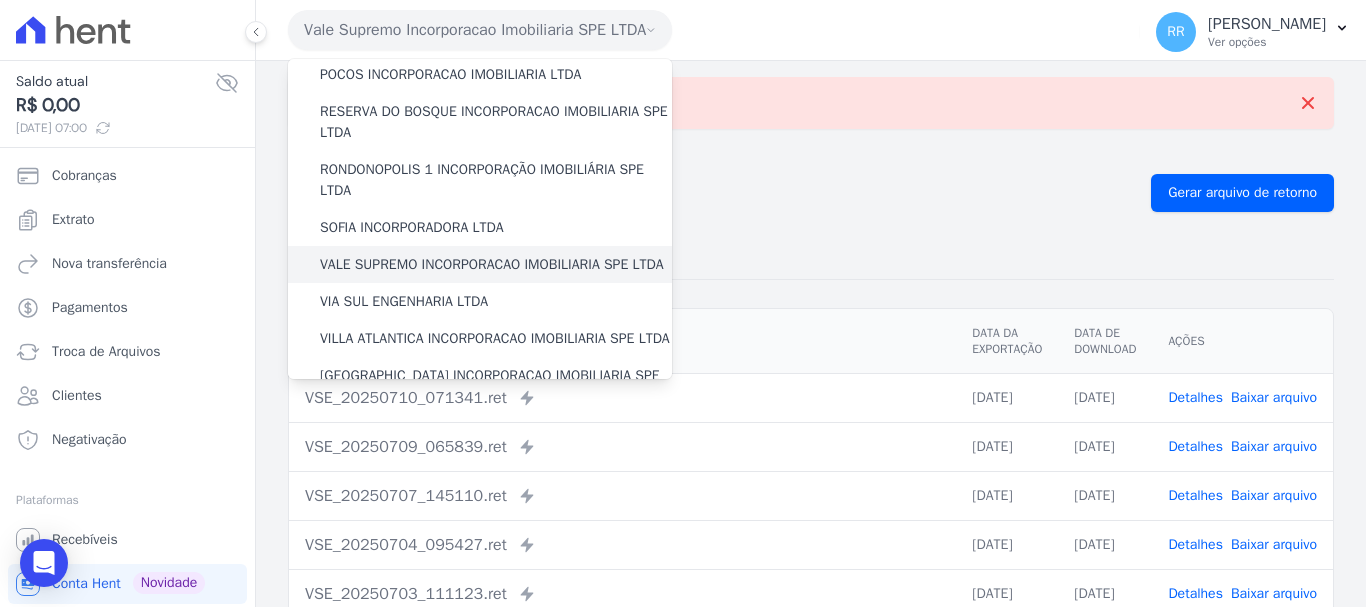 scroll, scrollTop: 873, scrollLeft: 0, axis: vertical 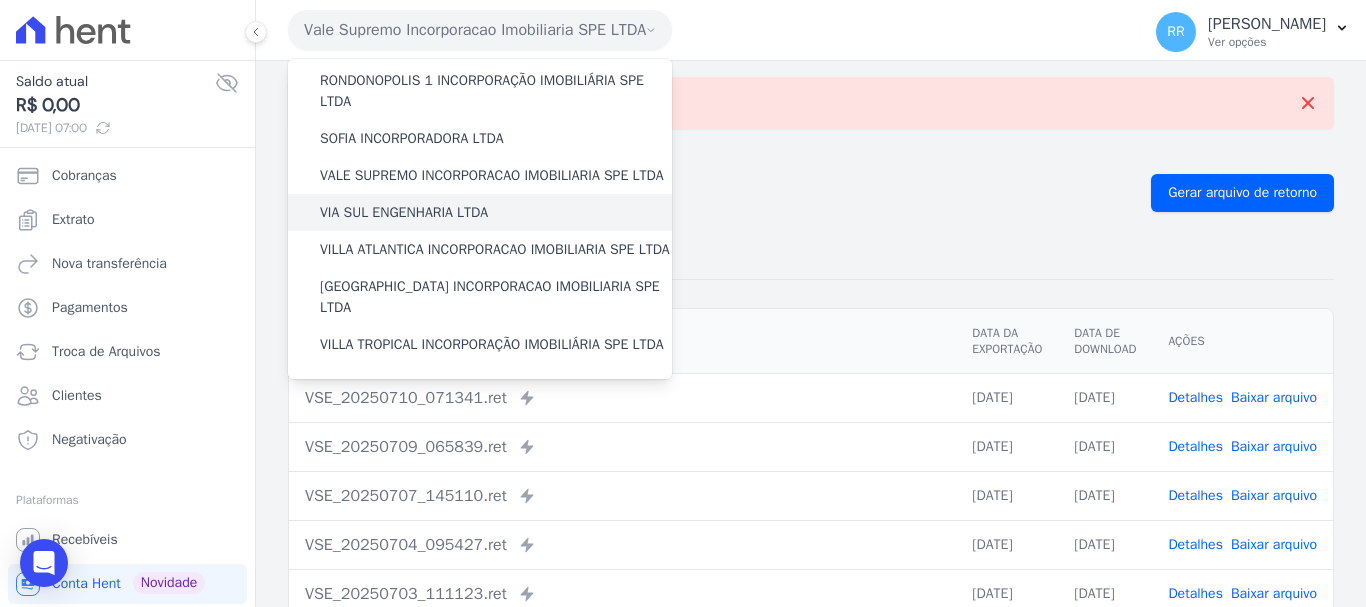 click on "VIA SUL ENGENHARIA LTDA" at bounding box center (404, 212) 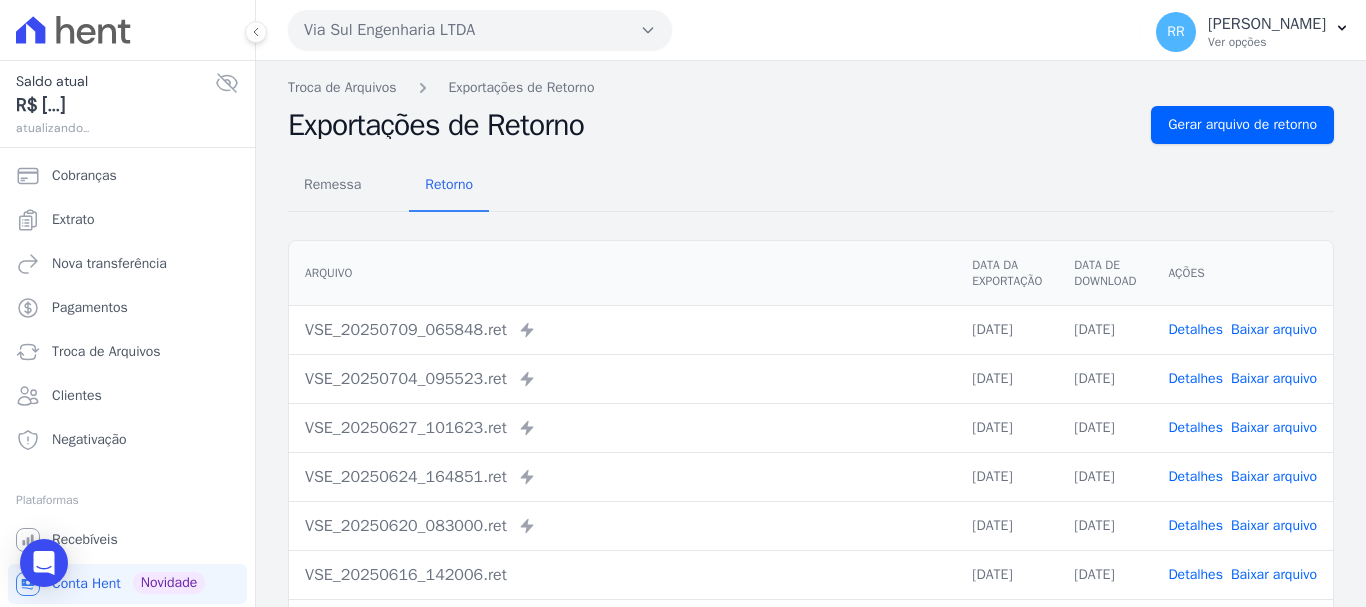 click on "Troca de Arquivos
Exportações de Retorno
Exportações de Retorno
Gerar arquivo de retorno
Remessa
Retorno
Arquivo
Data da Exportação
Data de Download
Ações
VSE_20250709_065848.ret" at bounding box center [811, 472] 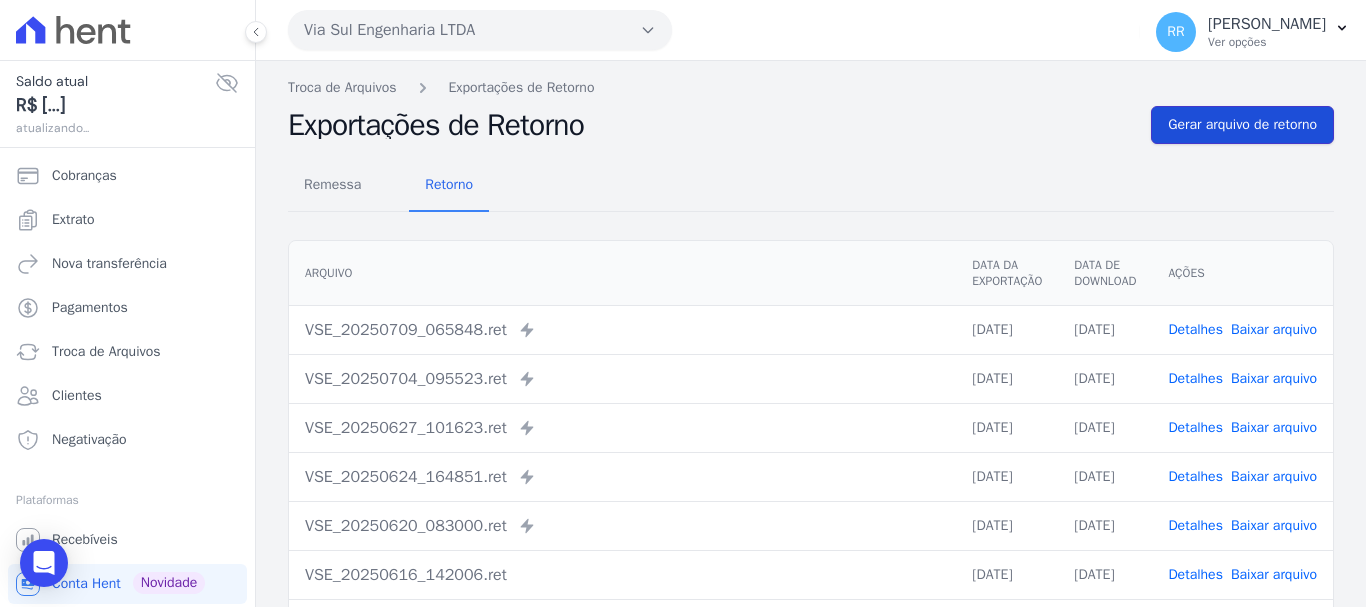 click on "Gerar arquivo de retorno" at bounding box center [1242, 125] 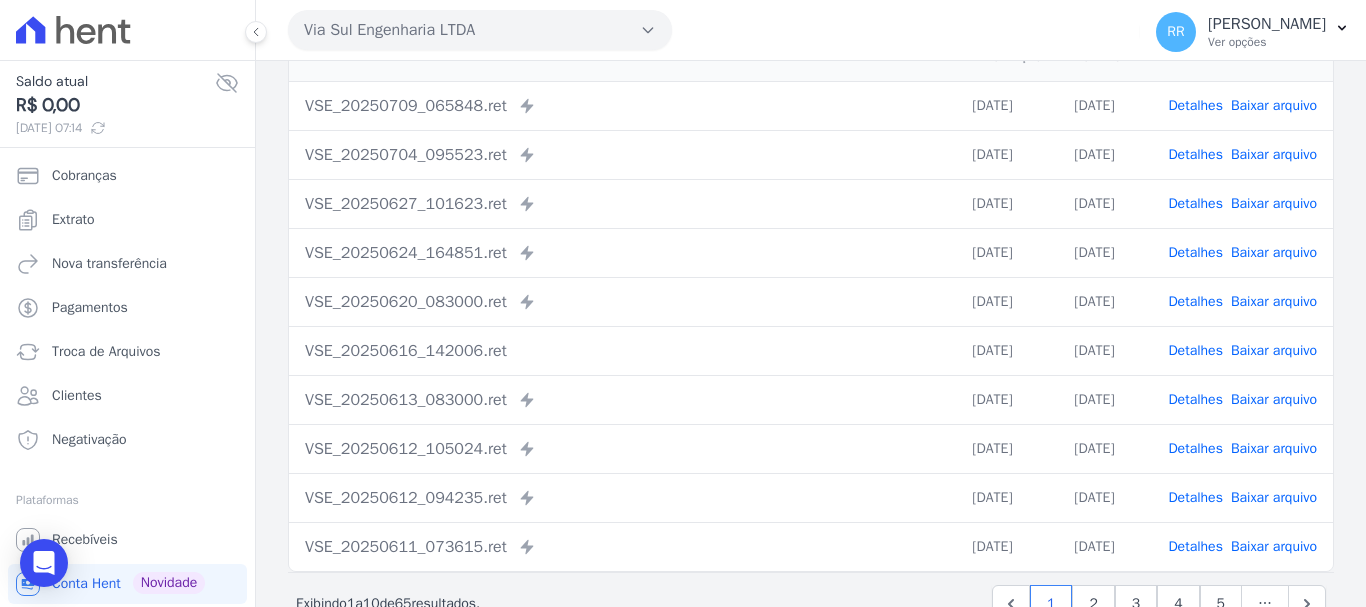 scroll, scrollTop: 244, scrollLeft: 0, axis: vertical 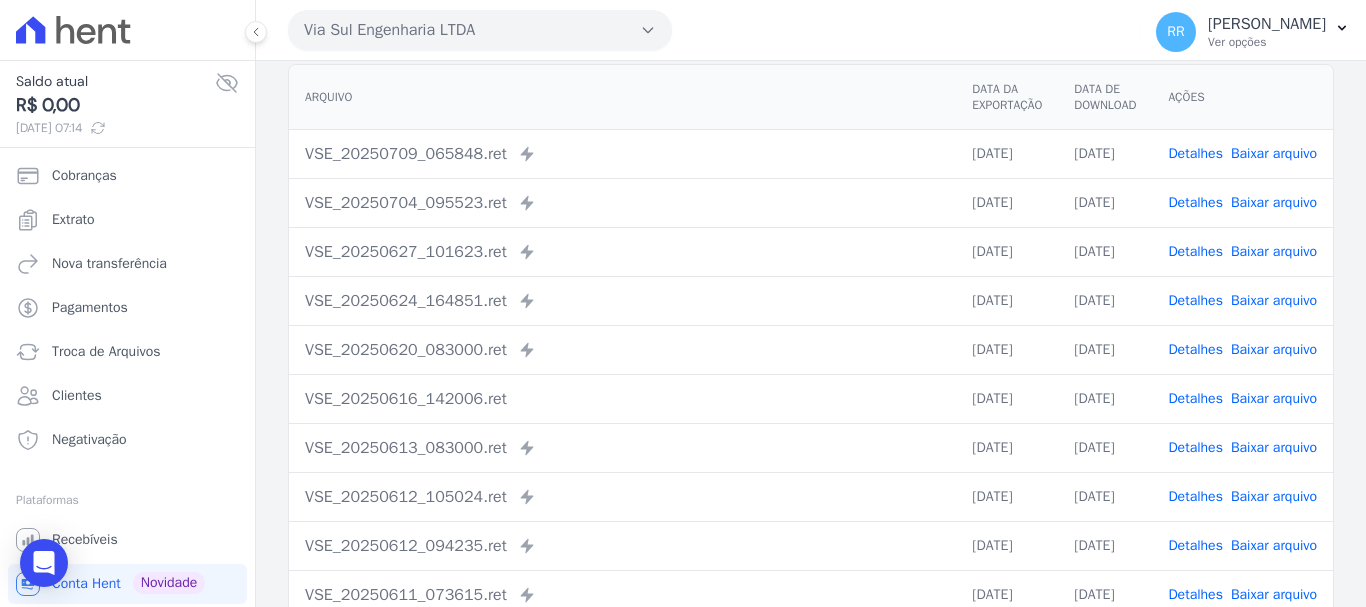 click on "Via Sul Engenharia LTDA" at bounding box center (480, 30) 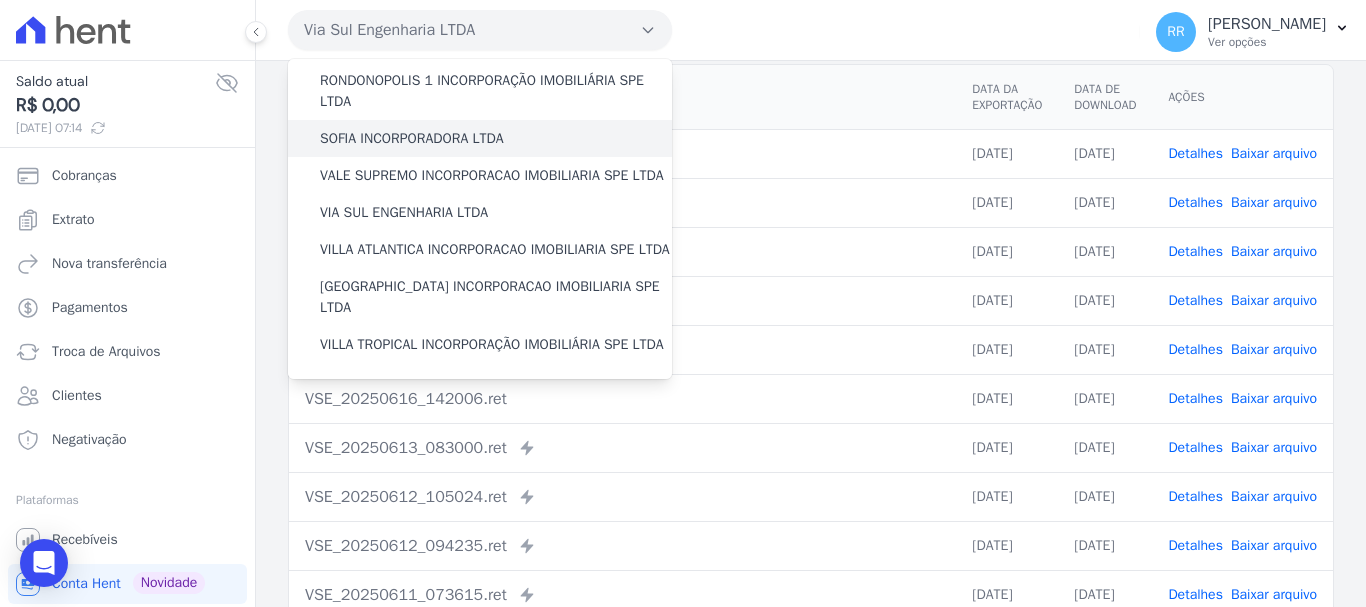 scroll, scrollTop: 873, scrollLeft: 0, axis: vertical 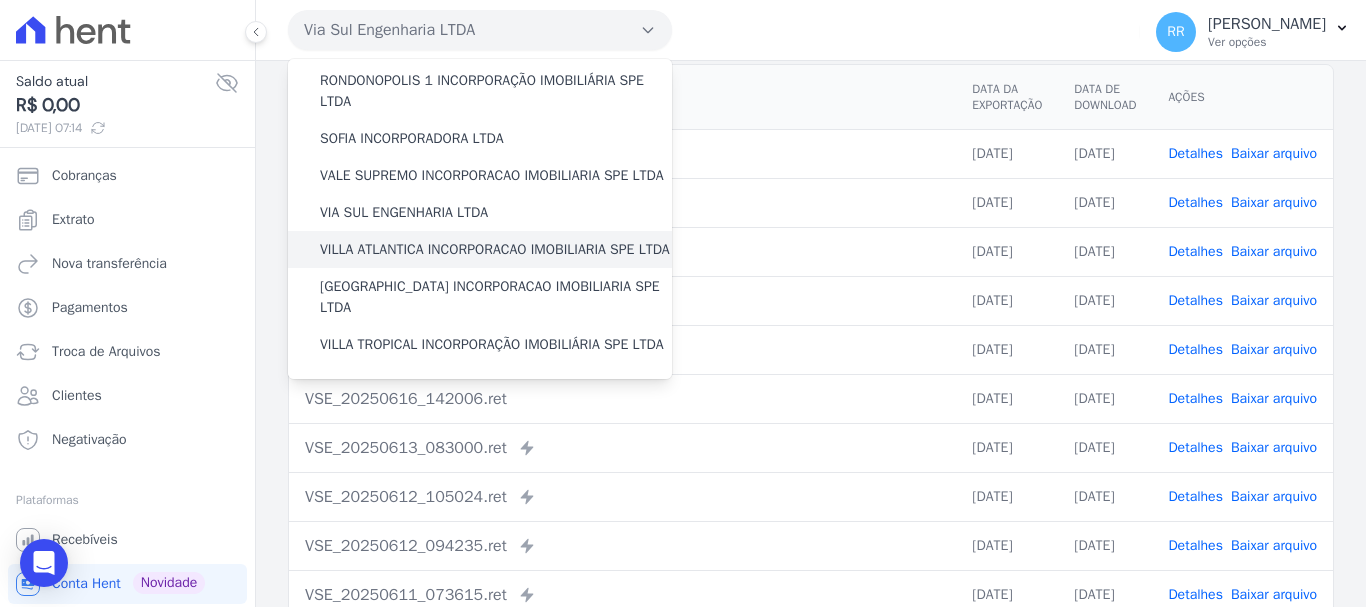 click on "VILLA ATLANTICA INCORPORACAO IMOBILIARIA SPE LTDA" at bounding box center (495, 249) 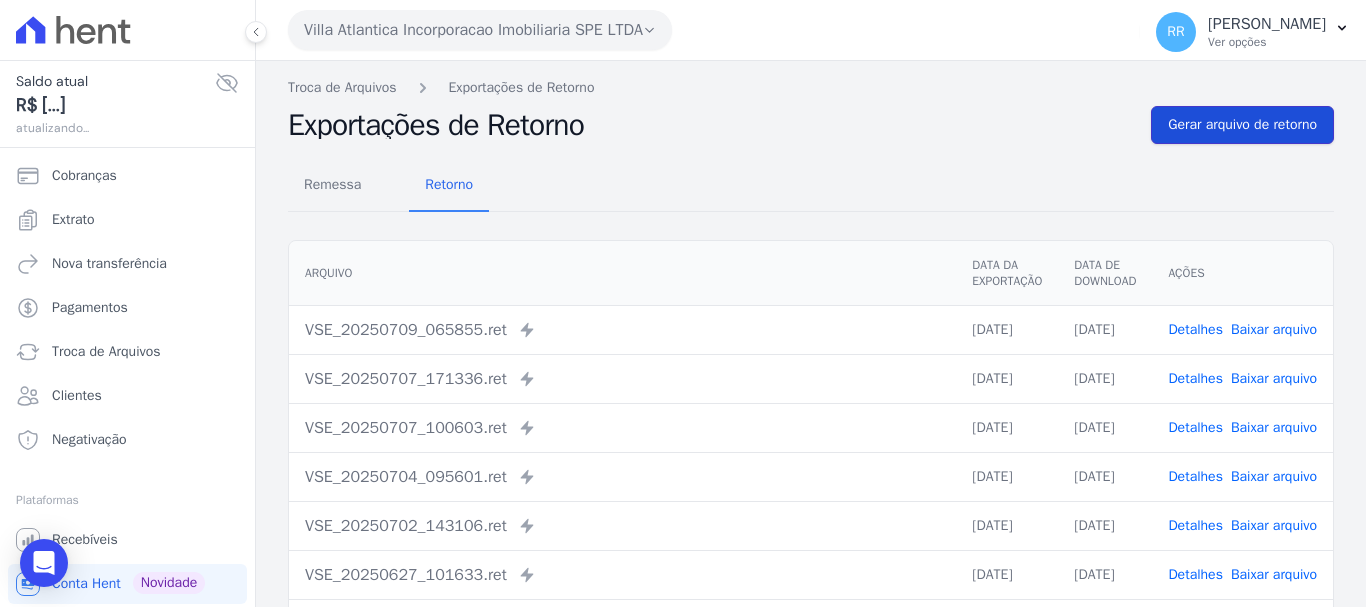click on "Gerar arquivo de retorno" at bounding box center [1242, 125] 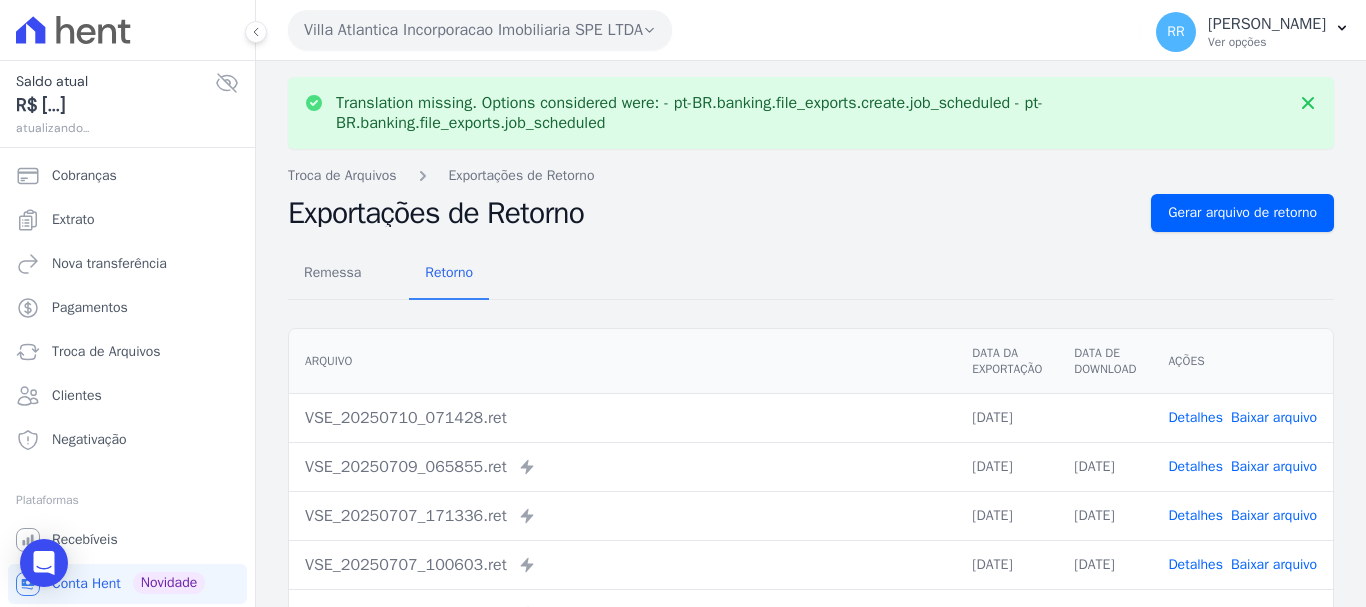 drag, startPoint x: 1251, startPoint y: 406, endPoint x: 1252, endPoint y: 421, distance: 15.033297 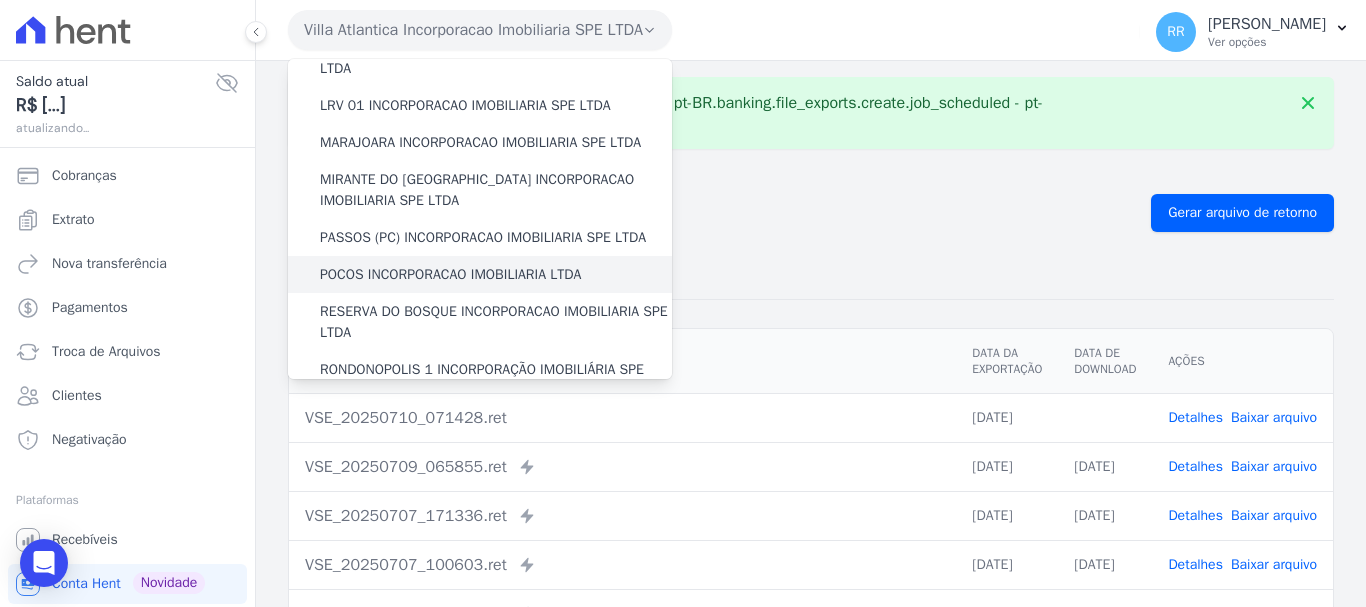 scroll, scrollTop: 873, scrollLeft: 0, axis: vertical 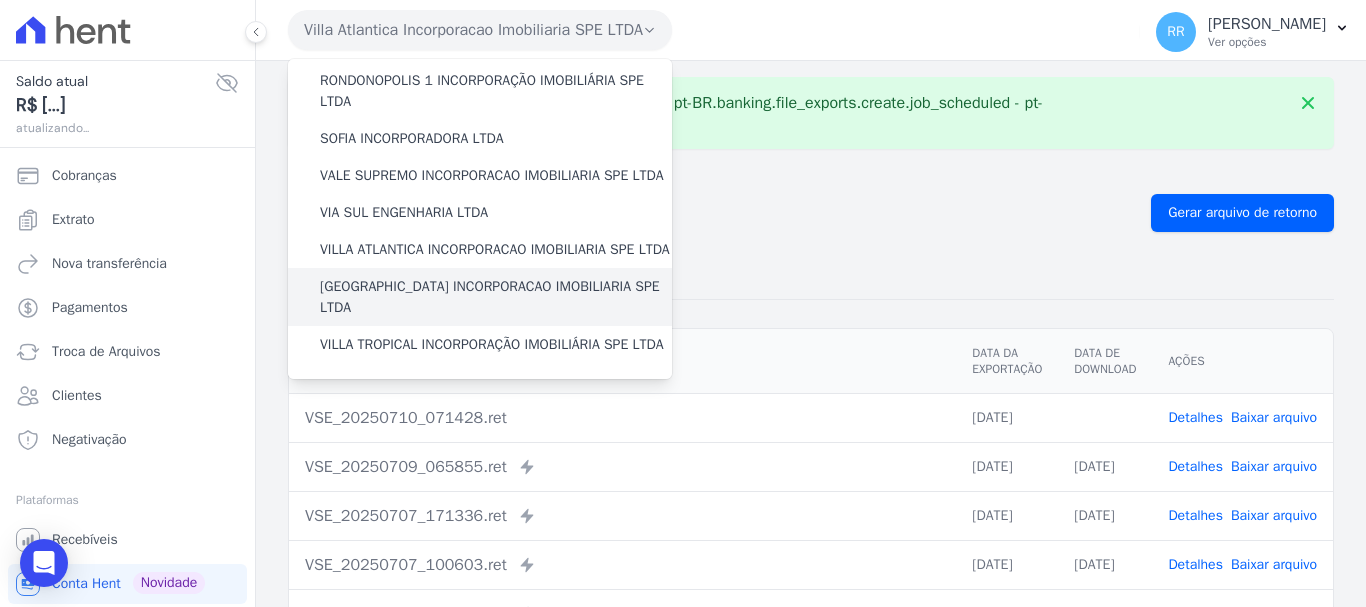 click on "[GEOGRAPHIC_DATA] INCORPORACAO IMOBILIARIA SPE LTDA" at bounding box center [496, 297] 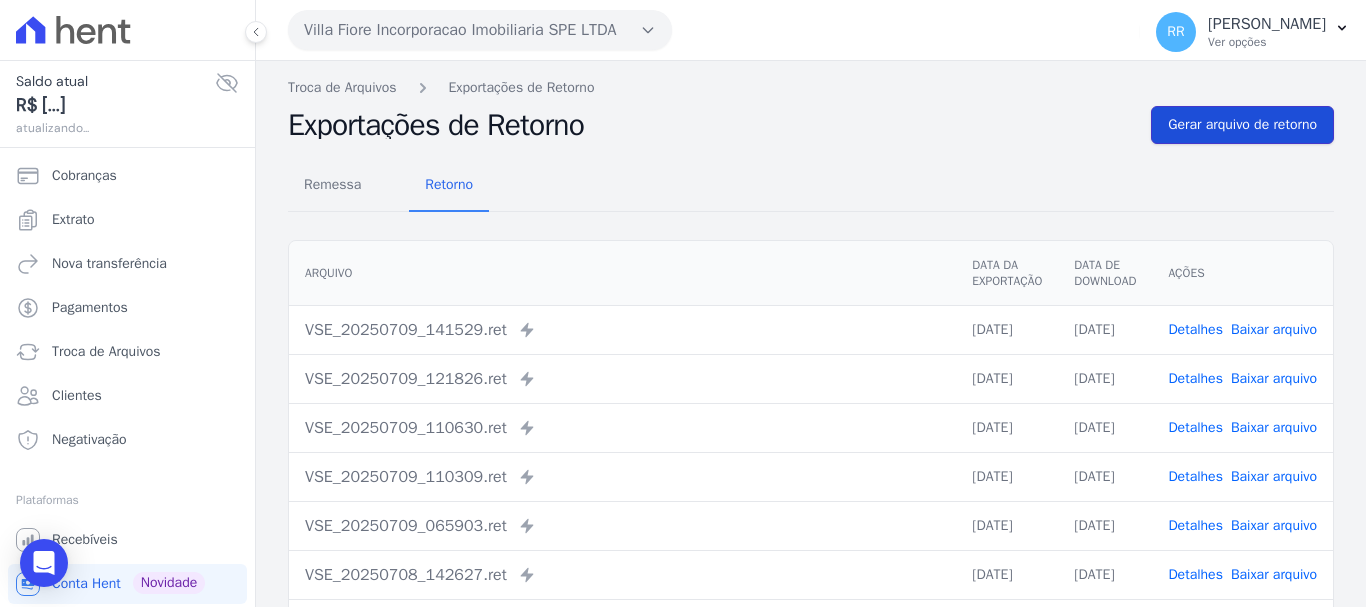 click on "Gerar arquivo de retorno" at bounding box center [1242, 125] 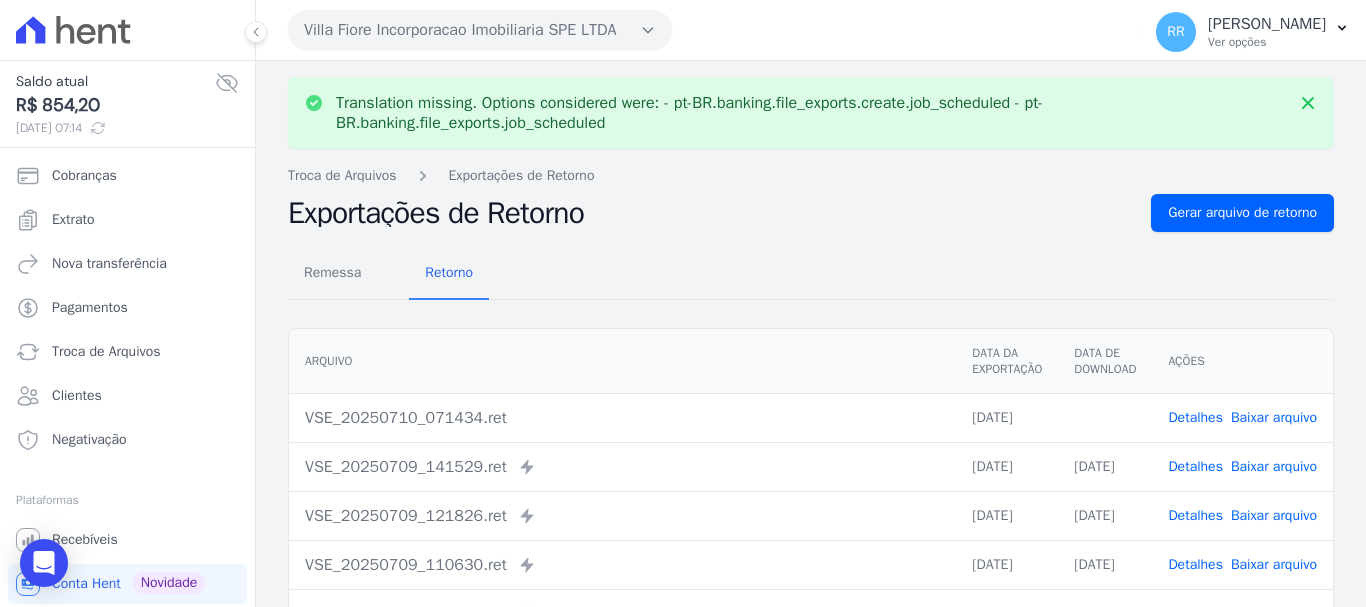 click on "Baixar arquivo" at bounding box center (1274, 417) 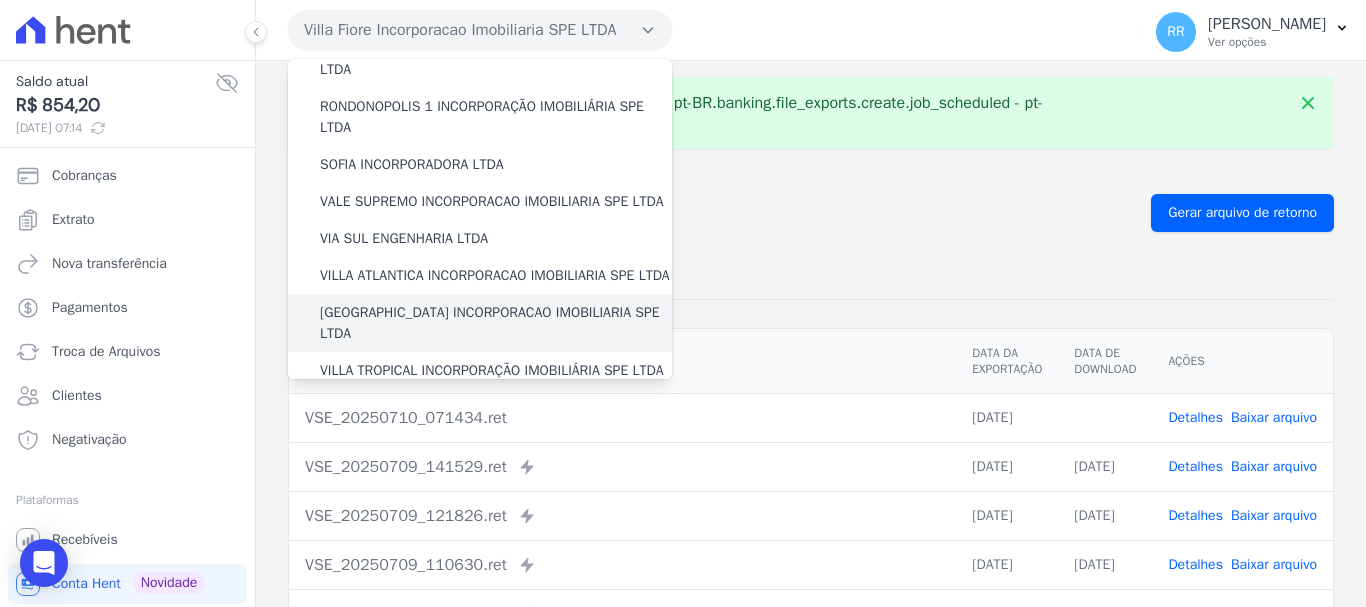 scroll, scrollTop: 873, scrollLeft: 0, axis: vertical 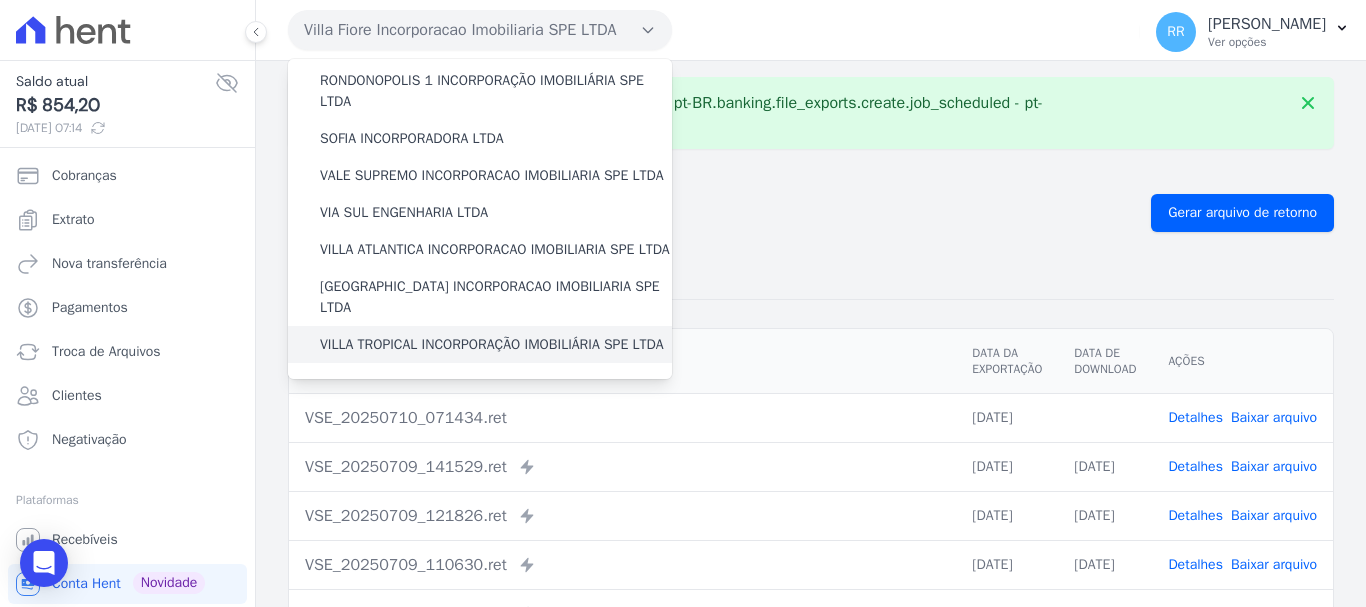 click on "VILLA TROPICAL INCORPORAÇÃO IMOBILIÁRIA SPE LTDA" at bounding box center (492, 344) 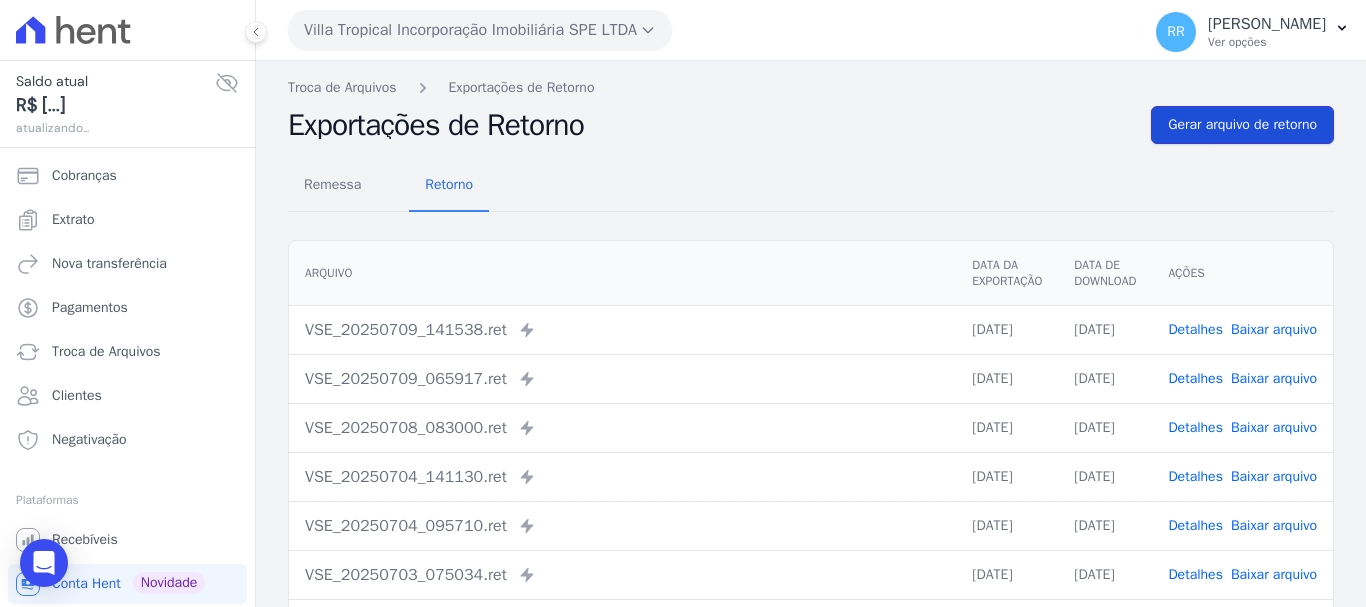 click on "Gerar arquivo de retorno" at bounding box center [1242, 125] 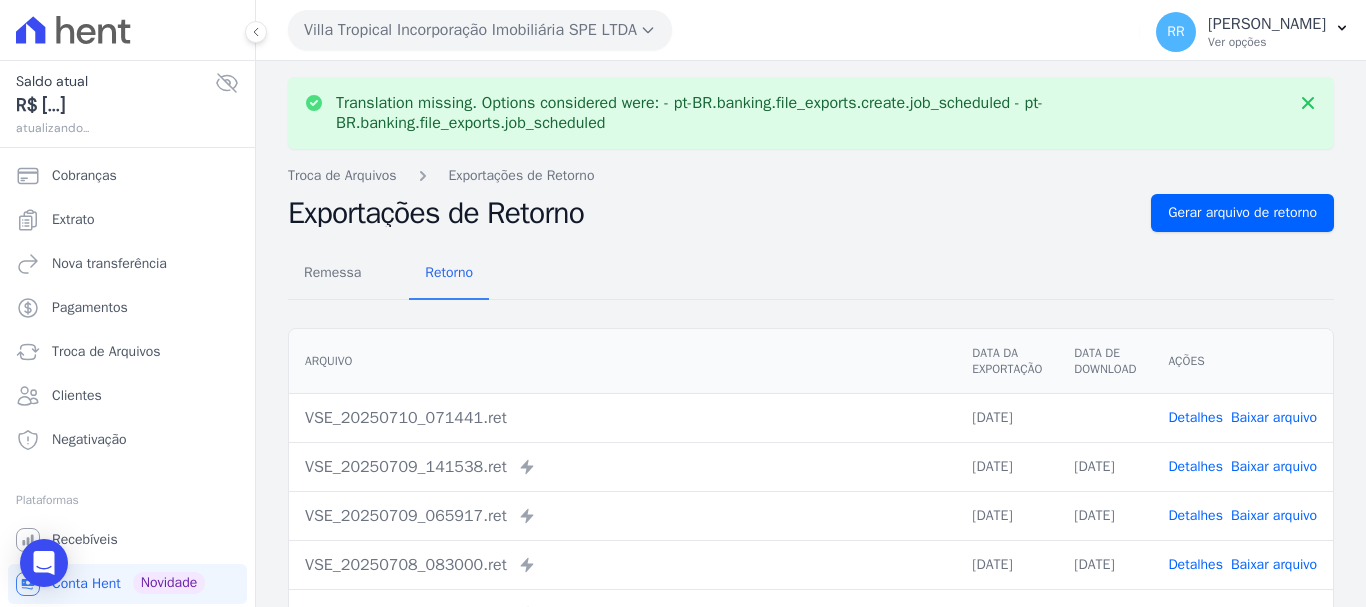 click on "Detalhes
Baixar arquivo" at bounding box center [1242, 417] 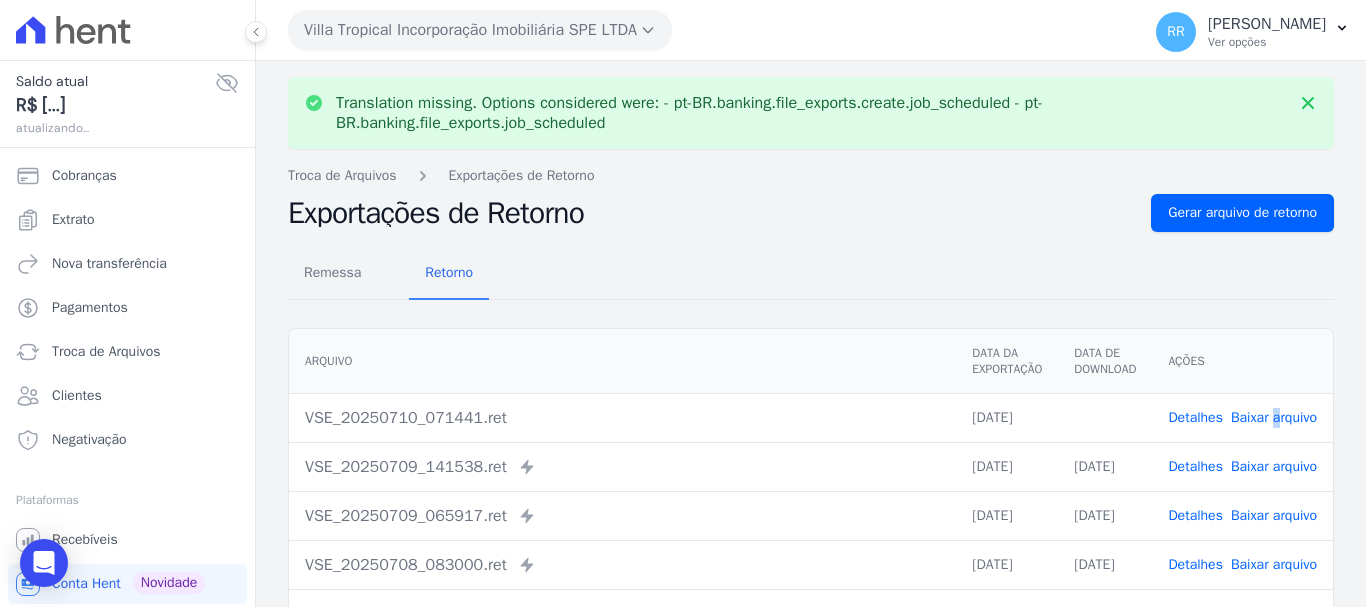 click on "Baixar arquivo" at bounding box center [1274, 417] 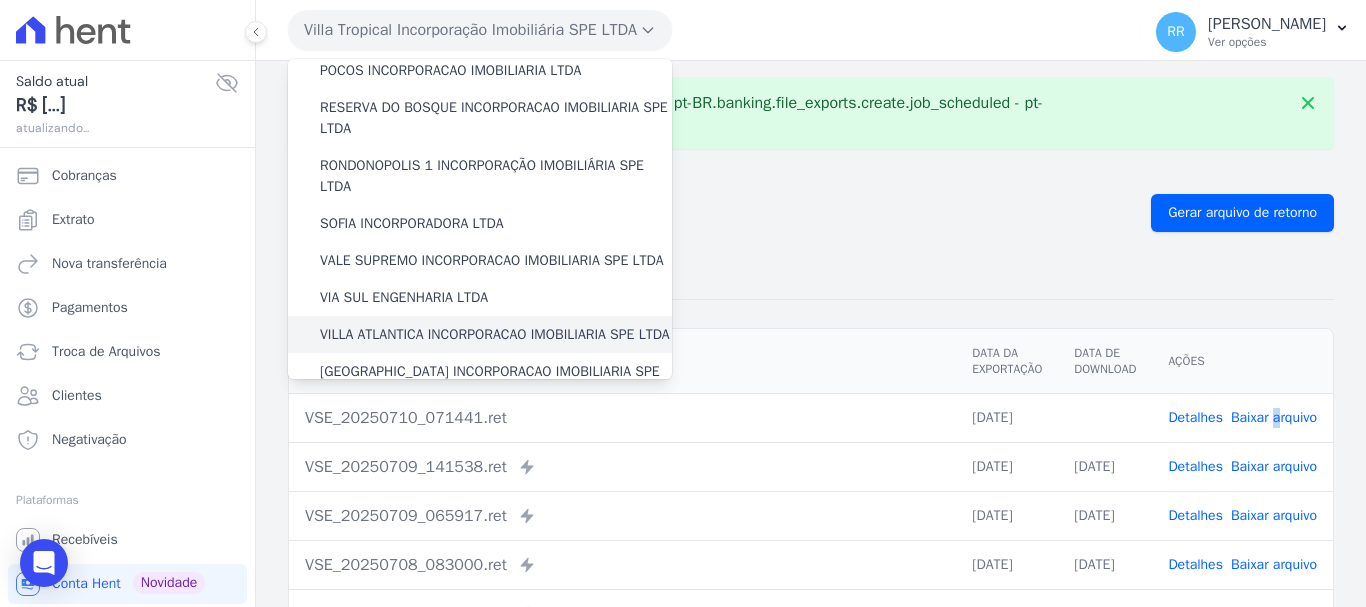 scroll, scrollTop: 873, scrollLeft: 0, axis: vertical 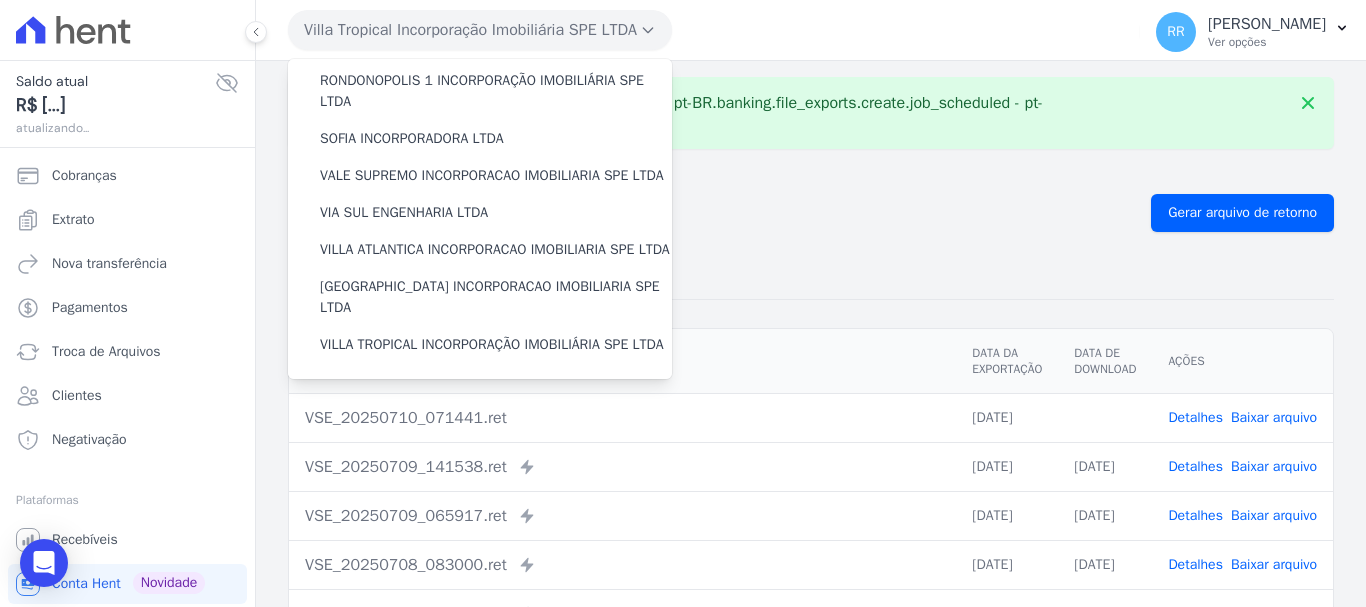 click on "Remessa
Retorno
Arquivo
Data da Exportação
Data de Download
Ações
VSE_20250710_071441.ret
10/07/2025
Detalhes
Baixar arquivo" at bounding box center (811, 593) 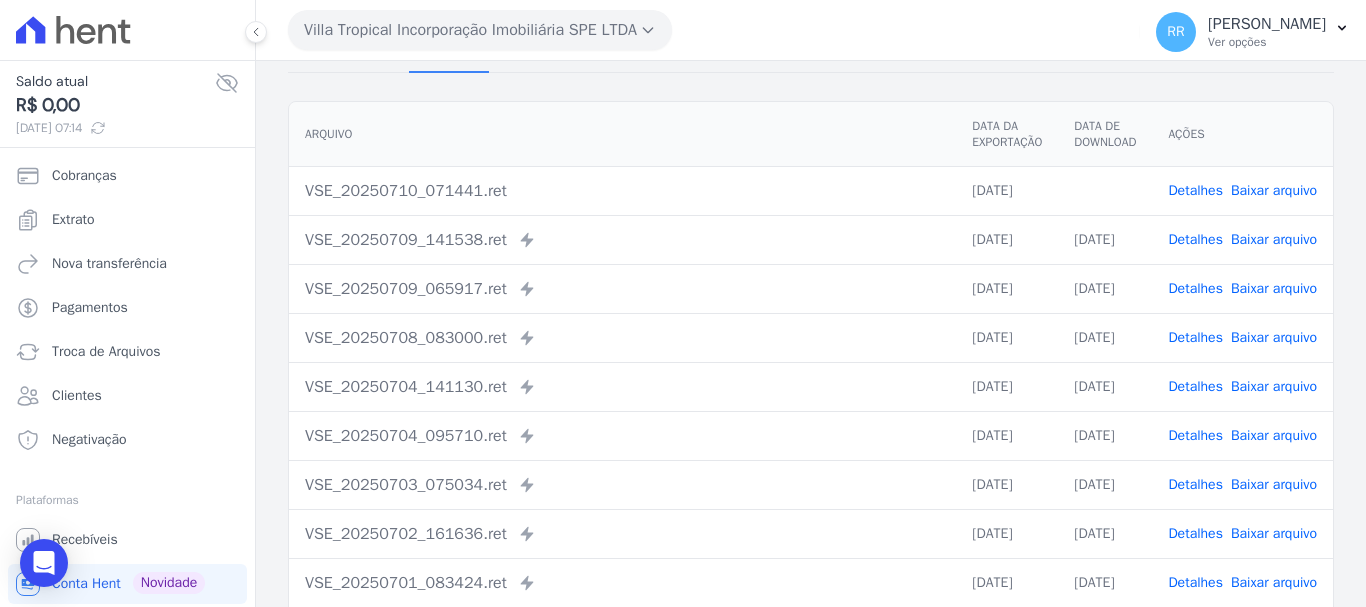 scroll, scrollTop: 276, scrollLeft: 0, axis: vertical 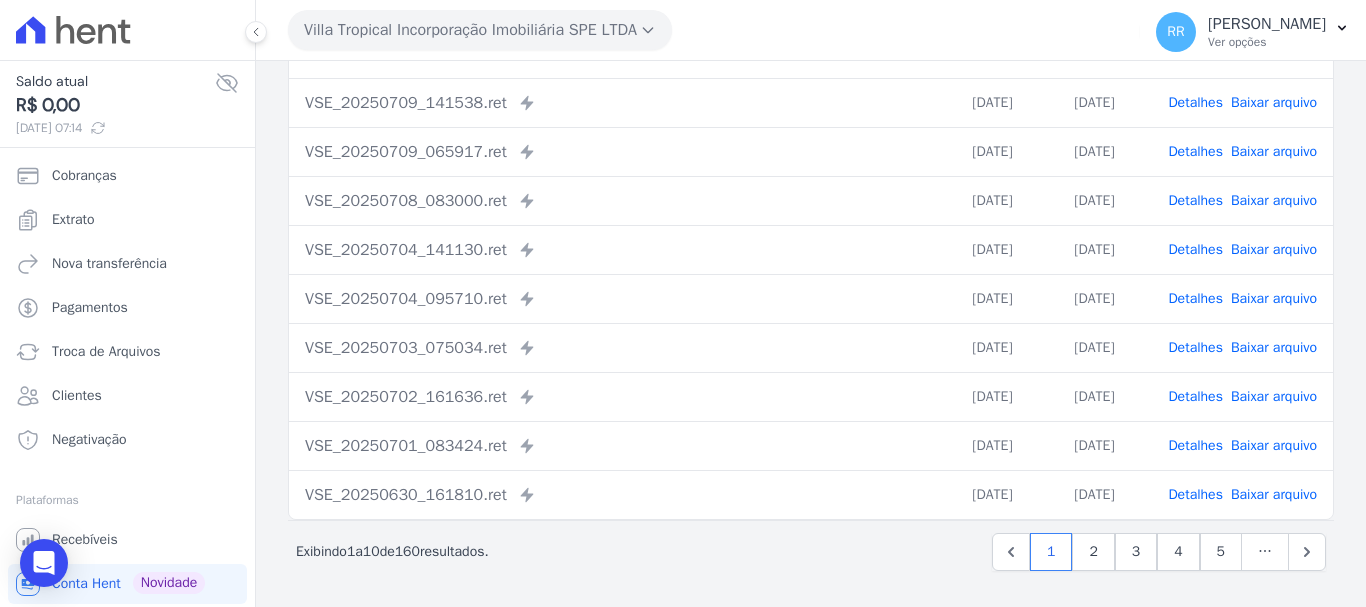 click on "Villa Tropical Incorporação Imobiliária SPE LTDA
Via Sul Engenharia
AGUAS DE GUANABARA INCORPORACAO IMOBILIARIA SPE LTDA
AGUAS DO ALVORADA INCORPORACAO IMOBILIARIA SPE LTDA
ANANINDEUA 01 INCORPORACAO IMOBILIARIA SPE LTDA
AQUARELA CITY INCORPORACAO IMOBILIARIA LTDA" at bounding box center [710, 30] 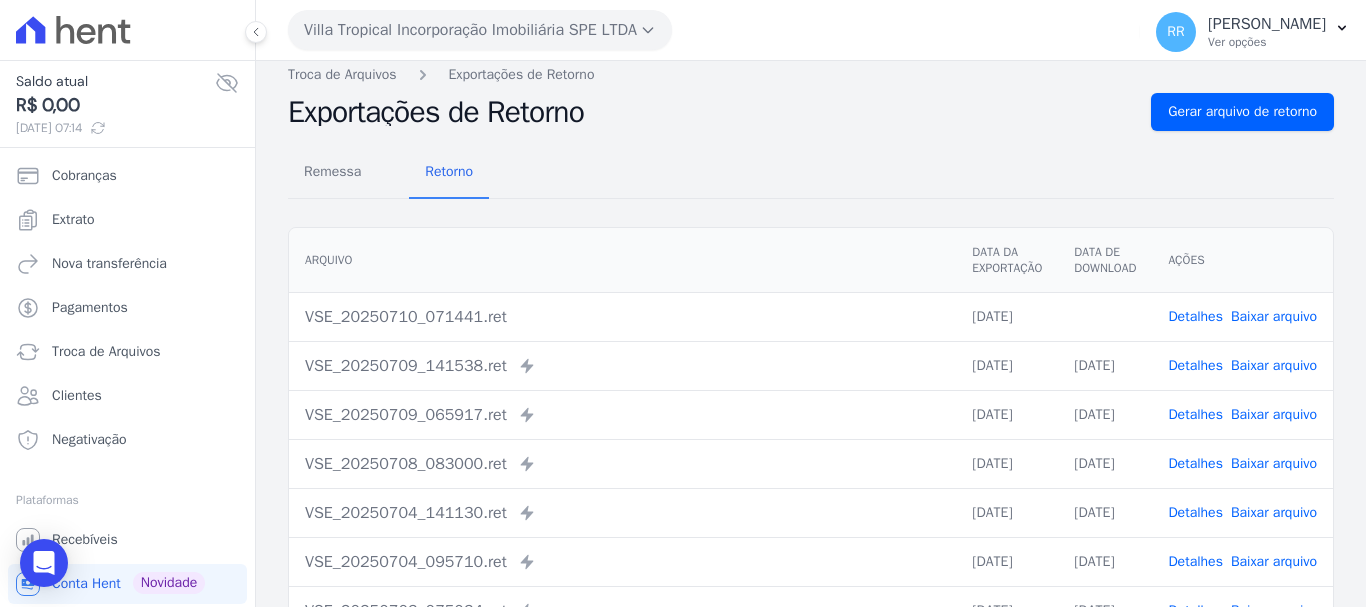 scroll, scrollTop: 0, scrollLeft: 0, axis: both 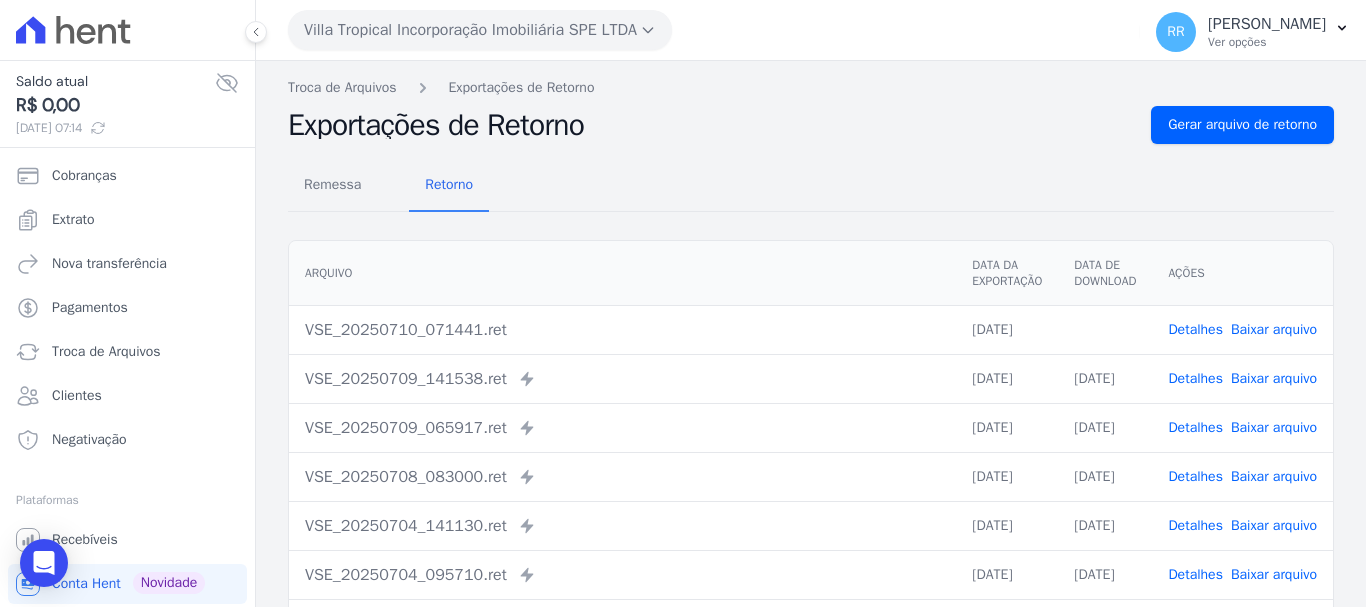 click on "Villa Tropical Incorporação Imobiliária SPE LTDA" at bounding box center [480, 30] 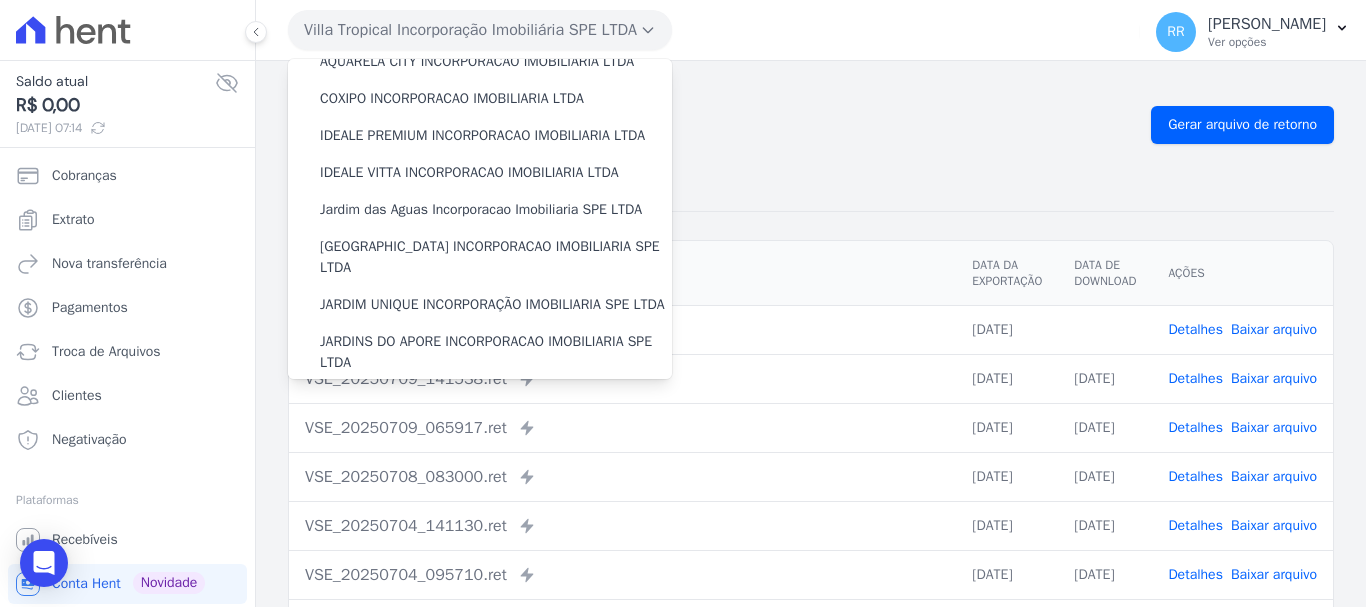scroll, scrollTop: 0, scrollLeft: 0, axis: both 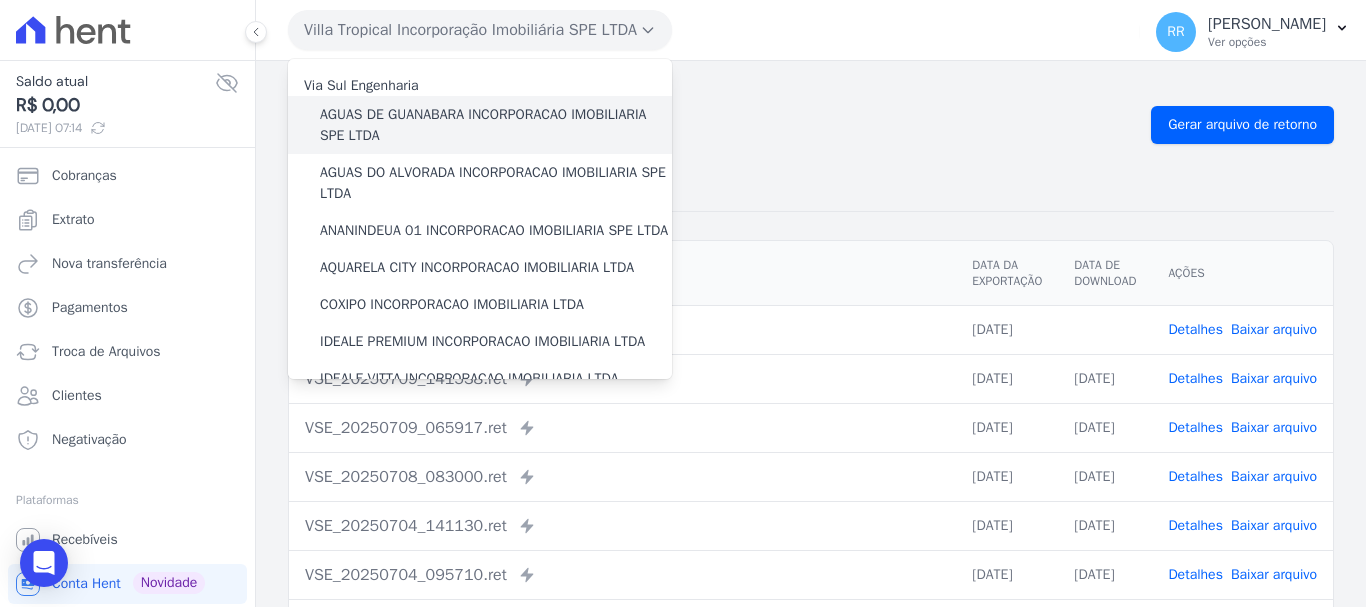 click on "AGUAS DE GUANABARA INCORPORACAO IMOBILIARIA SPE LTDA" at bounding box center (496, 125) 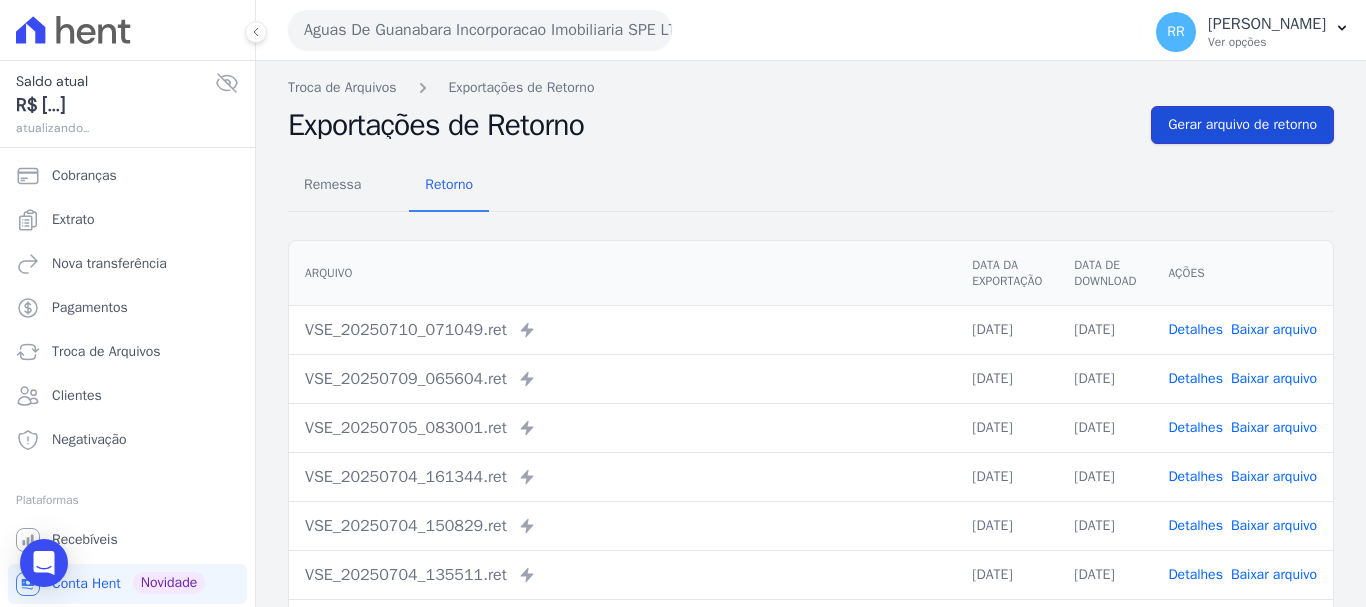 click on "Gerar arquivo de retorno" at bounding box center (1242, 125) 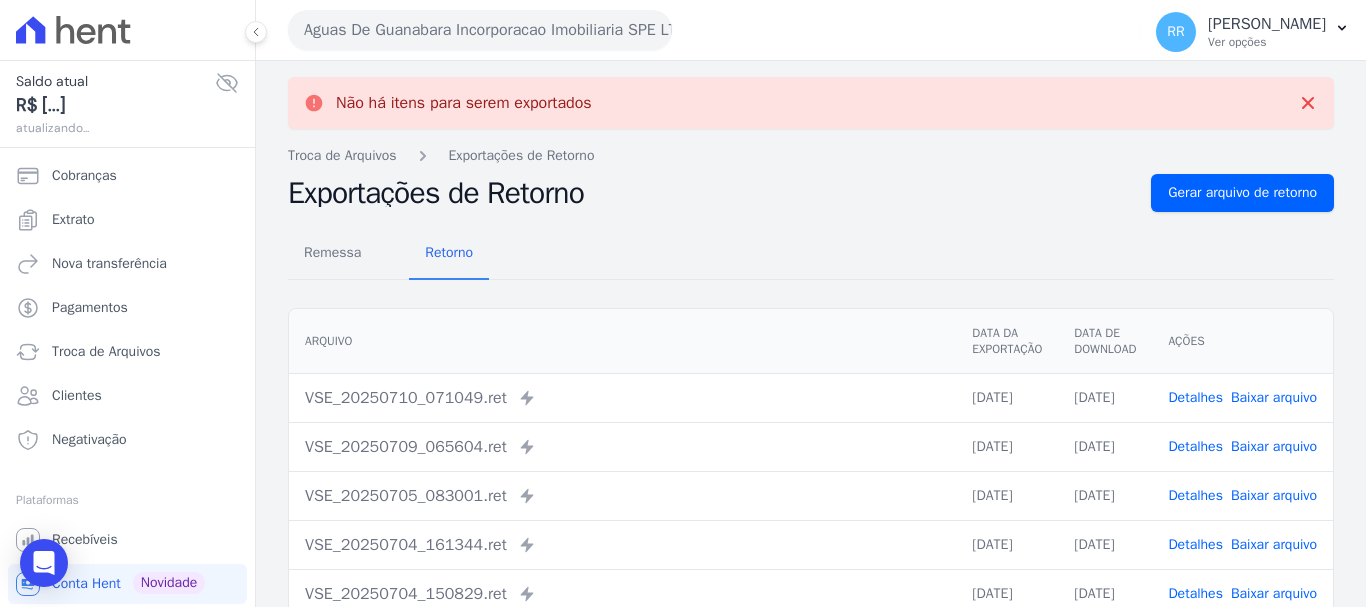 click on "Aguas De Guanabara Incorporacao Imobiliaria SPE LTDA" at bounding box center (480, 30) 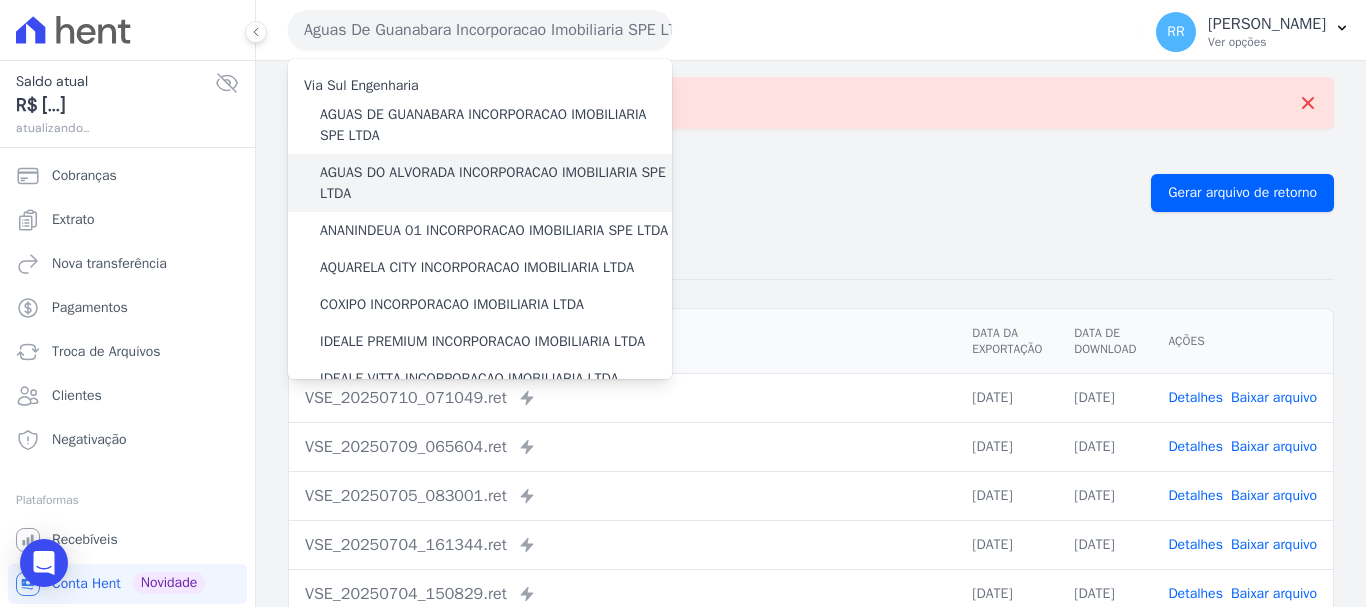 click on "AGUAS DO ALVORADA INCORPORACAO IMOBILIARIA SPE LTDA" at bounding box center [496, 183] 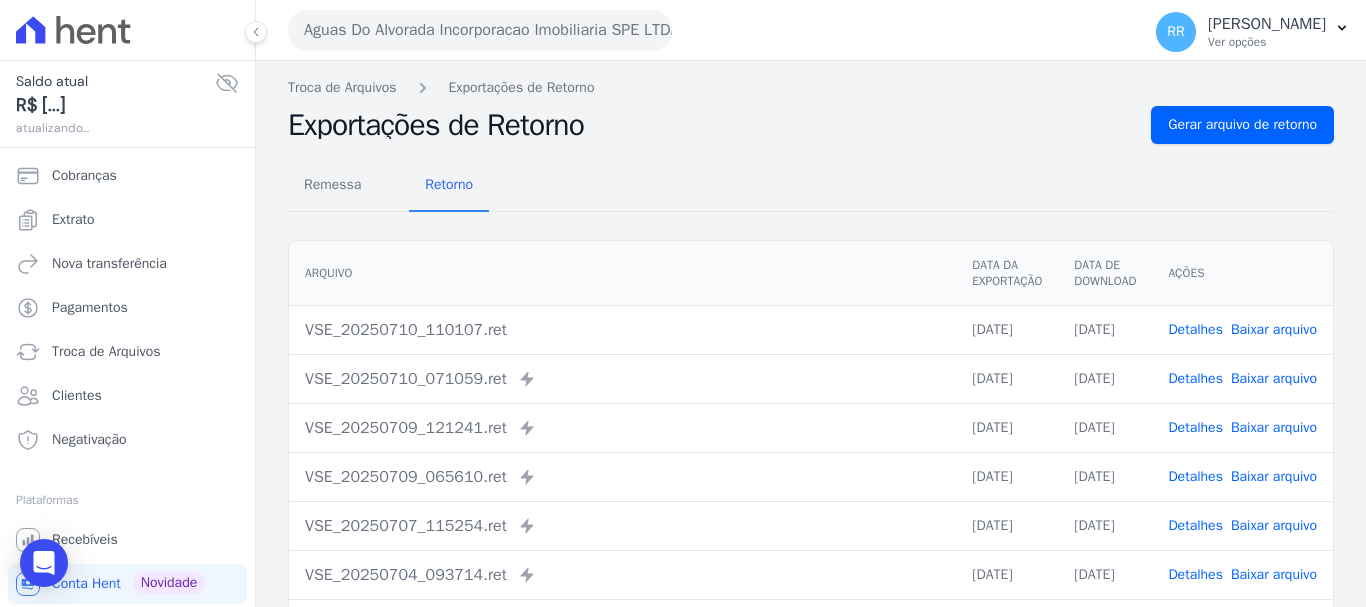 click on "Remessa
Retorno
Arquivo
Data da Exportação
Data de Download
Ações
VSE_20250710_110107.ret
10/07/2025
10/07/2025
Detalhes
Baixar arquivo
Detalhes" at bounding box center [811, 505] 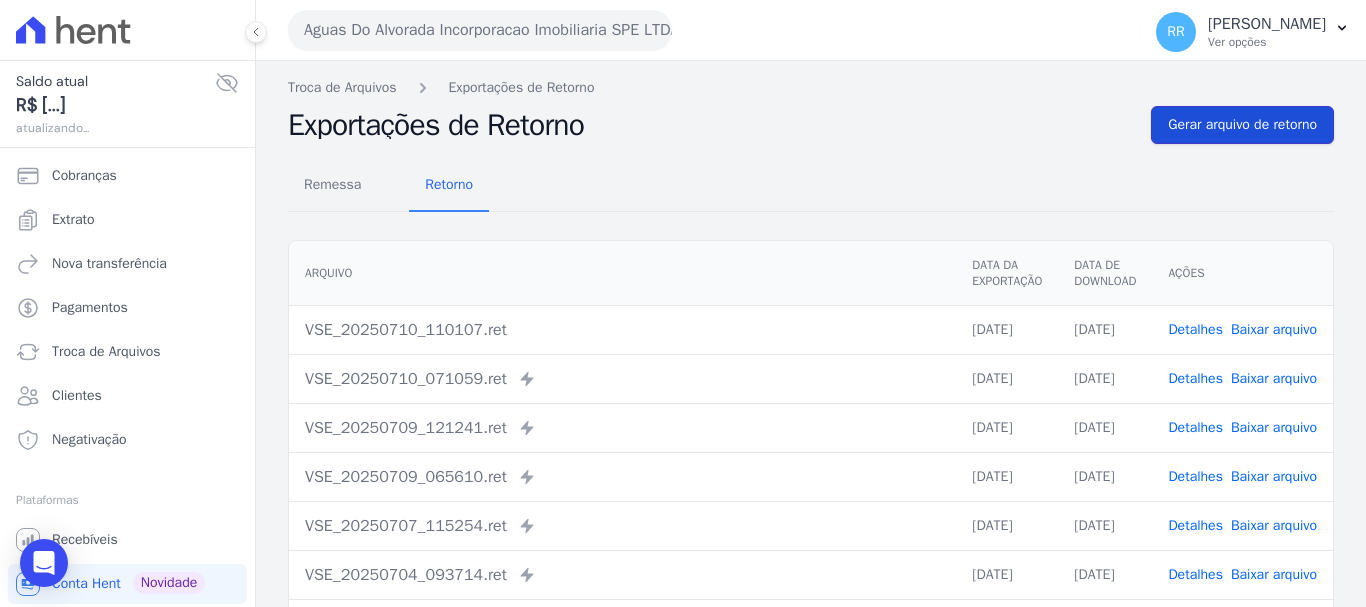 click on "Gerar arquivo de retorno" at bounding box center (1242, 125) 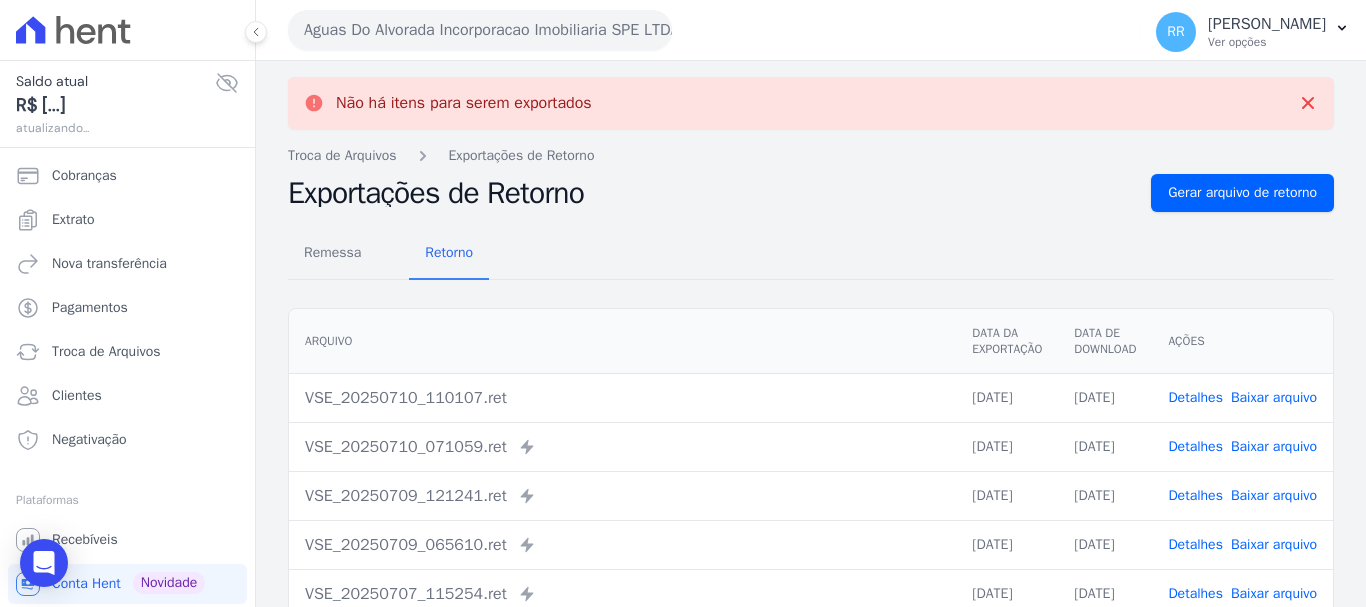 click on "Aguas Do Alvorada Incorporacao Imobiliaria SPE LTDA" at bounding box center (480, 30) 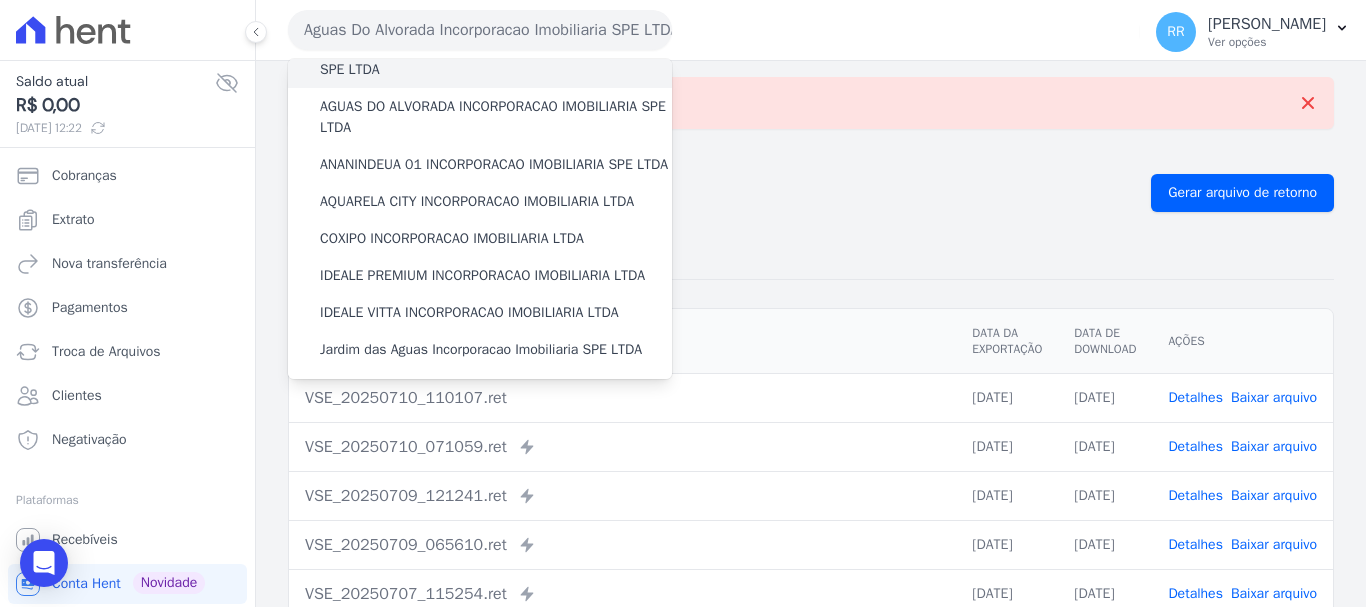 scroll, scrollTop: 100, scrollLeft: 0, axis: vertical 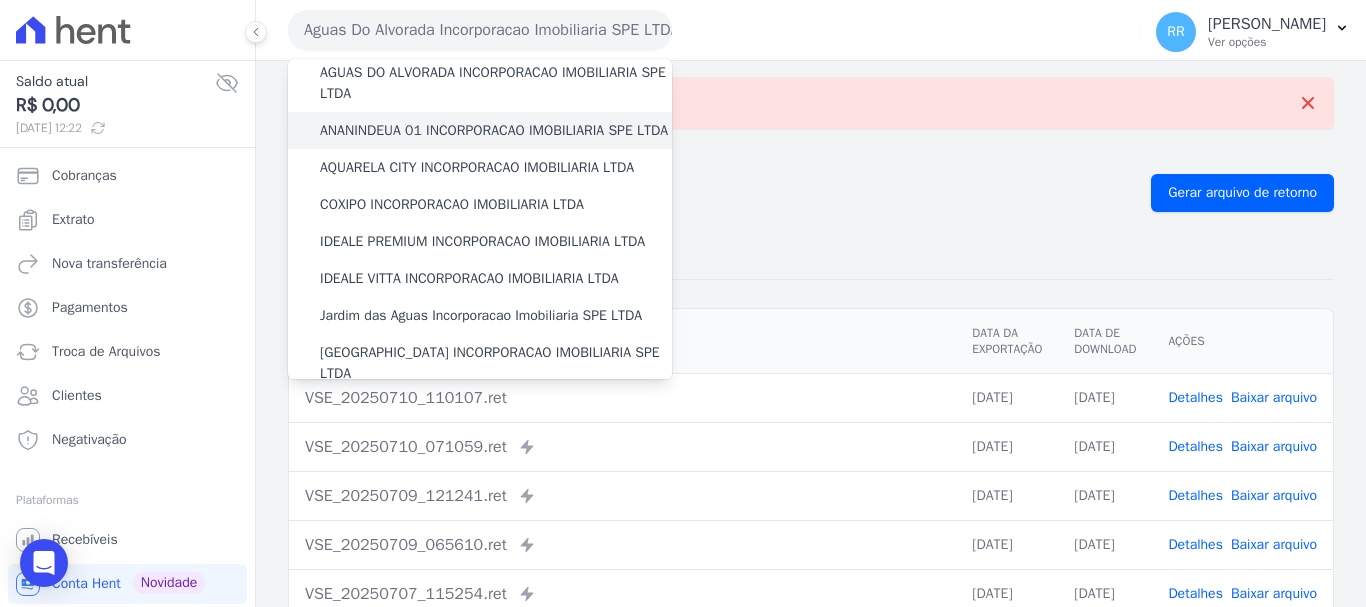 click on "ANANINDEUA 01 INCORPORACAO IMOBILIARIA SPE LTDA" at bounding box center (494, 130) 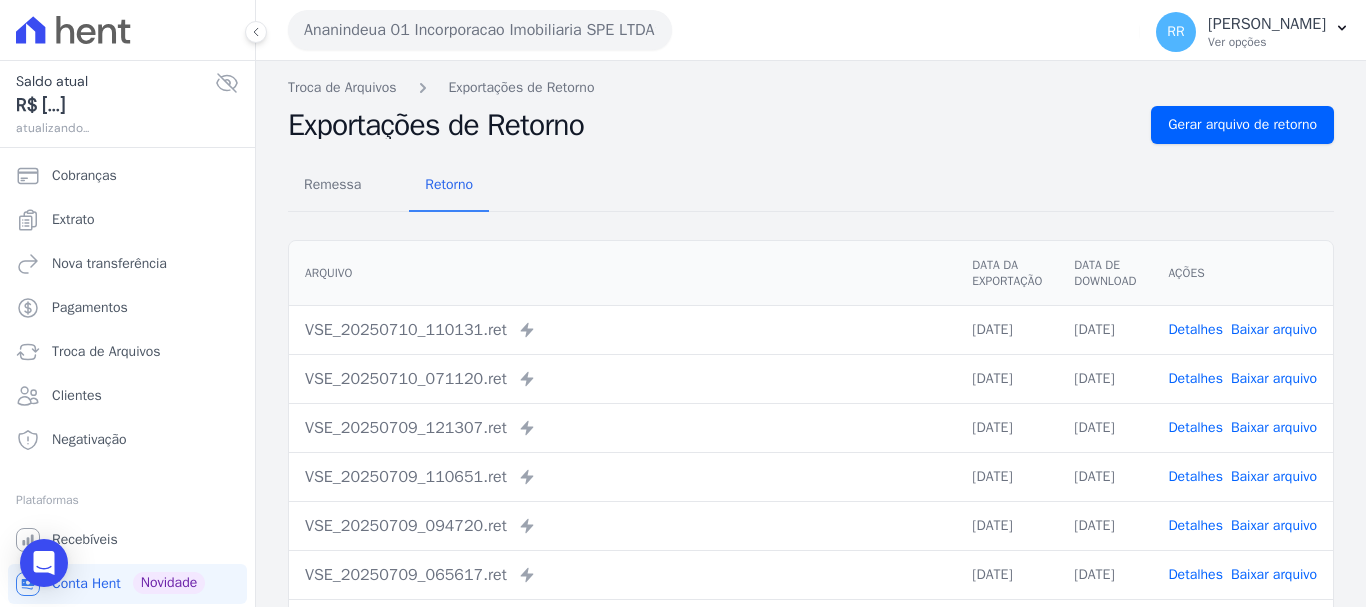 click on "Remessa
Retorno" at bounding box center [811, 186] 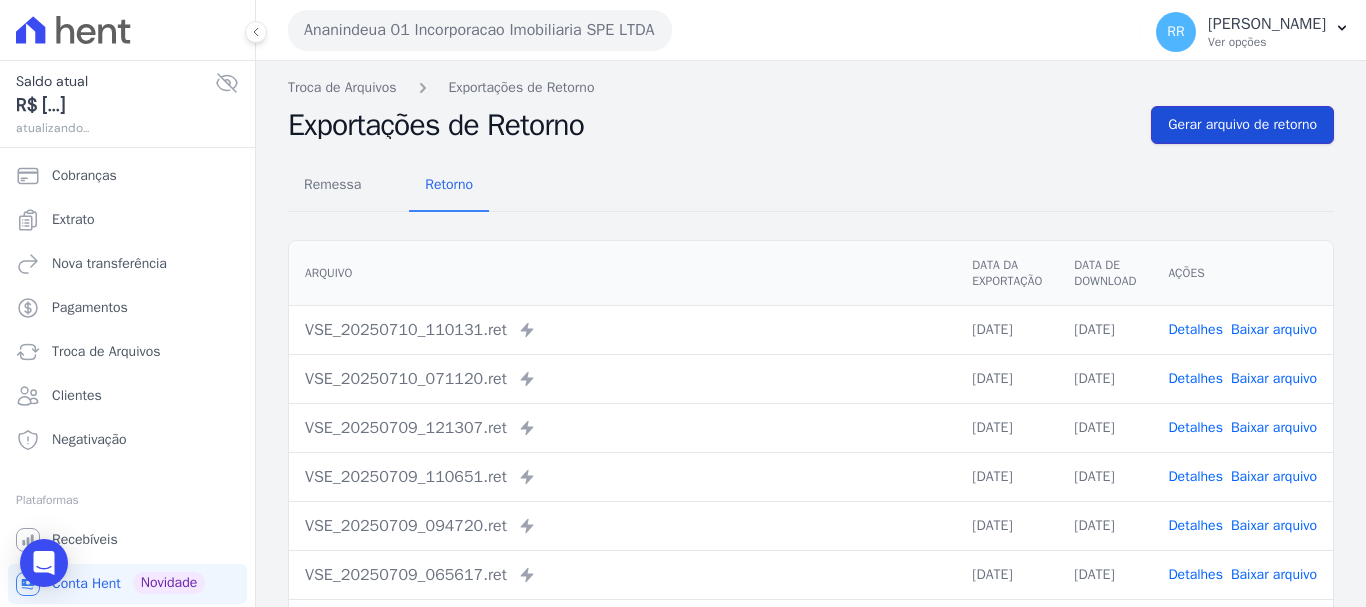 drag, startPoint x: 1212, startPoint y: 139, endPoint x: 1197, endPoint y: 142, distance: 15.297058 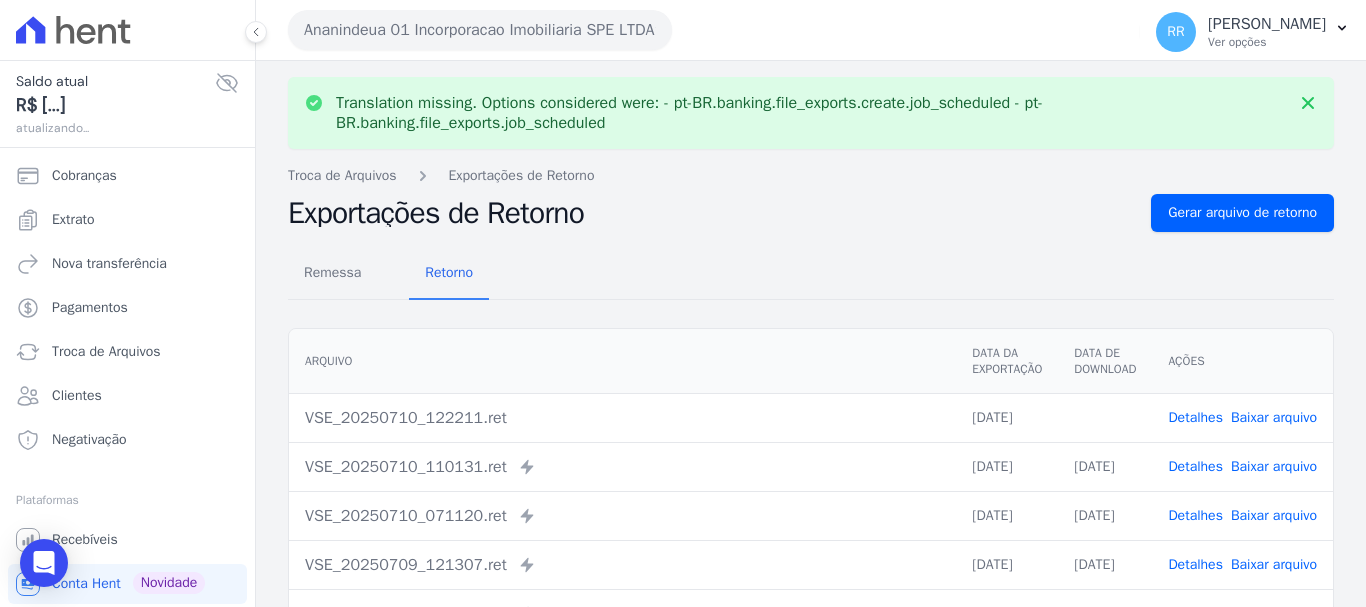 click on "Baixar arquivo" at bounding box center (1274, 417) 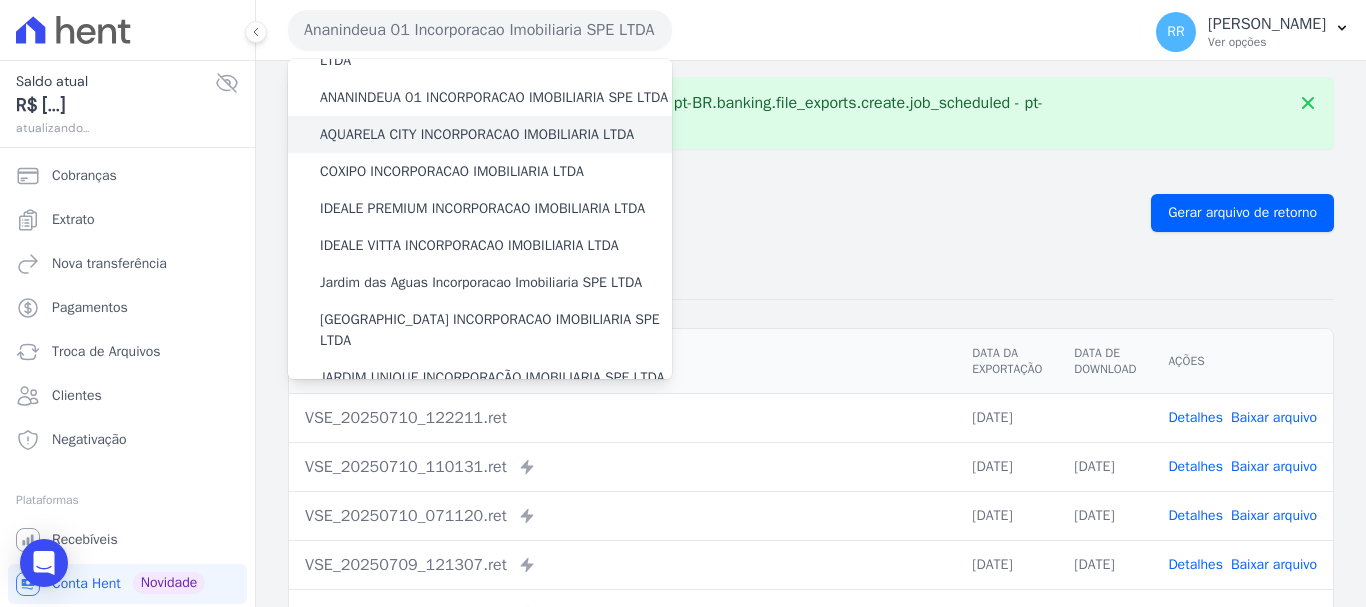 scroll, scrollTop: 100, scrollLeft: 0, axis: vertical 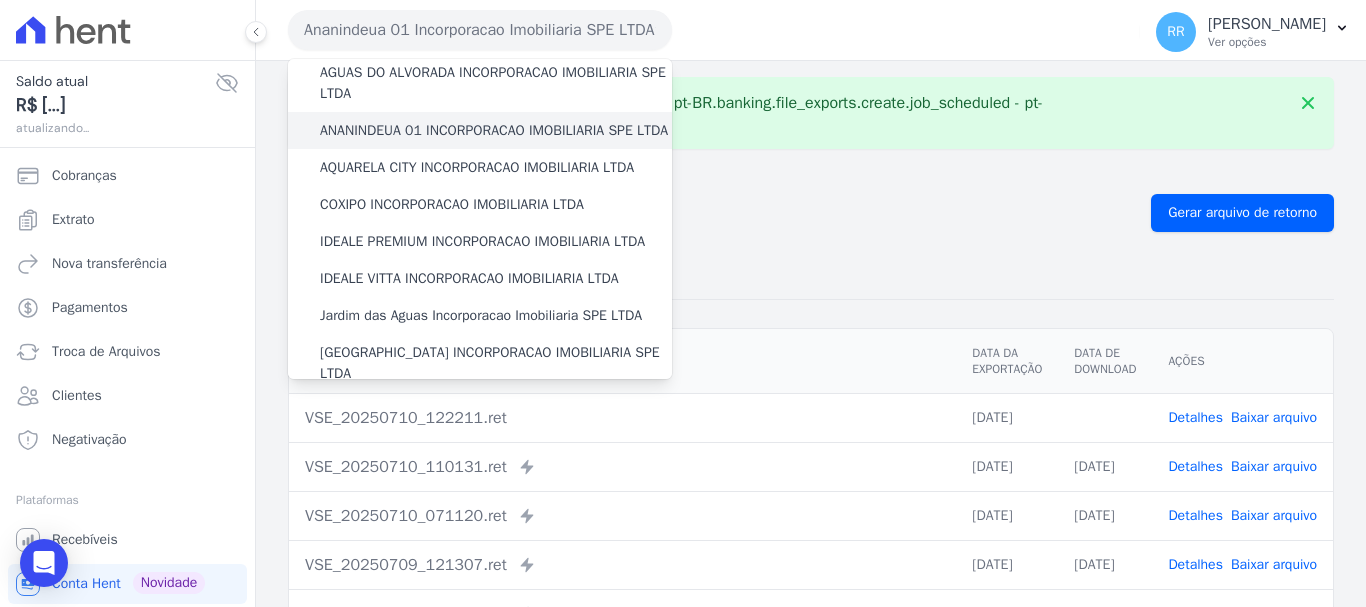 click on "ANANINDEUA 01 INCORPORACAO IMOBILIARIA SPE LTDA" at bounding box center (494, 130) 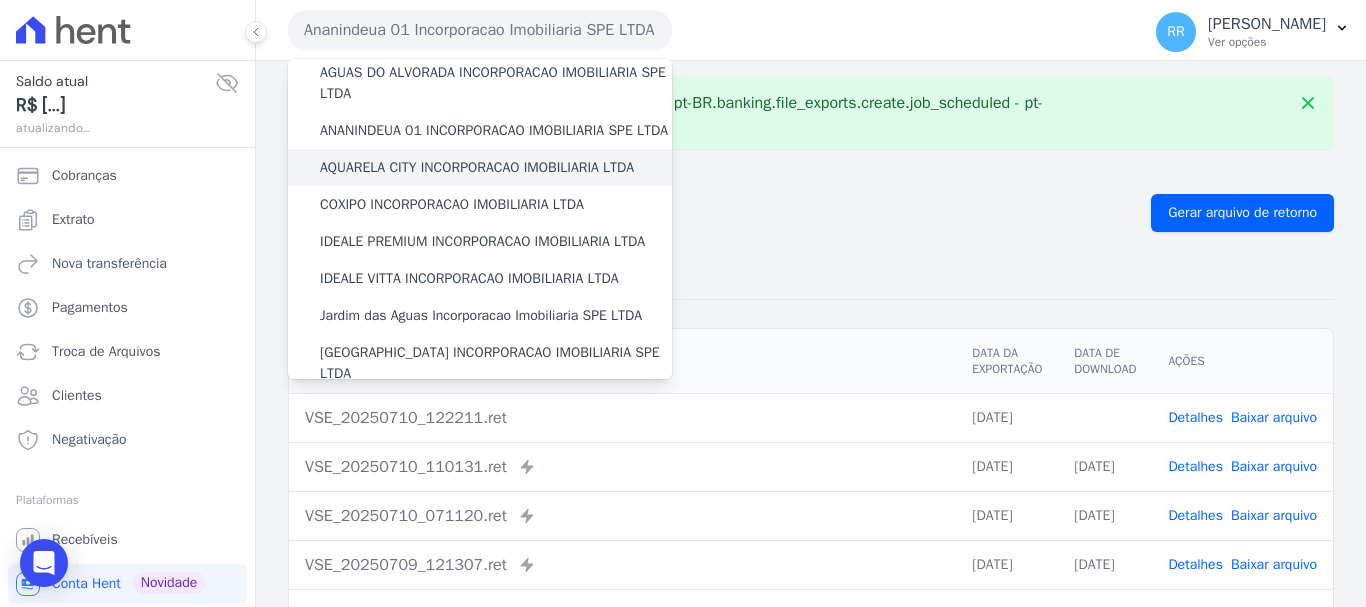 click on "AQUARELA CITY INCORPORACAO IMOBILIARIA LTDA" at bounding box center (477, 167) 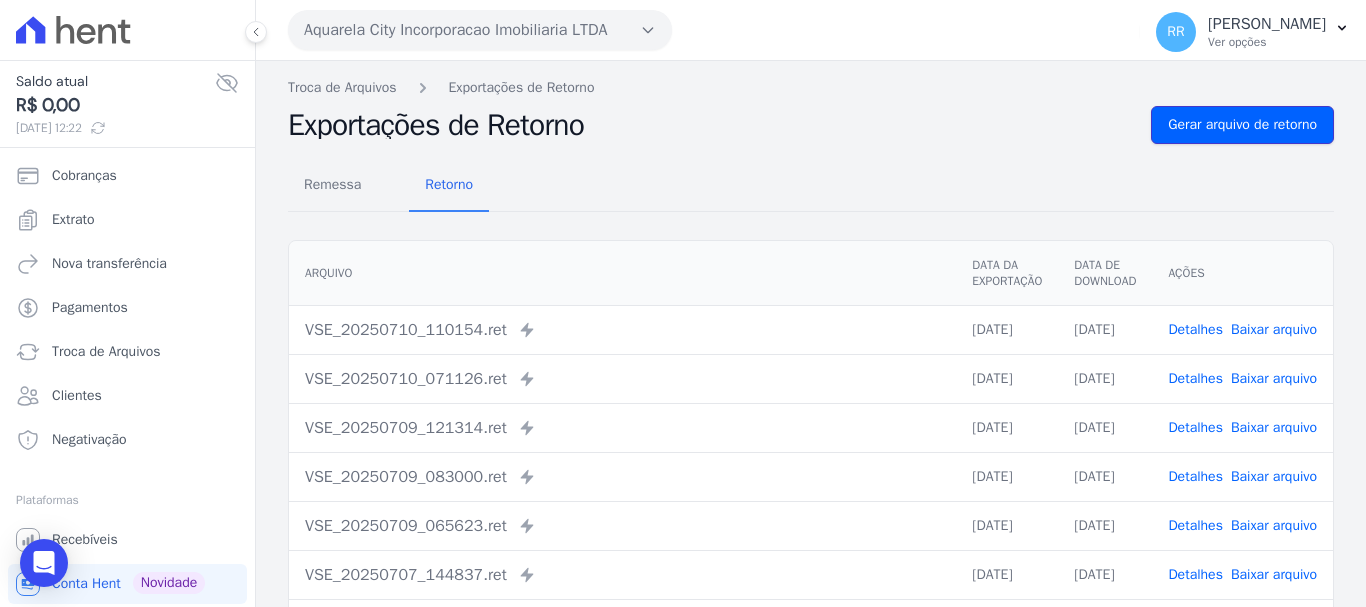 drag, startPoint x: 1207, startPoint y: 123, endPoint x: 1055, endPoint y: 144, distance: 153.4438 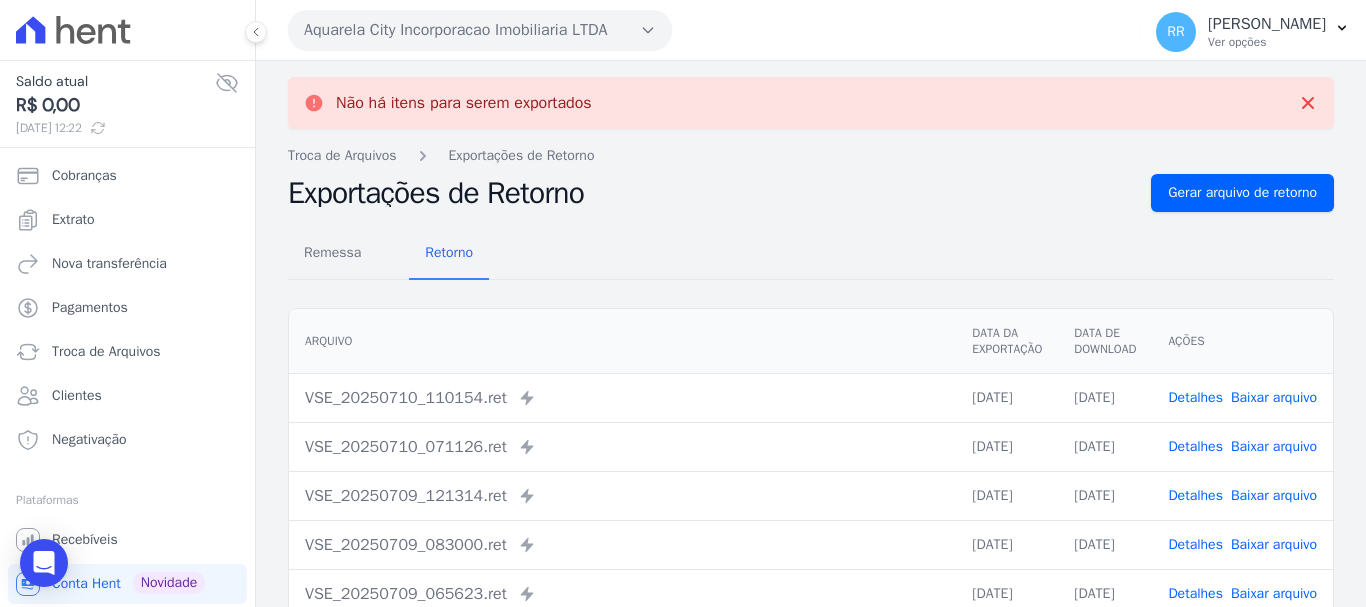click on "Aquarela City Incorporacao Imobiliaria LTDA" at bounding box center [480, 30] 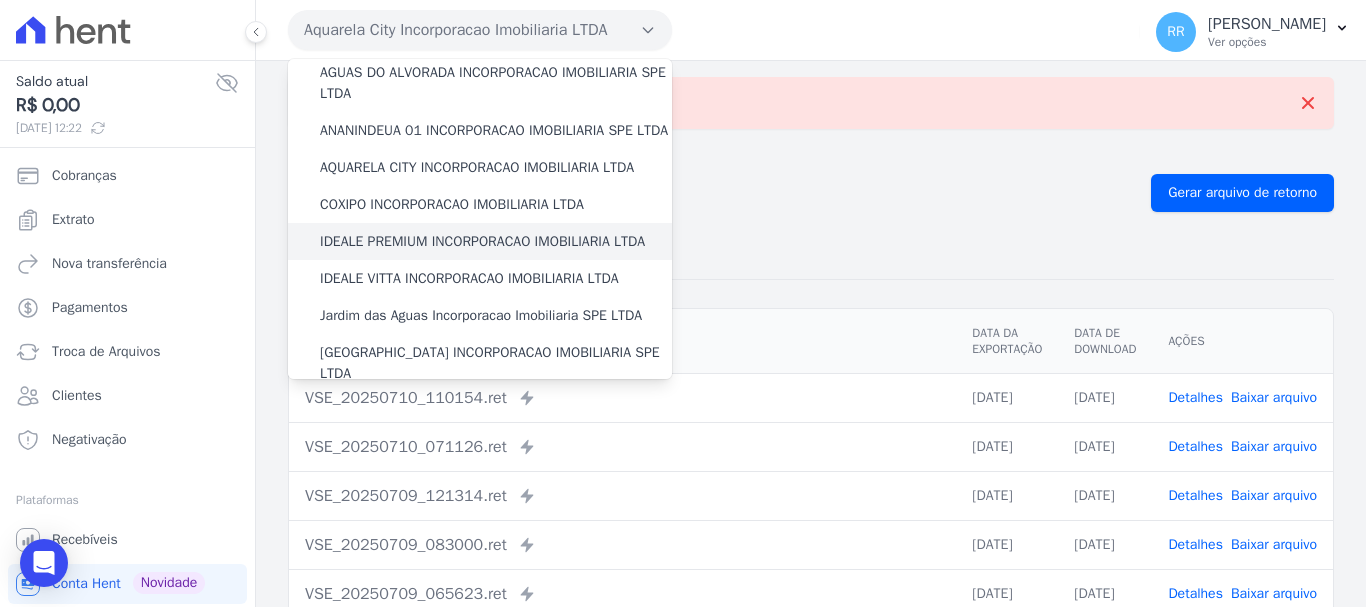 scroll, scrollTop: 200, scrollLeft: 0, axis: vertical 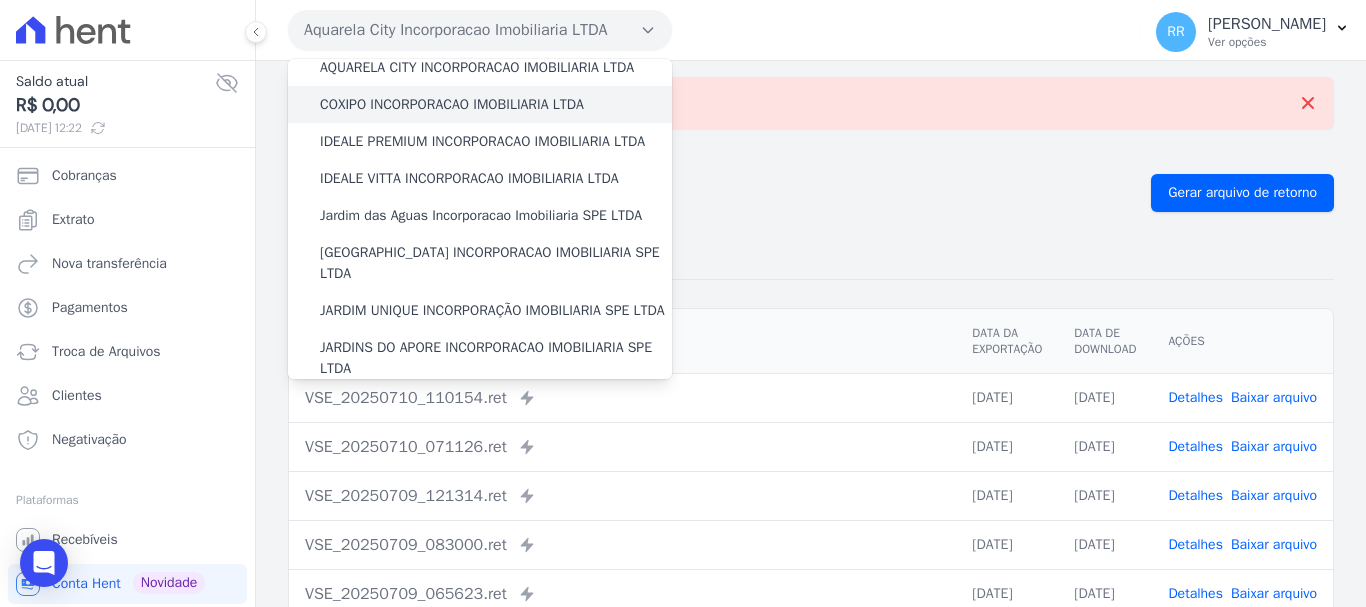 click on "COXIPO INCORPORACAO IMOBILIARIA LTDA" at bounding box center [452, 104] 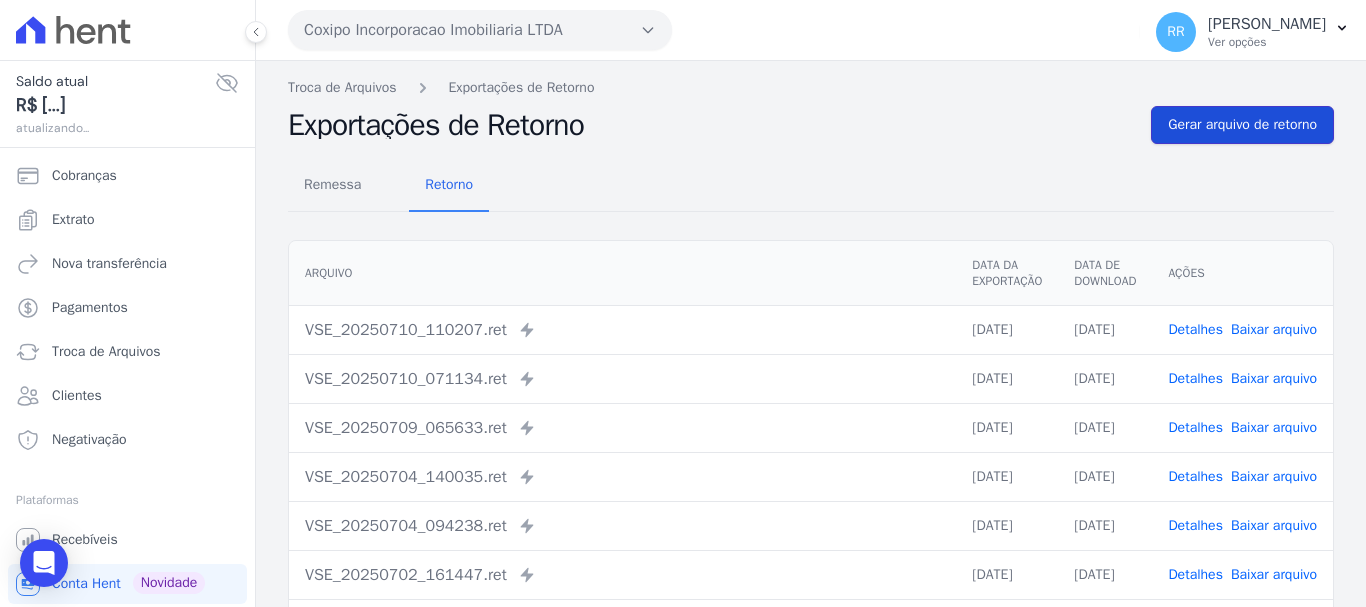 click on "Gerar arquivo de retorno" at bounding box center [1242, 125] 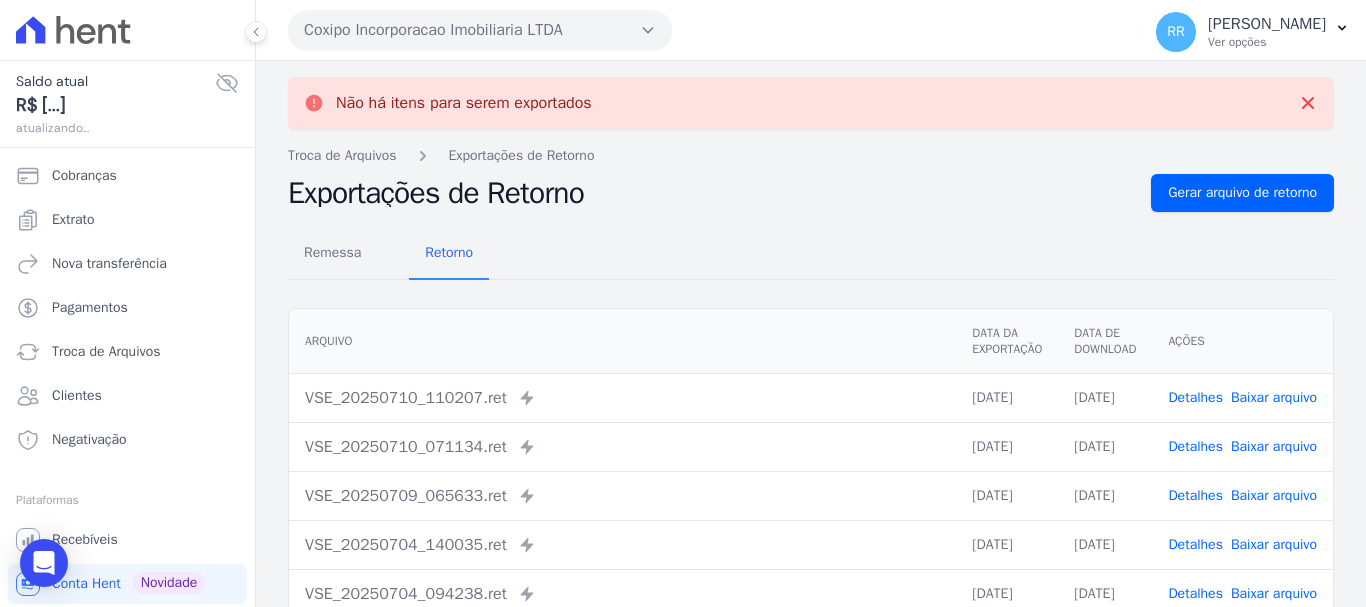 drag, startPoint x: 359, startPoint y: 15, endPoint x: 363, endPoint y: 30, distance: 15.524175 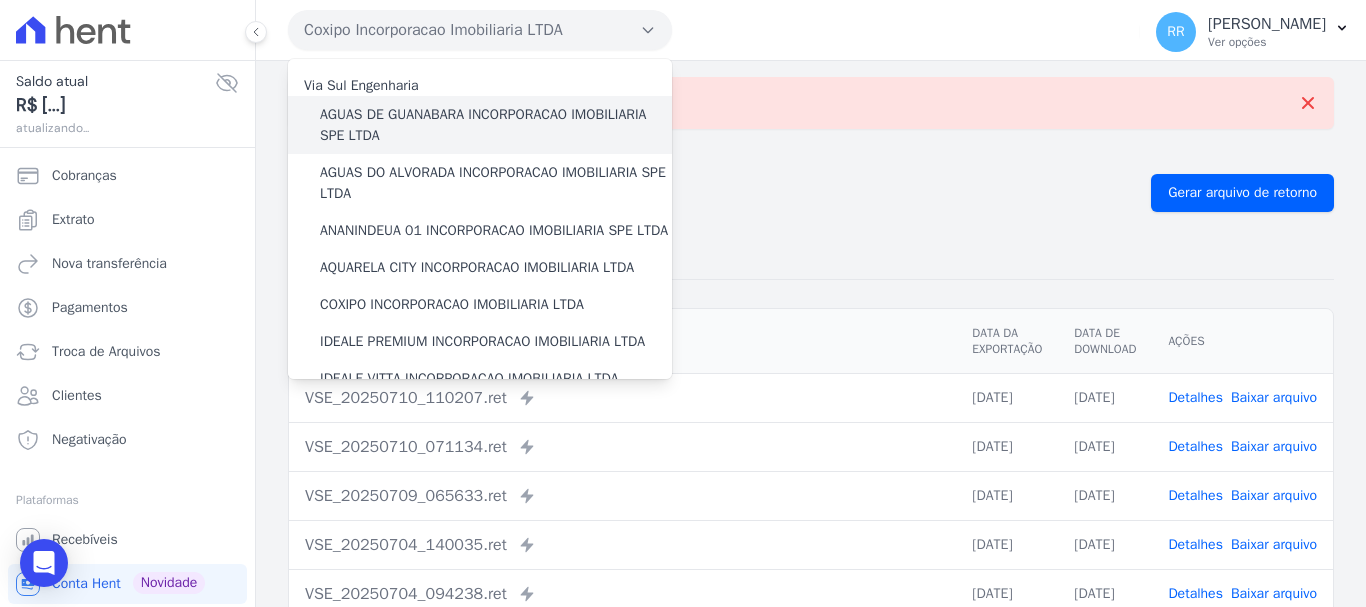 scroll, scrollTop: 200, scrollLeft: 0, axis: vertical 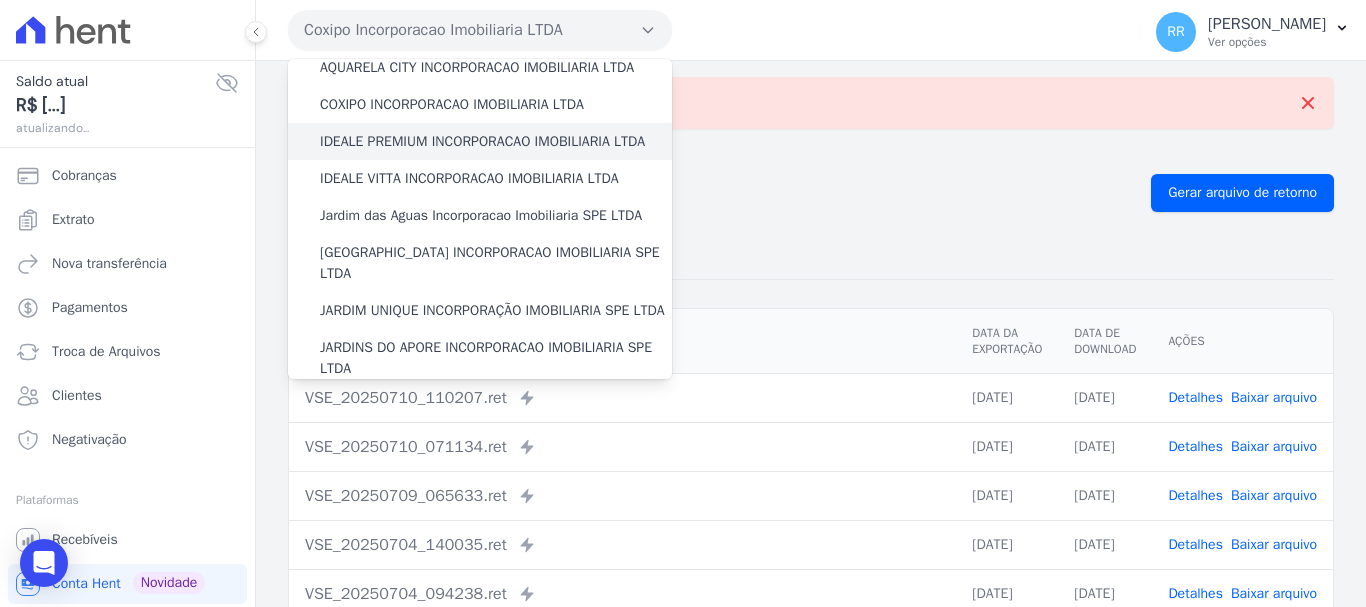 click on "IDEALE PREMIUM INCORPORACAO IMOBILIARIA LTDA" at bounding box center (482, 141) 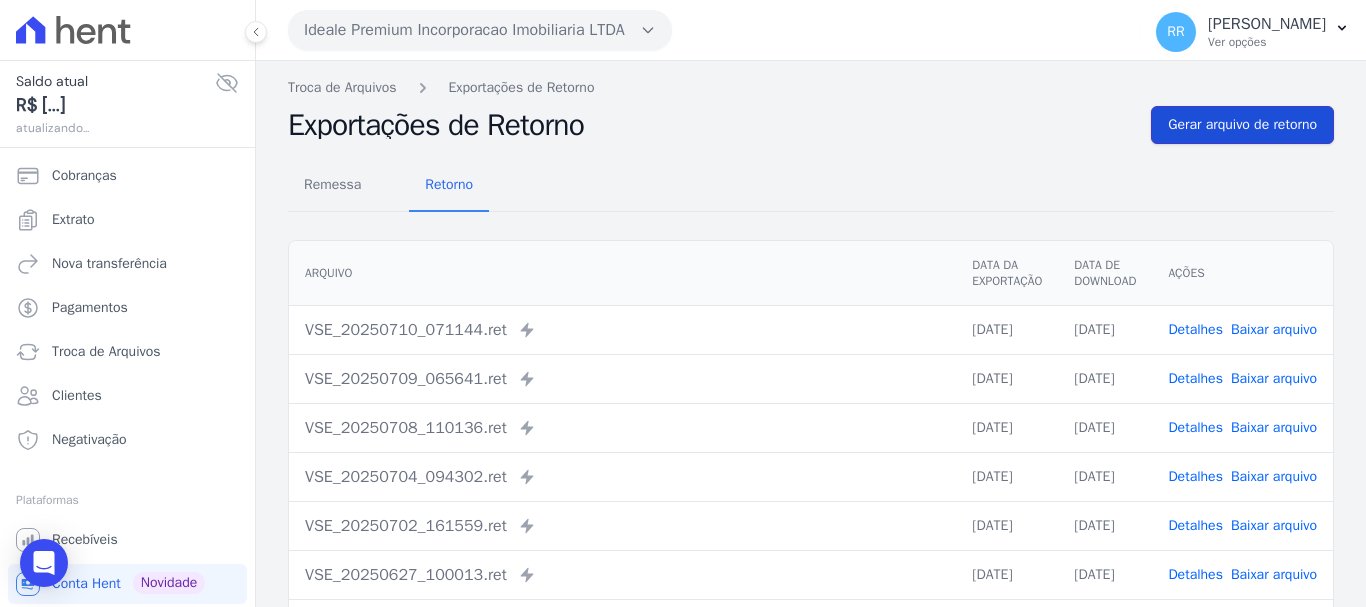 click on "Gerar arquivo de retorno" at bounding box center (1242, 125) 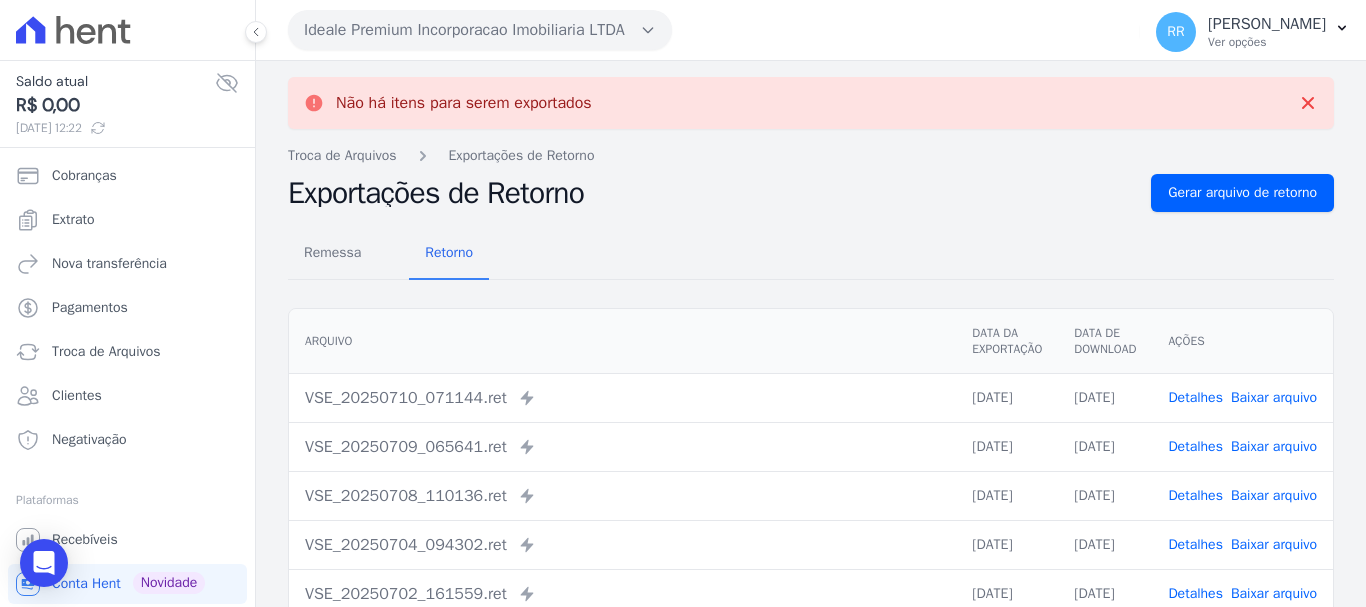 click on "Ideale Premium Incorporacao Imobiliaria LTDA" at bounding box center [480, 30] 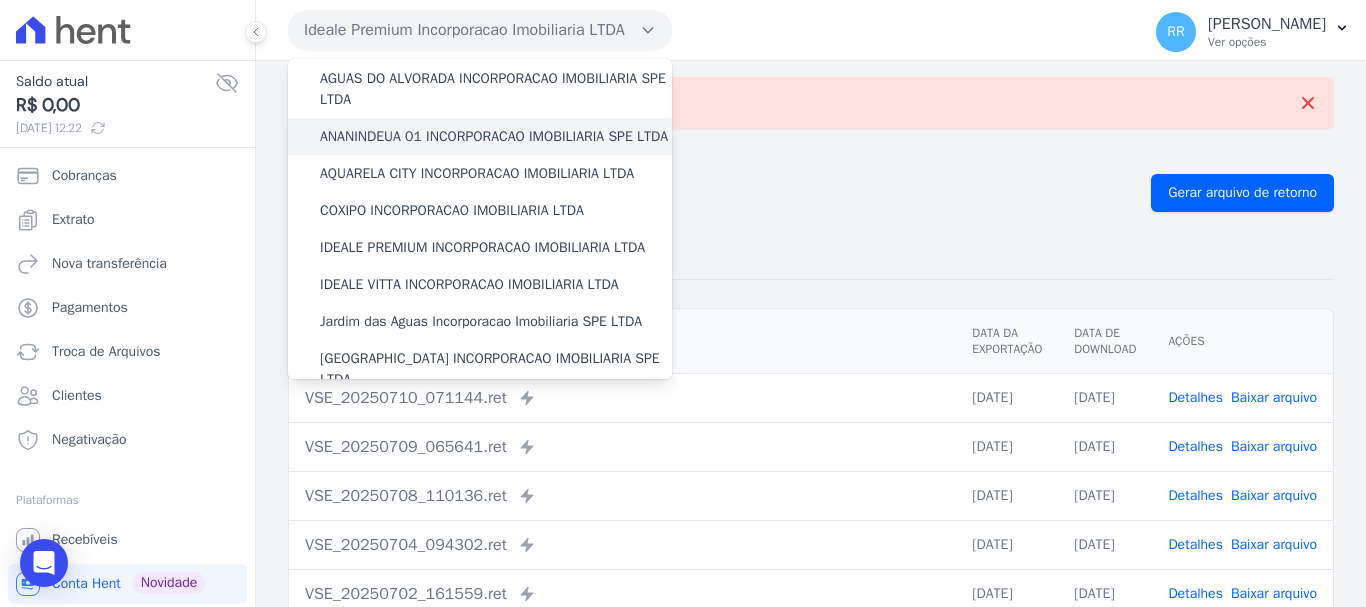 scroll, scrollTop: 200, scrollLeft: 0, axis: vertical 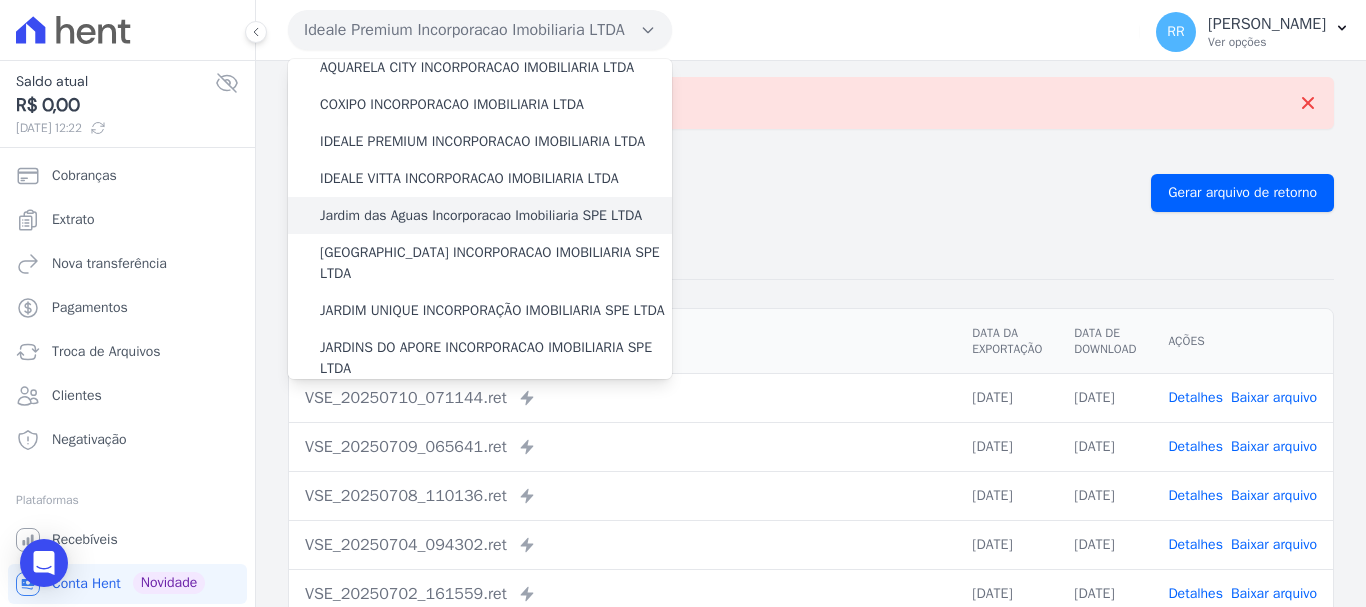 click on "Jardim das Aguas Incorporacao Imobiliaria SPE LTDA" at bounding box center [481, 215] 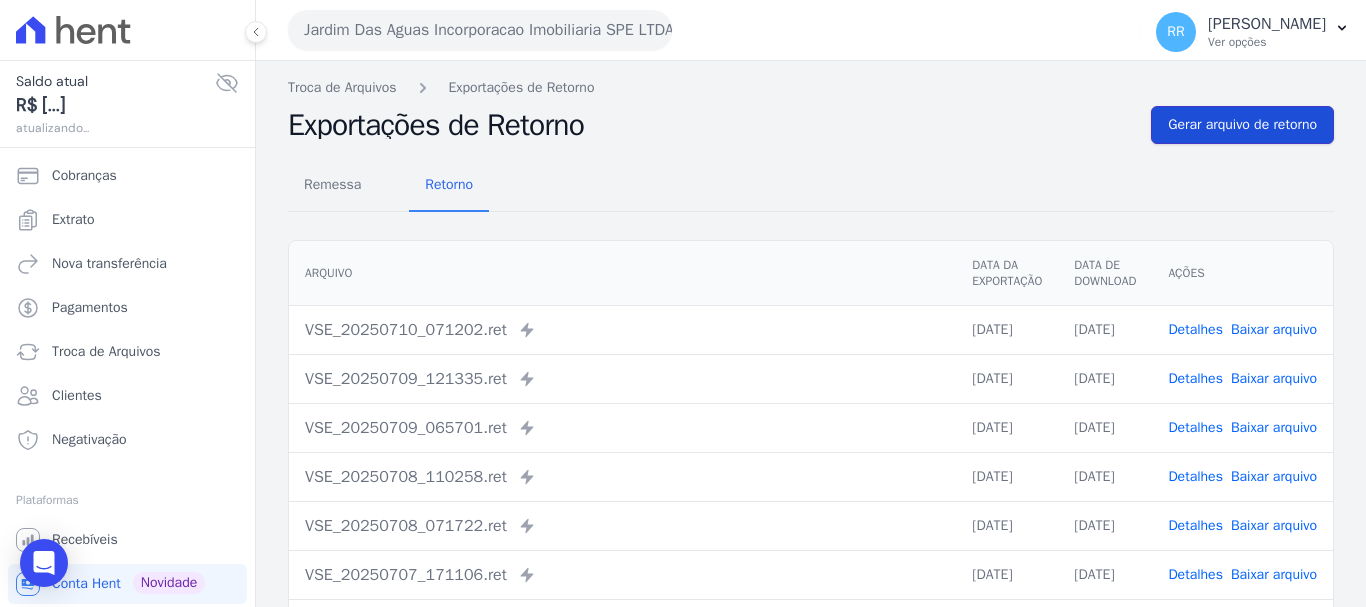 click on "Gerar arquivo de retorno" at bounding box center (1242, 125) 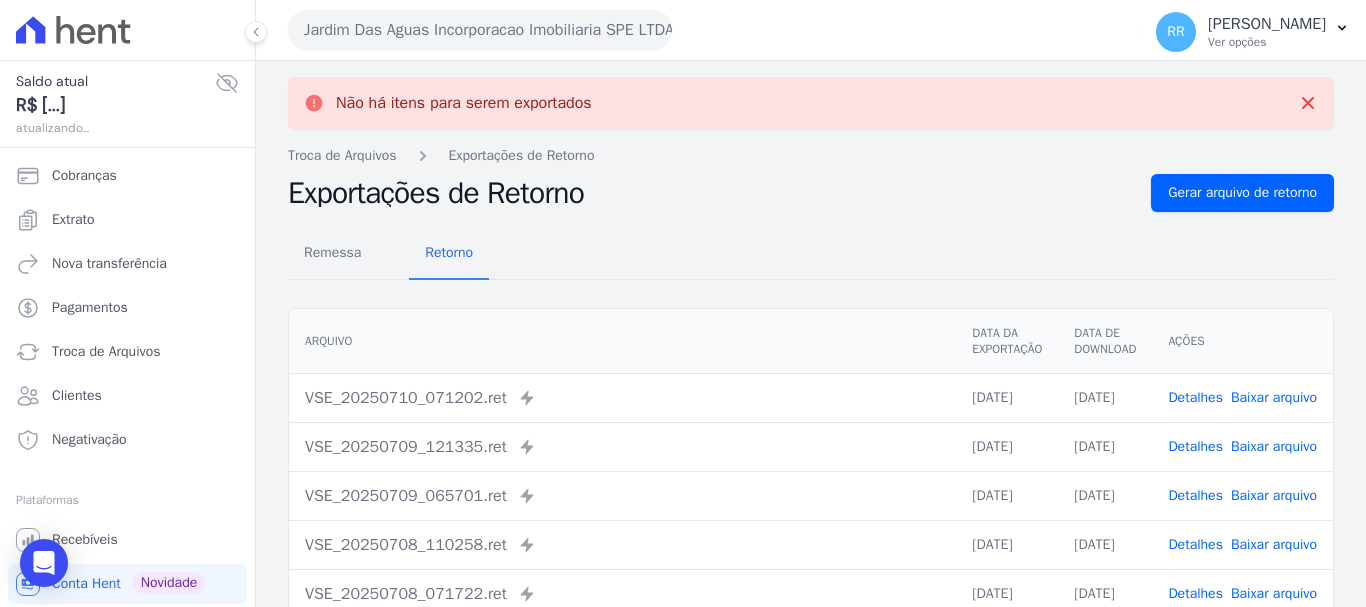 drag, startPoint x: 473, startPoint y: 11, endPoint x: 508, endPoint y: 64, distance: 63.51378 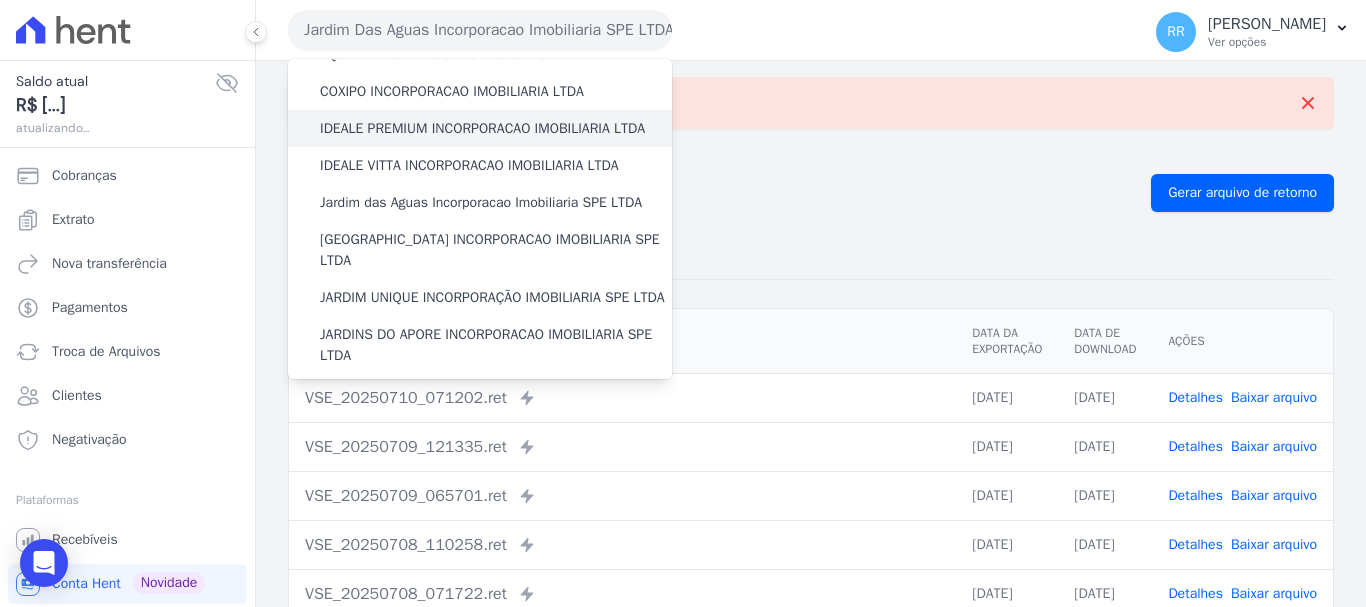 scroll, scrollTop: 200, scrollLeft: 0, axis: vertical 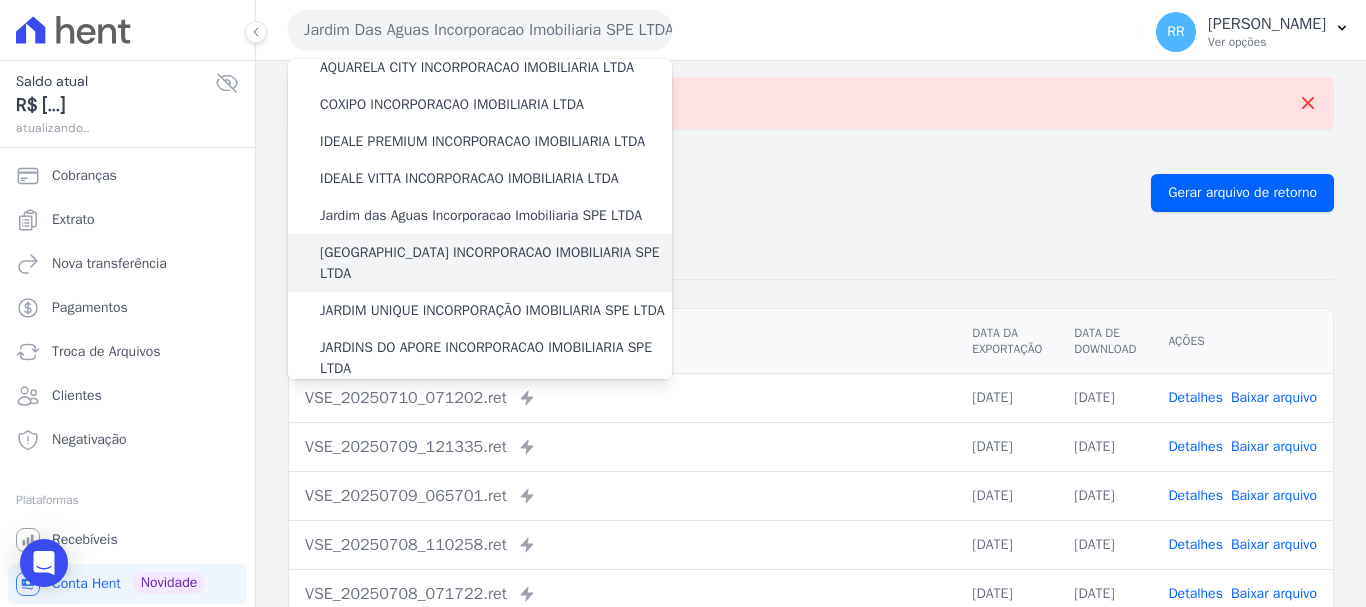 click on "[GEOGRAPHIC_DATA] INCORPORACAO IMOBILIARIA SPE LTDA" at bounding box center (496, 263) 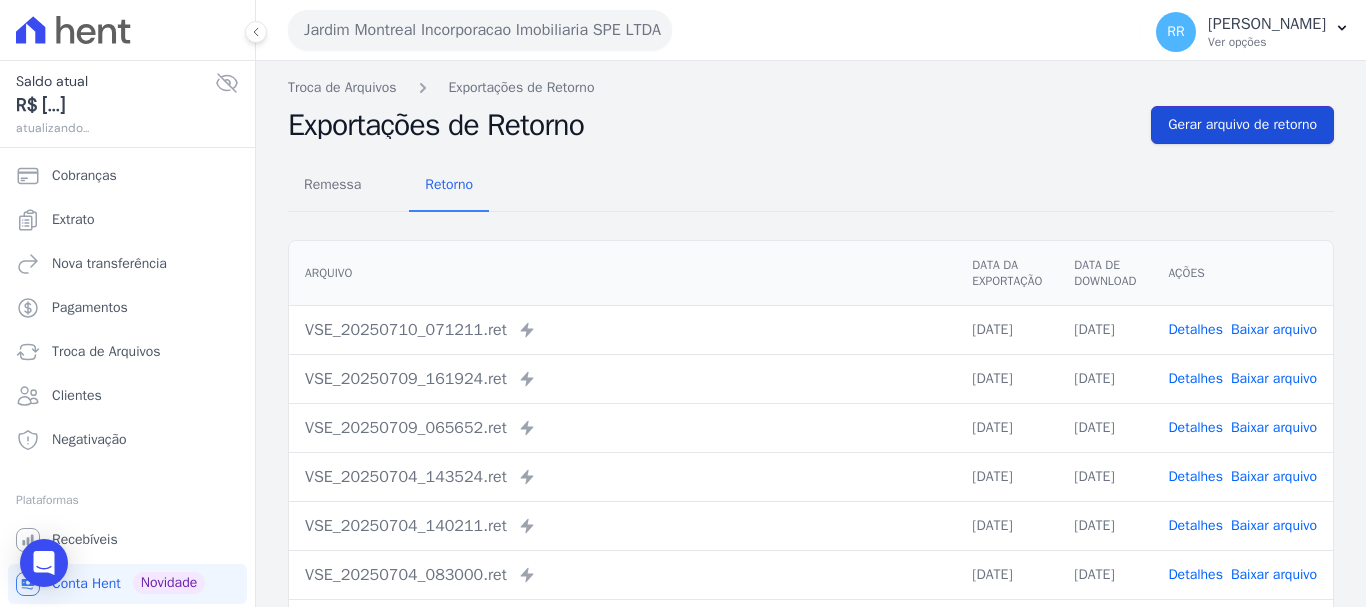click on "Gerar arquivo de retorno" at bounding box center [1242, 125] 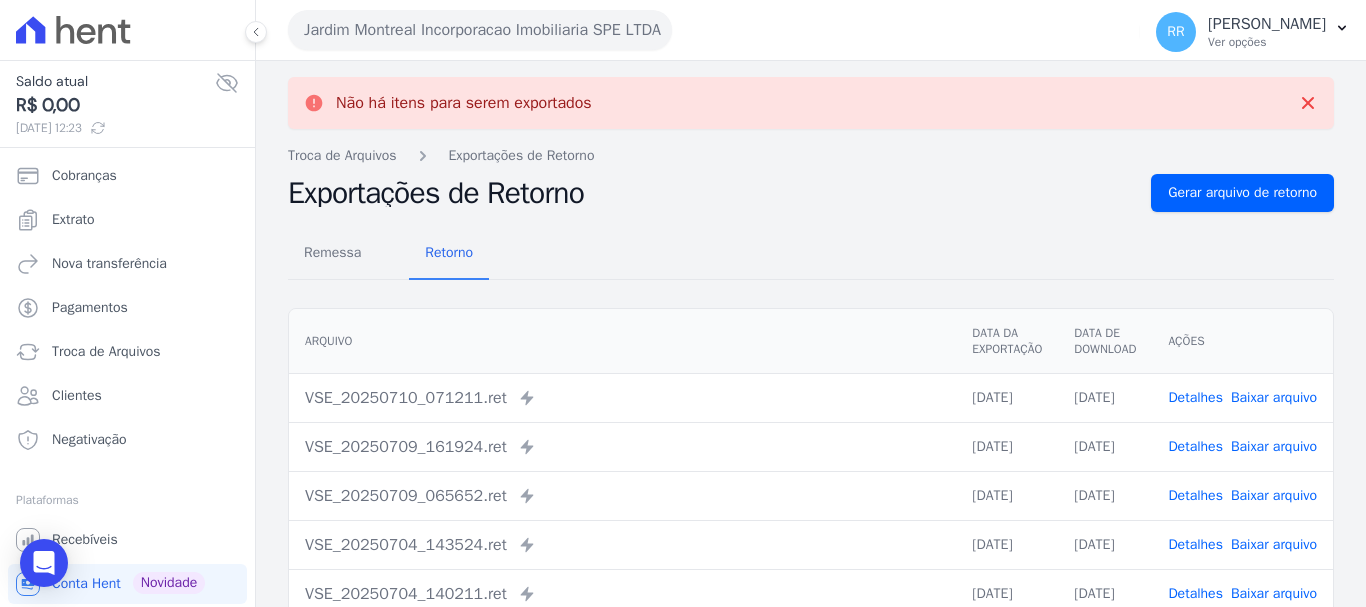 click on "Jardim Montreal Incorporacao Imobiliaria SPE LTDA" at bounding box center [480, 30] 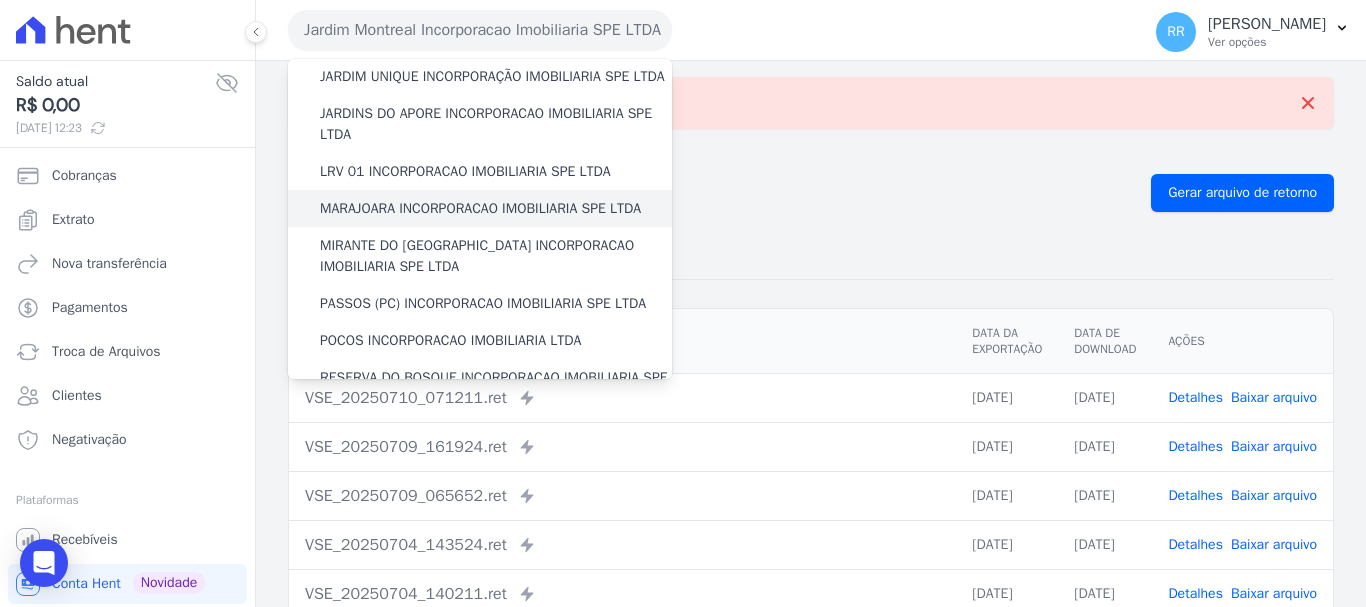 scroll, scrollTop: 400, scrollLeft: 0, axis: vertical 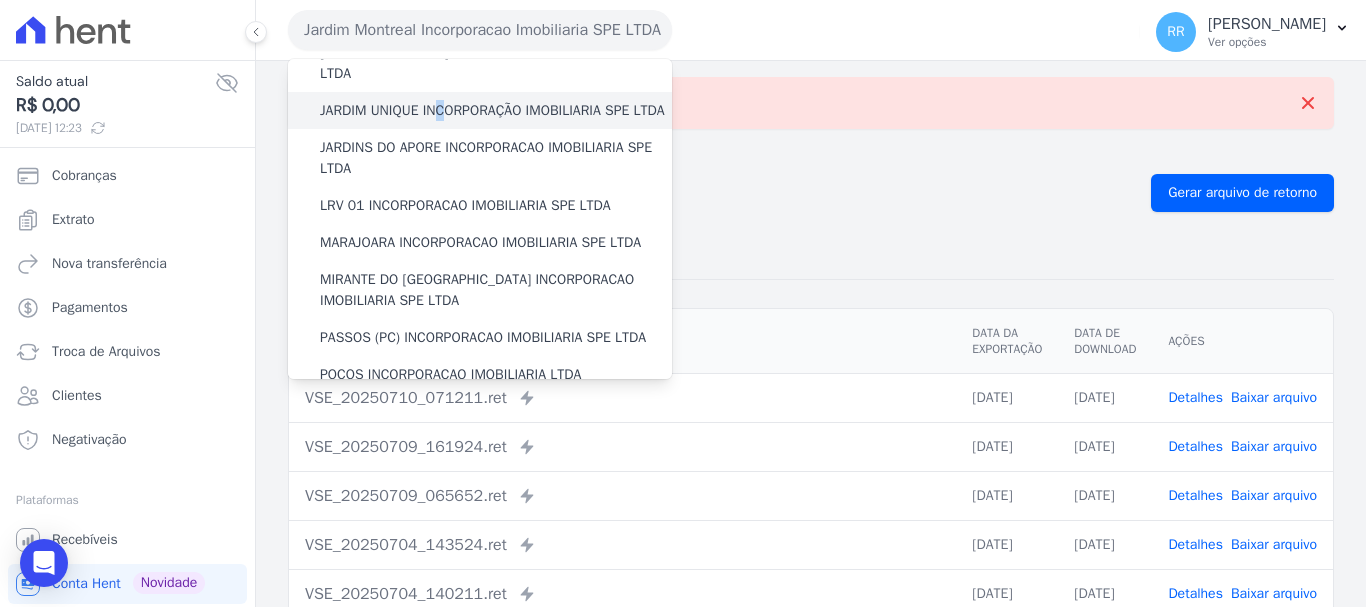 click on "JARDIM UNIQUE INCORPORAÇÃO IMOBILIARIA SPE LTDA" at bounding box center [492, 110] 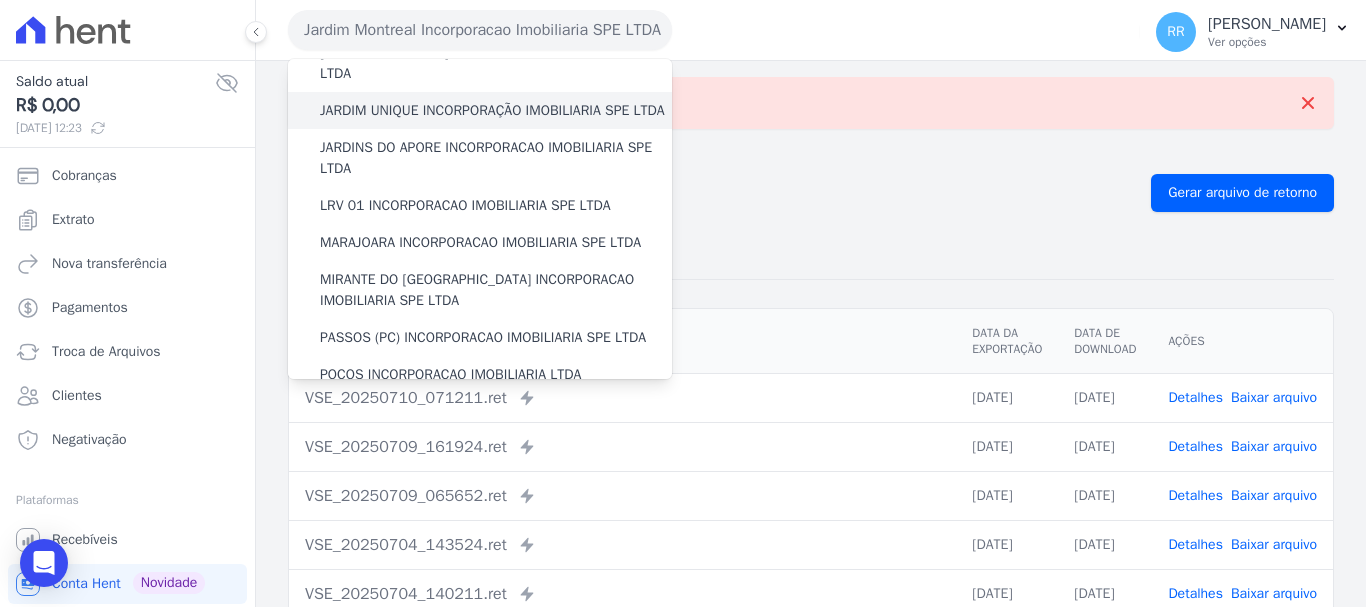 click on "JARDIM UNIQUE INCORPORAÇÃO IMOBILIARIA SPE LTDA" at bounding box center [492, 110] 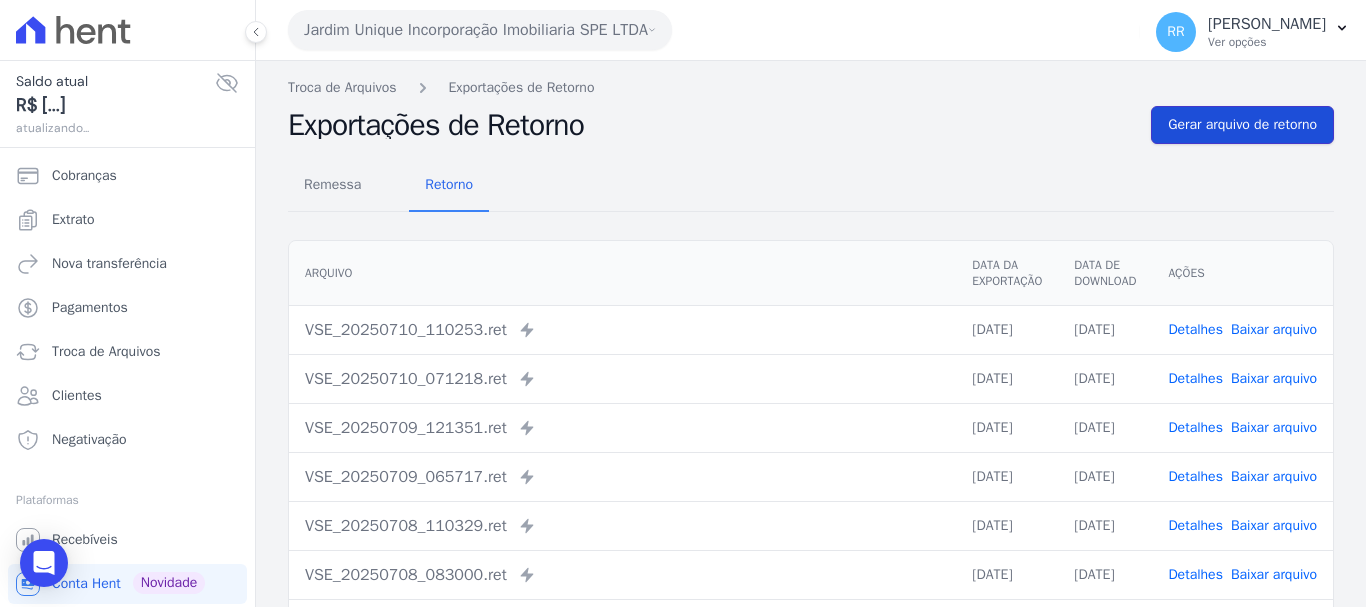 click on "Gerar arquivo de retorno" at bounding box center [1242, 125] 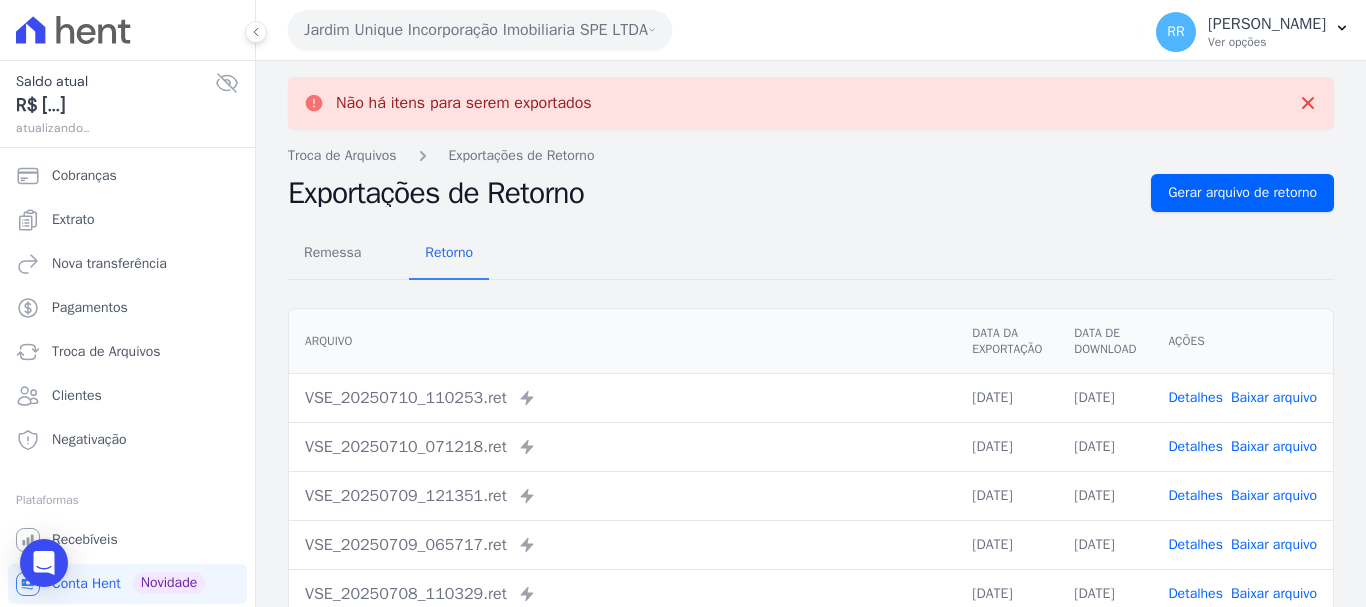 click on "Jardim Unique Incorporação Imobiliaria SPE LTDA" at bounding box center (480, 30) 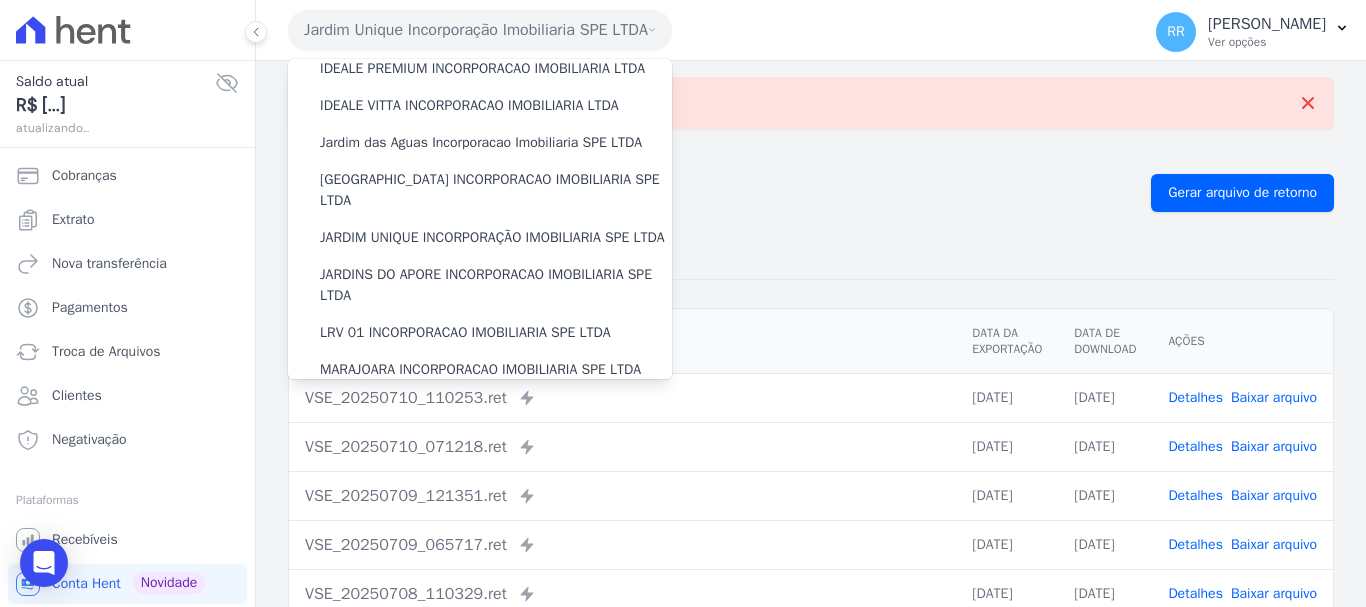 scroll, scrollTop: 300, scrollLeft: 0, axis: vertical 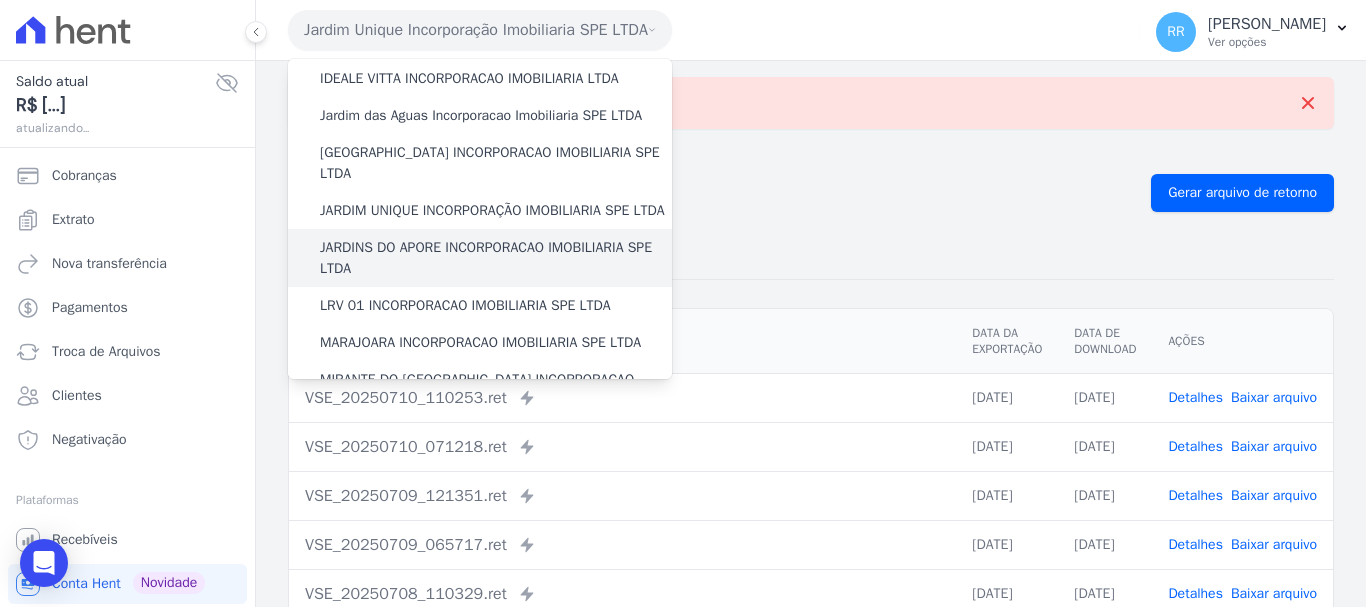 click on "JARDINS DO APORE INCORPORACAO IMOBILIARIA SPE LTDA" at bounding box center (496, 258) 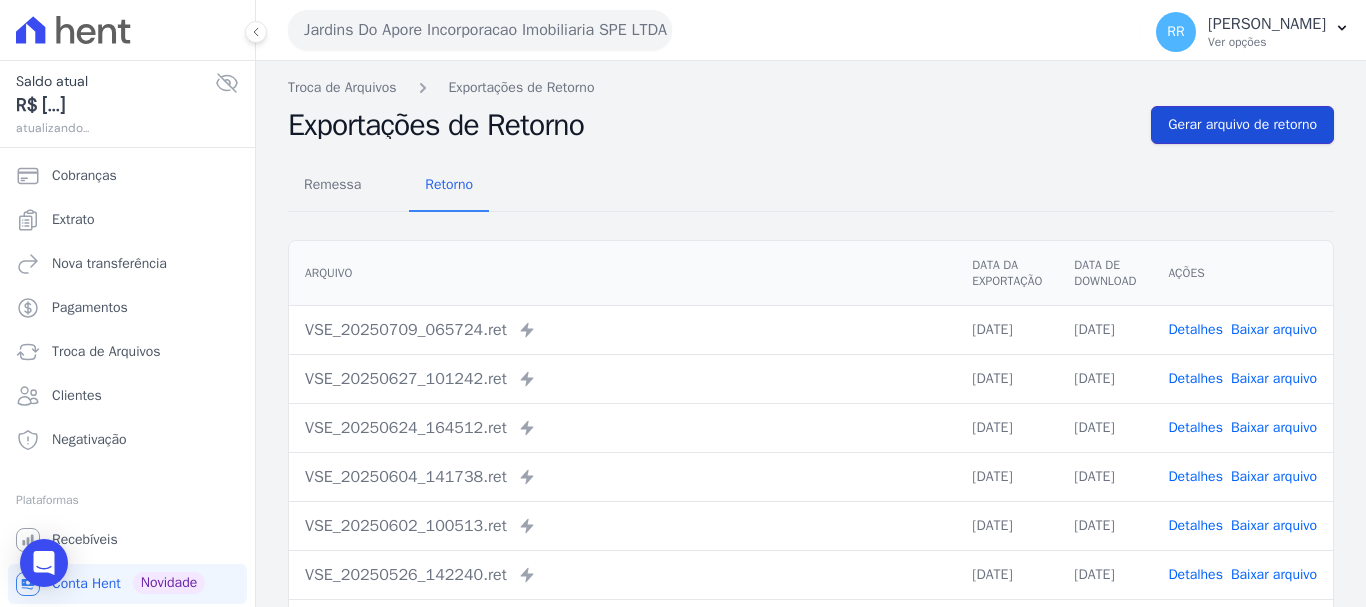 click on "Gerar arquivo de retorno" at bounding box center [1242, 125] 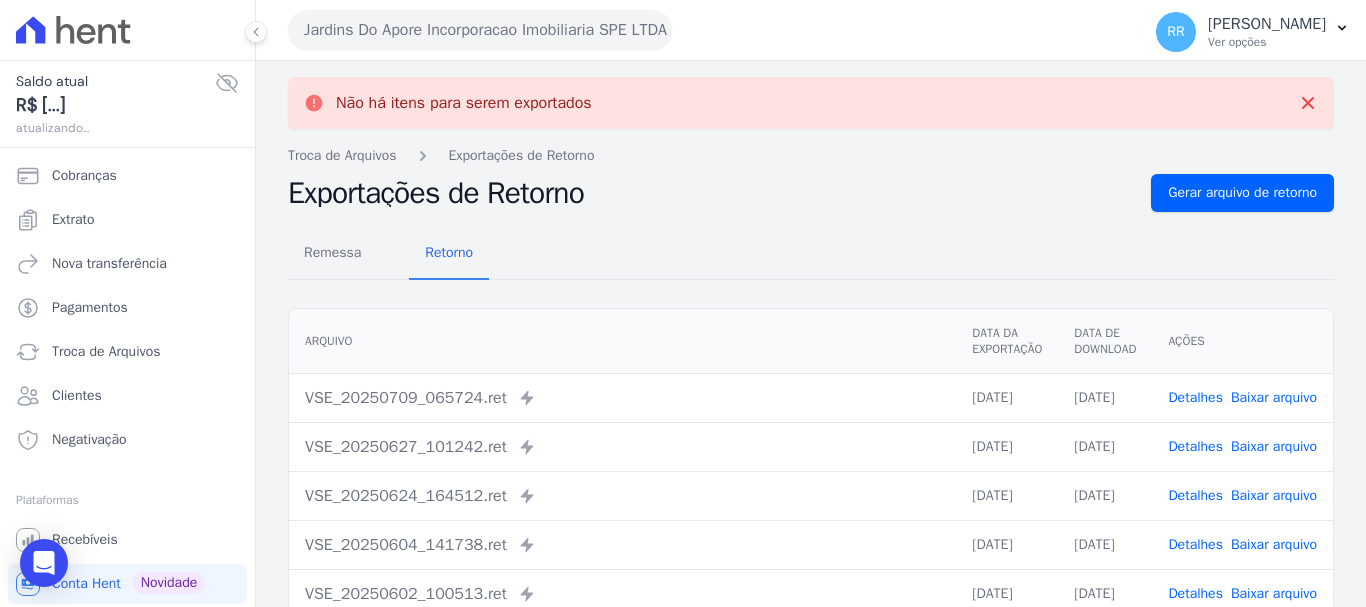 click on "Jardins Do Apore Incorporacao Imobiliaria SPE LTDA" at bounding box center (480, 30) 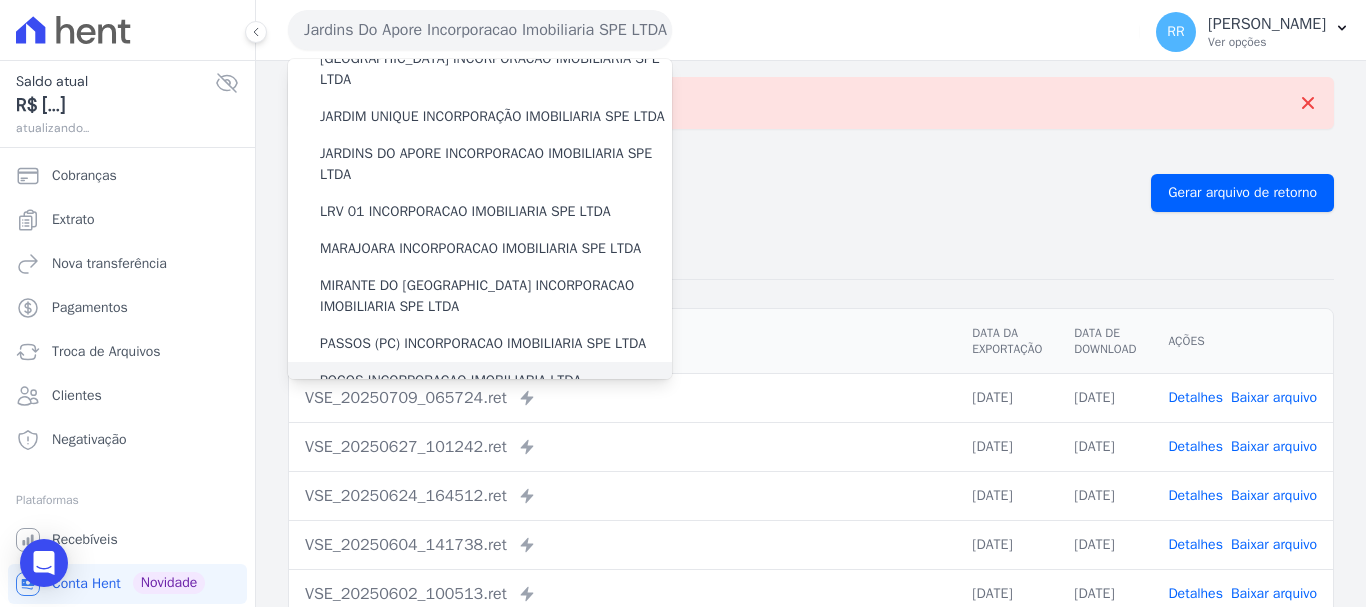 scroll, scrollTop: 500, scrollLeft: 0, axis: vertical 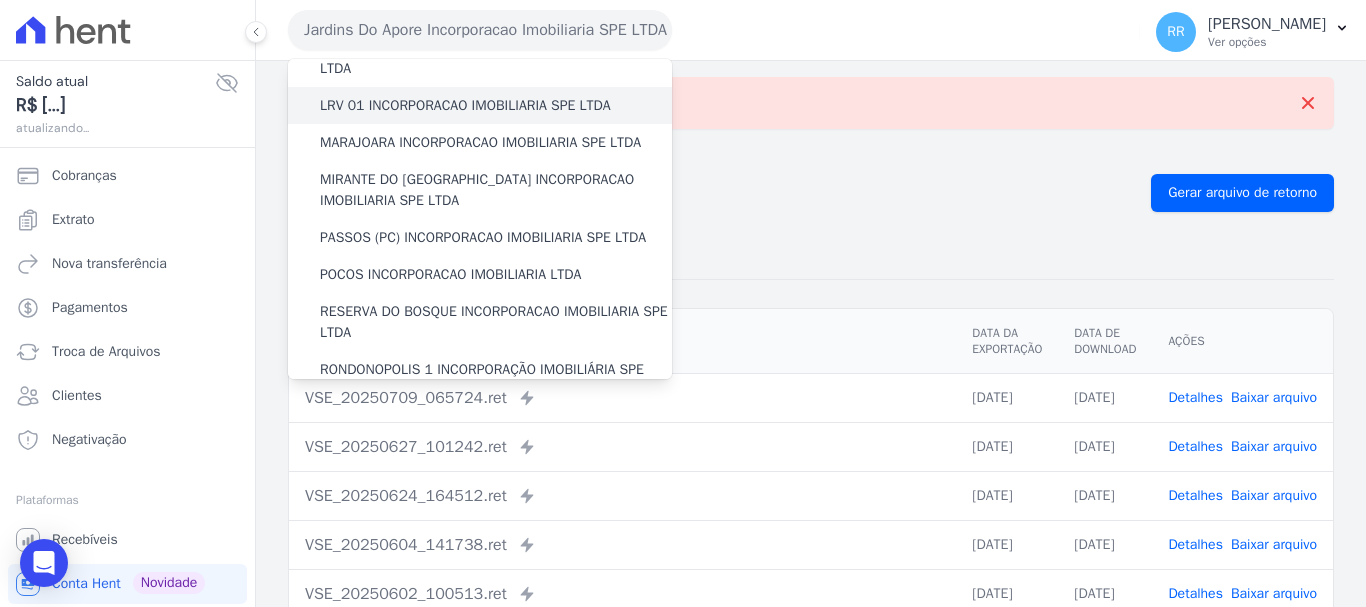 click on "LRV 01 INCORPORACAO IMOBILIARIA SPE LTDA" at bounding box center (480, 105) 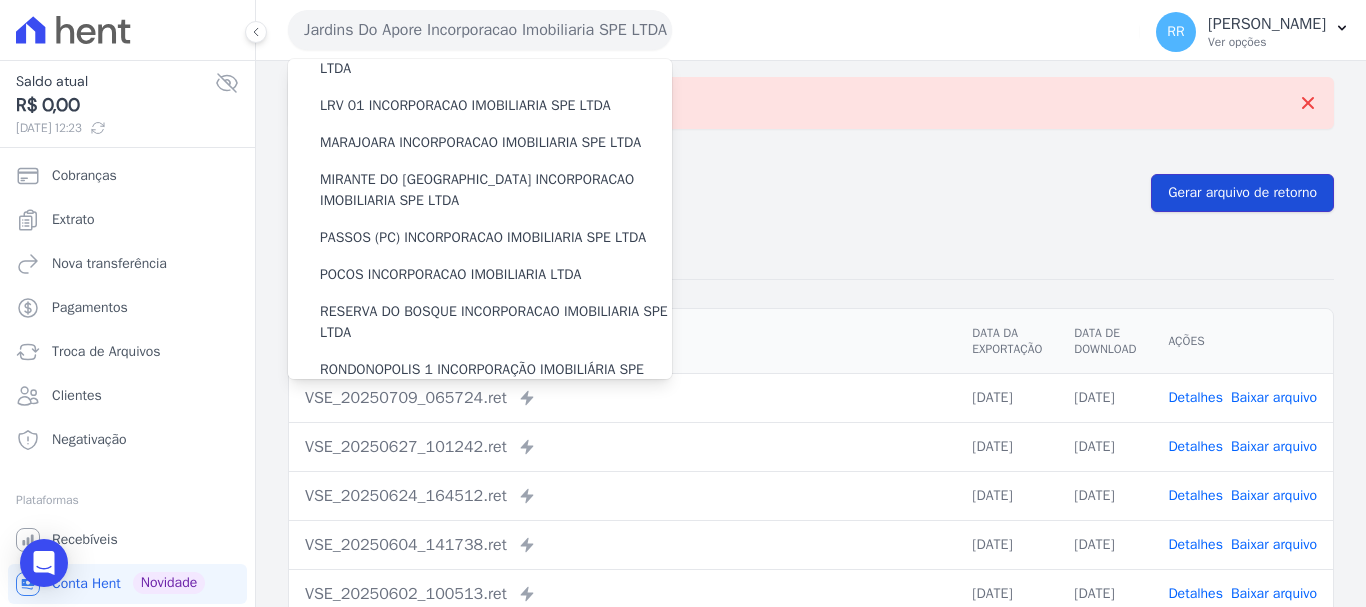 click on "Gerar arquivo de retorno" at bounding box center (1242, 193) 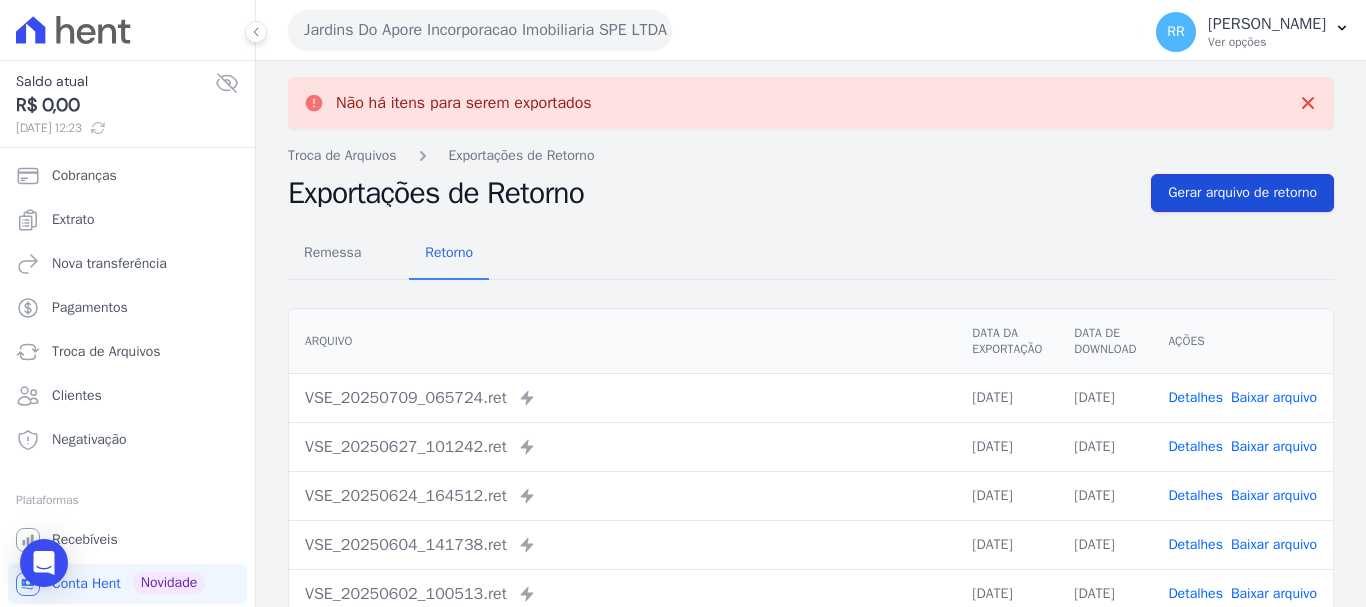 click on "Gerar arquivo de retorno" at bounding box center (1242, 193) 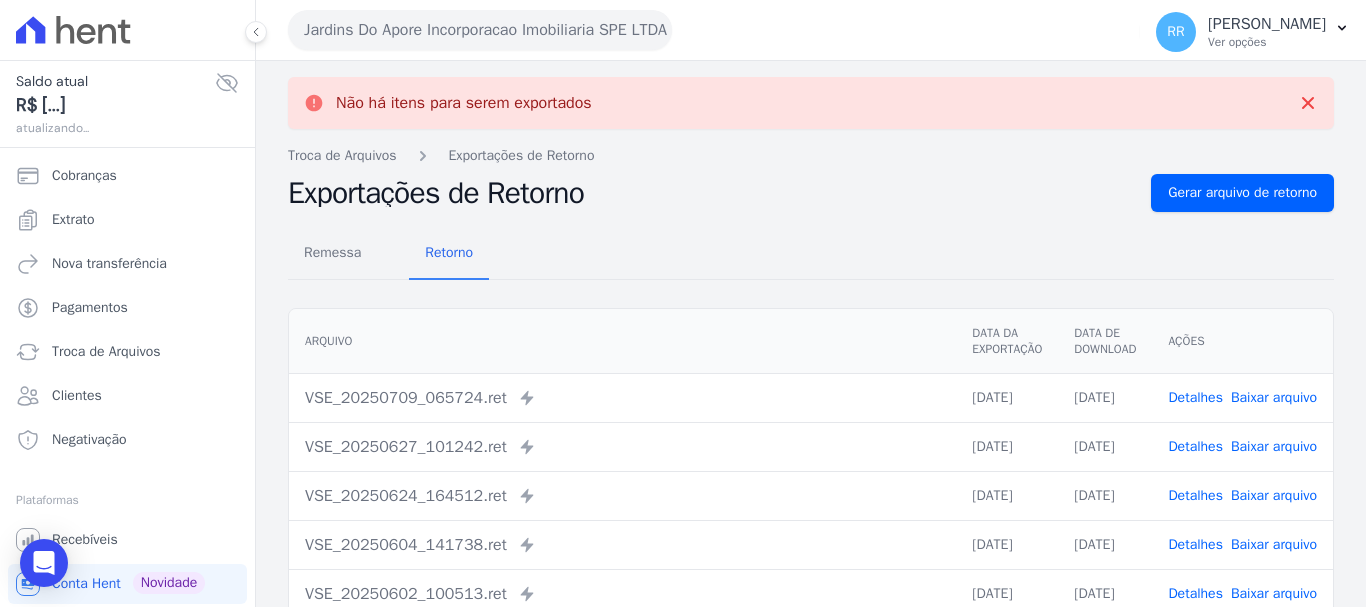 click on "Jardins Do Apore Incorporacao Imobiliaria SPE LTDA" at bounding box center (480, 30) 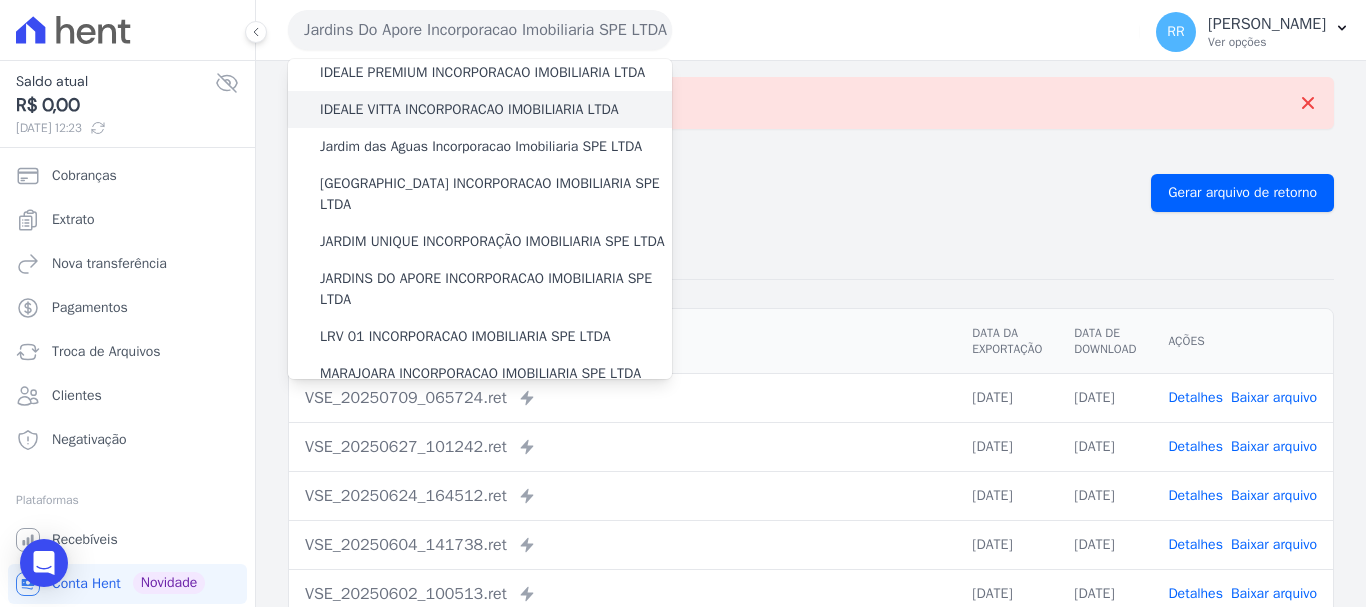 scroll, scrollTop: 400, scrollLeft: 0, axis: vertical 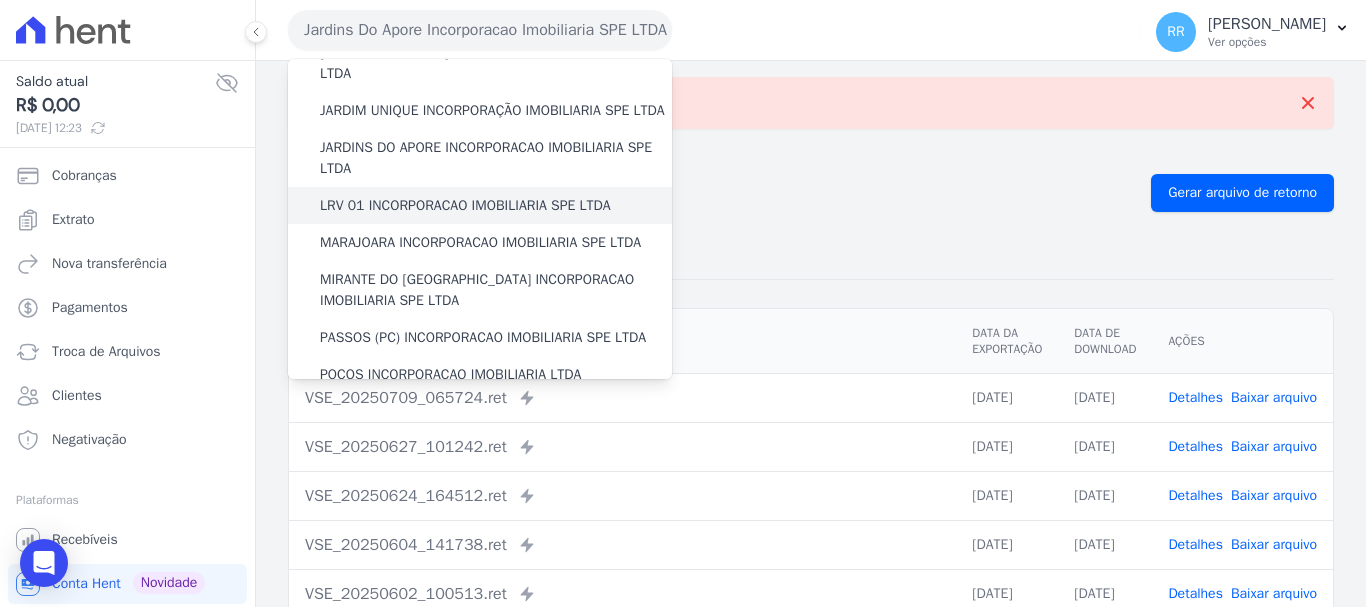 click on "LRV 01 INCORPORACAO IMOBILIARIA SPE LTDA" at bounding box center (465, 205) 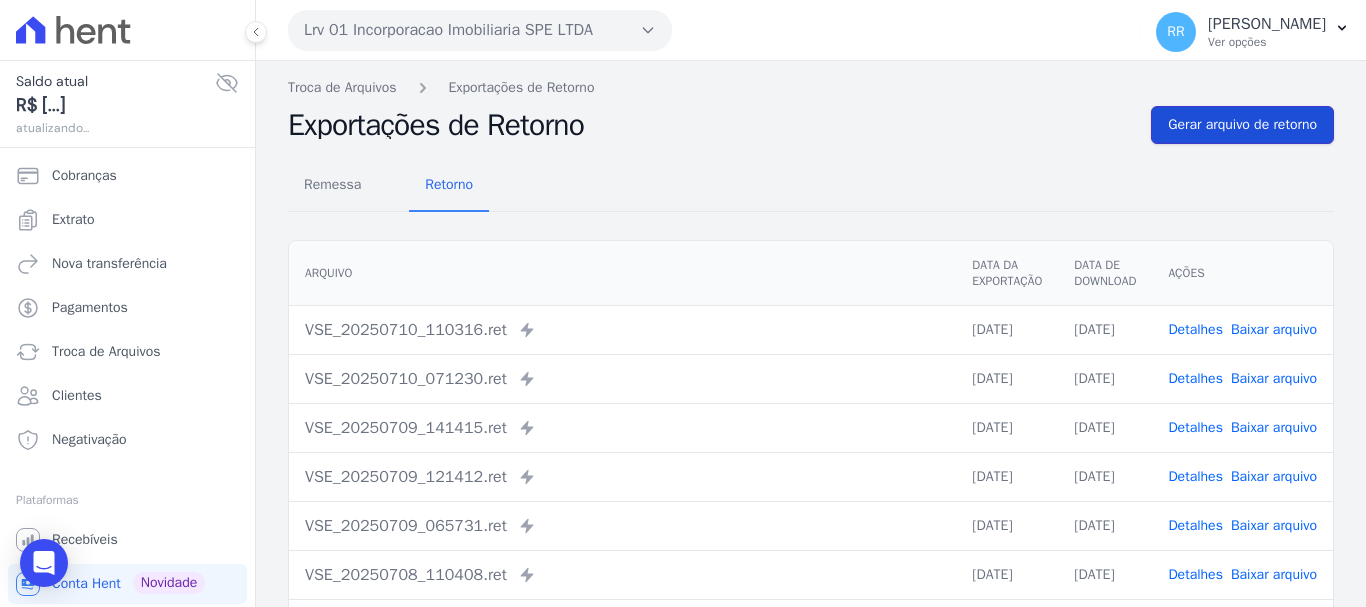 click on "Gerar arquivo de retorno" at bounding box center (1242, 125) 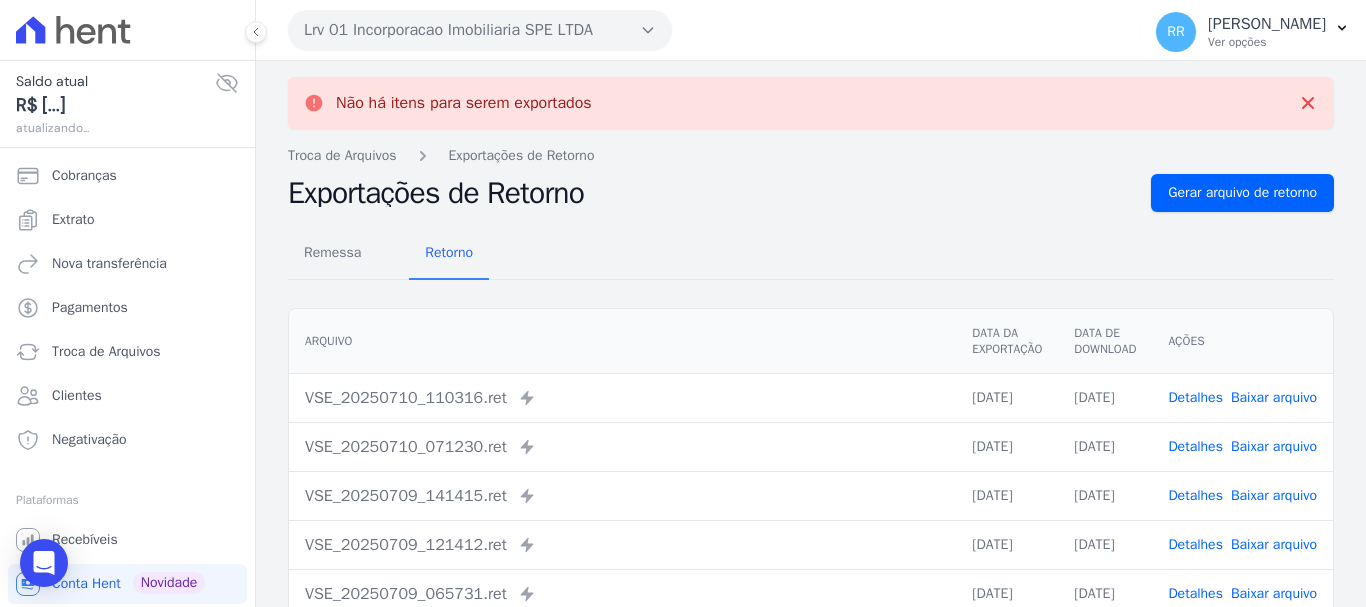 click on "Lrv 01 Incorporacao Imobiliaria SPE LTDA" at bounding box center [480, 30] 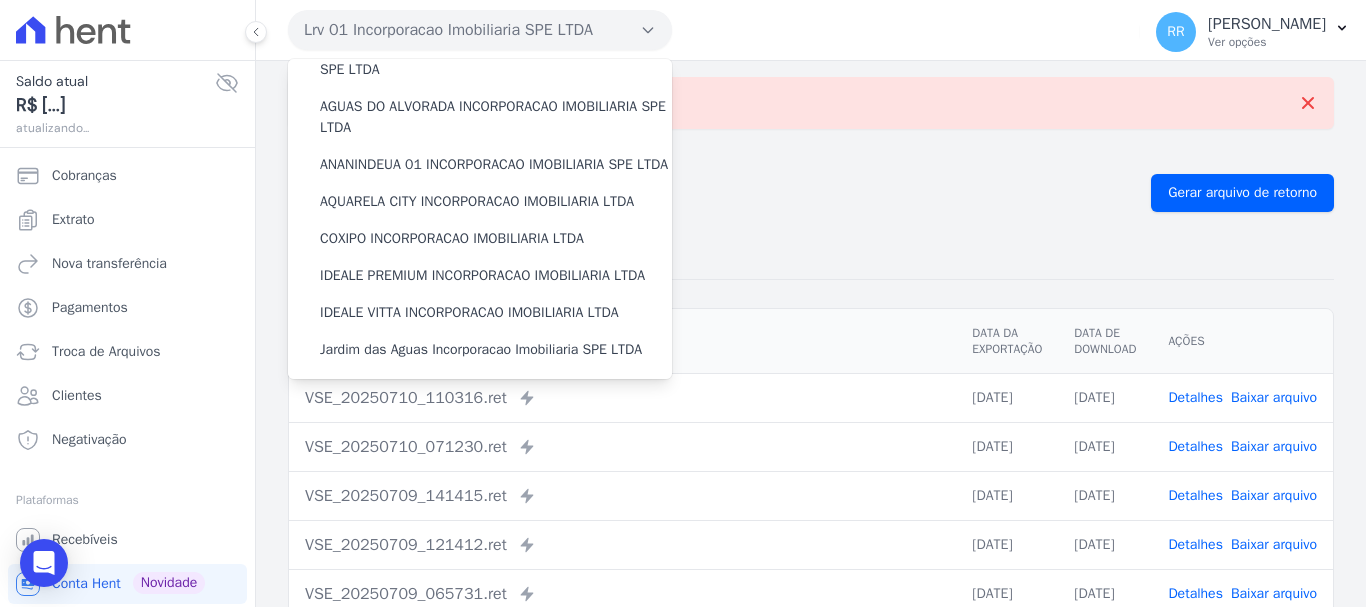 scroll, scrollTop: 400, scrollLeft: 0, axis: vertical 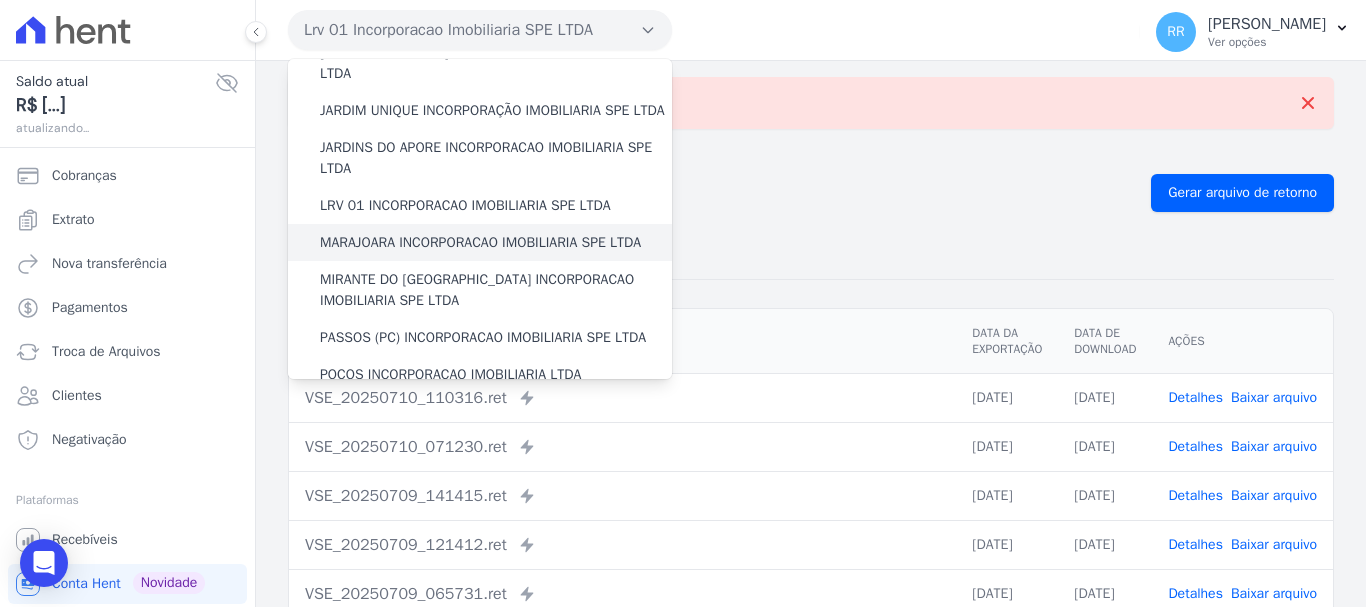 click on "MARAJOARA INCORPORACAO IMOBILIARIA SPE LTDA" at bounding box center [480, 242] 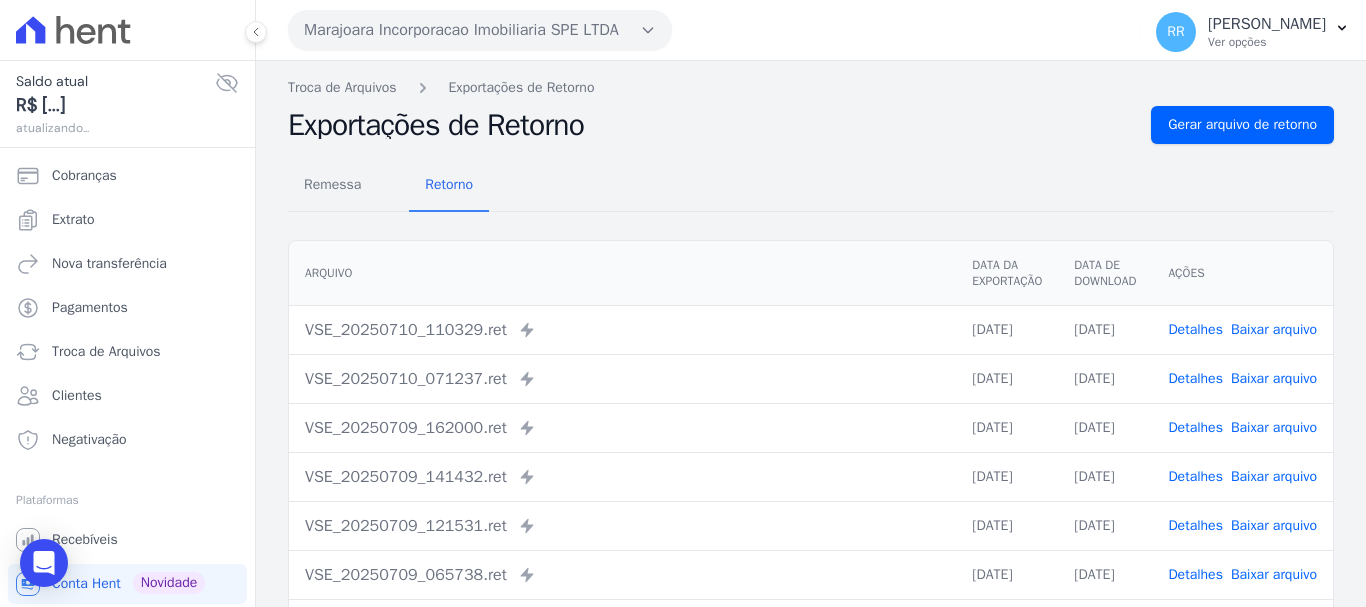 click on "Troca de Arquivos
Exportações de Retorno
Exportações de Retorno
Gerar arquivo de retorno
Remessa
Retorno
Arquivo
Data da Exportação
Data de Download
Ações
VSE_20250710_110329.ret" at bounding box center [811, 472] 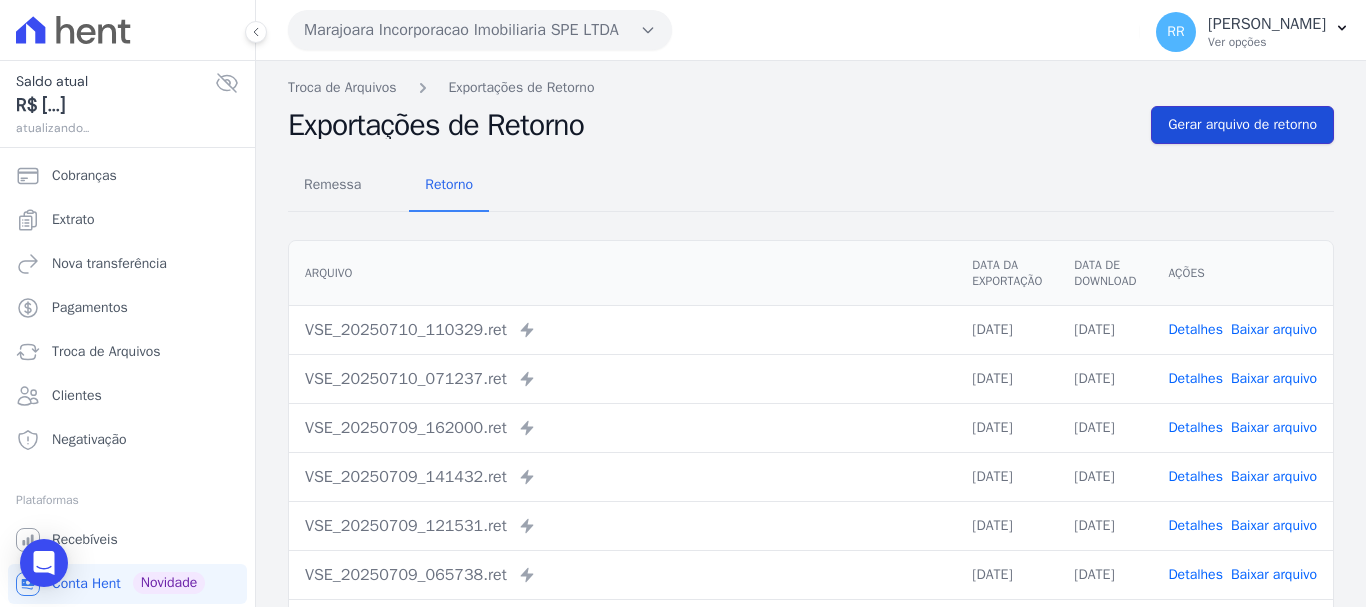 click on "Gerar arquivo de retorno" at bounding box center [1242, 125] 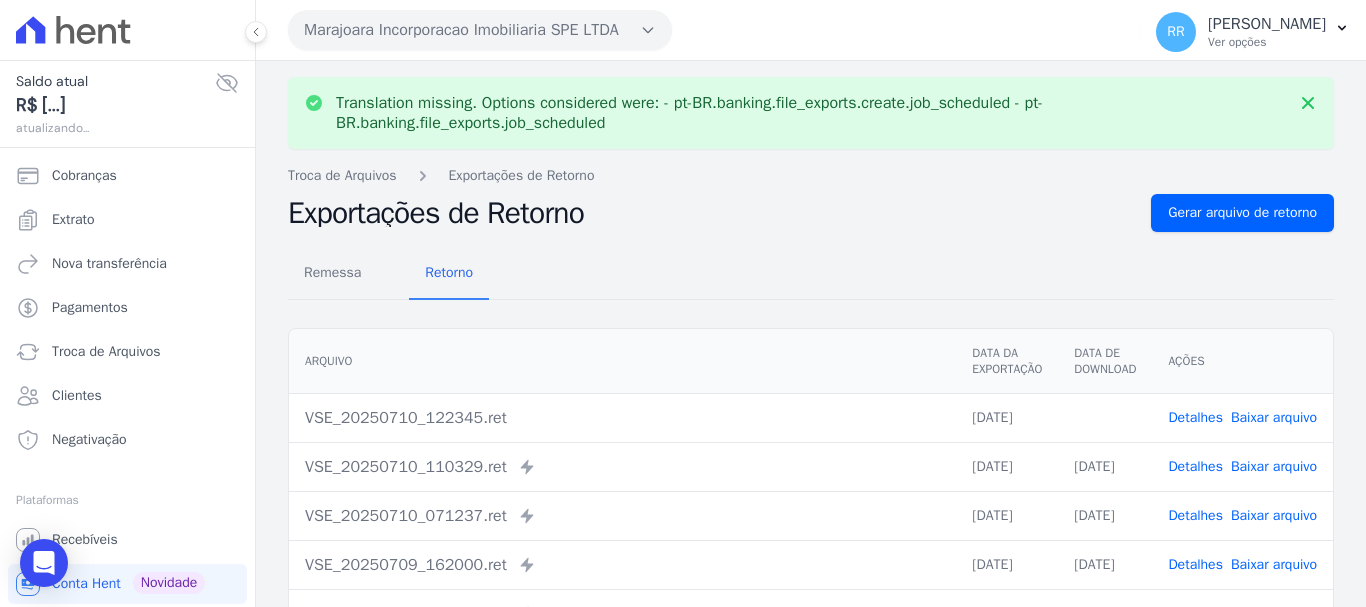 click on "Baixar arquivo" at bounding box center [1274, 417] 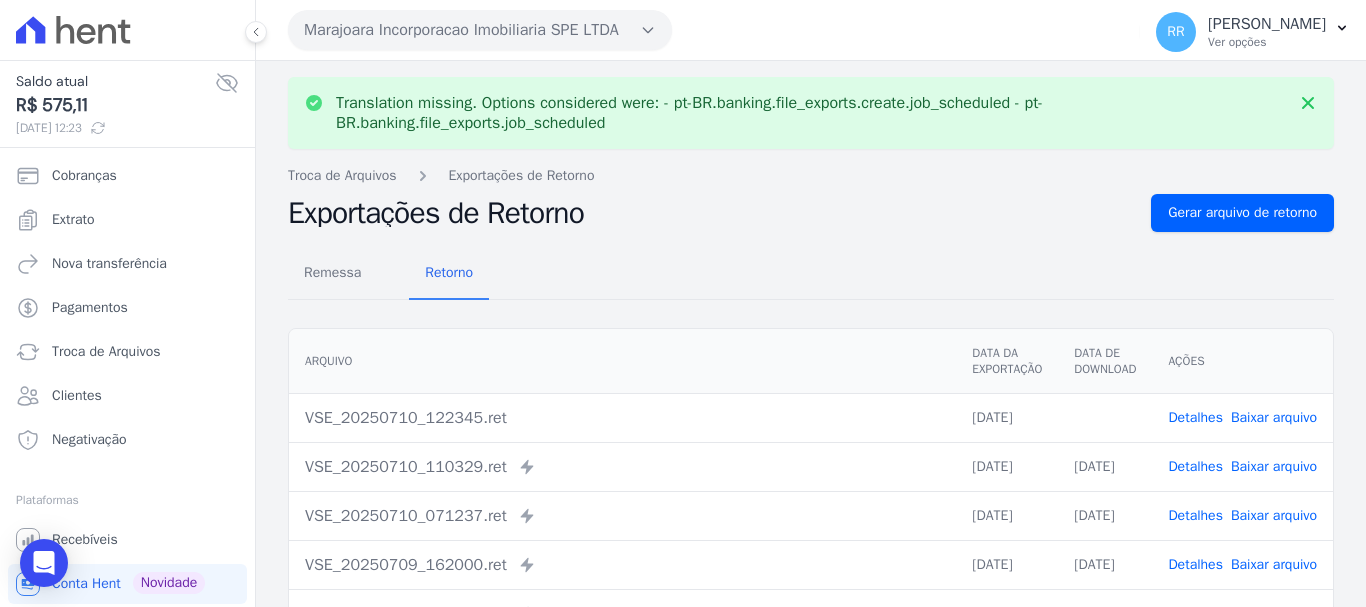 click on "Marajoara Incorporacao Imobiliaria SPE LTDA" at bounding box center [480, 30] 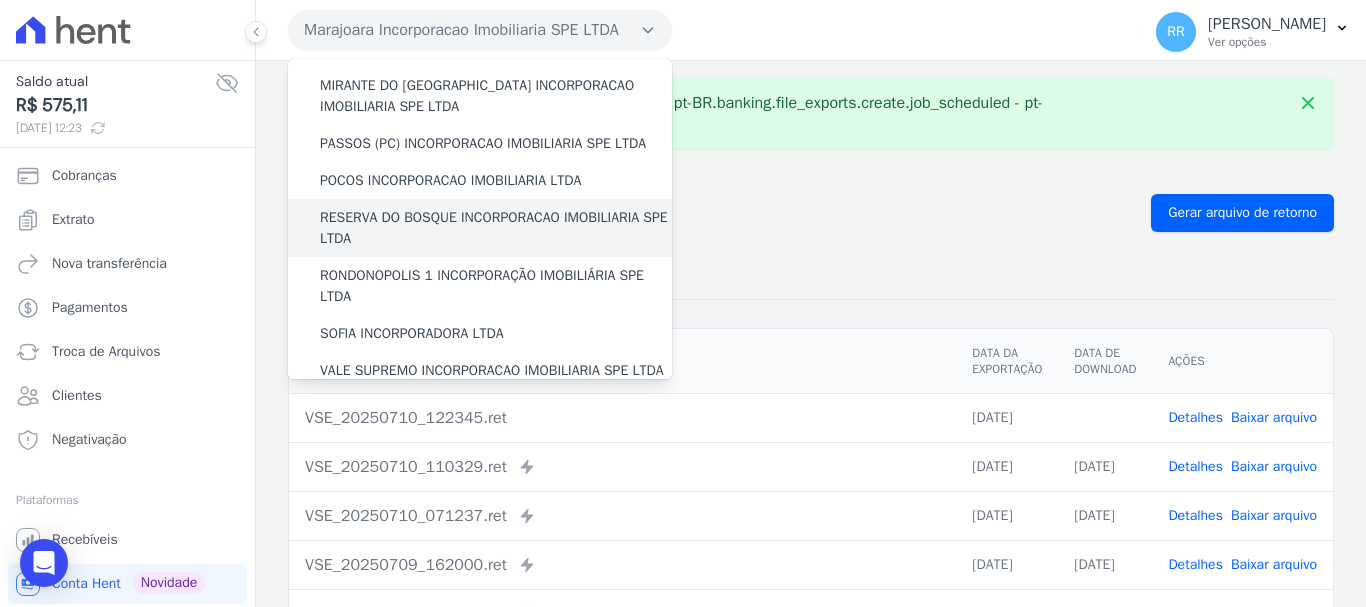 scroll, scrollTop: 600, scrollLeft: 0, axis: vertical 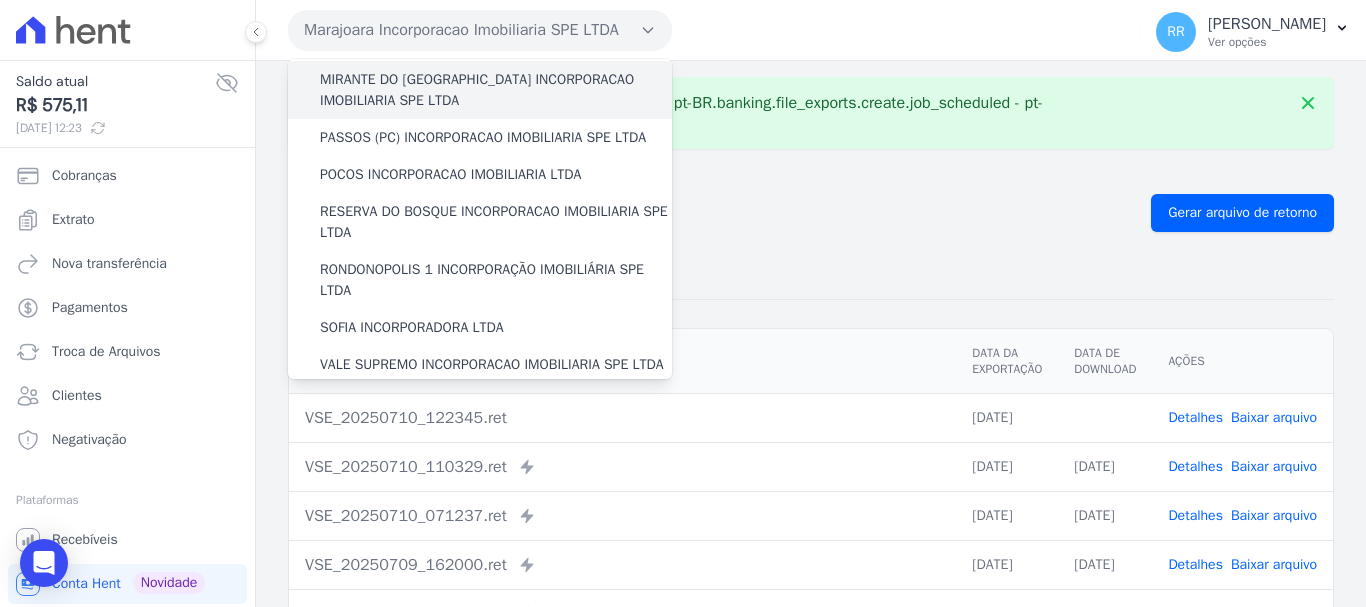 click on "MIRANTE DO [GEOGRAPHIC_DATA] INCORPORACAO IMOBILIARIA SPE LTDA" at bounding box center (496, 90) 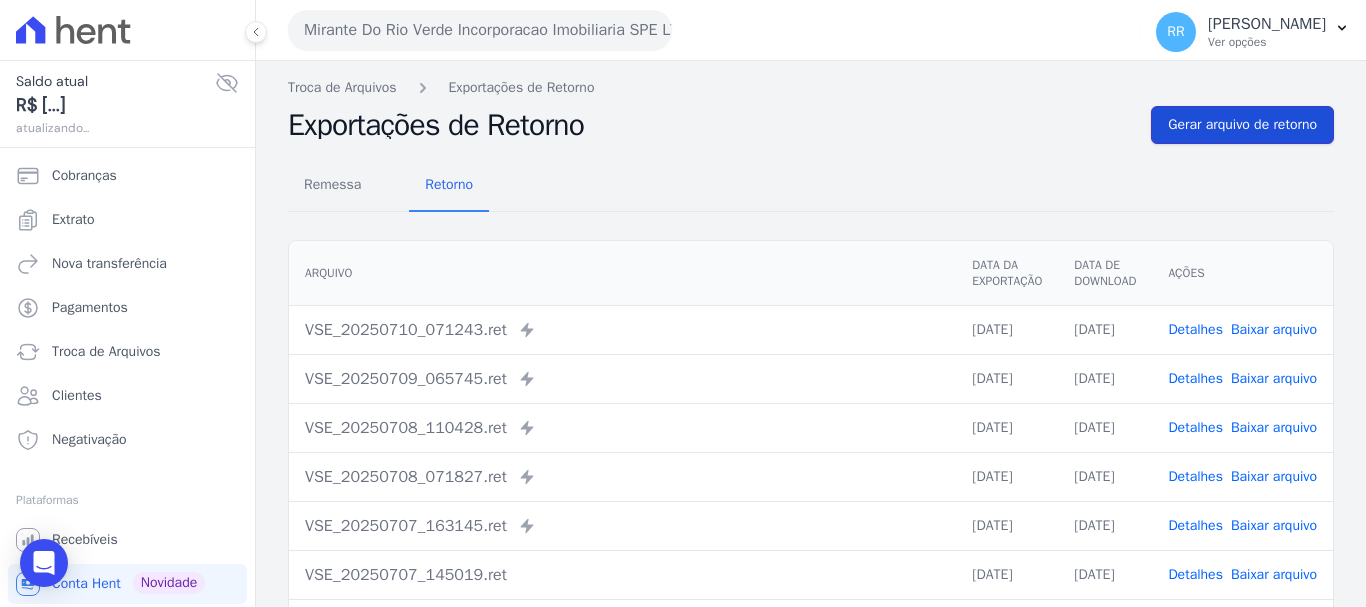 click on "Gerar arquivo de retorno" at bounding box center [1242, 125] 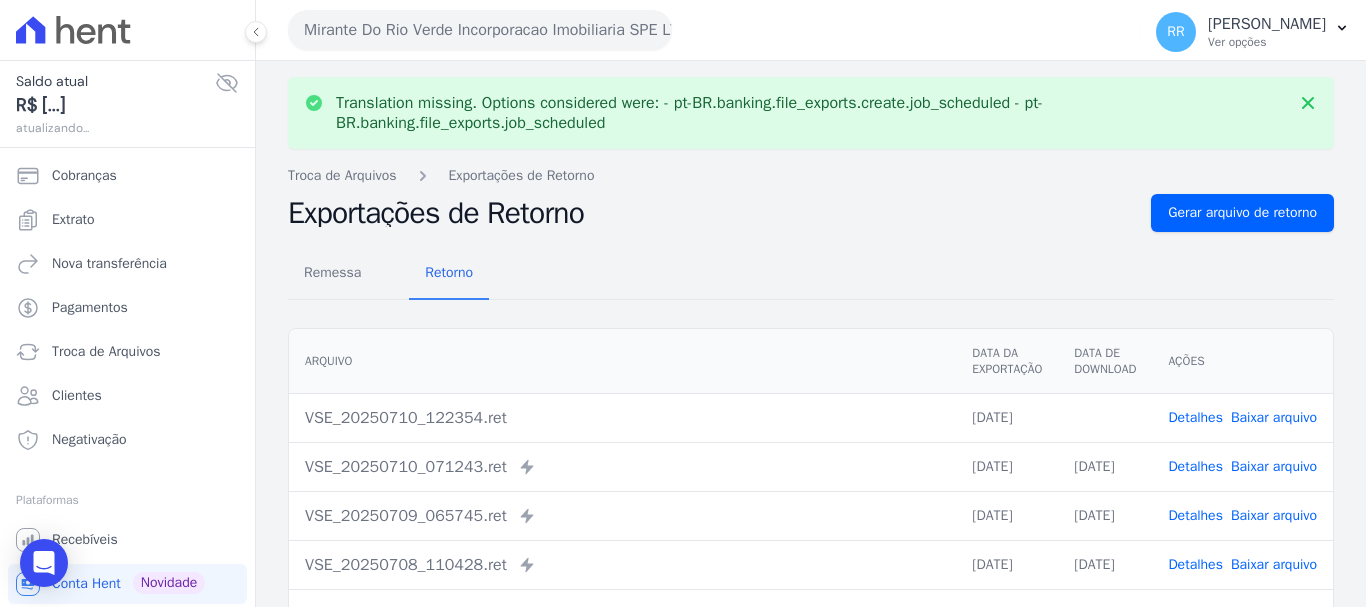 click on "Baixar arquivo" at bounding box center (1274, 417) 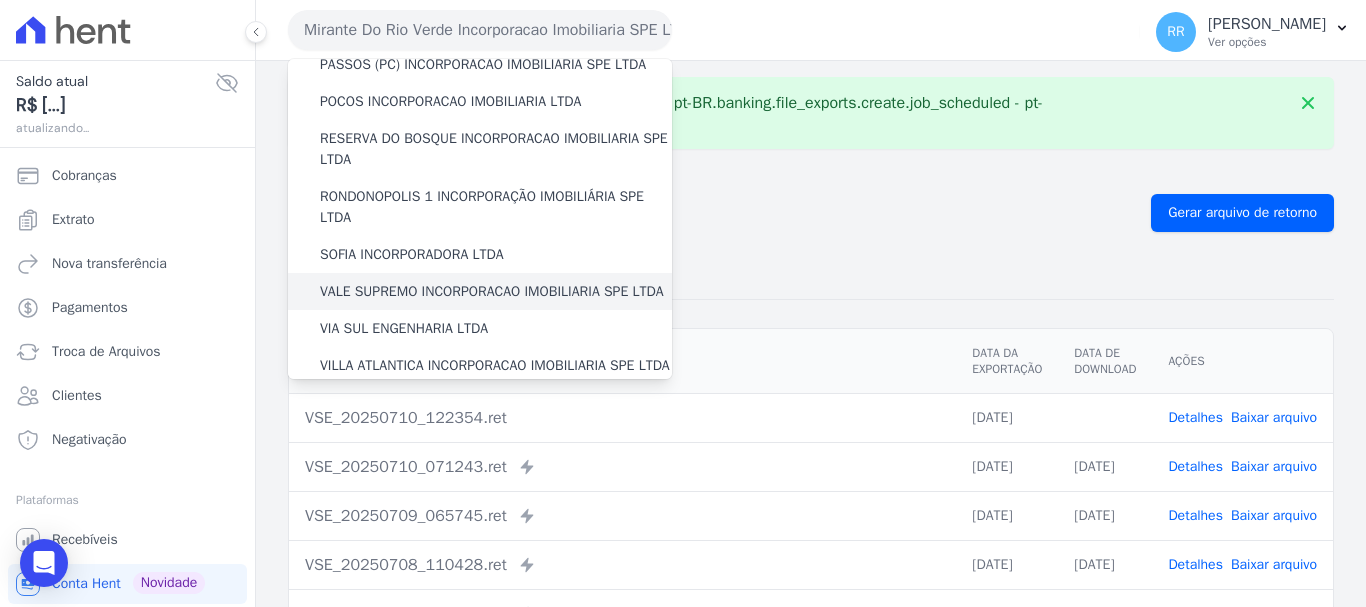 scroll, scrollTop: 573, scrollLeft: 0, axis: vertical 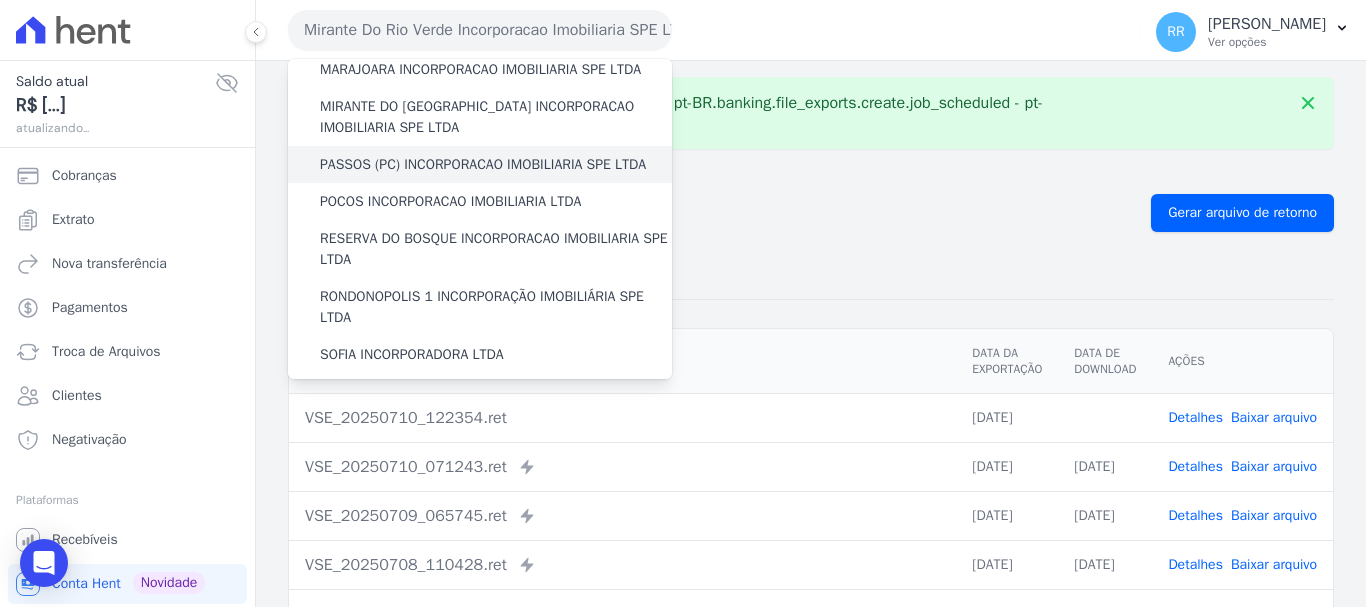 click on "PASSOS (PC) INCORPORACAO IMOBILIARIA SPE LTDA" at bounding box center (483, 164) 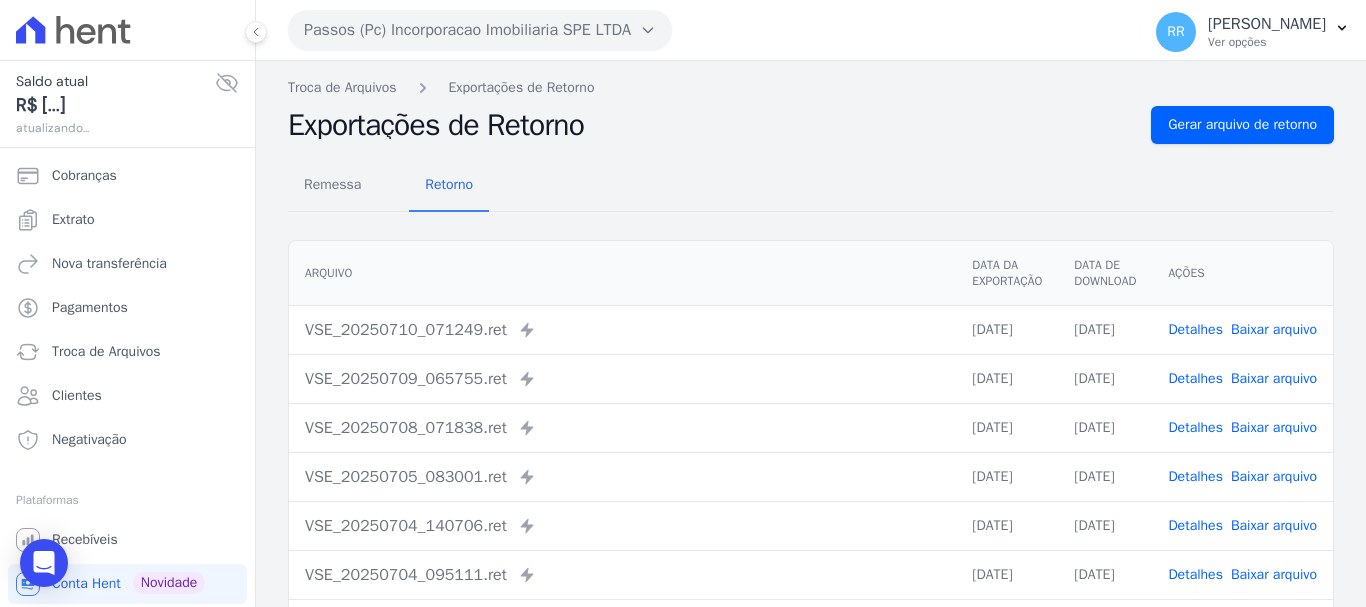 click on "Remessa
Retorno" at bounding box center [811, 186] 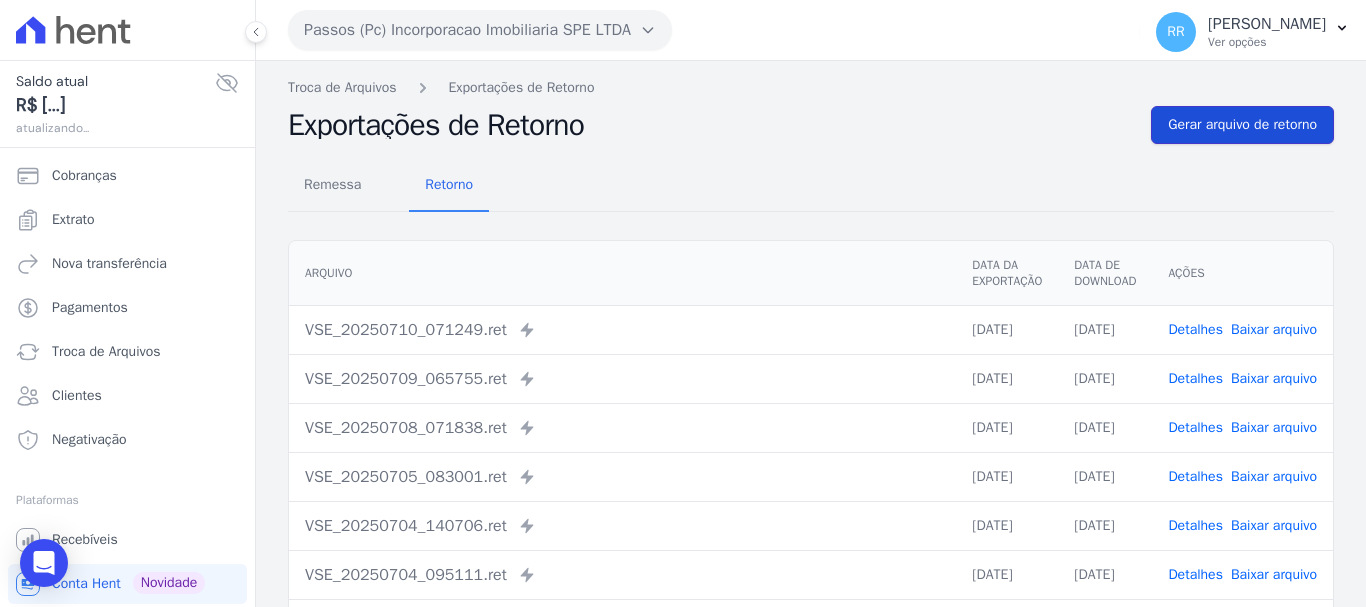 click on "Gerar arquivo de retorno" at bounding box center [1242, 125] 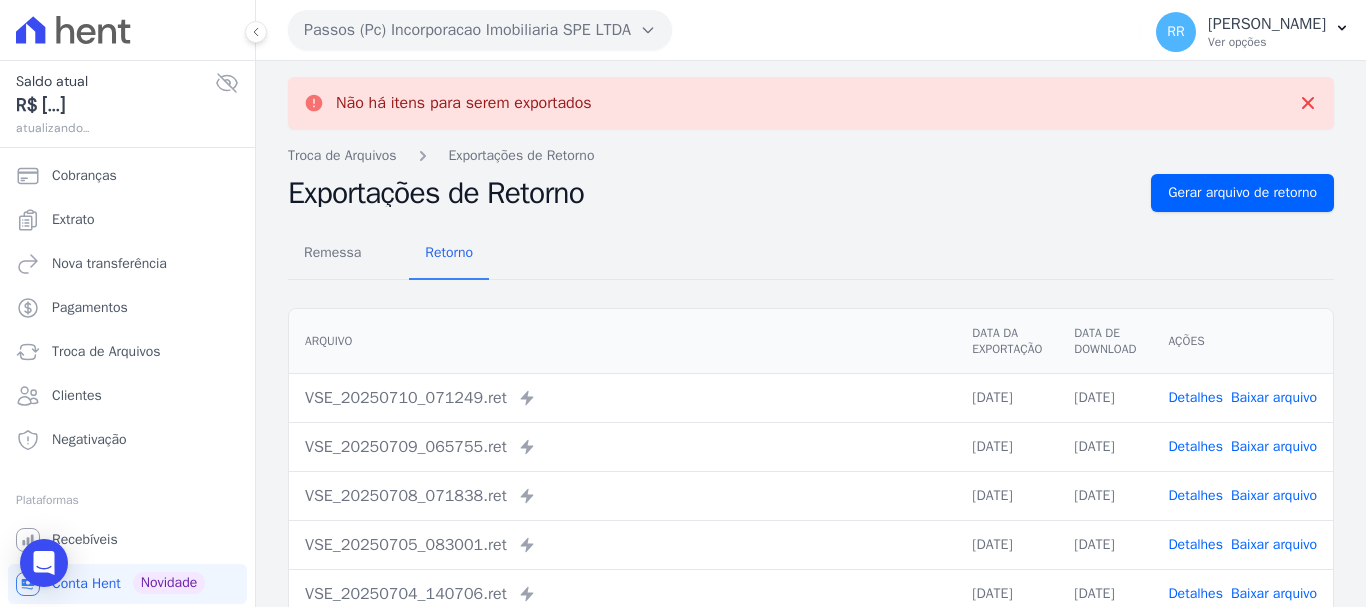 click on "Passos (Pc) Incorporacao Imobiliaria SPE LTDA" at bounding box center [480, 30] 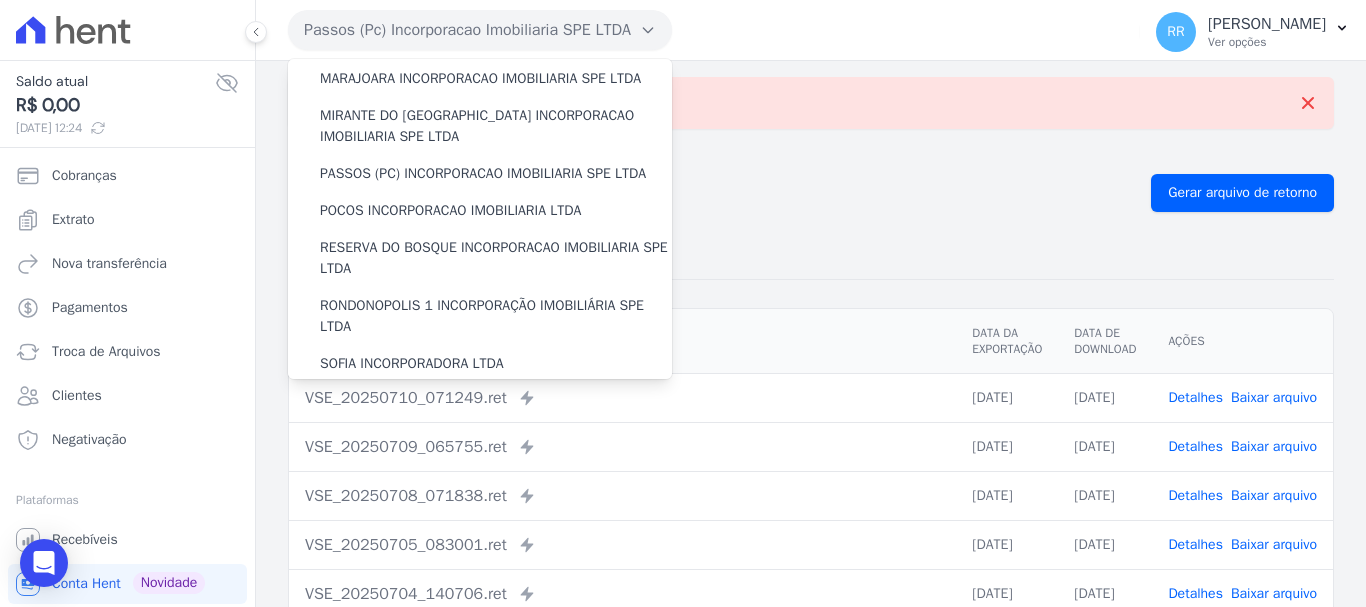 scroll, scrollTop: 600, scrollLeft: 0, axis: vertical 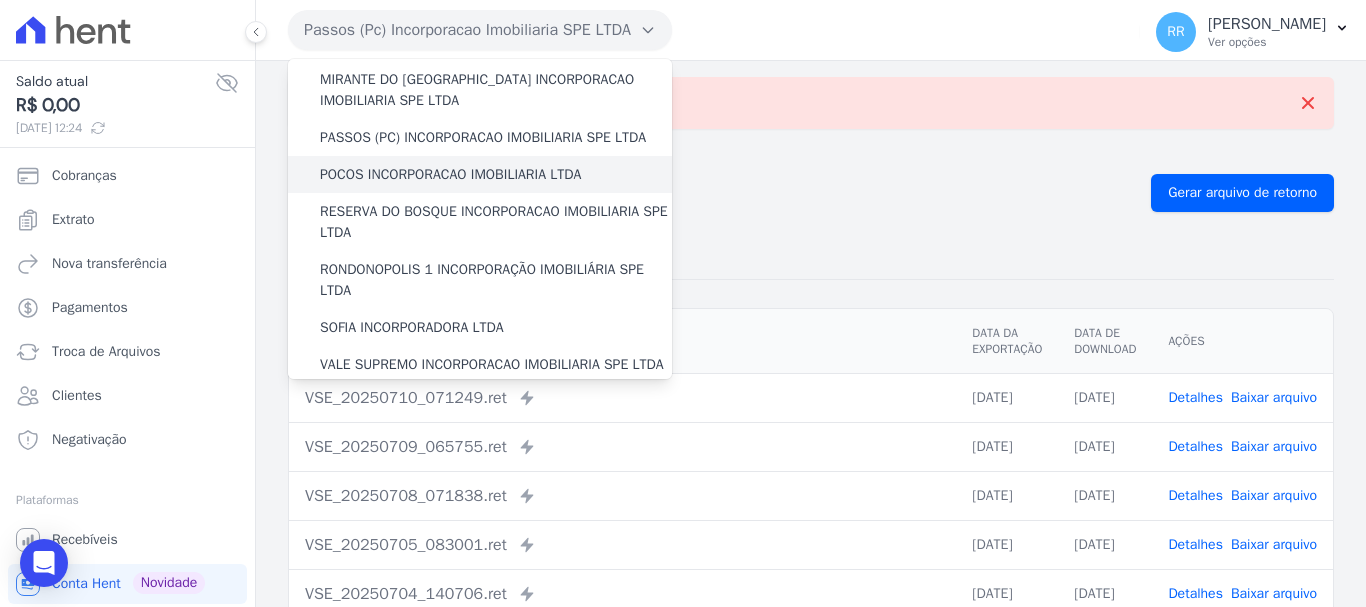 click on "POCOS INCORPORACAO IMOBILIARIA LTDA" at bounding box center [450, 174] 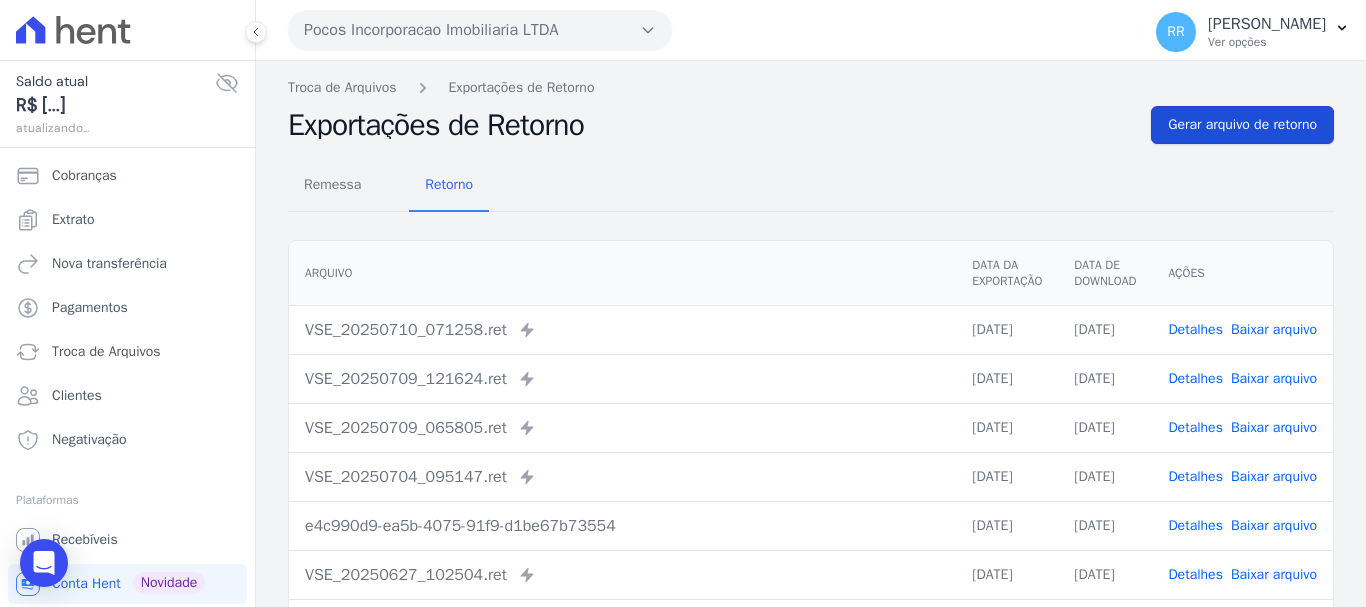 click on "Gerar arquivo de retorno" at bounding box center [1242, 125] 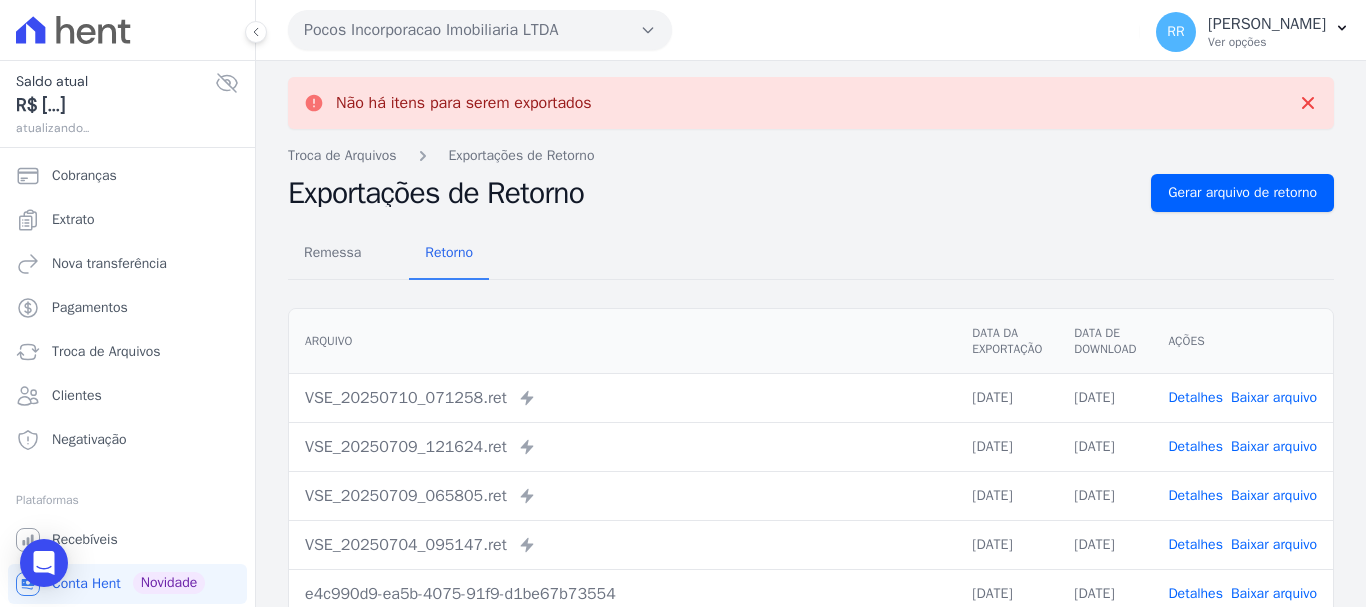 click on "Pocos Incorporacao Imobiliaria LTDA" at bounding box center (480, 30) 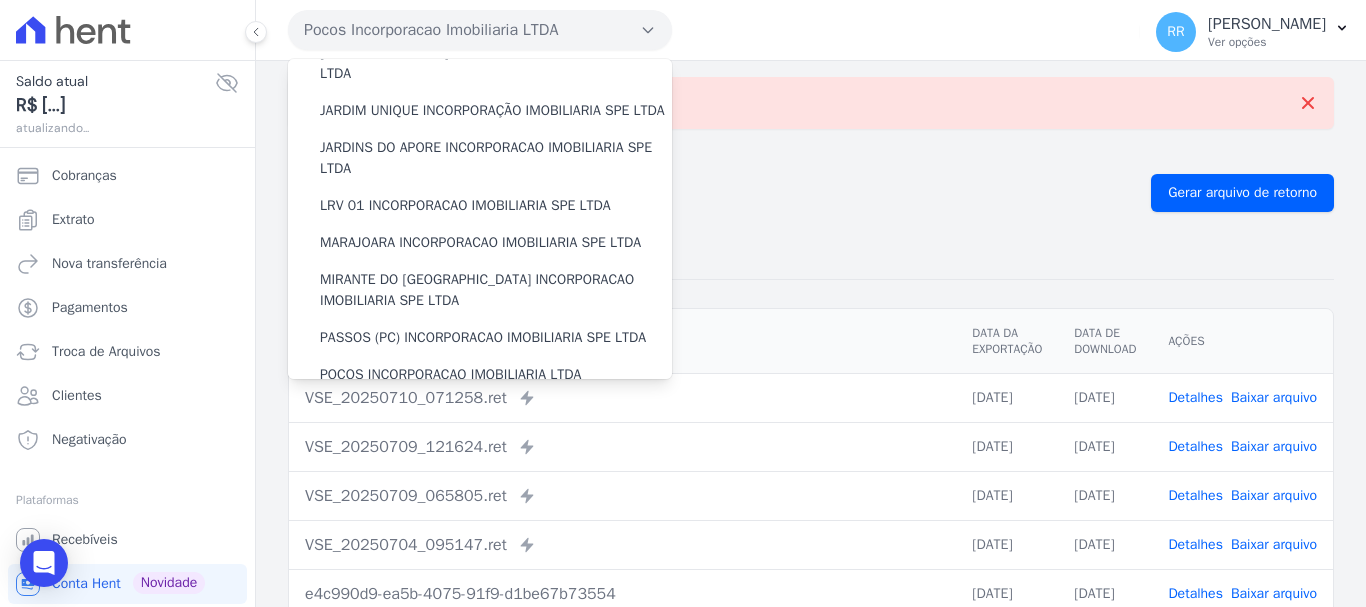 scroll, scrollTop: 700, scrollLeft: 0, axis: vertical 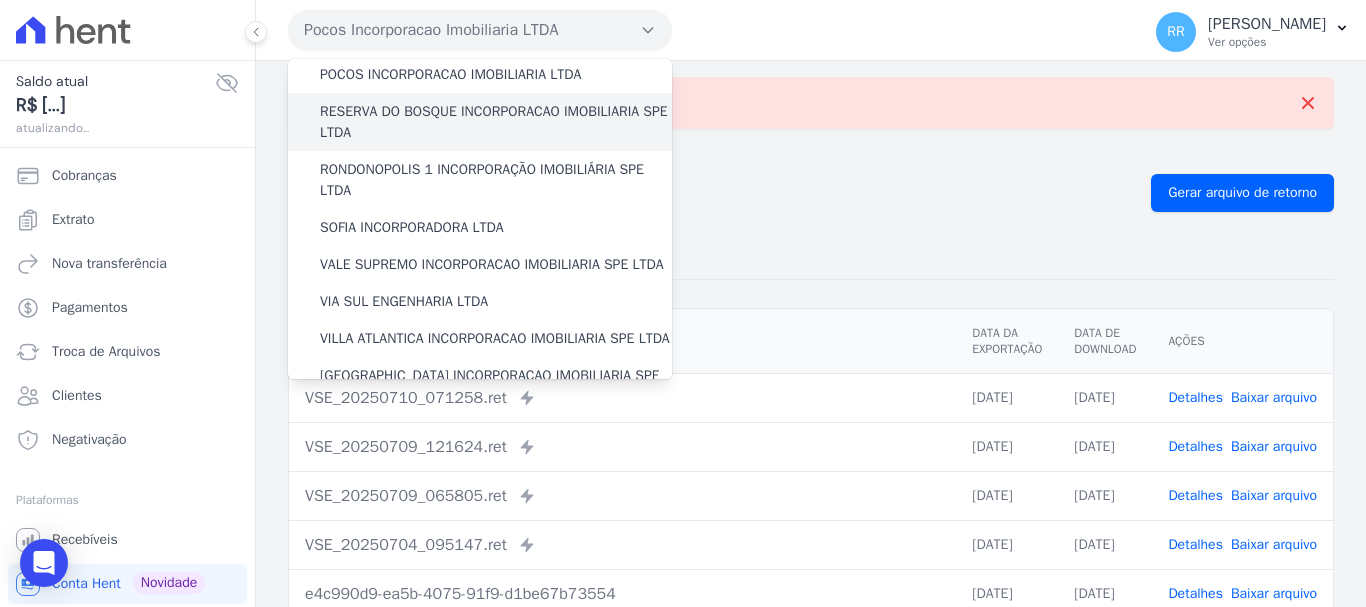 click on "RESERVA DO BOSQUE INCORPORACAO IMOBILIARIA SPE LTDA" at bounding box center (496, 122) 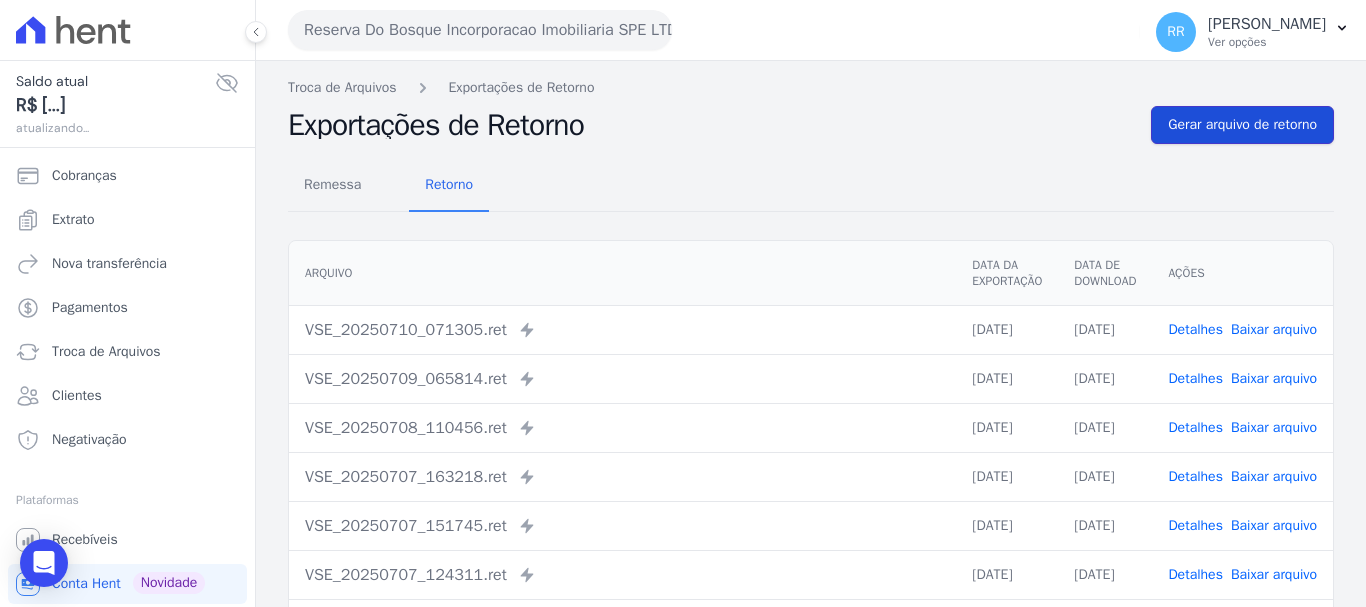 click on "Gerar arquivo de retorno" at bounding box center (1242, 125) 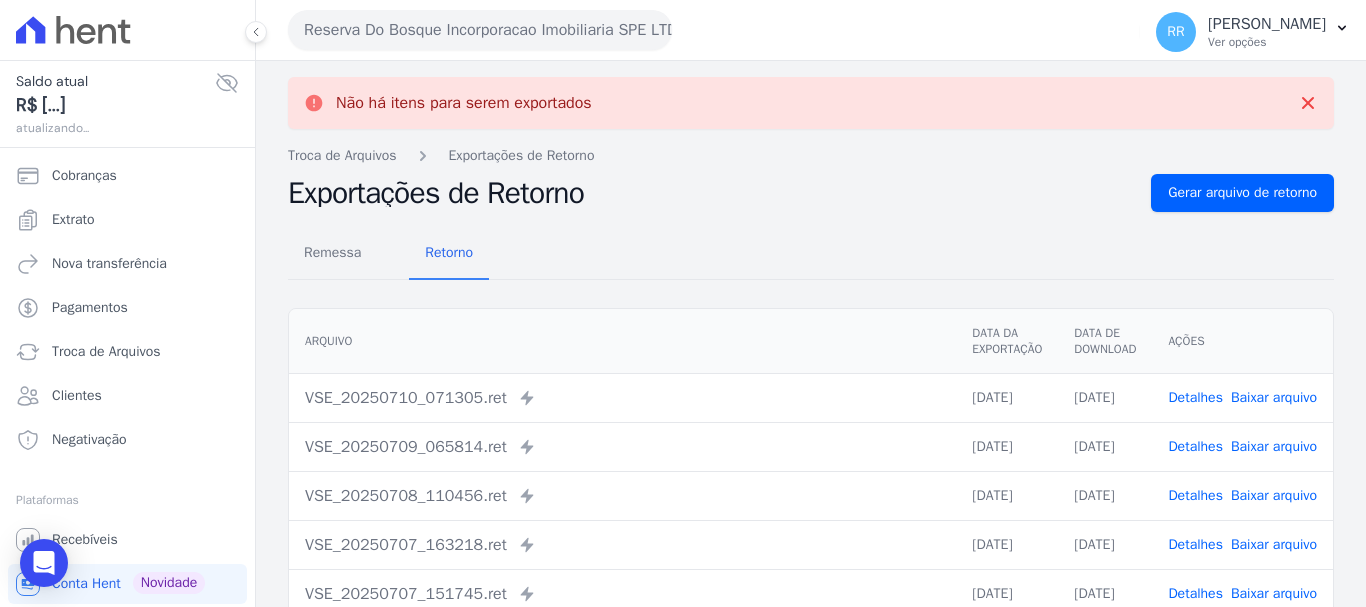 drag, startPoint x: 468, startPoint y: 34, endPoint x: 514, endPoint y: 131, distance: 107.35455 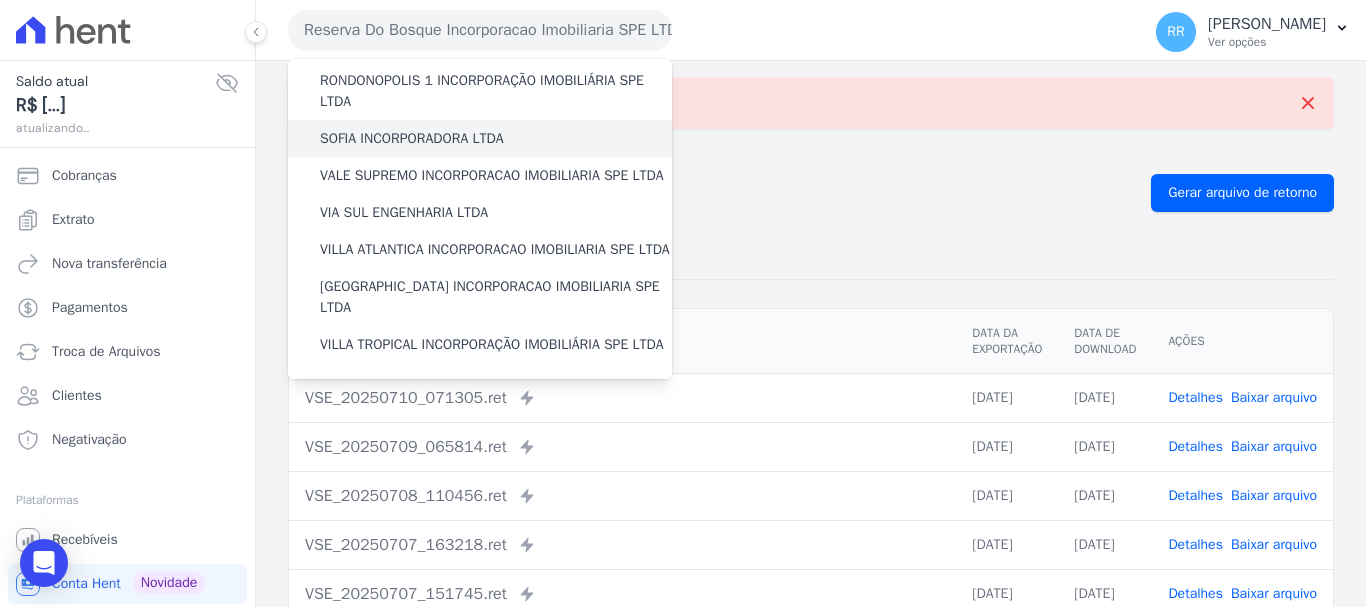 scroll, scrollTop: 773, scrollLeft: 0, axis: vertical 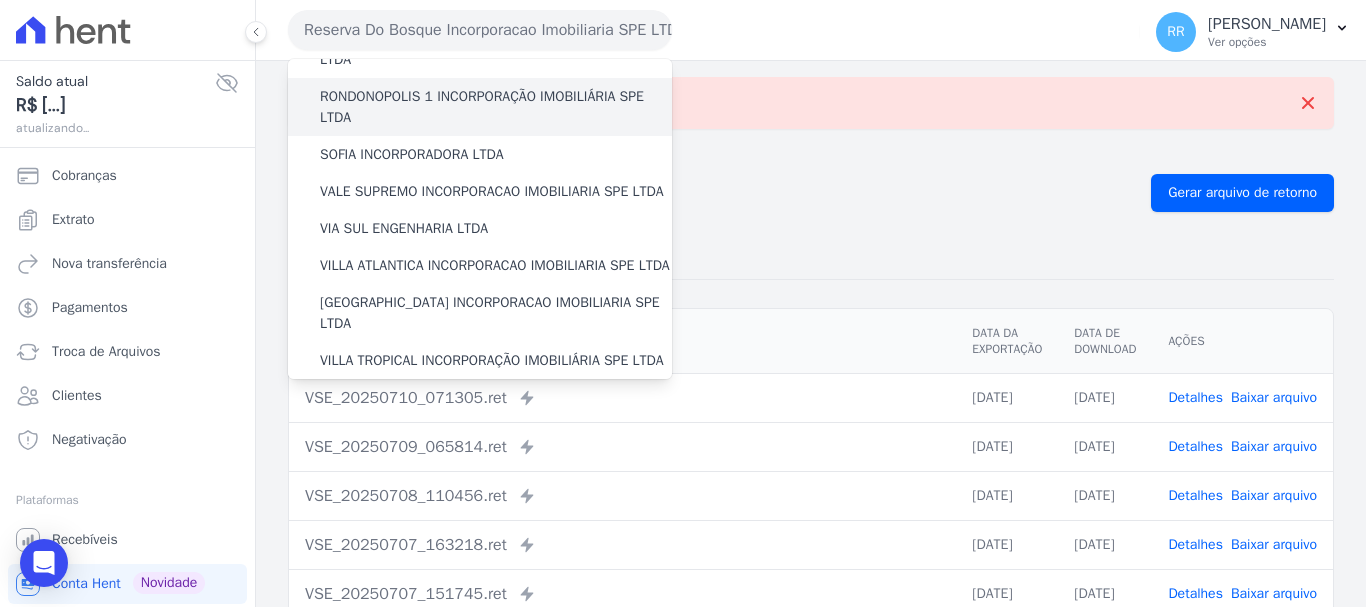 click on "RONDONOPOLIS 1 INCORPORAÇÃO IMOBILIÁRIA SPE LTDA" at bounding box center (496, 107) 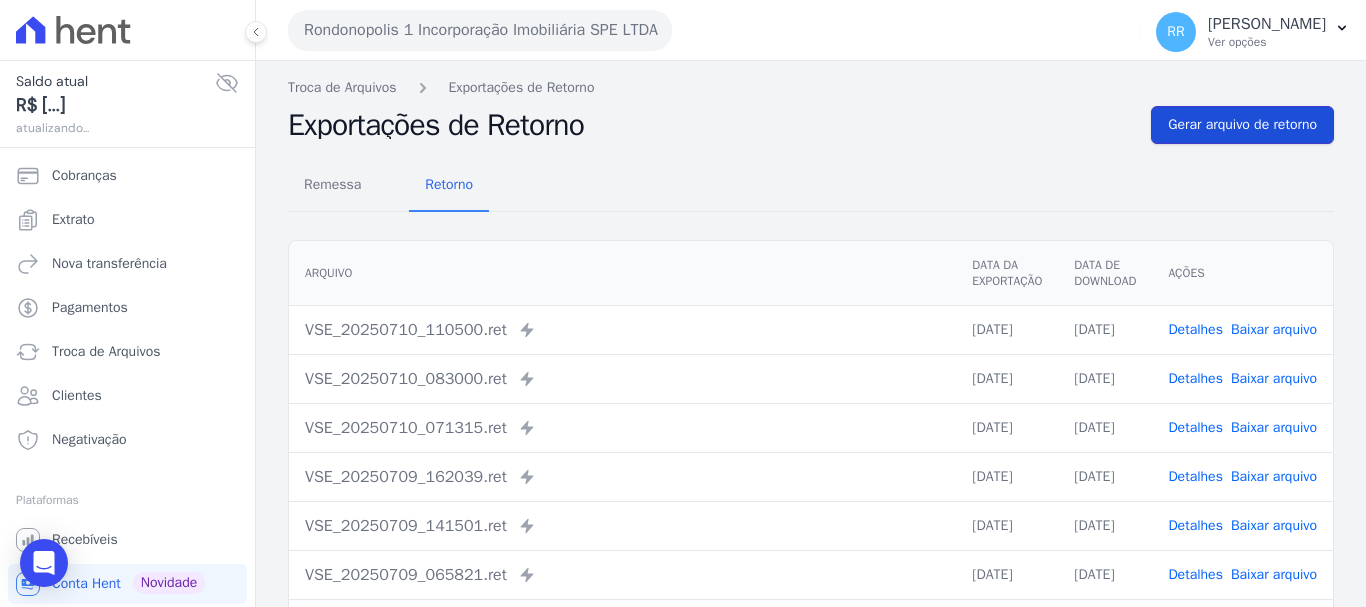 click on "Gerar arquivo de retorno" at bounding box center [1242, 125] 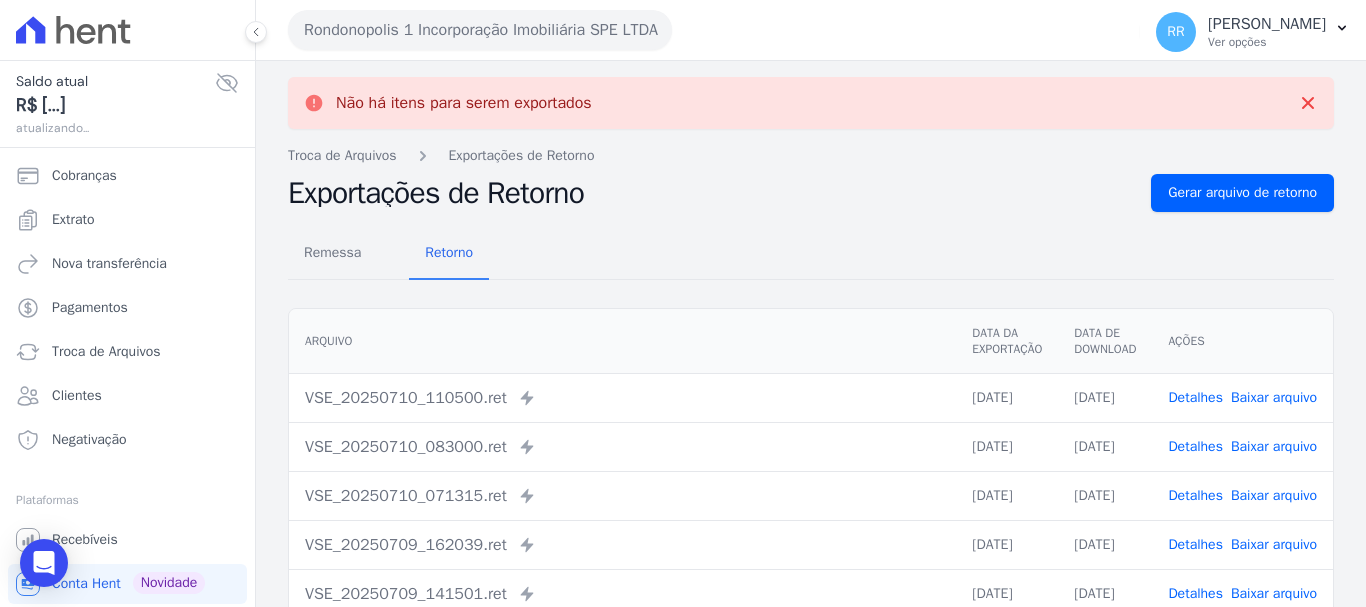 click on "Rondonopolis 1 Incorporação Imobiliária SPE LTDA" at bounding box center (480, 30) 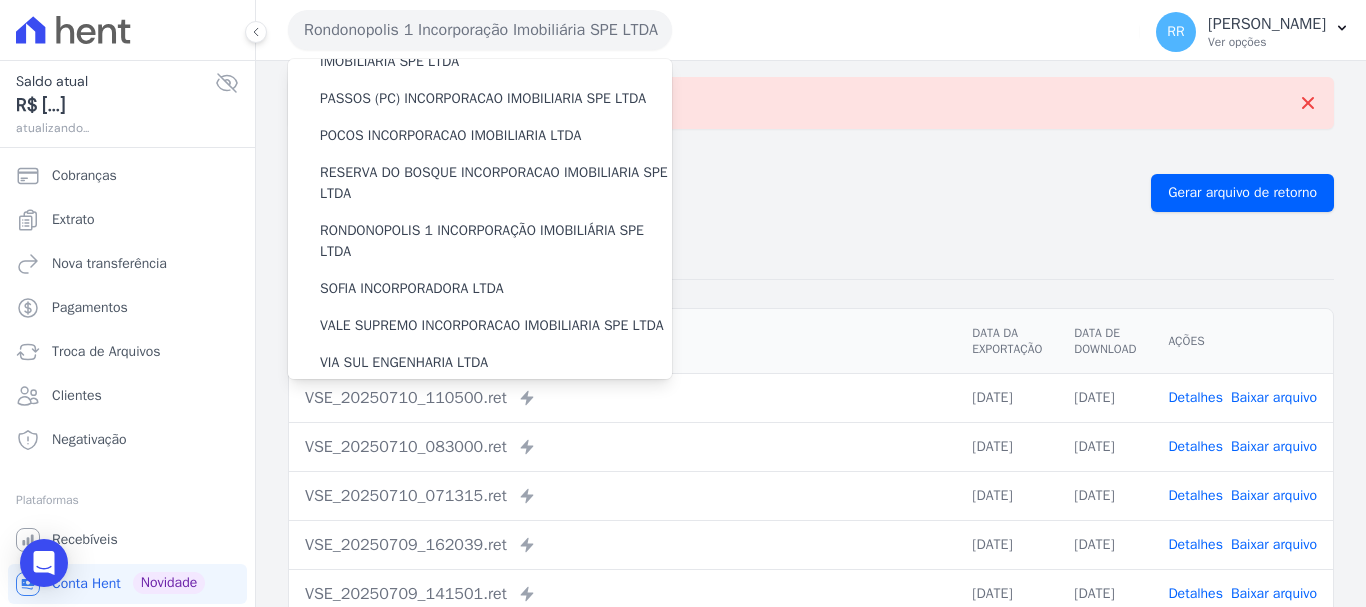 scroll, scrollTop: 800, scrollLeft: 0, axis: vertical 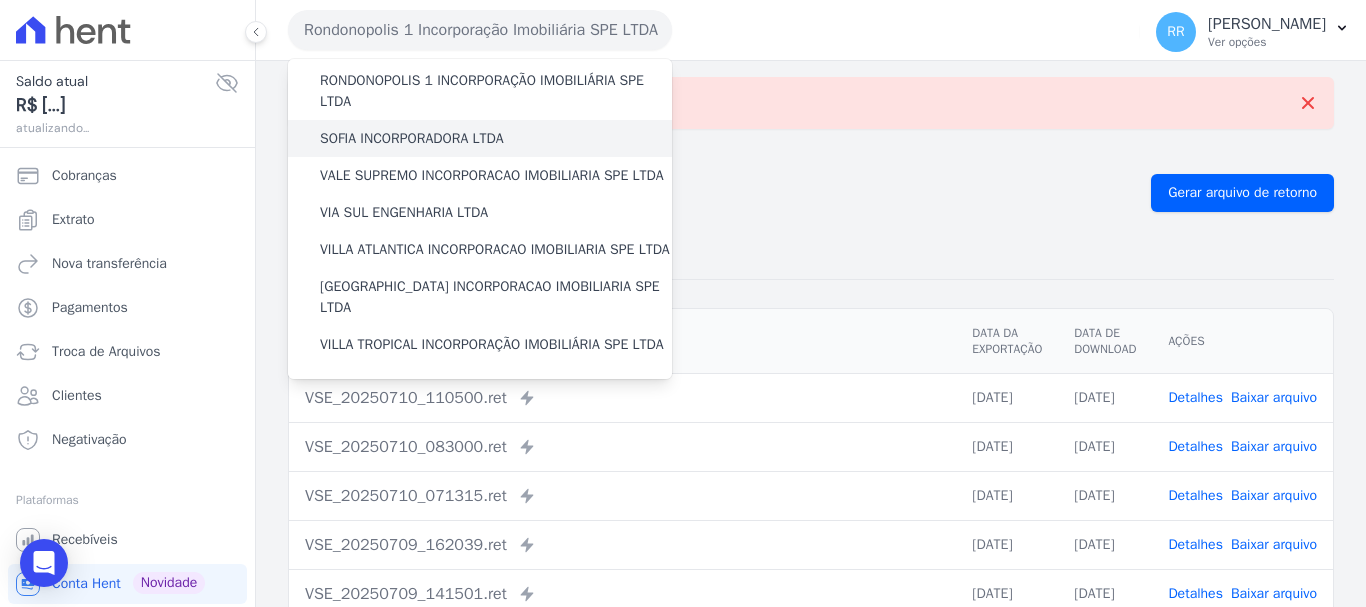 click on "SOFIA INCORPORADORA LTDA" at bounding box center [412, 138] 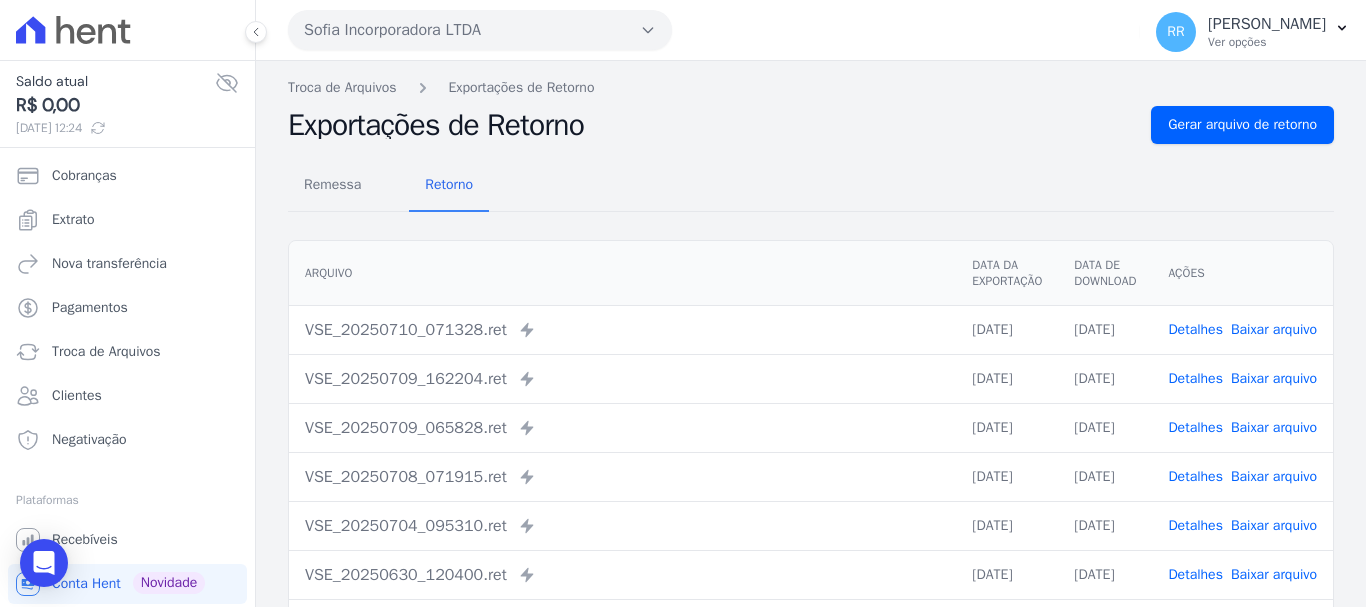 click on "Sofia Incorporadora LTDA" at bounding box center (480, 30) 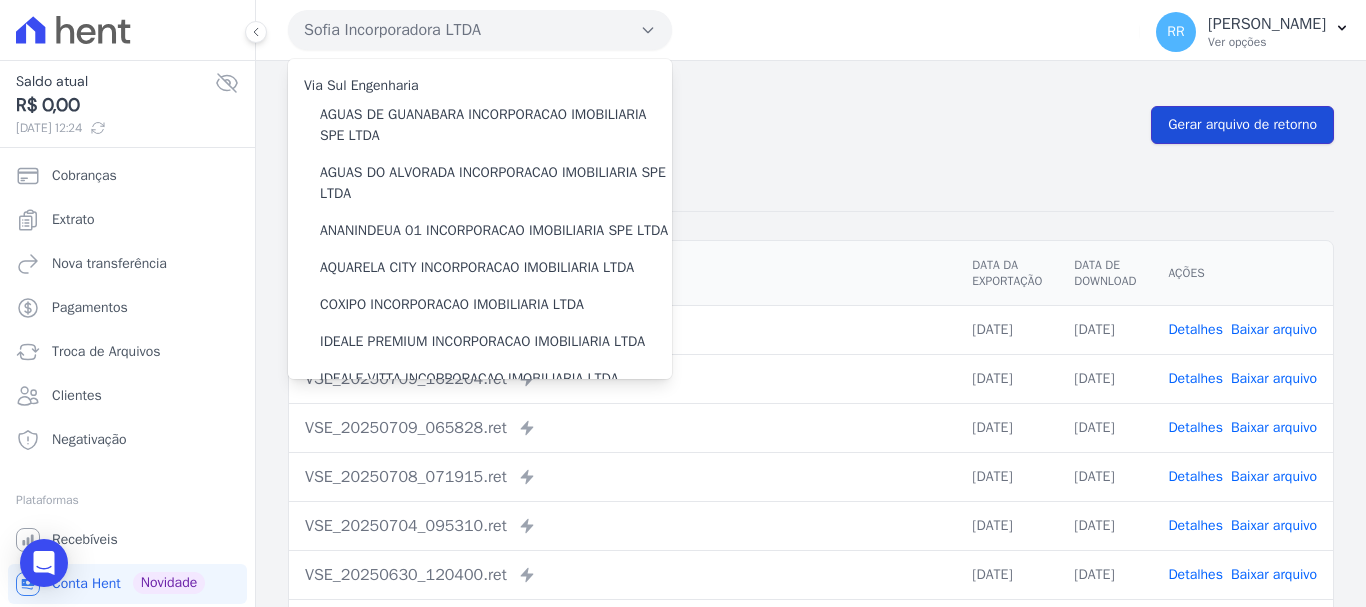 click on "Gerar arquivo de retorno" at bounding box center (1242, 125) 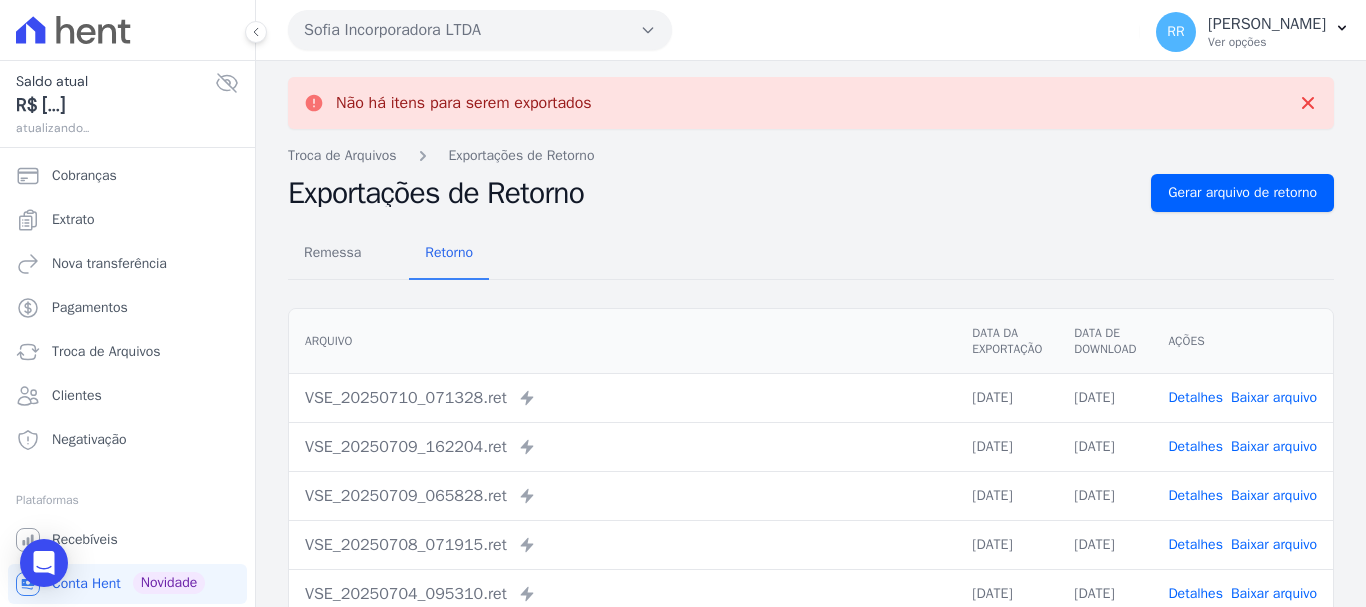 click on "Sofia Incorporadora LTDA" at bounding box center [480, 30] 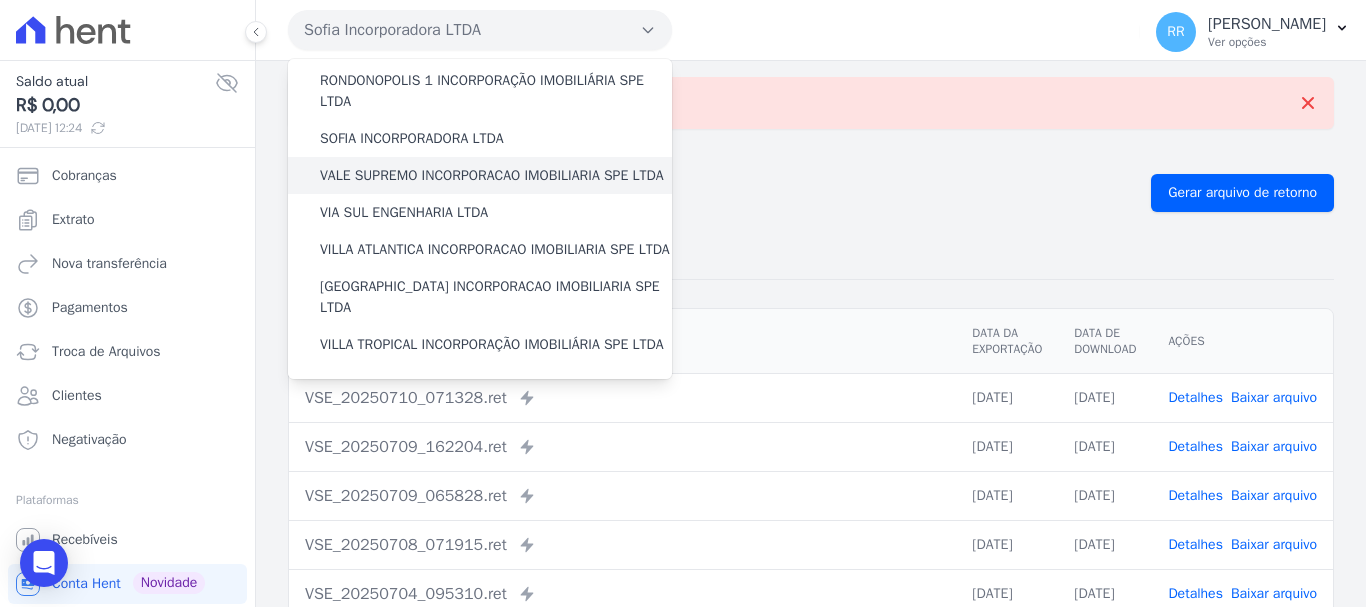 scroll, scrollTop: 873, scrollLeft: 0, axis: vertical 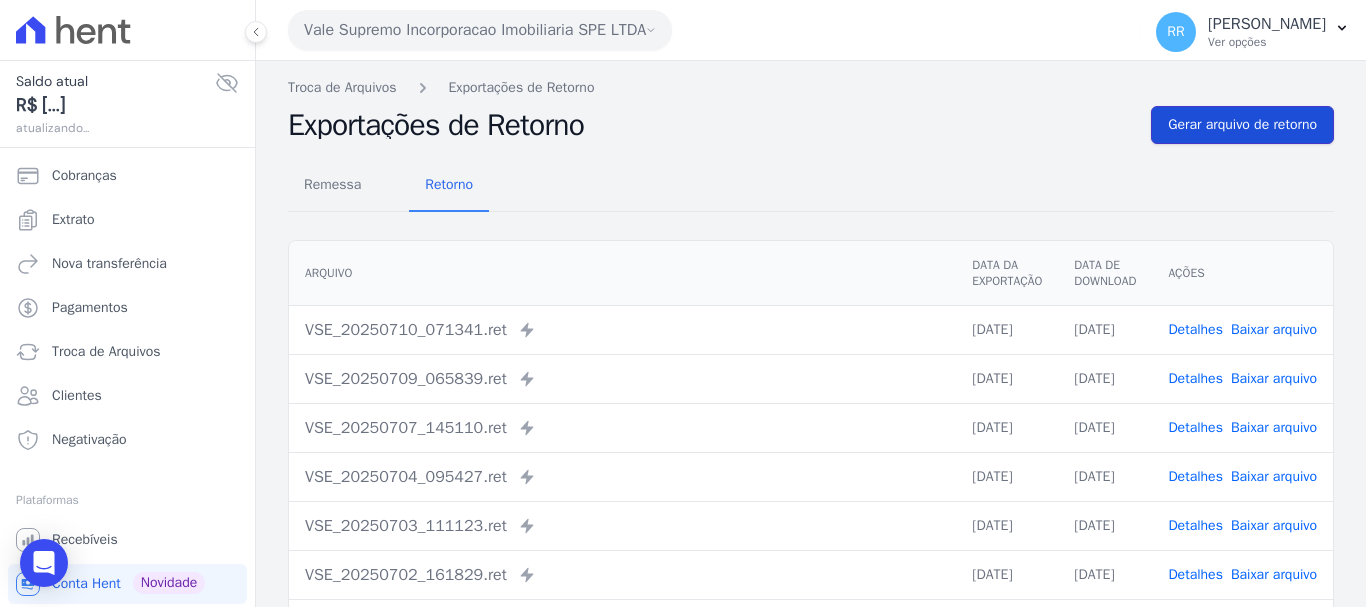 click on "Gerar arquivo de retorno" at bounding box center [1242, 125] 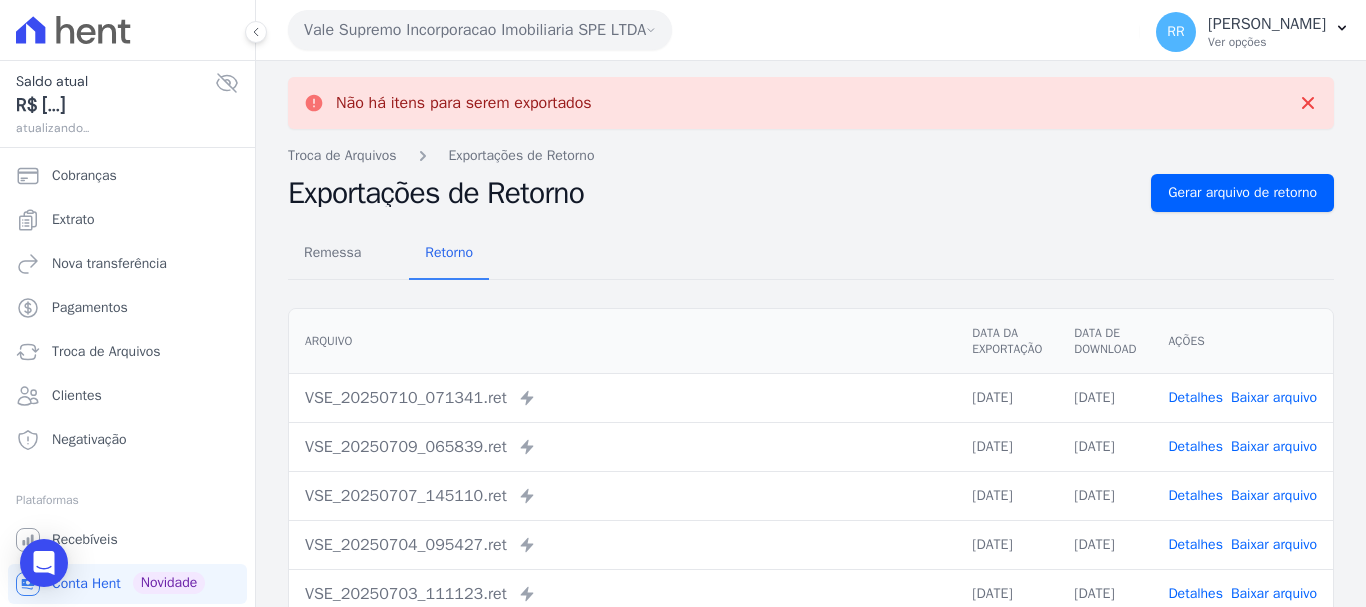 click on "Vale Supremo Incorporacao Imobiliaria SPE LTDA" at bounding box center [480, 30] 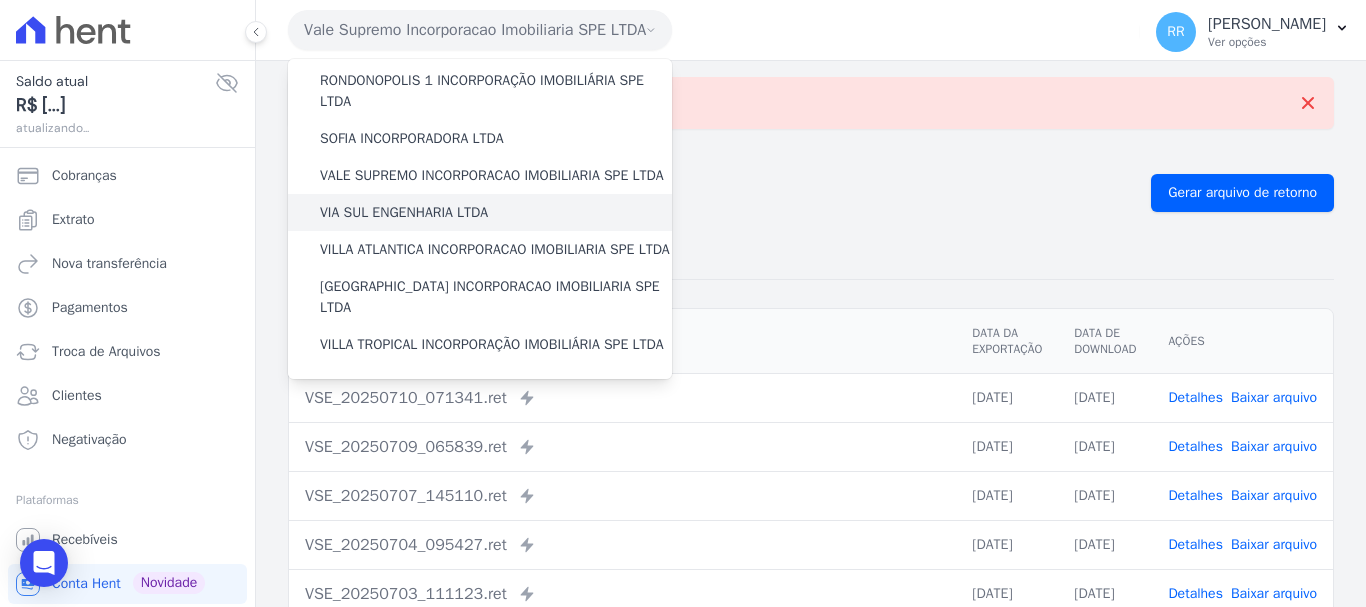 scroll, scrollTop: 873, scrollLeft: 0, axis: vertical 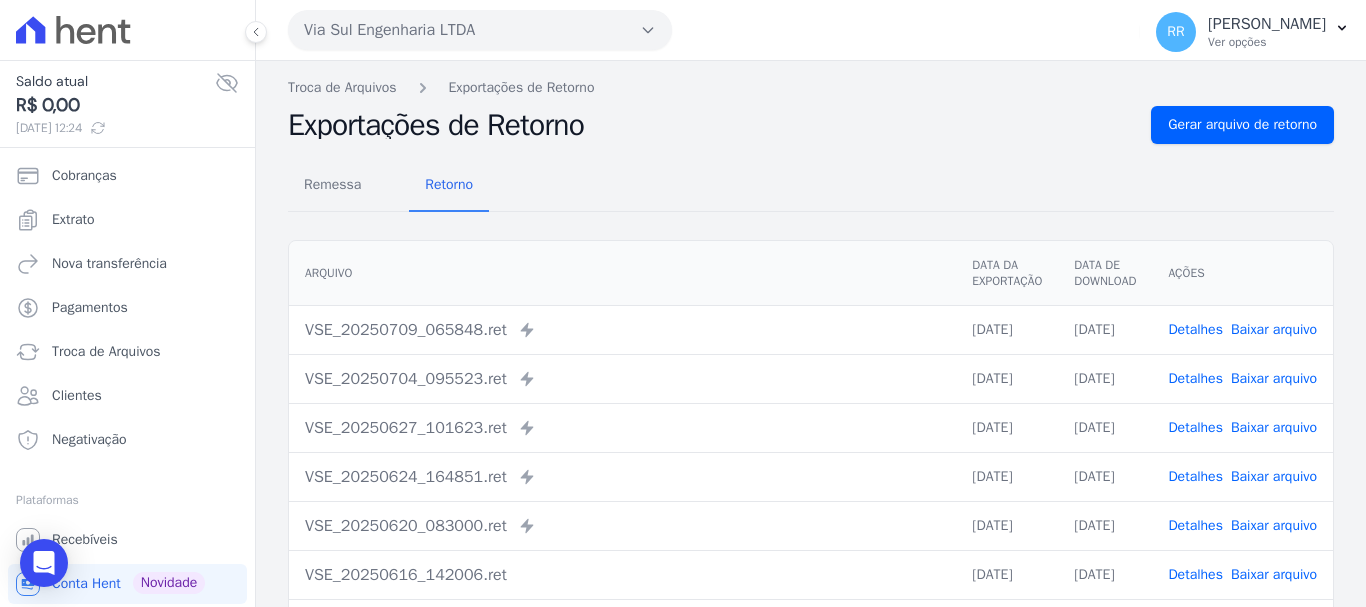 click on "Remessa
Retorno
Arquivo
Data da Exportação
Data de Download
Ações
VSE_20250709_065848.ret
Enviado para Nexxera em: 09/07/2025, 06:58
09/07/2025
09/07/2025
Detalhes" at bounding box center [811, 505] 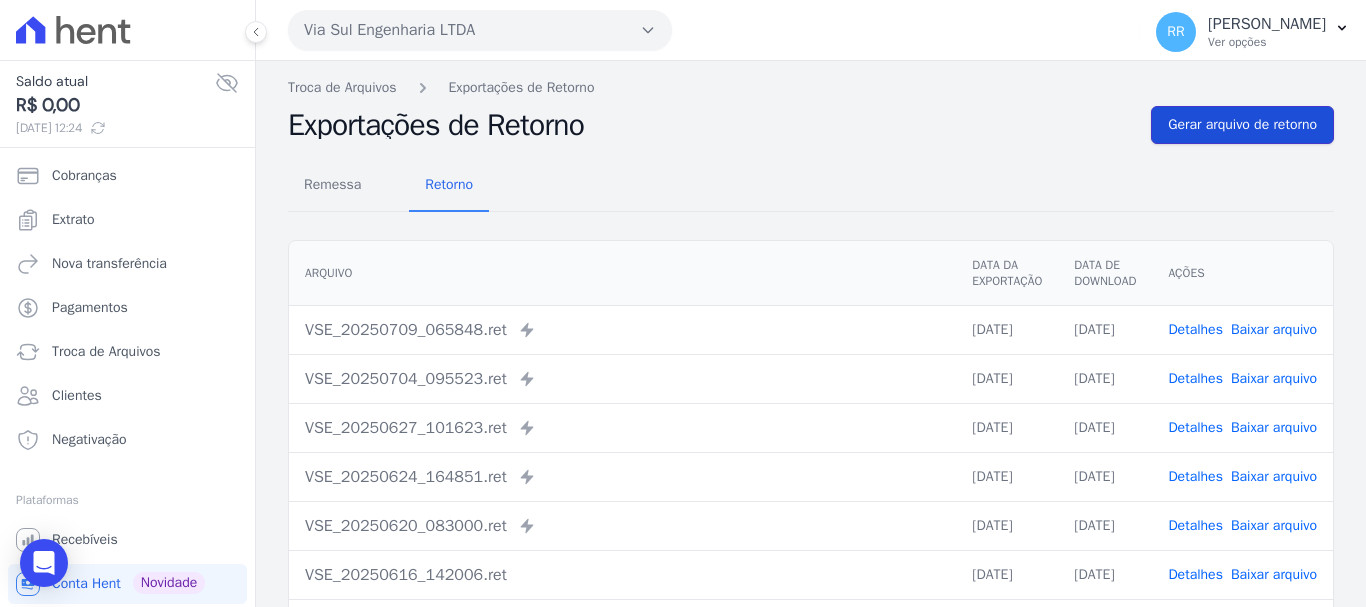 click on "Gerar arquivo de retorno" at bounding box center [1242, 125] 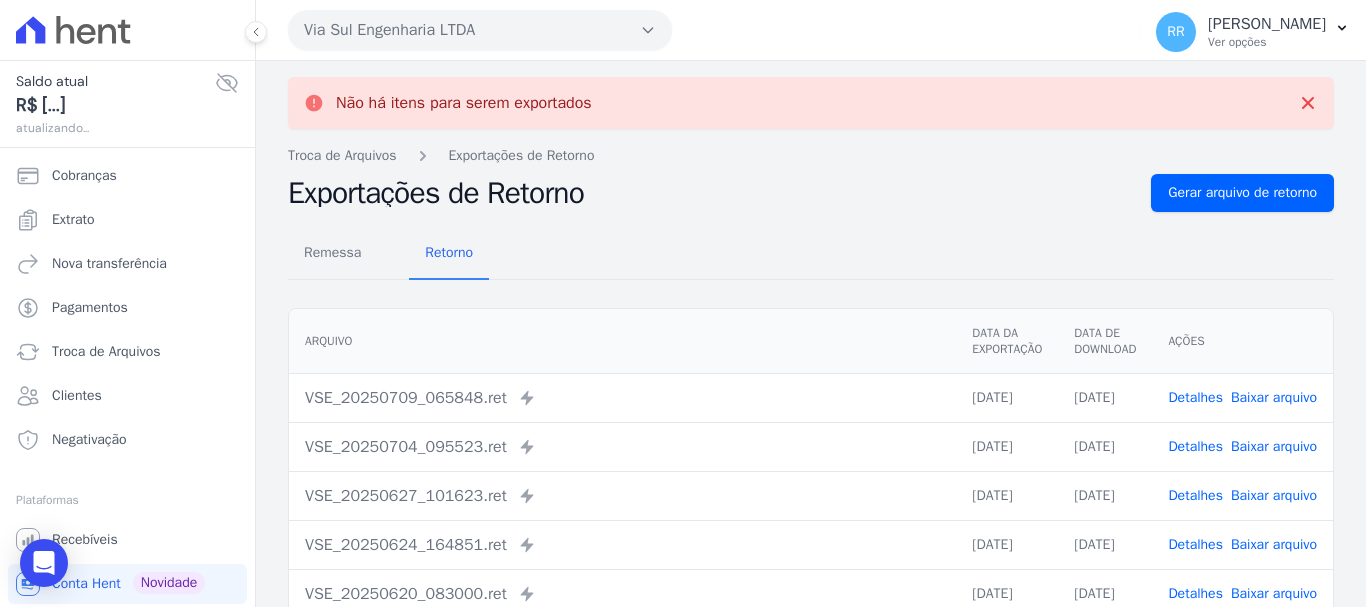 click on "Via Sul Engenharia LTDA" at bounding box center (480, 30) 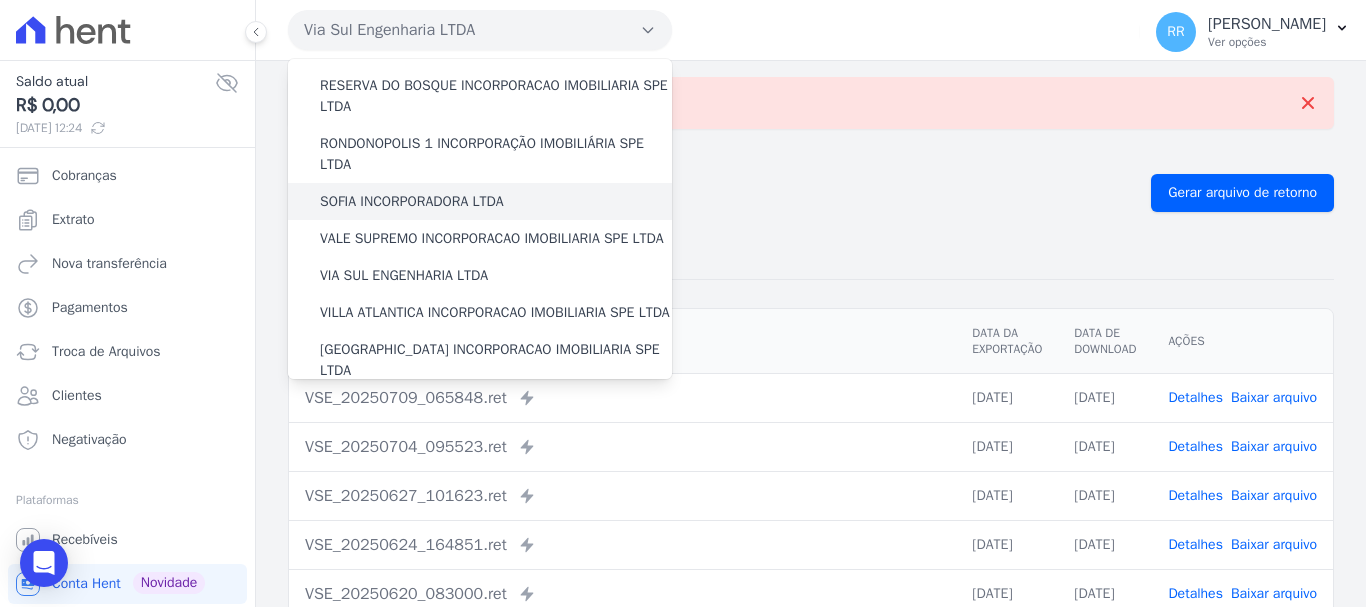 scroll, scrollTop: 873, scrollLeft: 0, axis: vertical 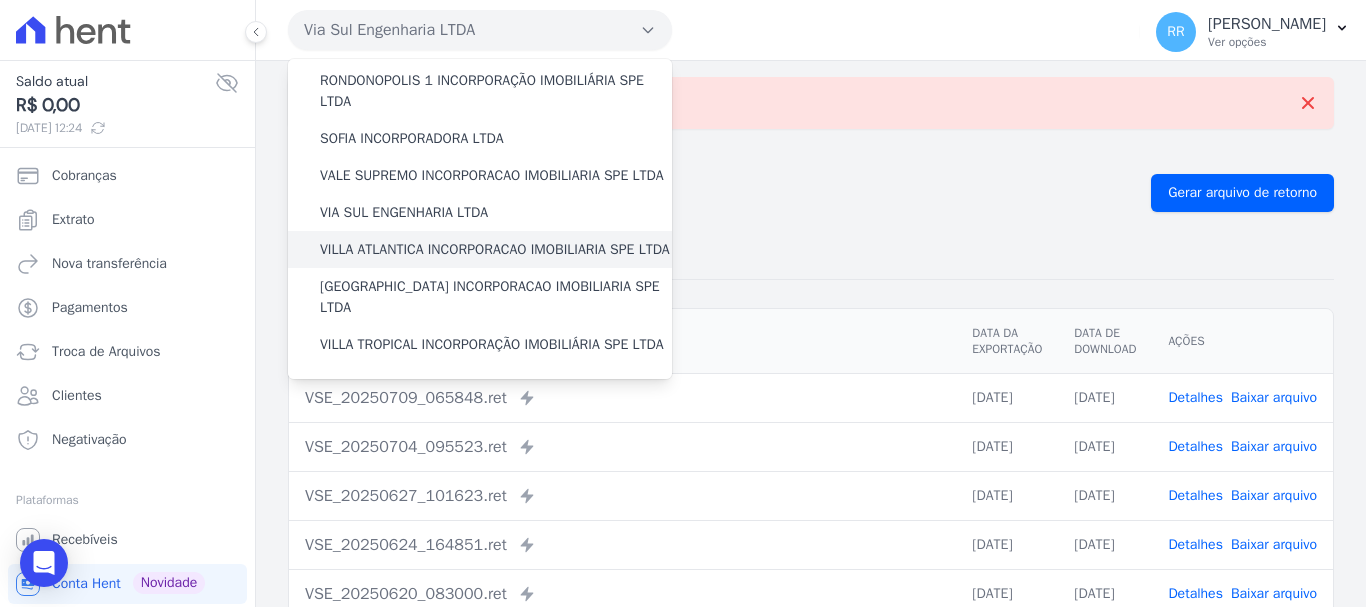 click on "VILLA ATLANTICA INCORPORACAO IMOBILIARIA SPE LTDA" at bounding box center (495, 249) 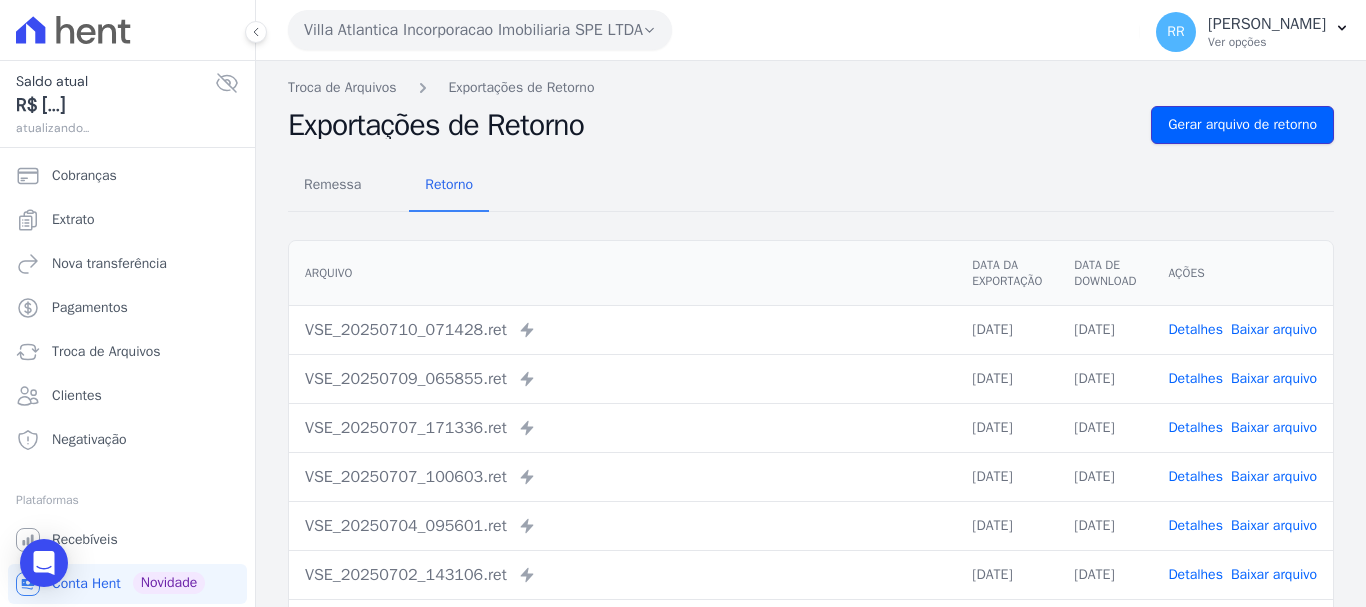 drag, startPoint x: 1180, startPoint y: 113, endPoint x: 1078, endPoint y: 118, distance: 102.122475 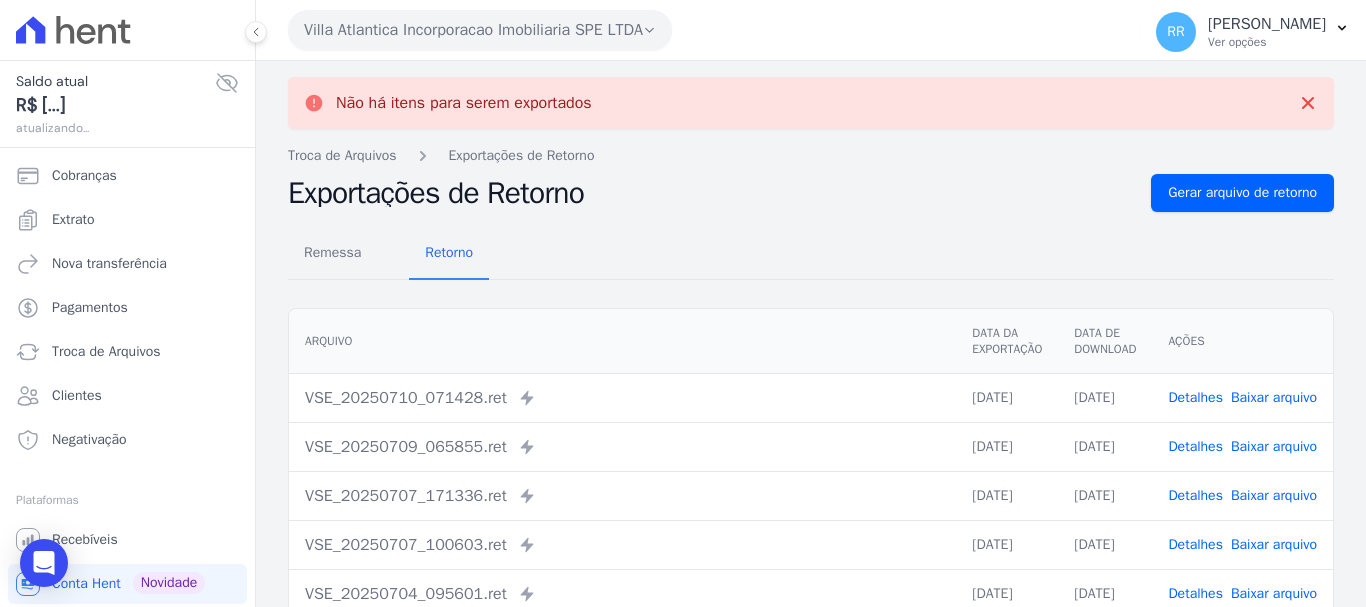 click on "Villa Atlantica Incorporacao Imobiliaria SPE LTDA" at bounding box center (480, 30) 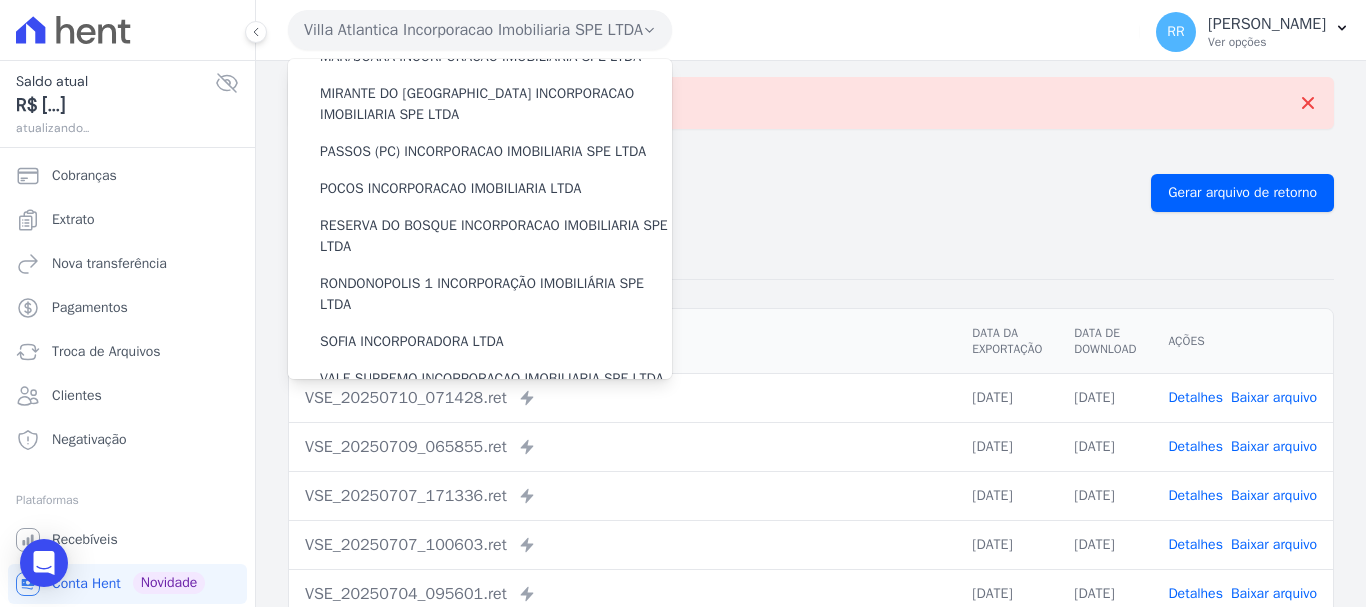 scroll, scrollTop: 873, scrollLeft: 0, axis: vertical 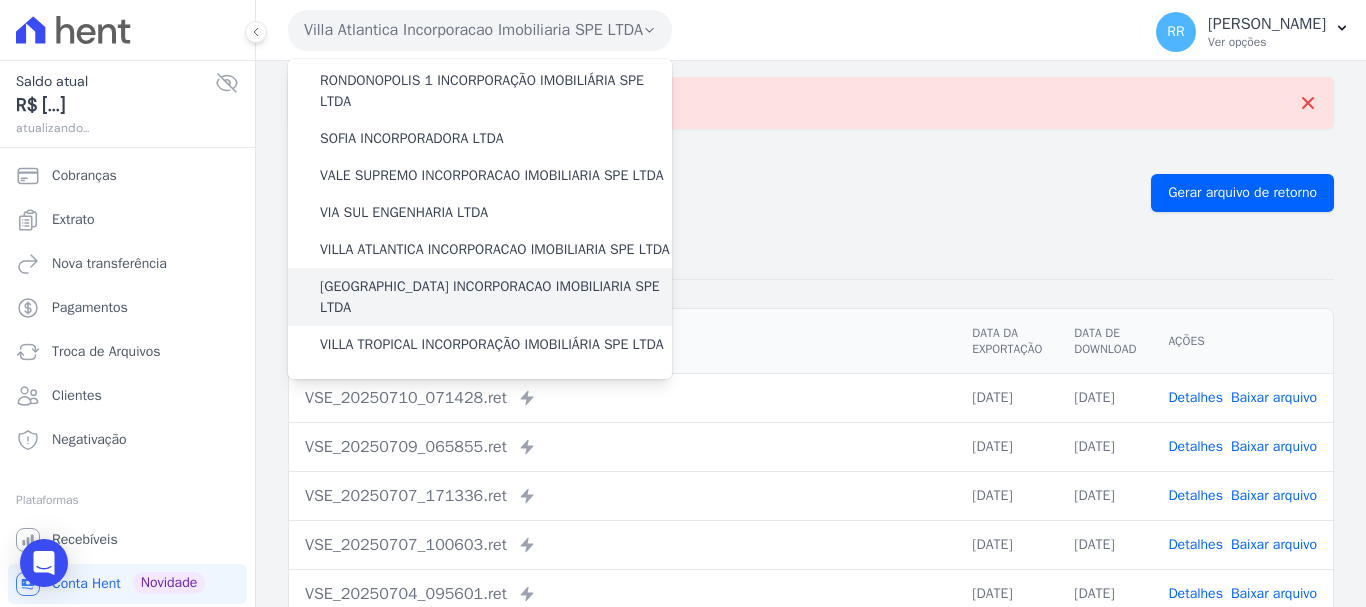 click on "[GEOGRAPHIC_DATA] INCORPORACAO IMOBILIARIA SPE LTDA" at bounding box center [496, 297] 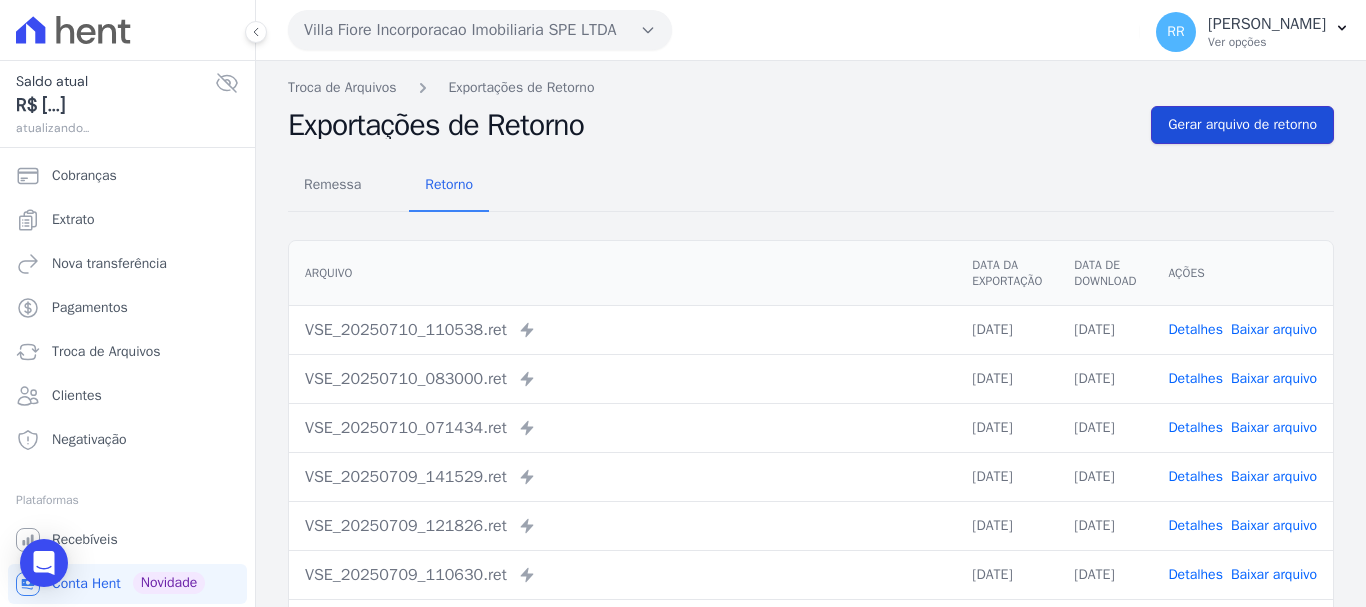 click on "Gerar arquivo de retorno" at bounding box center [1242, 125] 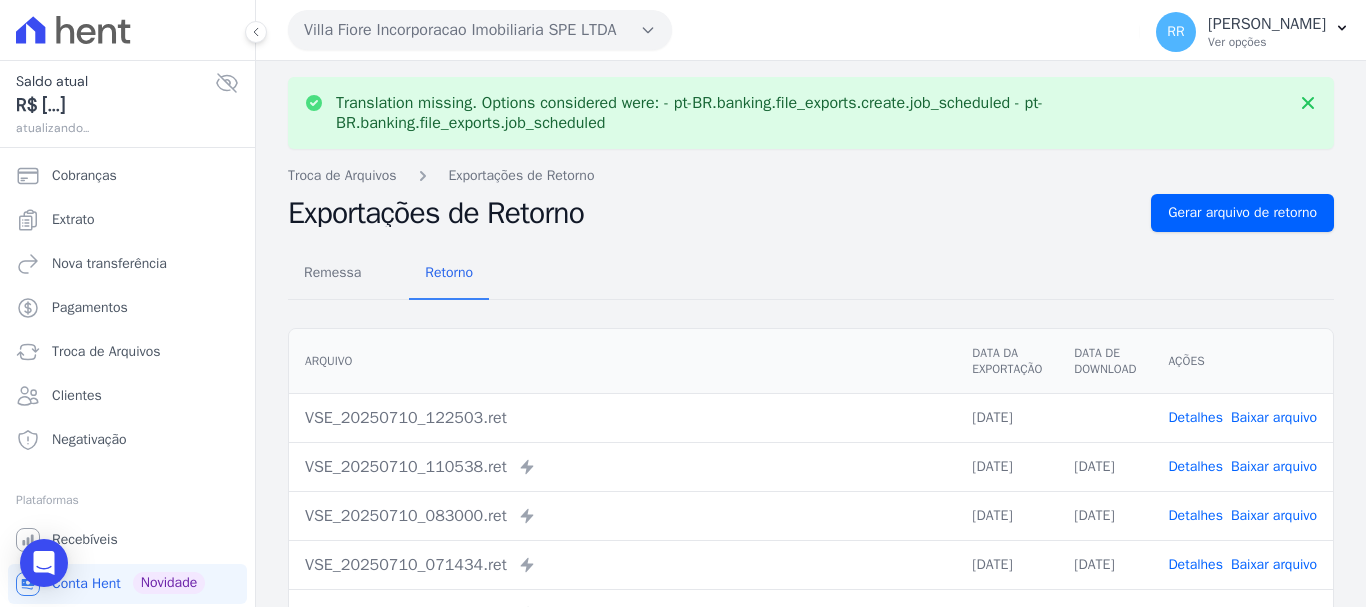 click on "Baixar arquivo" at bounding box center [1274, 417] 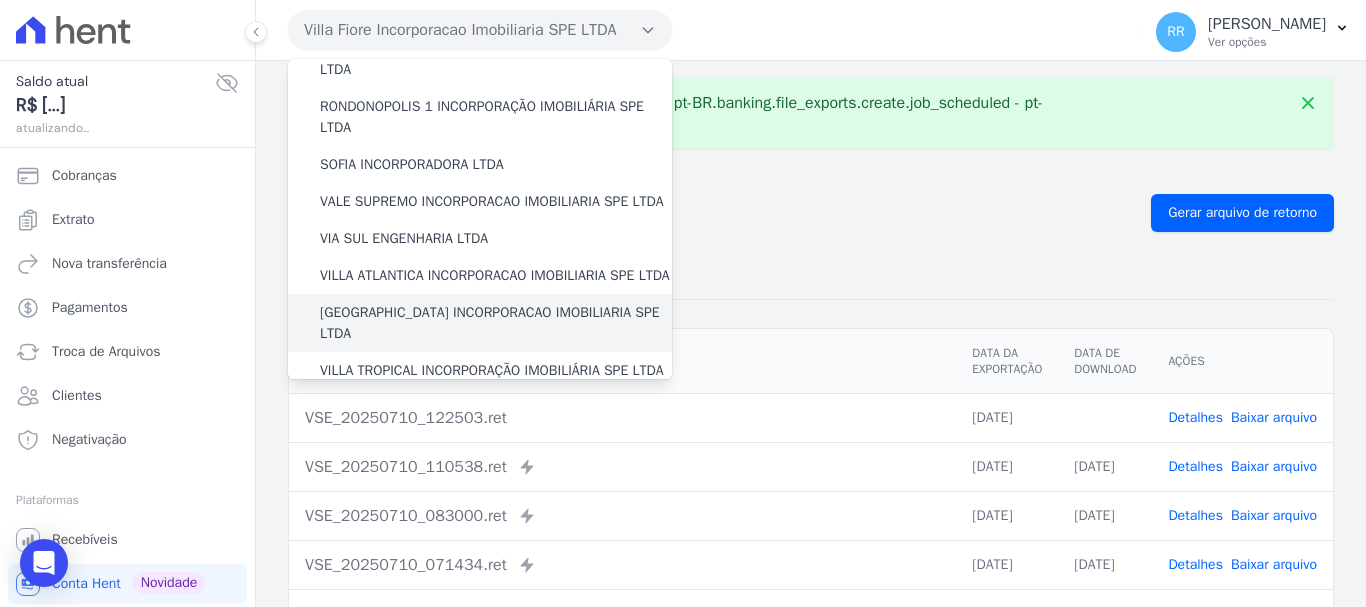scroll, scrollTop: 873, scrollLeft: 0, axis: vertical 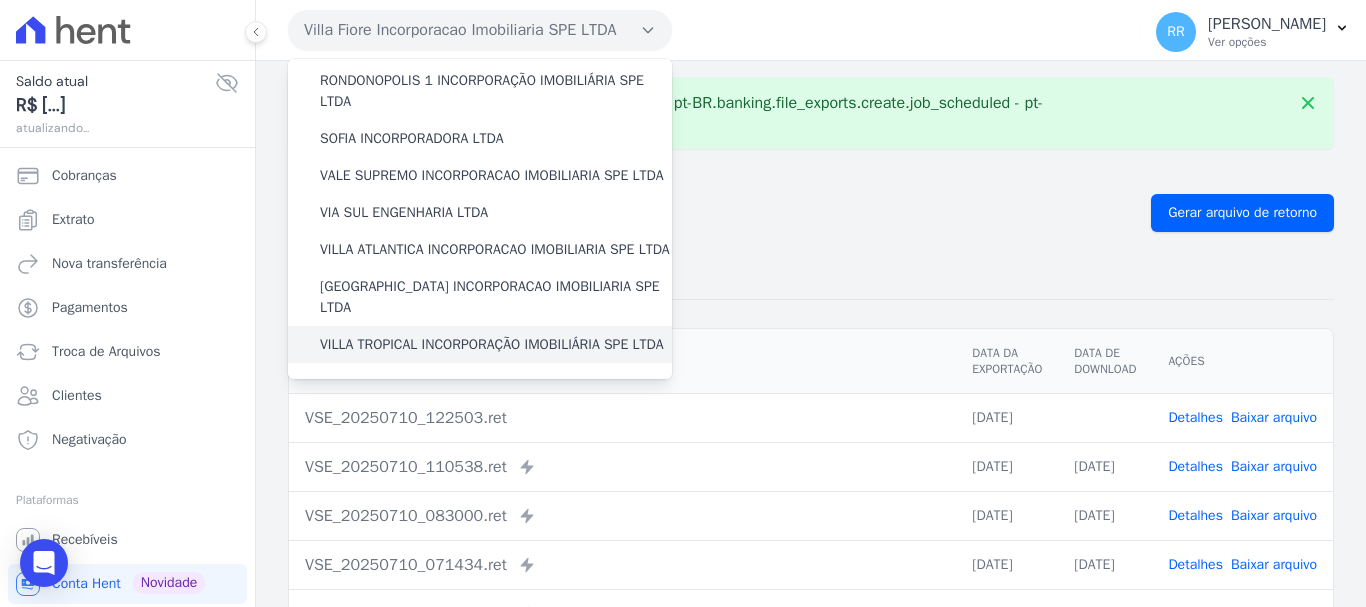click on "VILLA TROPICAL INCORPORAÇÃO IMOBILIÁRIA SPE LTDA" at bounding box center (492, 344) 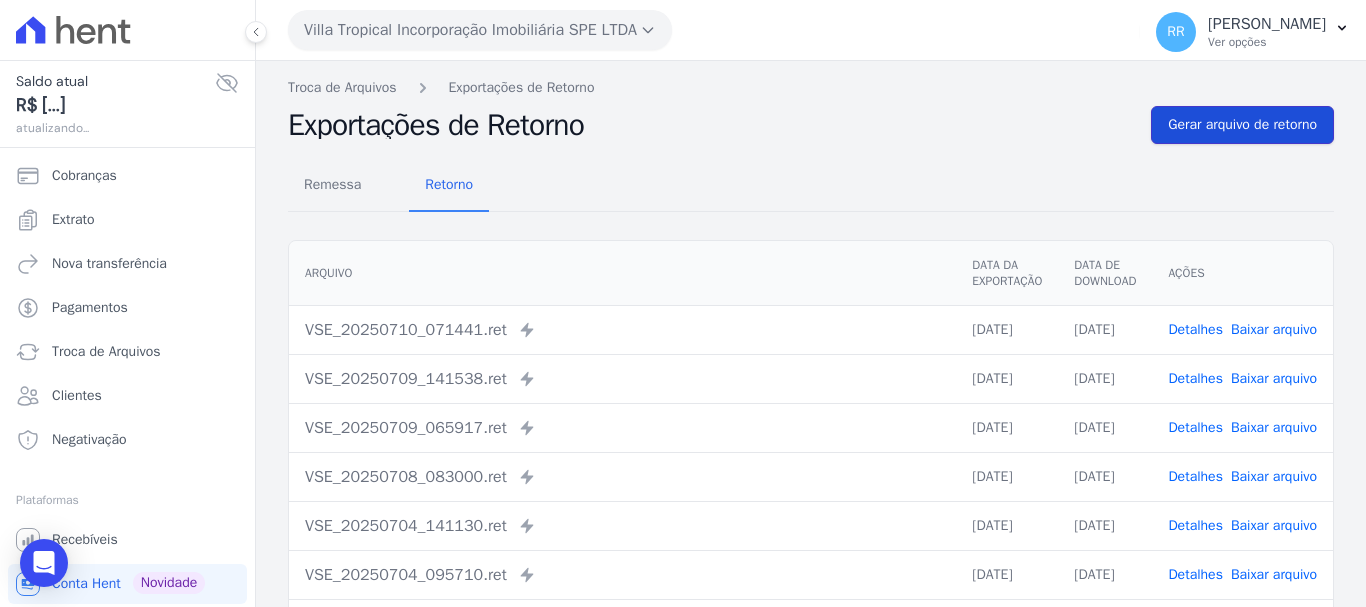 click on "Gerar arquivo de retorno" at bounding box center [1242, 125] 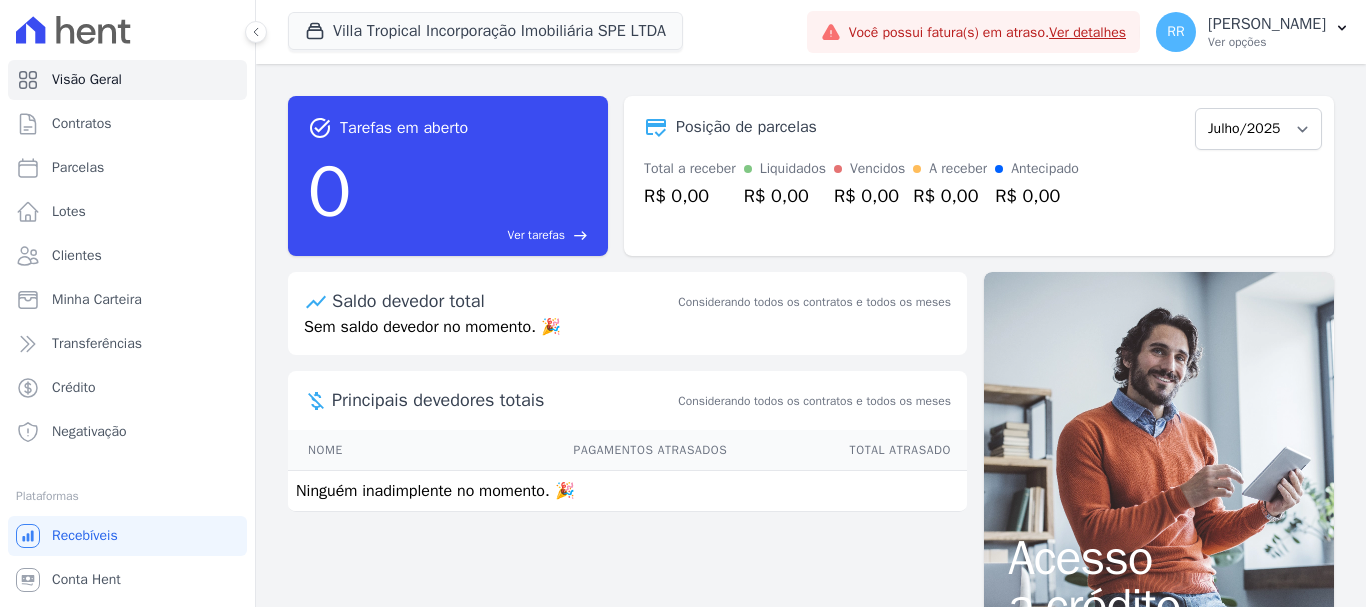 scroll, scrollTop: 0, scrollLeft: 0, axis: both 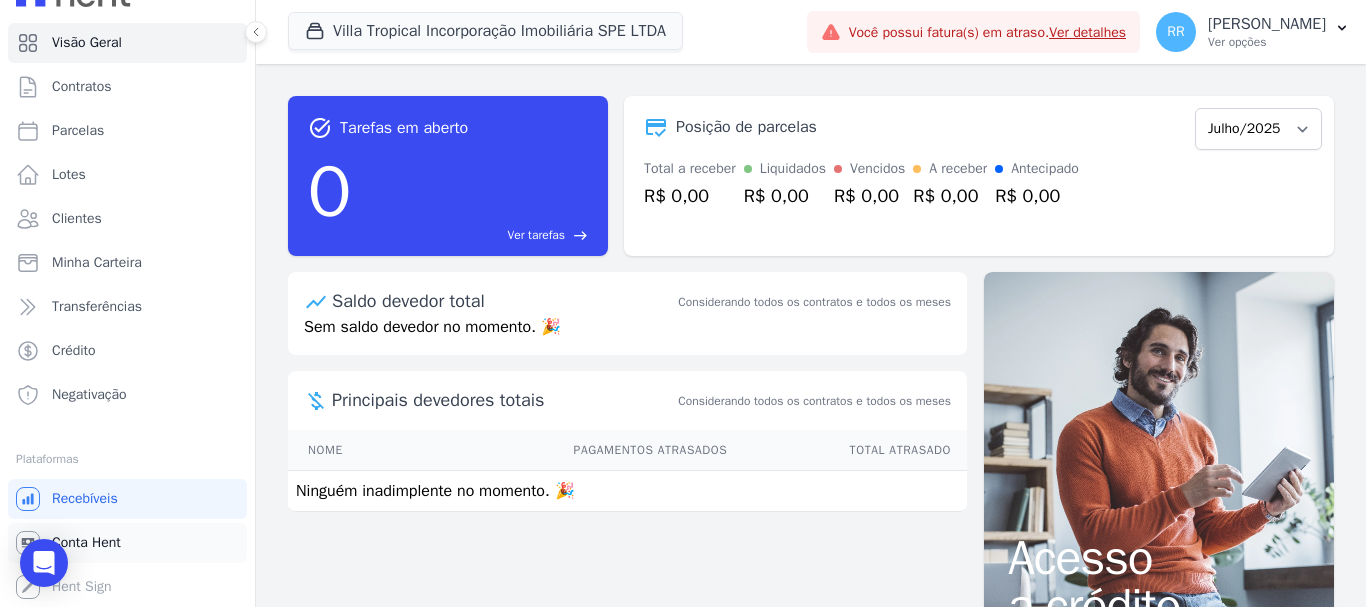 click on "Conta Hent" at bounding box center [127, 543] 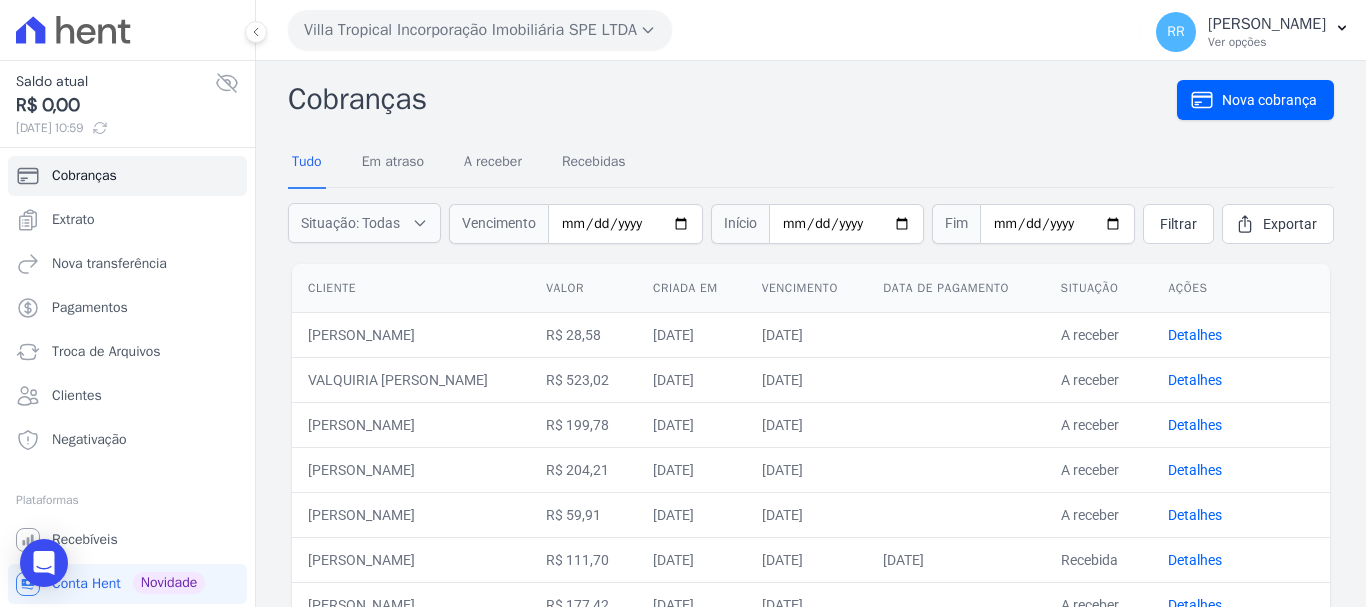 click on "Villa Tropical Incorporação Imobiliária SPE LTDA" at bounding box center [480, 30] 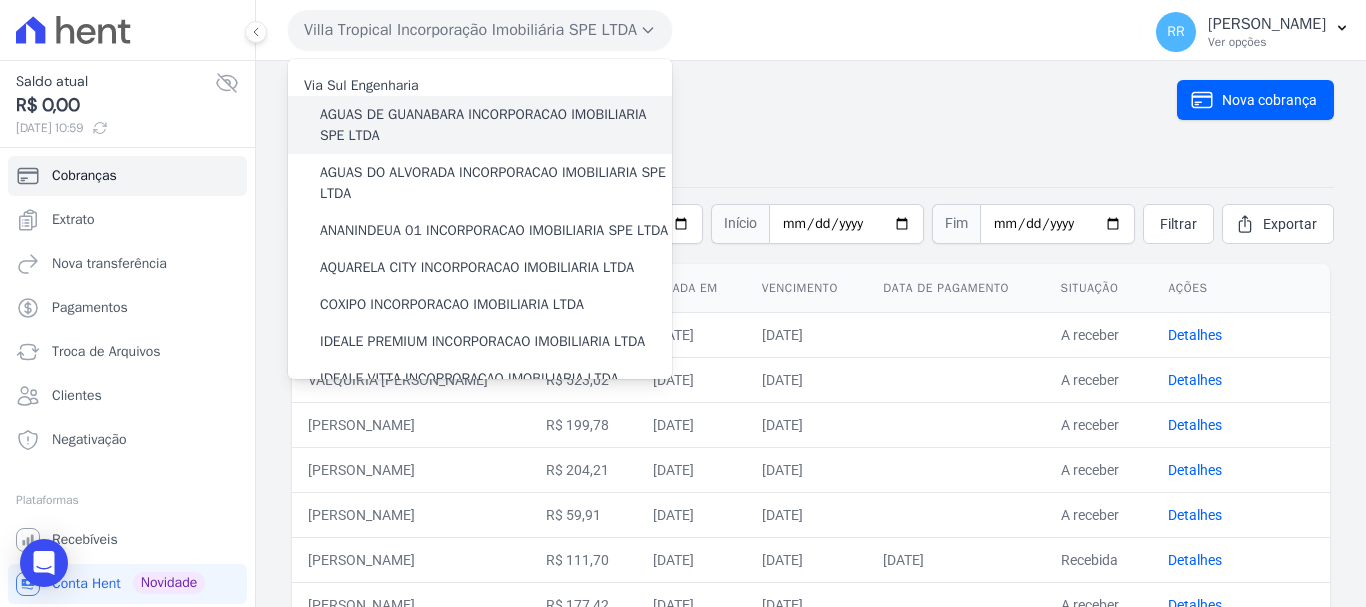 click on "AGUAS DE GUANABARA INCORPORACAO IMOBILIARIA SPE LTDA" at bounding box center [480, 125] 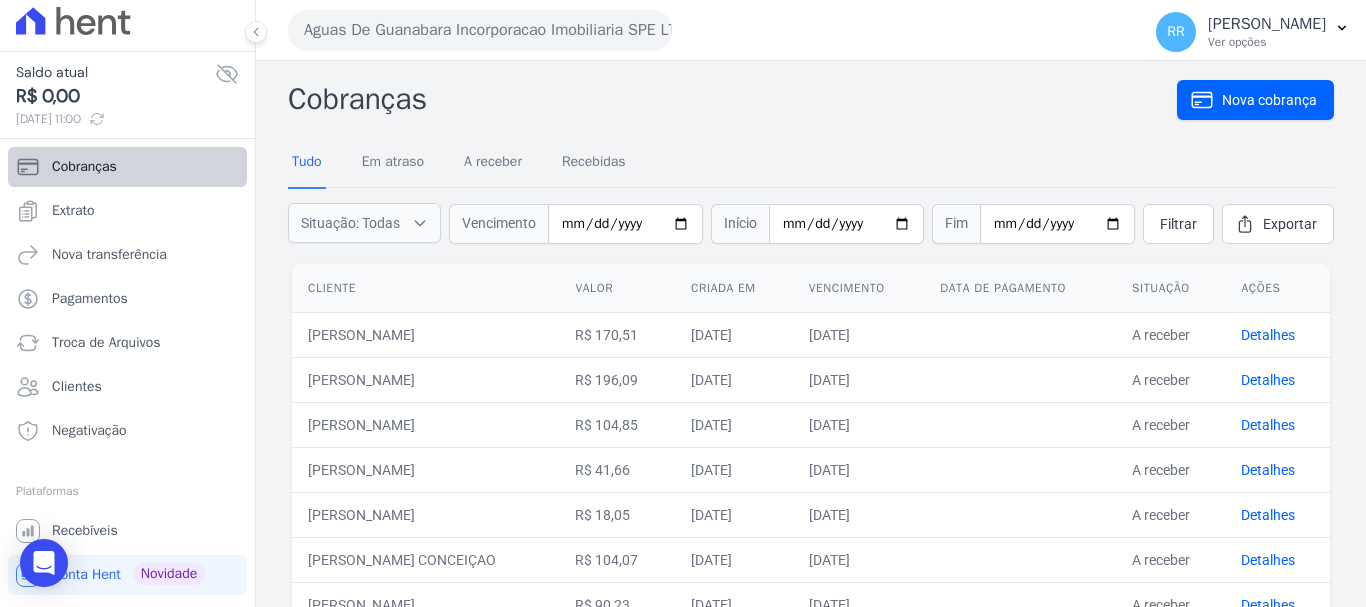 scroll, scrollTop: 0, scrollLeft: 0, axis: both 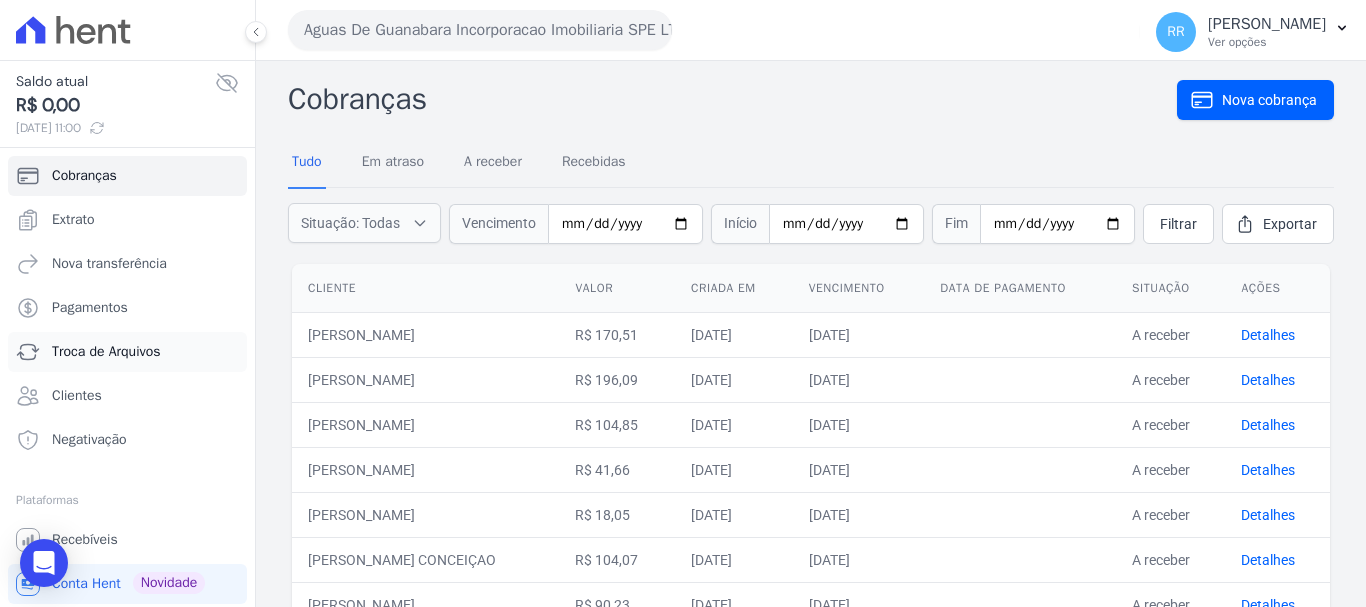click on "Troca de Arquivos" at bounding box center [106, 352] 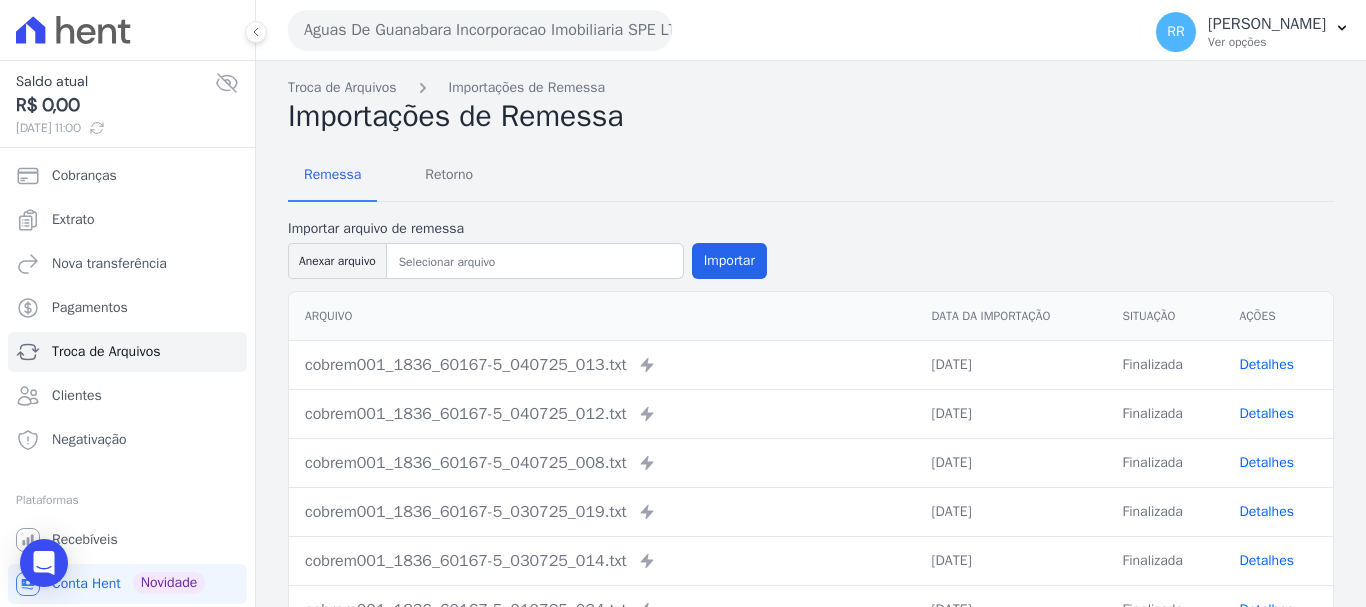 click on "Aguas De Guanabara Incorporacao Imobiliaria SPE LTDA" at bounding box center (480, 30) 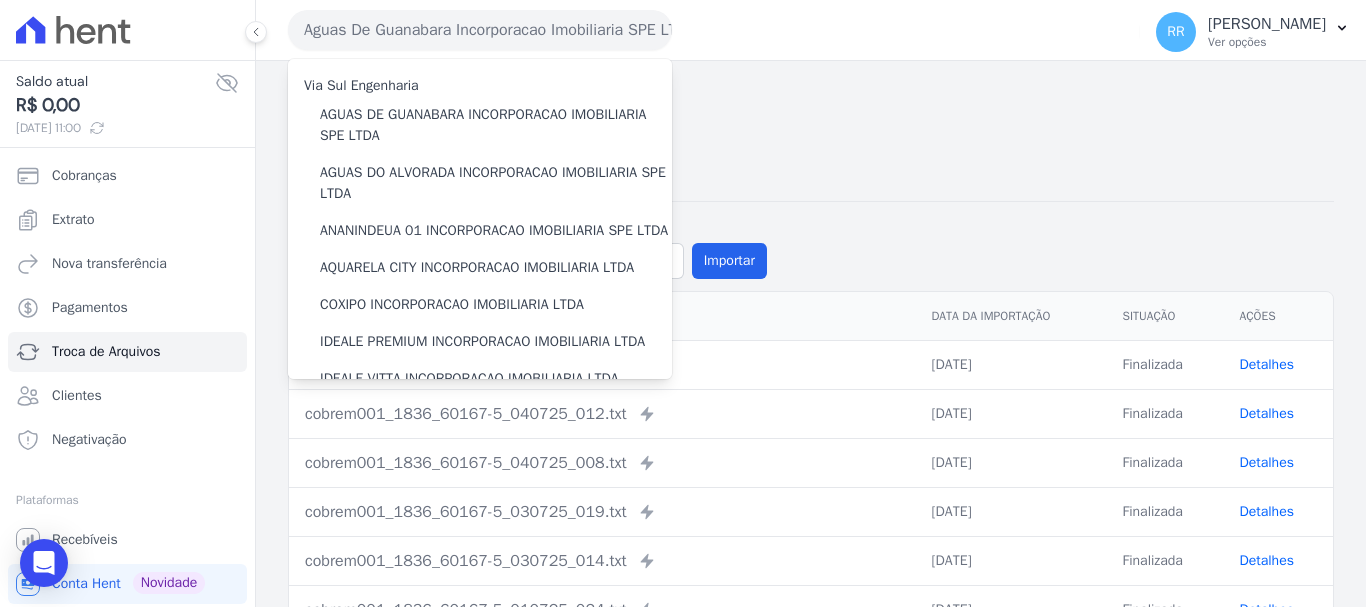 drag, startPoint x: 1118, startPoint y: 209, endPoint x: 617, endPoint y: 277, distance: 505.59372 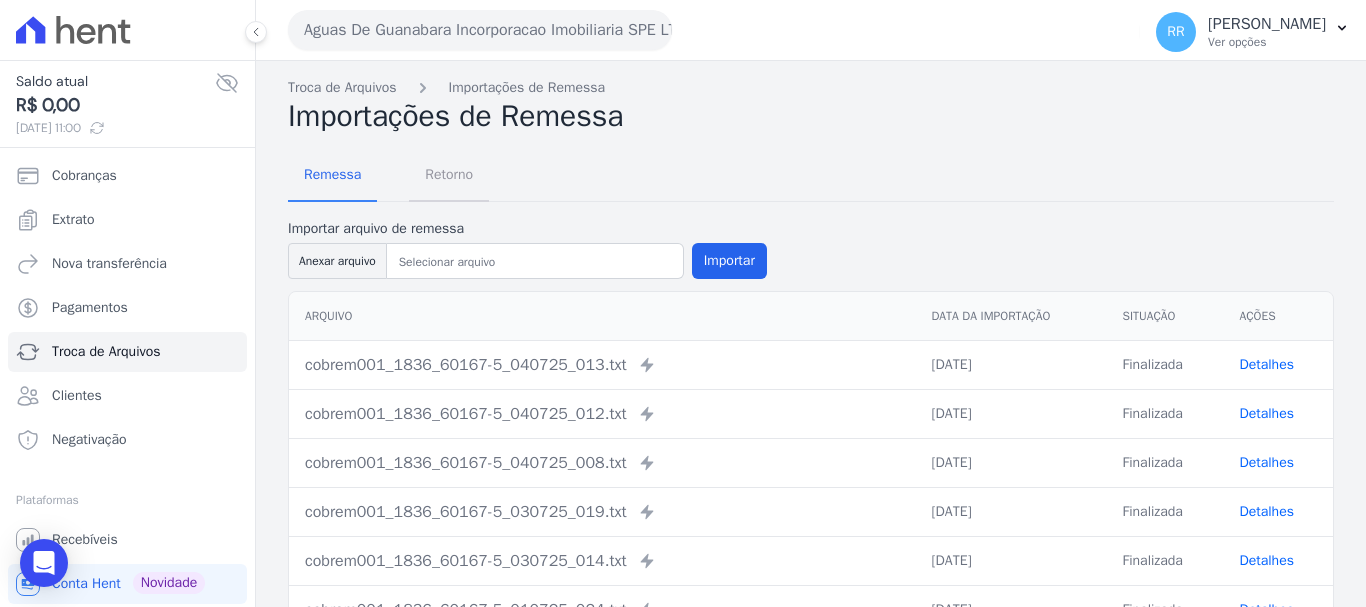 click on "Retorno" at bounding box center (449, 174) 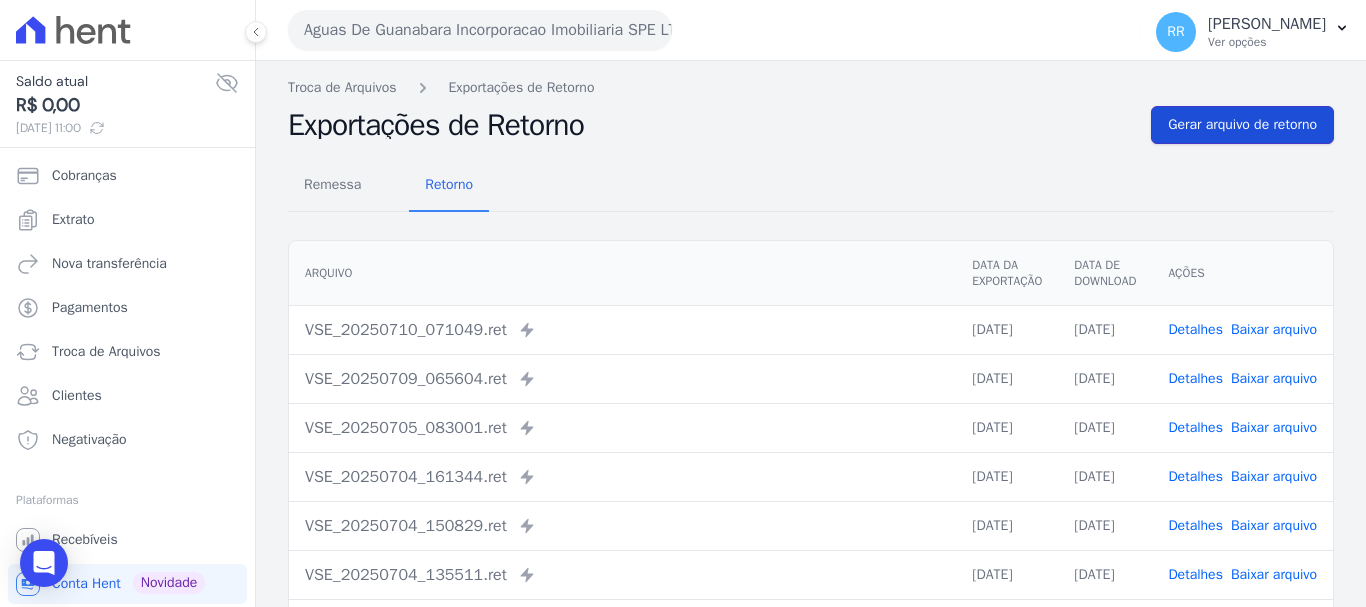 click on "Gerar arquivo de retorno" at bounding box center [1242, 125] 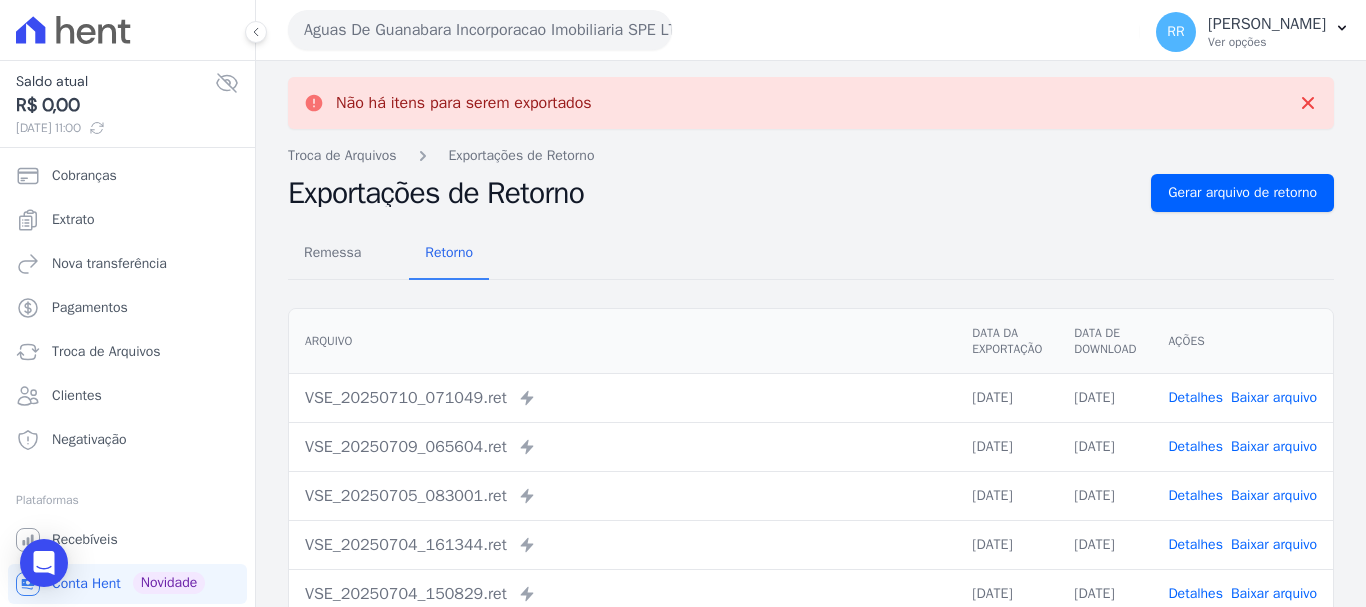 click on "Aguas De Guanabara Incorporacao Imobiliaria SPE LTDA" at bounding box center [480, 30] 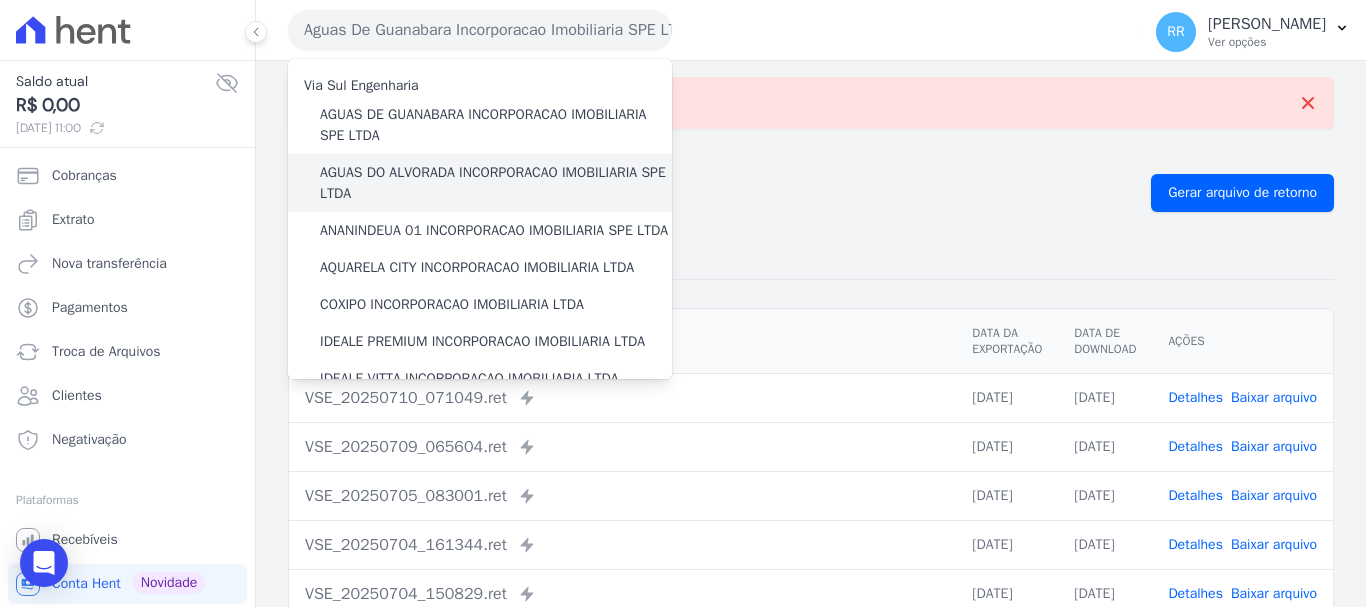 click on "AGUAS DO ALVORADA INCORPORACAO IMOBILIARIA SPE LTDA" at bounding box center (496, 183) 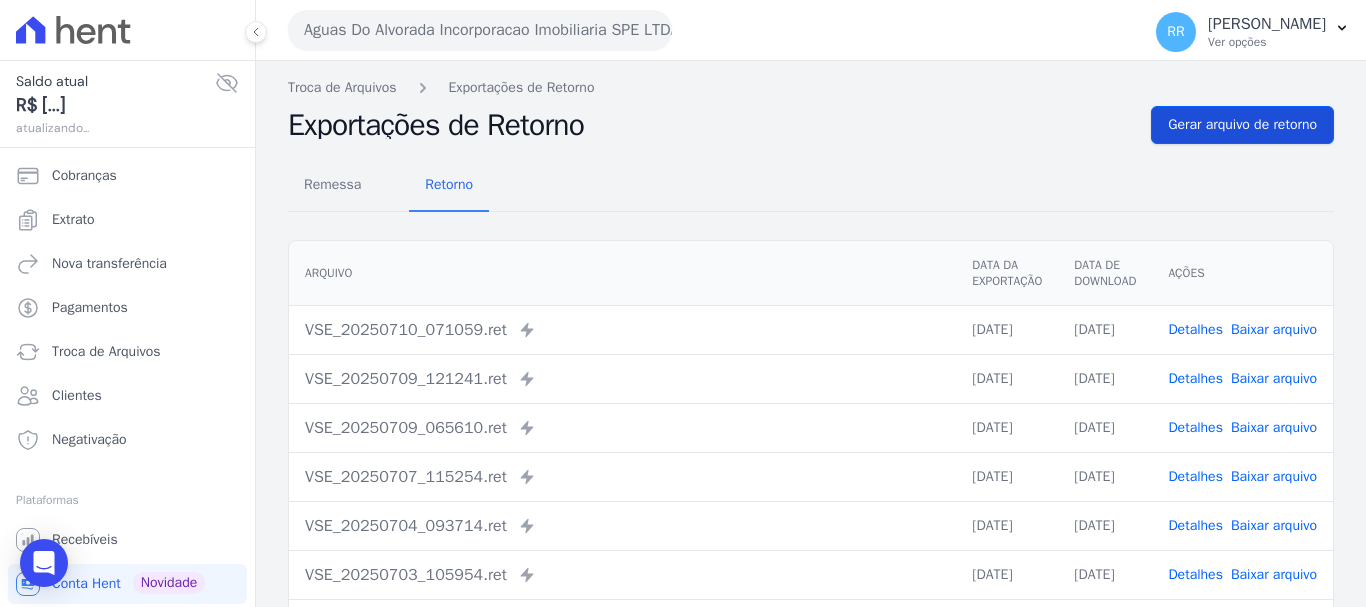 drag, startPoint x: 1106, startPoint y: 119, endPoint x: 1147, endPoint y: 121, distance: 41.04875 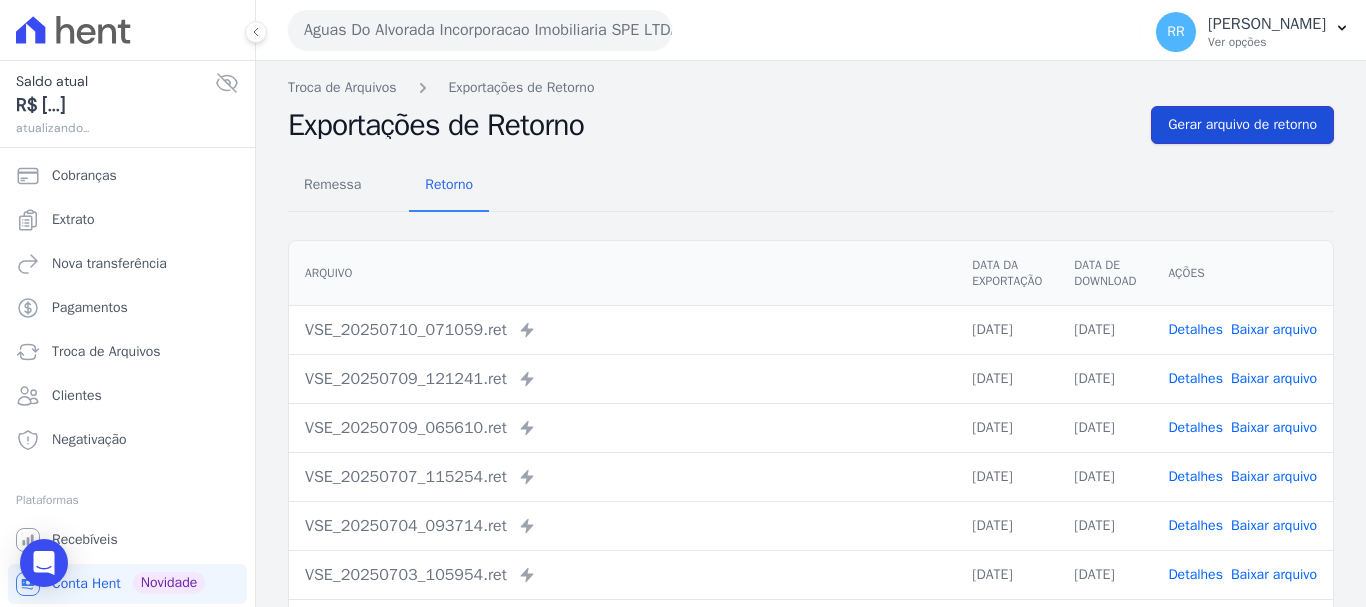 click on "Gerar arquivo de retorno" at bounding box center [1242, 125] 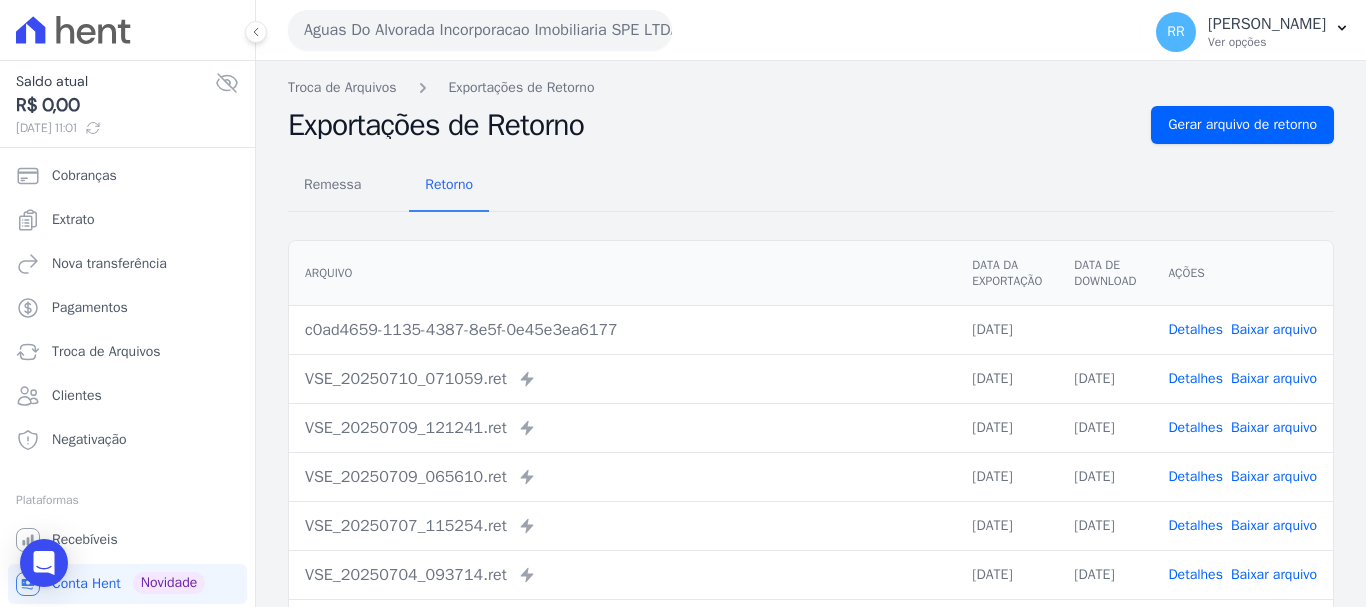 click on "Baixar arquivo" at bounding box center (1274, 329) 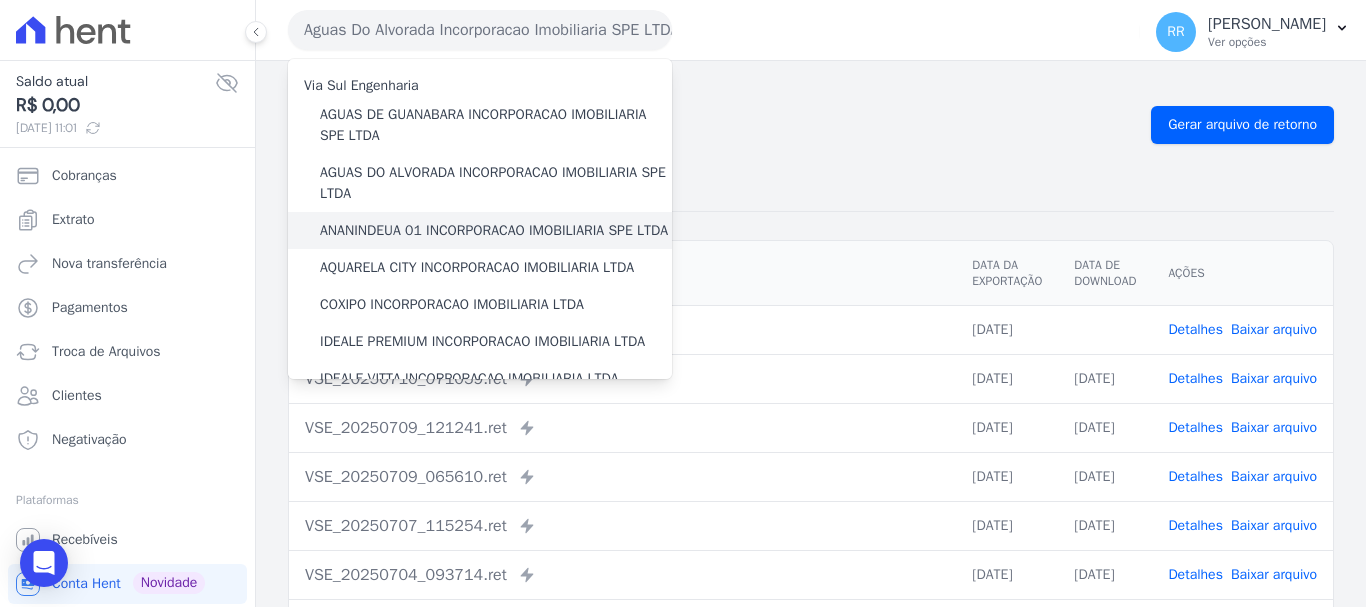 click on "ANANINDEUA 01 INCORPORACAO IMOBILIARIA SPE LTDA" at bounding box center (480, 230) 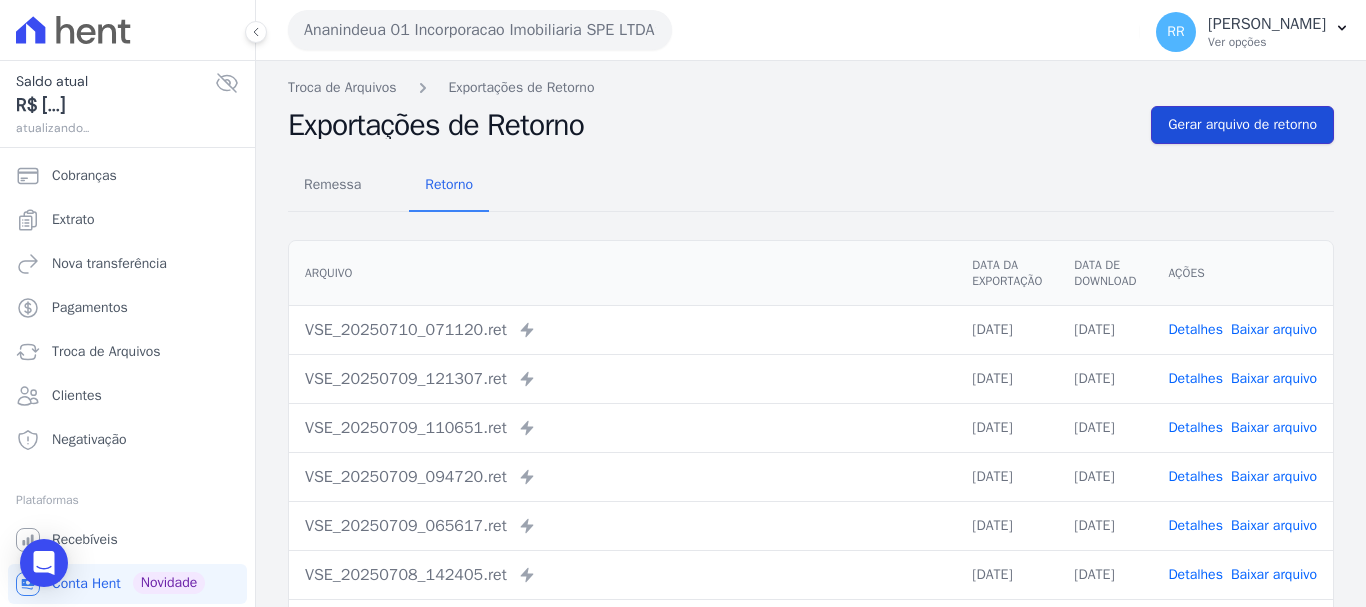 click on "Gerar arquivo de retorno" at bounding box center (1242, 125) 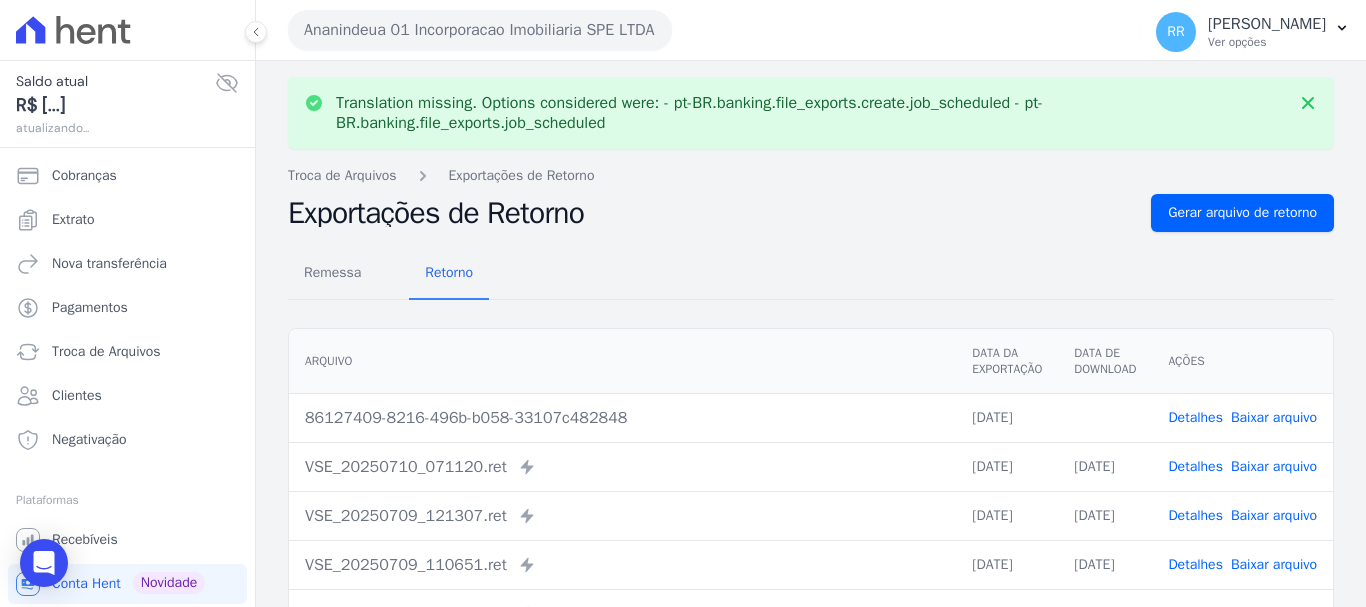 click on "Baixar arquivo" at bounding box center (1274, 417) 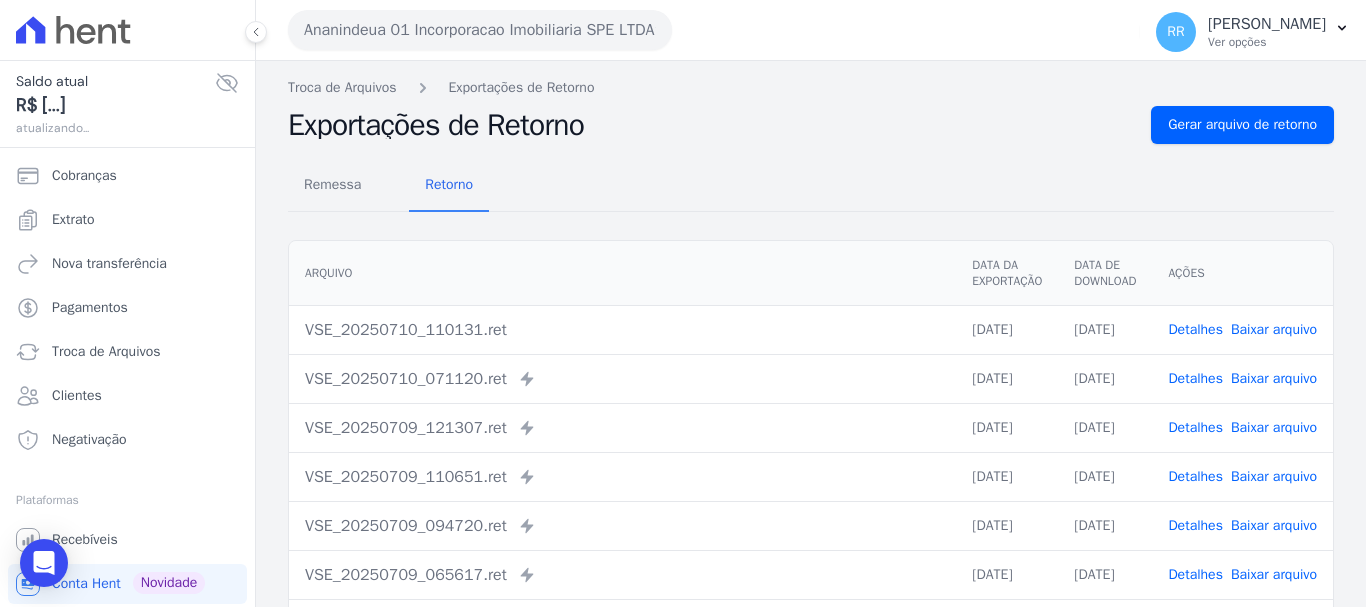 scroll, scrollTop: 0, scrollLeft: 0, axis: both 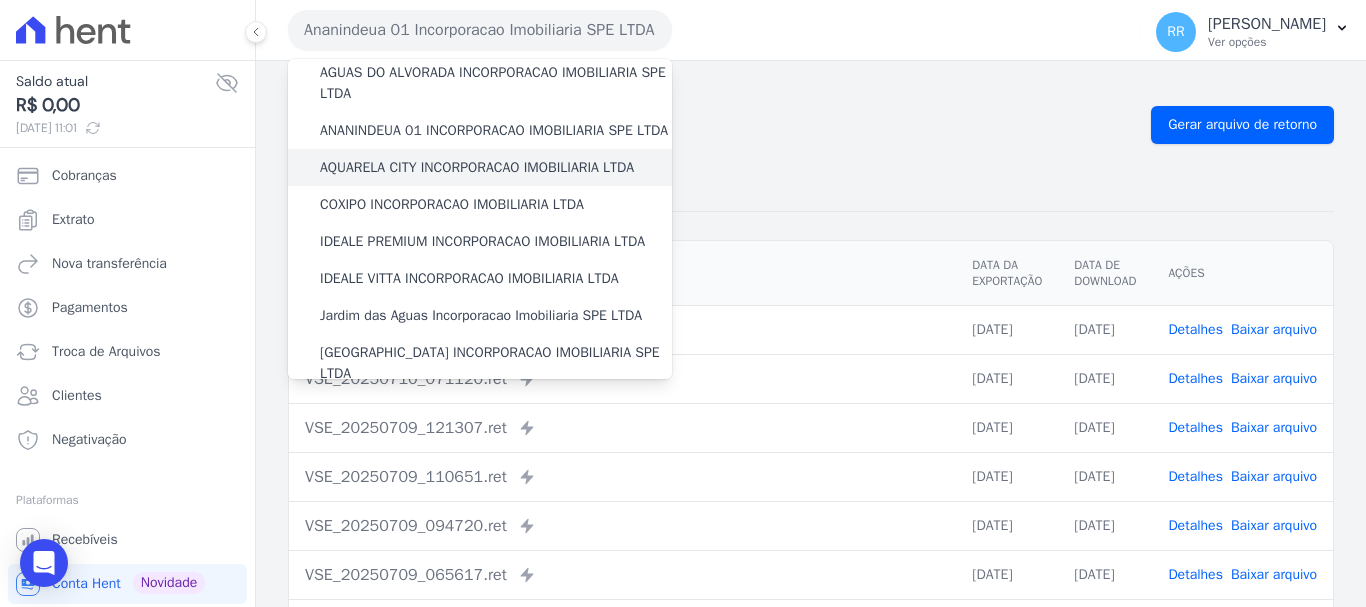 click on "AQUARELA CITY INCORPORACAO IMOBILIARIA LTDA" at bounding box center (477, 167) 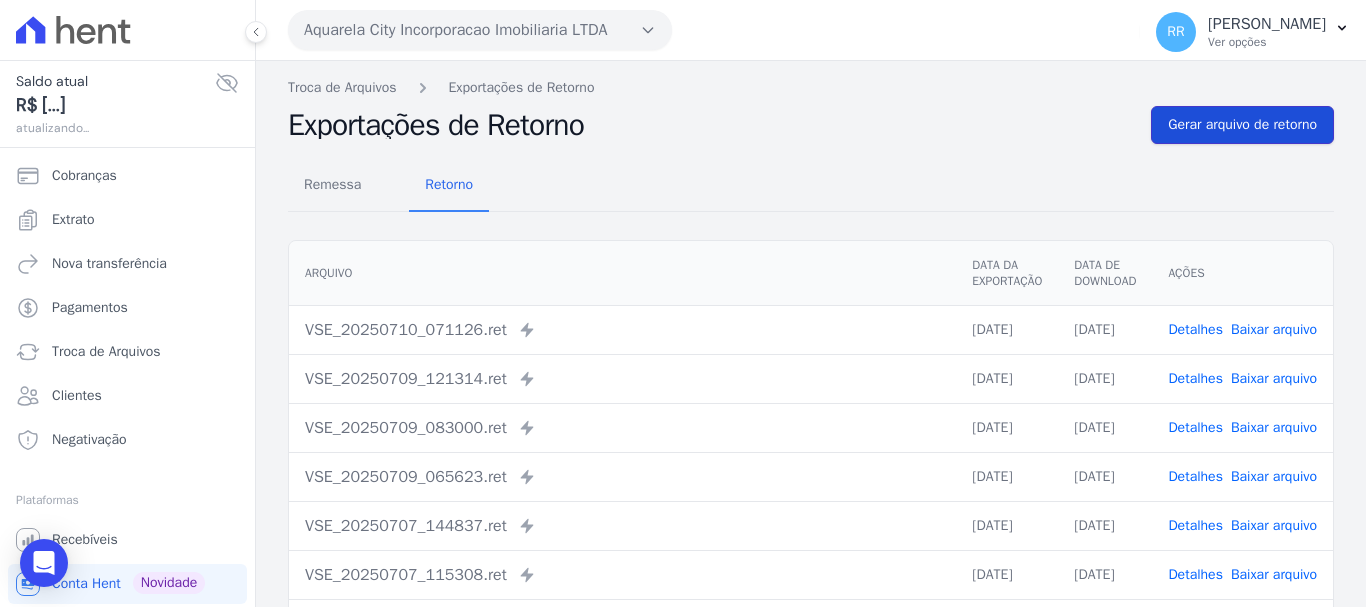 click on "Gerar arquivo de retorno" at bounding box center (1242, 125) 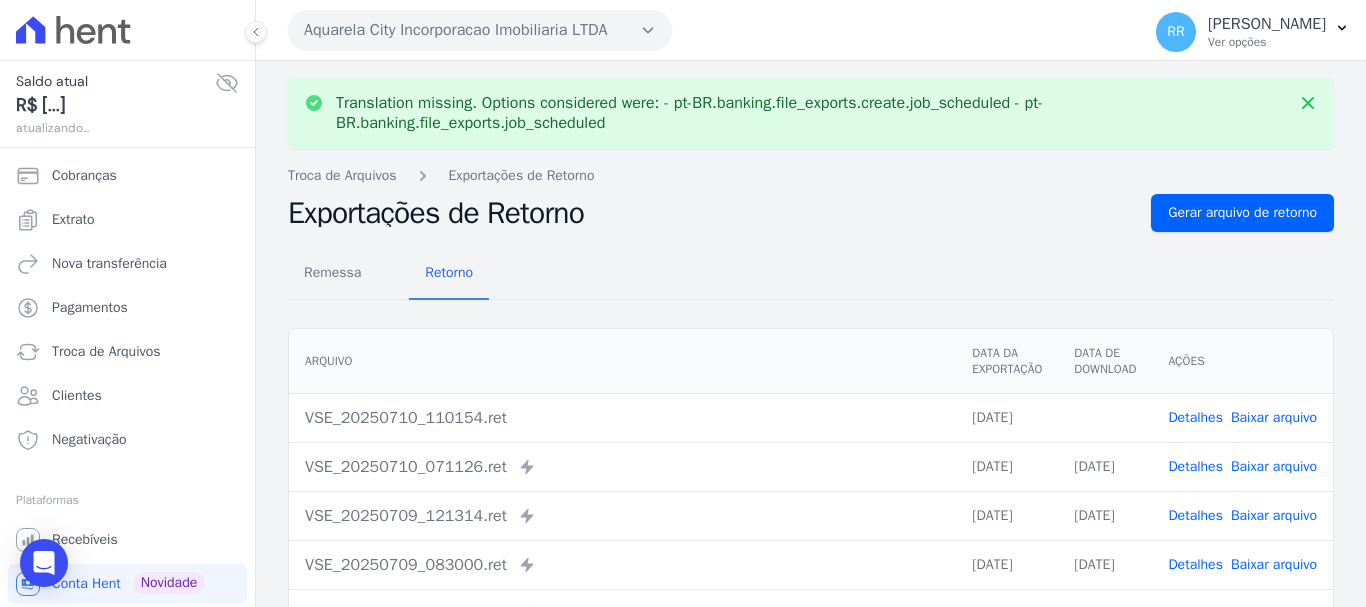 drag, startPoint x: 1267, startPoint y: 414, endPoint x: 708, endPoint y: 247, distance: 583.41235 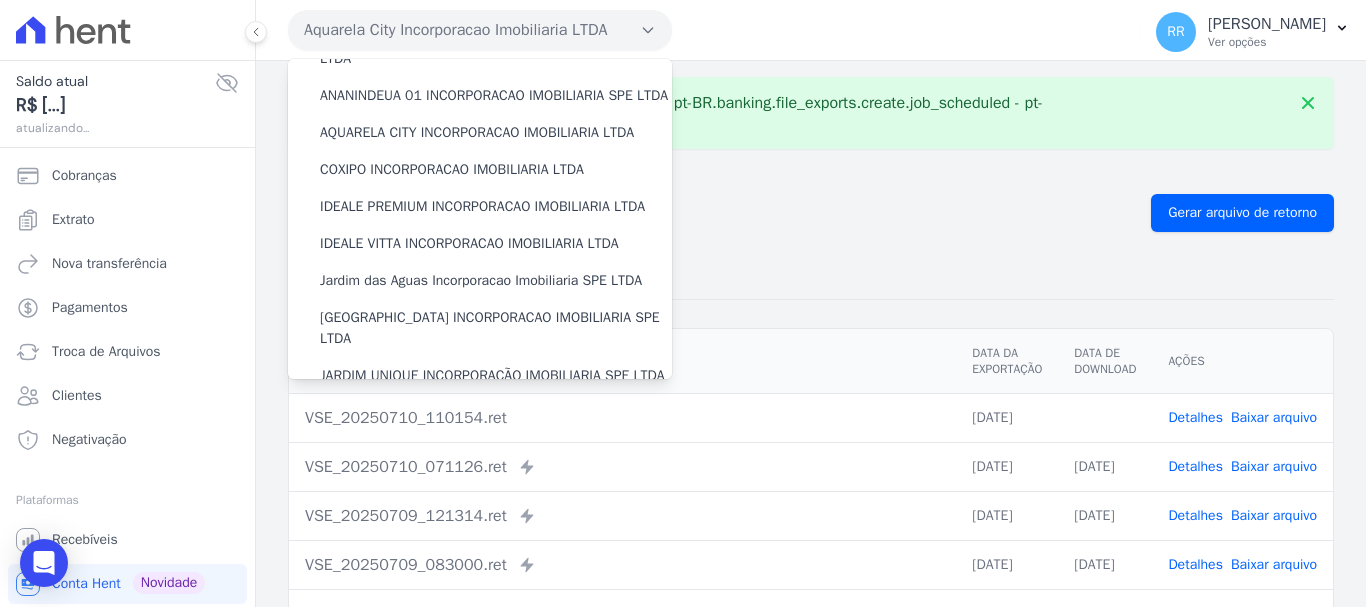 scroll, scrollTop: 100, scrollLeft: 0, axis: vertical 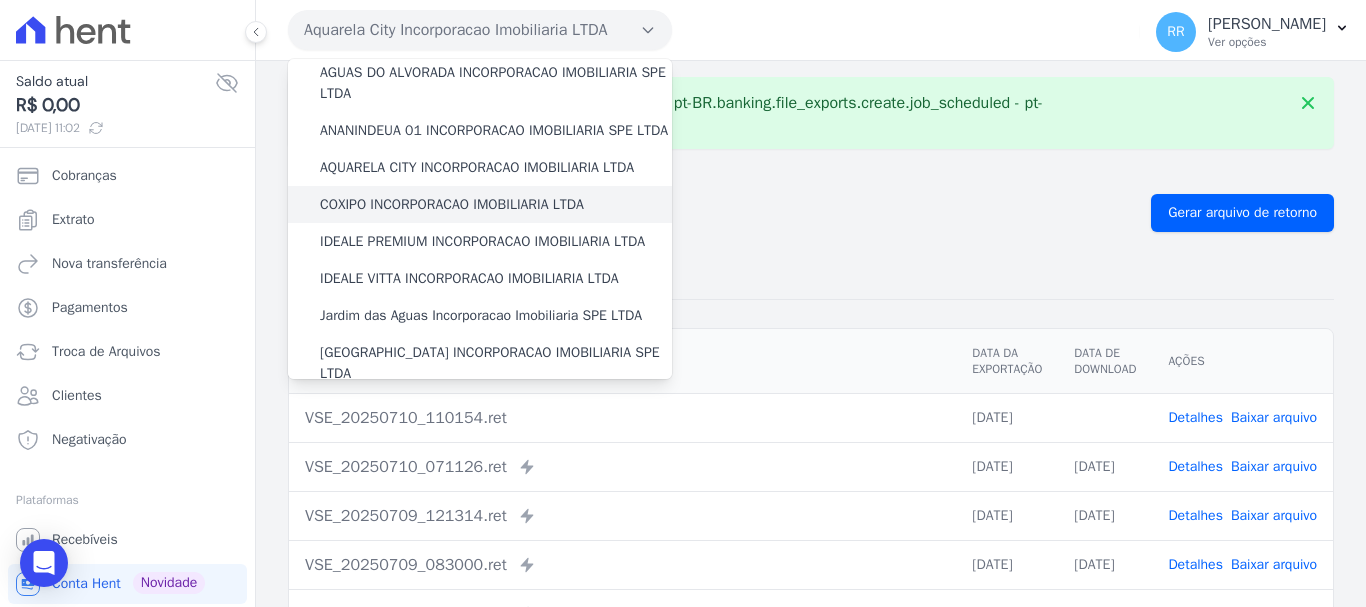 click on "COXIPO INCORPORACAO IMOBILIARIA LTDA" at bounding box center [452, 204] 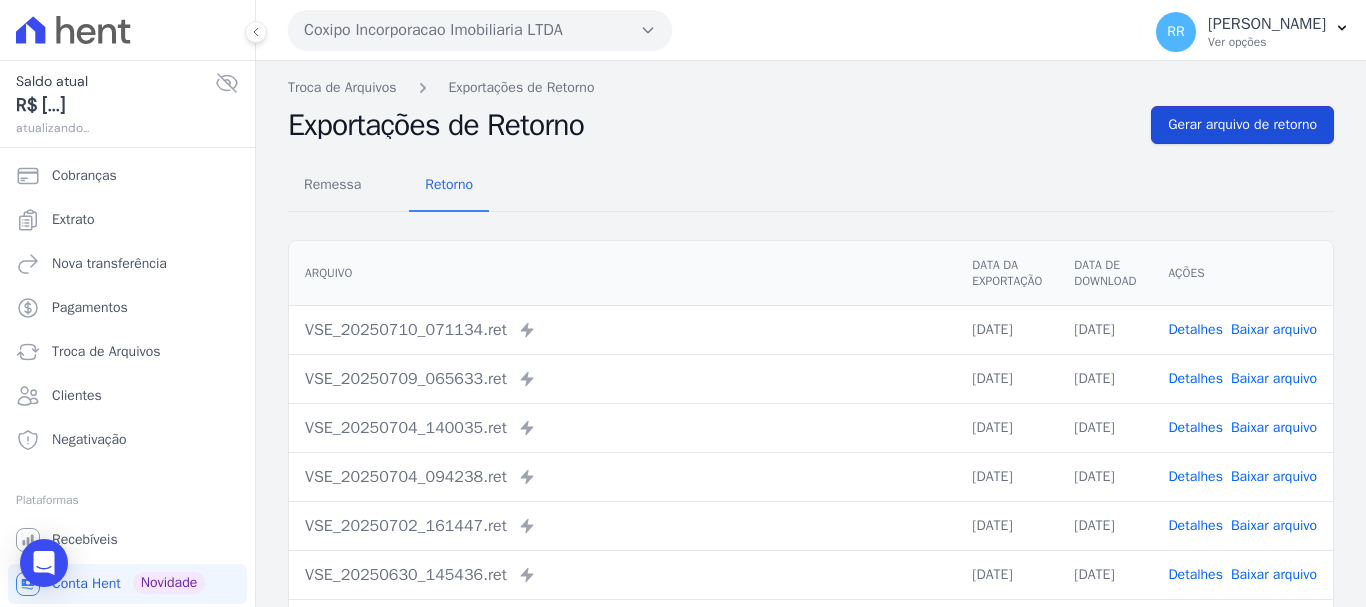 click on "Gerar arquivo de retorno" at bounding box center (1242, 125) 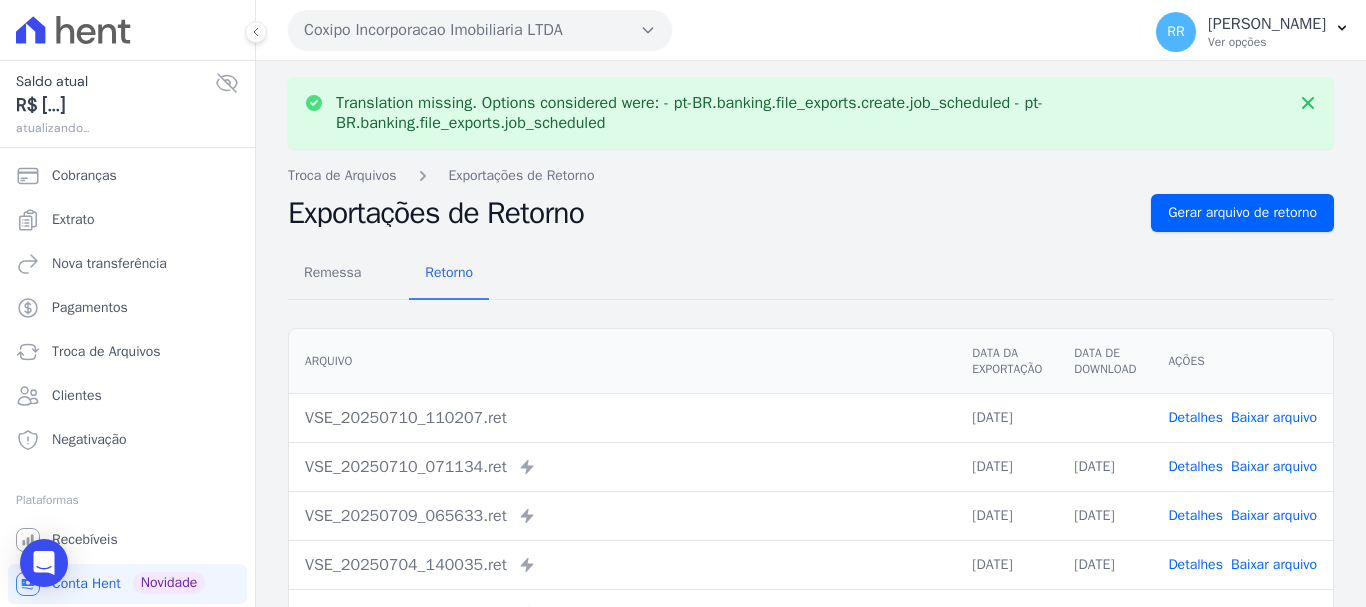 click on "Baixar arquivo" at bounding box center [1274, 417] 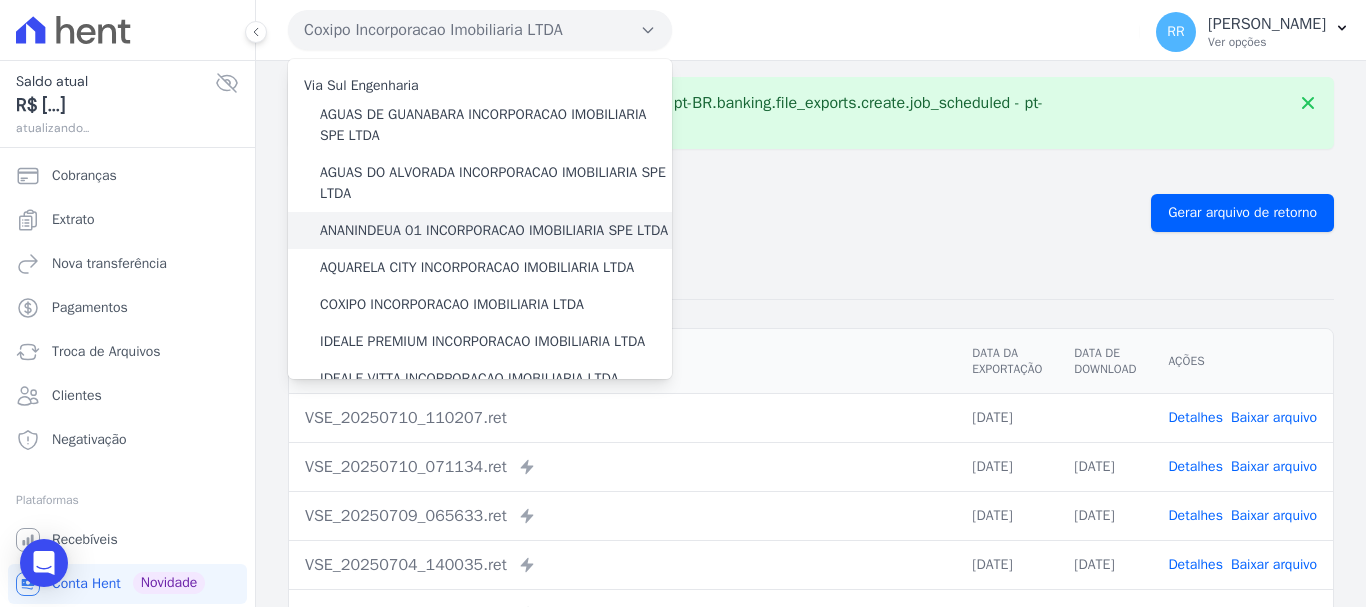 click on "ANANINDEUA 01 INCORPORACAO IMOBILIARIA SPE LTDA" at bounding box center (494, 230) 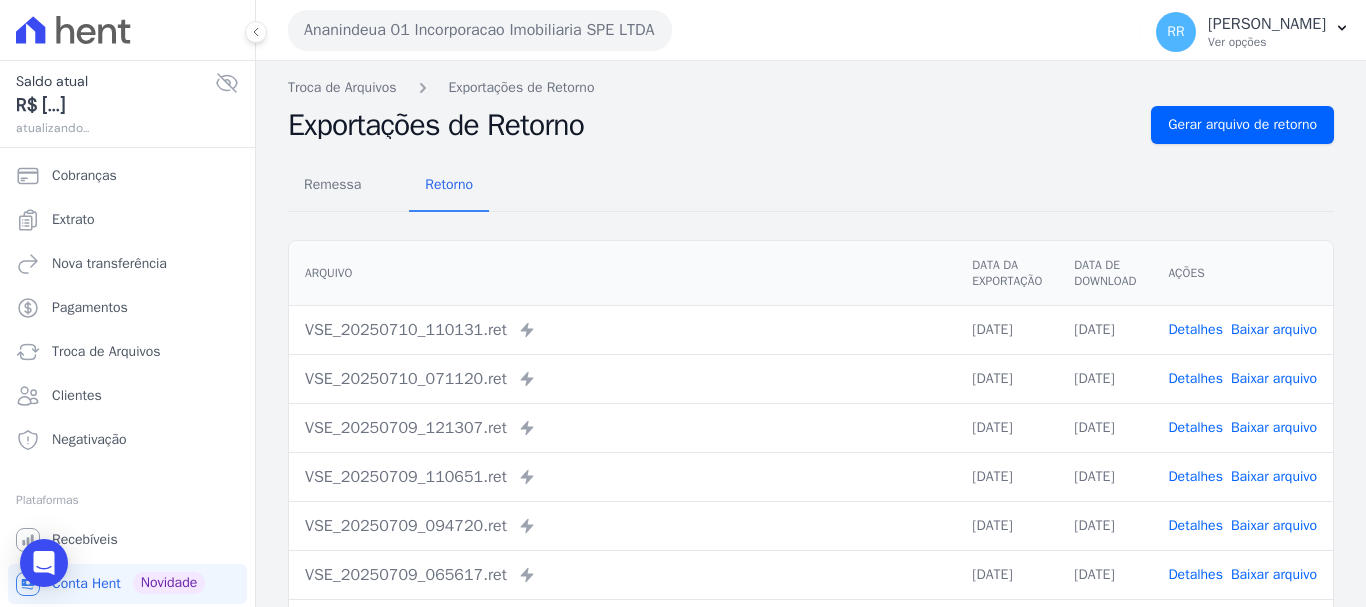 click on "Baixar arquivo" at bounding box center (1274, 329) 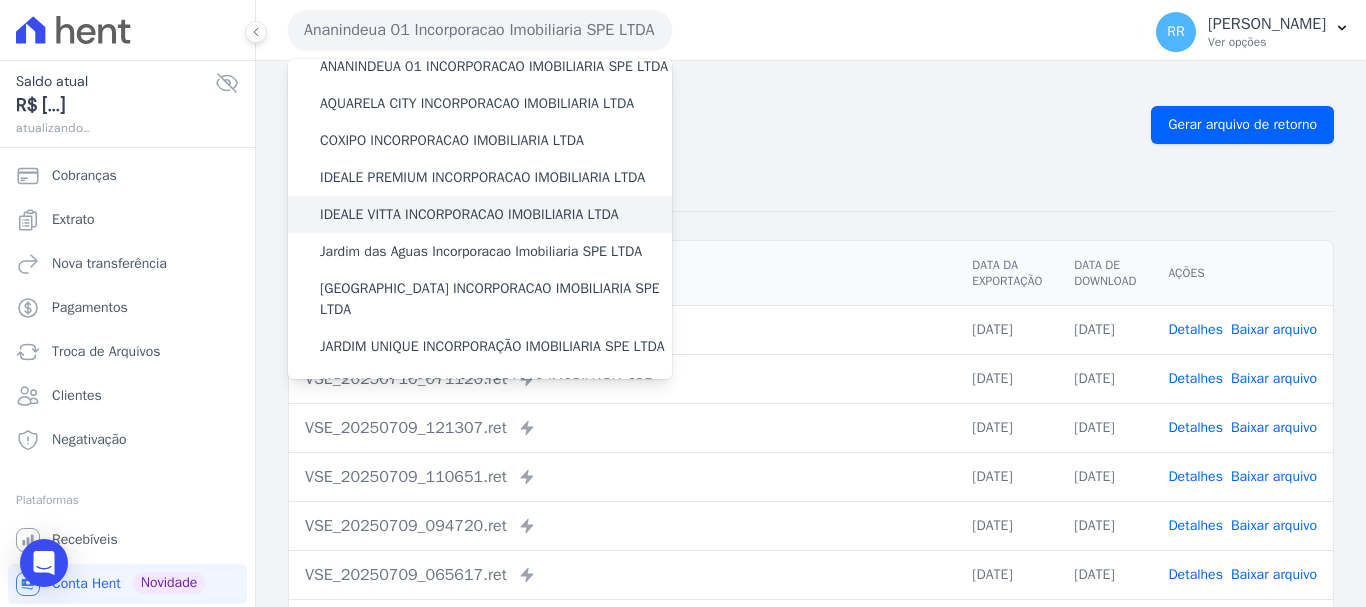 scroll, scrollTop: 200, scrollLeft: 0, axis: vertical 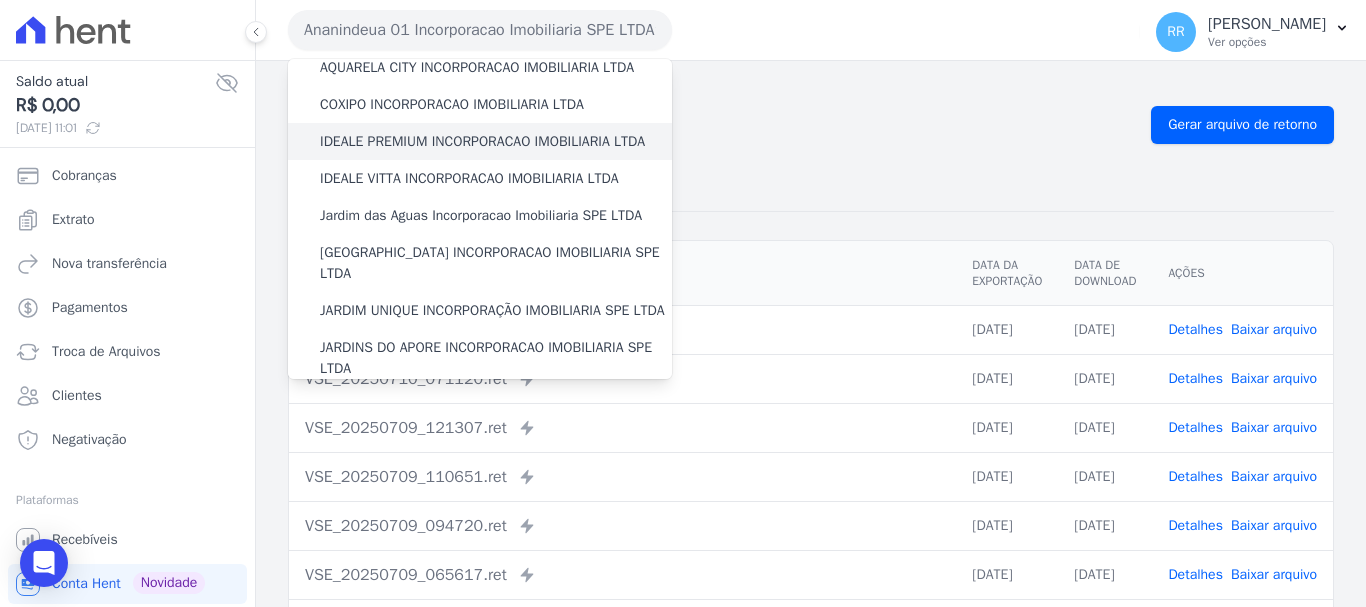 click on "IDEALE PREMIUM INCORPORACAO IMOBILIARIA LTDA" at bounding box center [482, 141] 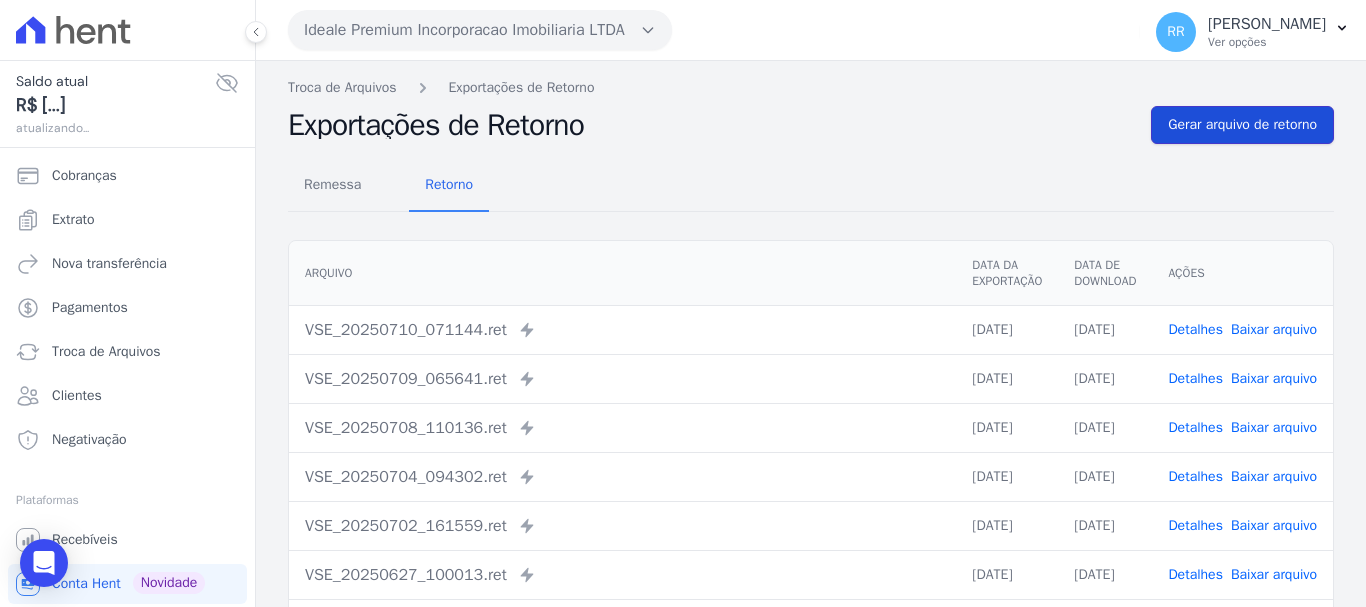 click on "Gerar arquivo de retorno" at bounding box center [1242, 125] 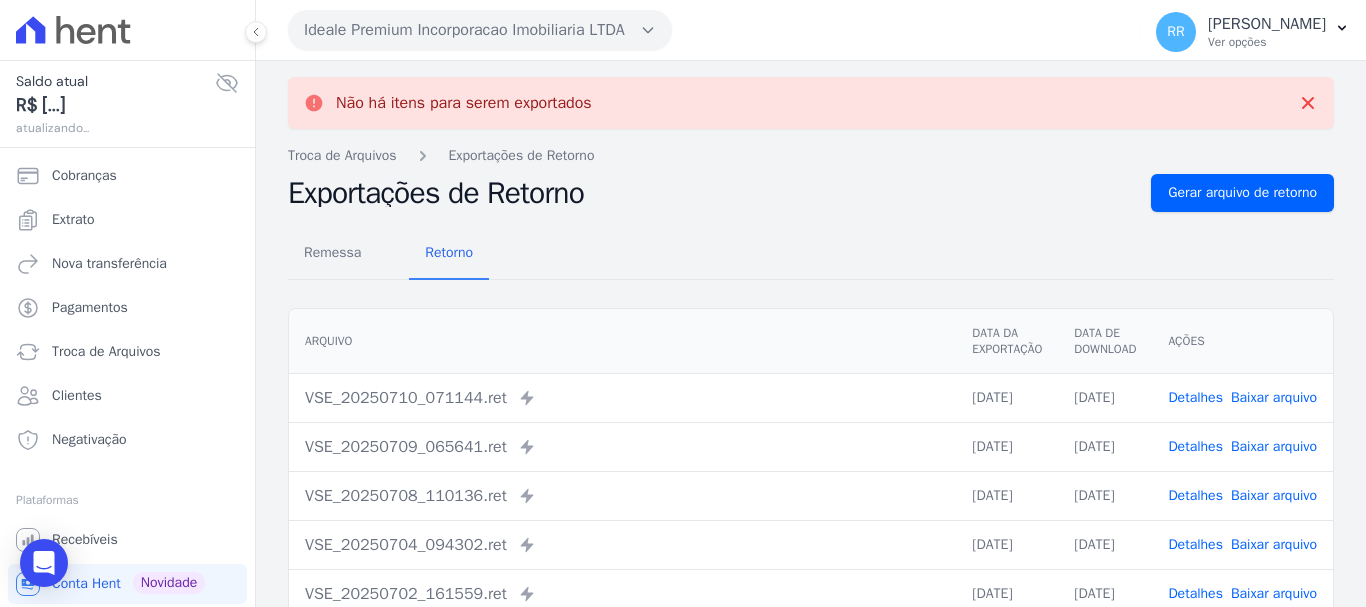 click on "Ideale Premium Incorporacao Imobiliaria LTDA" at bounding box center (480, 30) 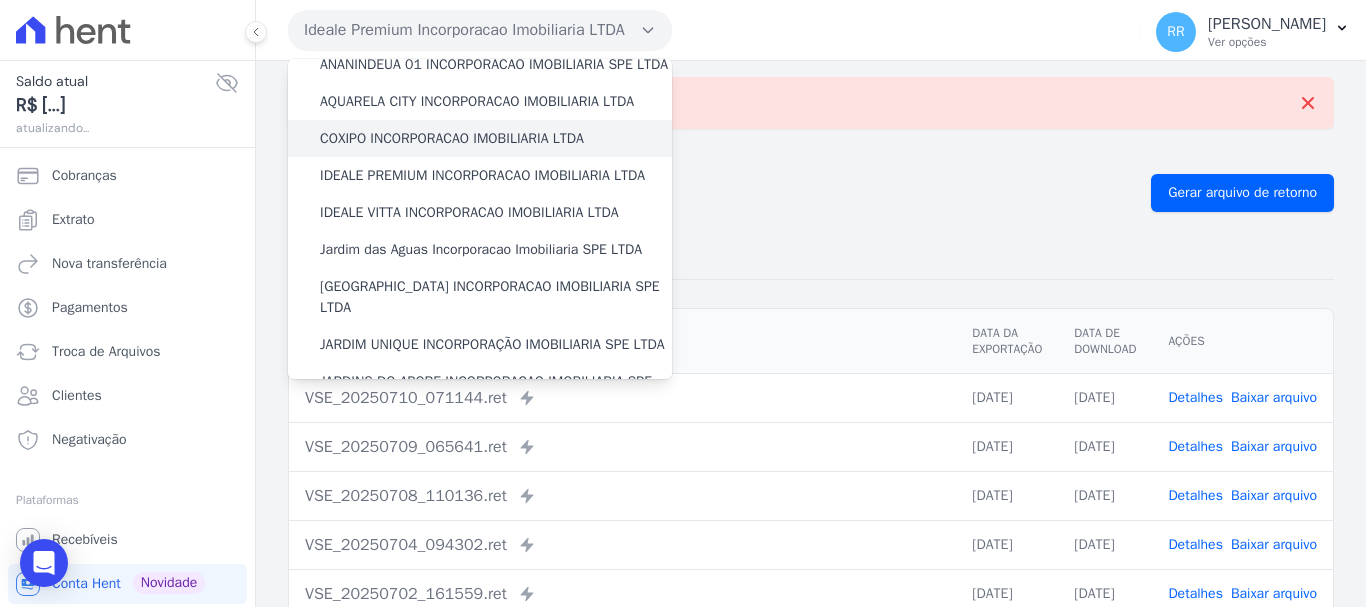 scroll, scrollTop: 200, scrollLeft: 0, axis: vertical 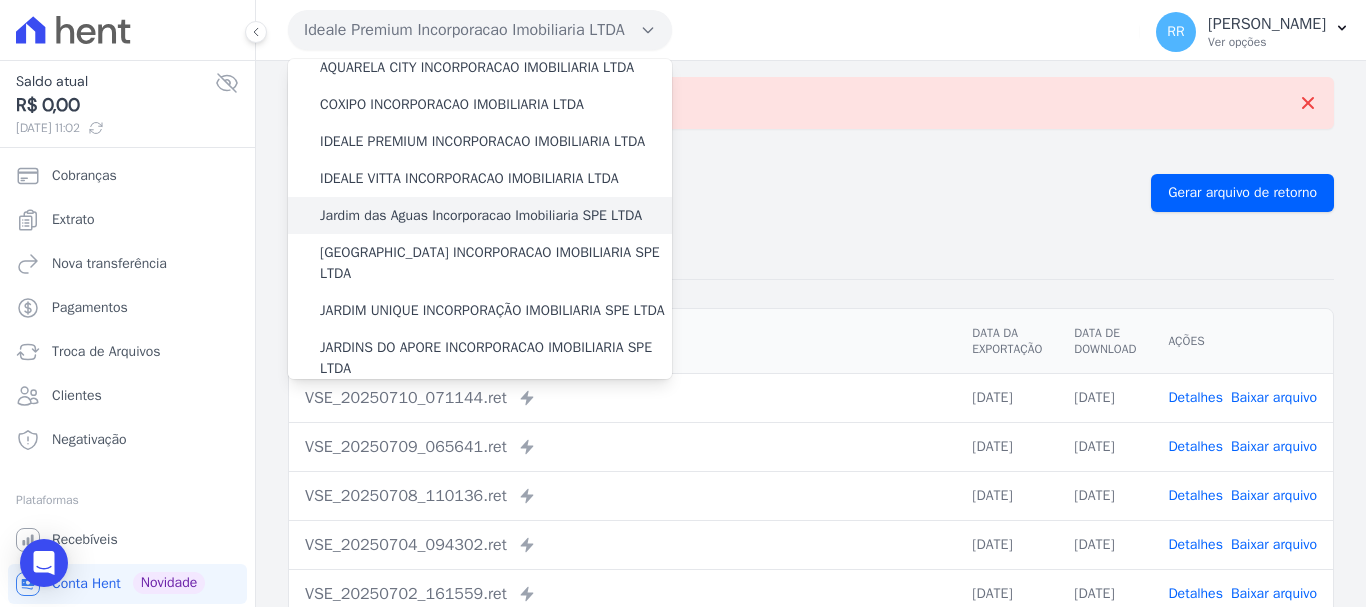 click on "Jardim das Aguas Incorporacao Imobiliaria SPE LTDA" at bounding box center [481, 215] 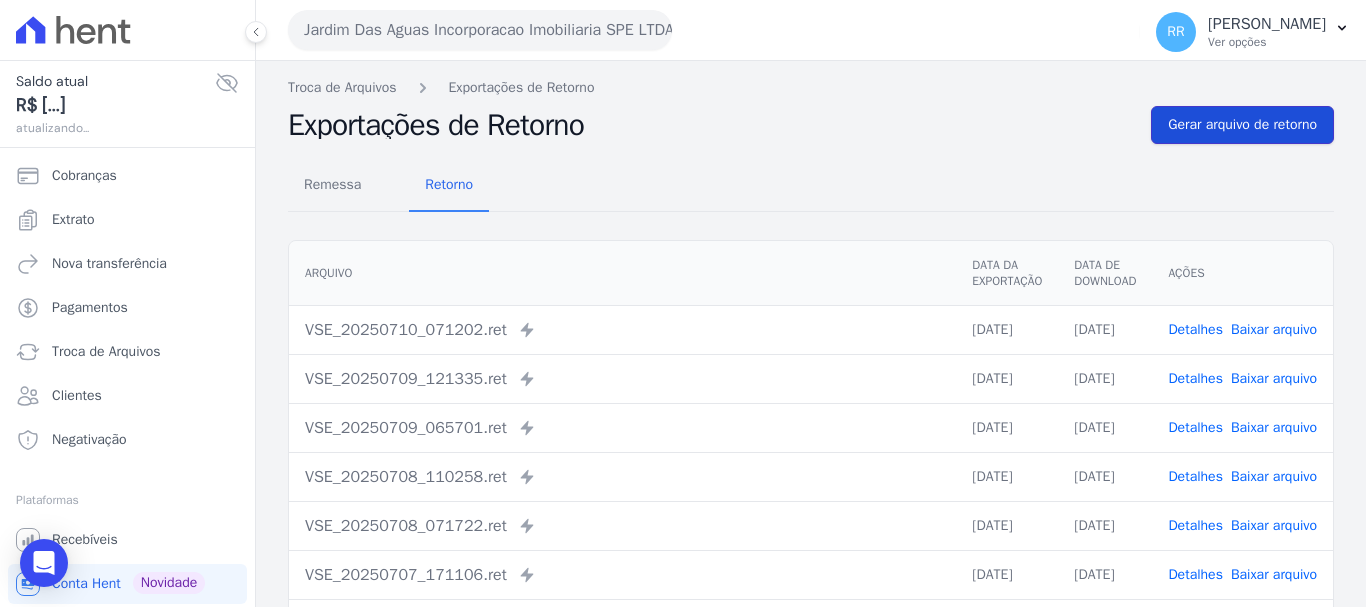click on "Gerar arquivo de retorno" at bounding box center (1242, 125) 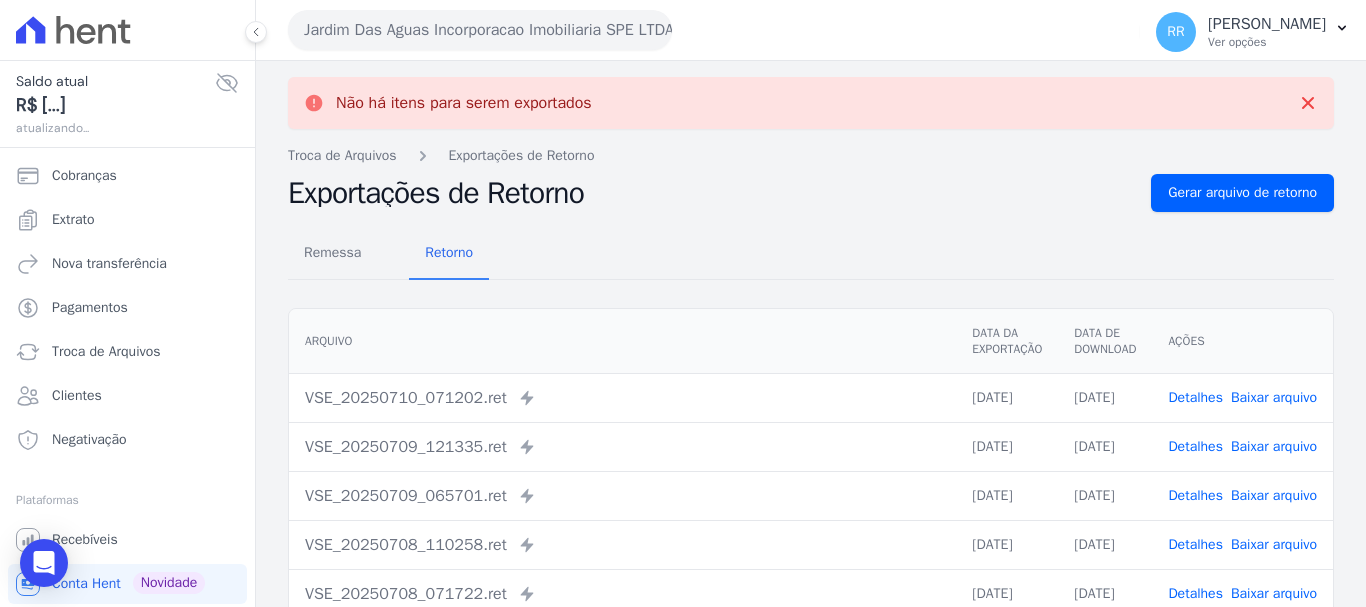 click on "Jardim Das Aguas Incorporacao Imobiliaria SPE LTDA" at bounding box center [480, 30] 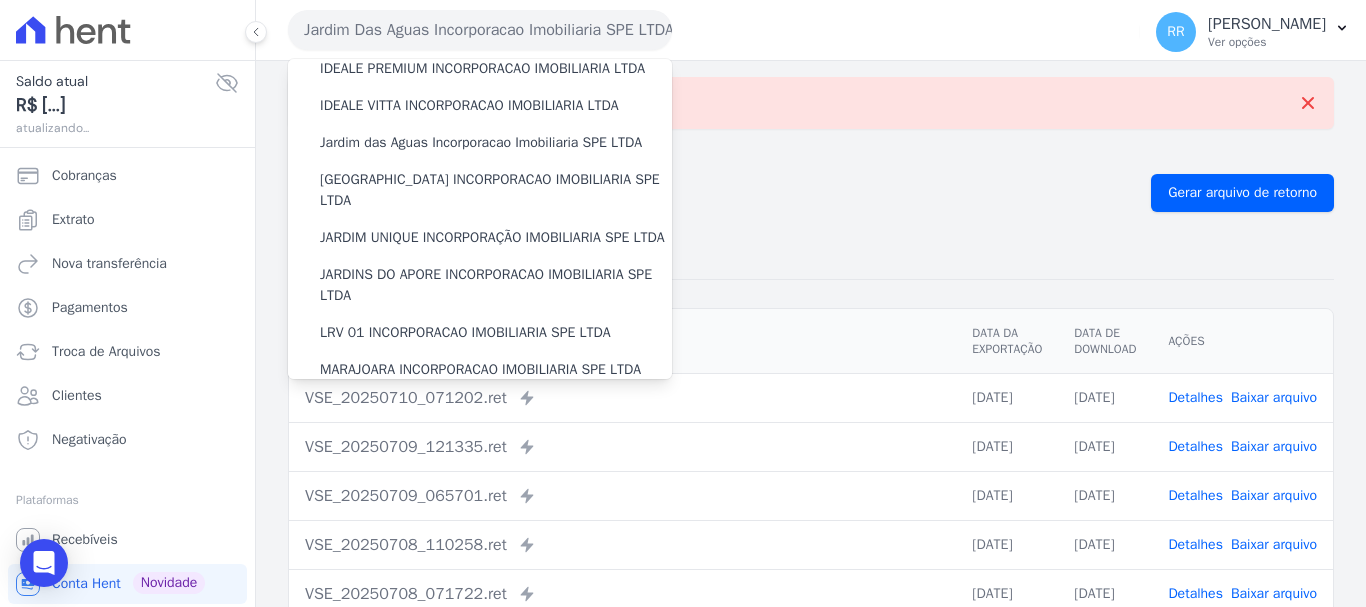 scroll, scrollTop: 300, scrollLeft: 0, axis: vertical 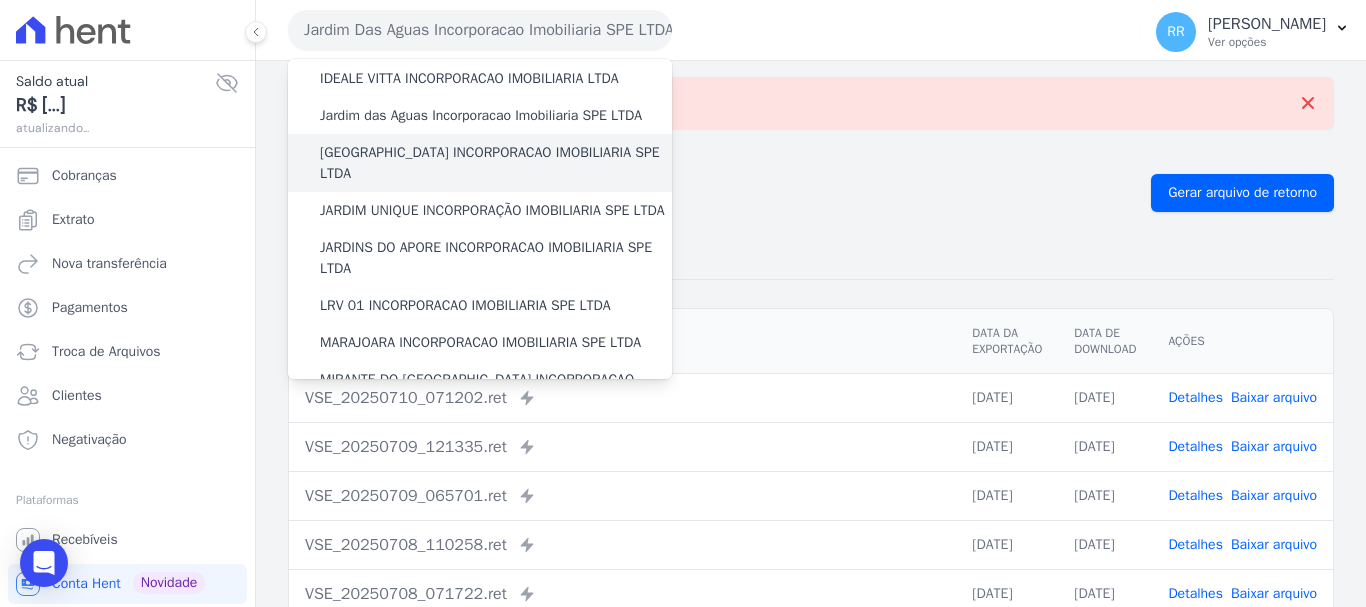 click on "[GEOGRAPHIC_DATA] INCORPORACAO IMOBILIARIA SPE LTDA" at bounding box center [496, 163] 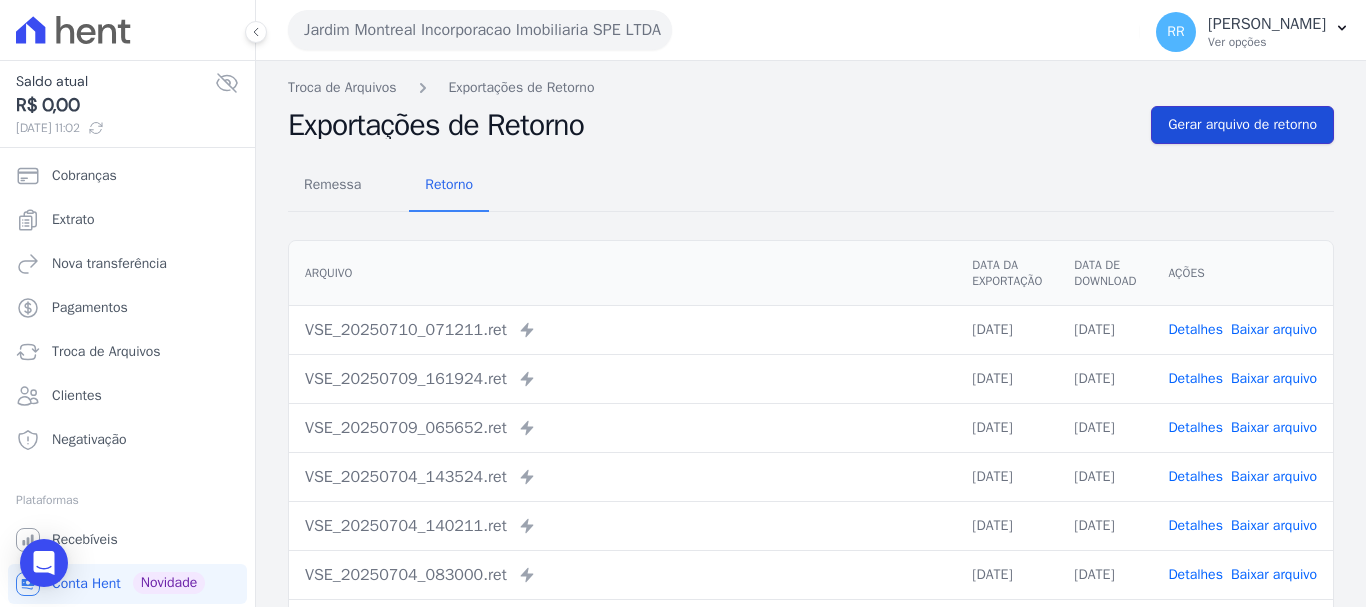 click on "Gerar arquivo de retorno" at bounding box center [1242, 125] 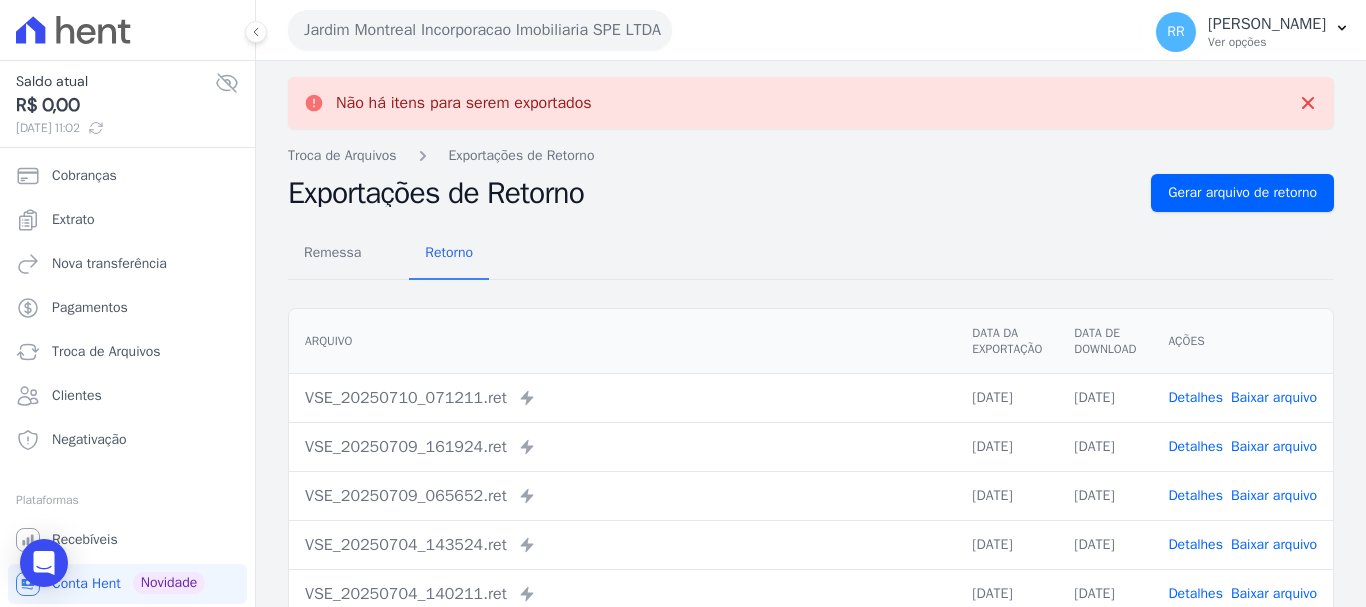 click on "Jardim Montreal Incorporacao Imobiliaria SPE LTDA
Via Sul Engenharia
AGUAS DE [GEOGRAPHIC_DATA] INCORPORACAO IMOBILIARIA SPE LTDA
AGUAS DO ALVORADA INCORPORACAO IMOBILIARIA SPE LTDA
ANANINDEUA 01 INCORPORACAO IMOBILIARIA SPE LTDA
AQUARELA CITY INCORPORACAO IMOBILIARIA LTDA" at bounding box center (710, 30) 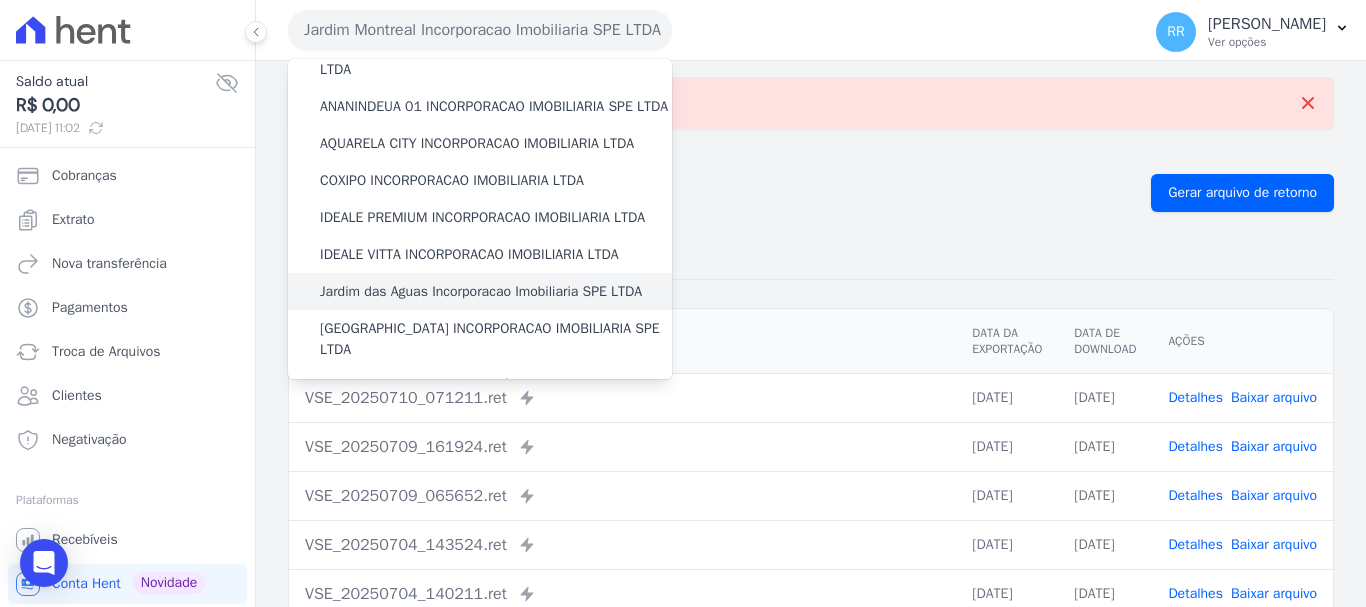 scroll, scrollTop: 200, scrollLeft: 0, axis: vertical 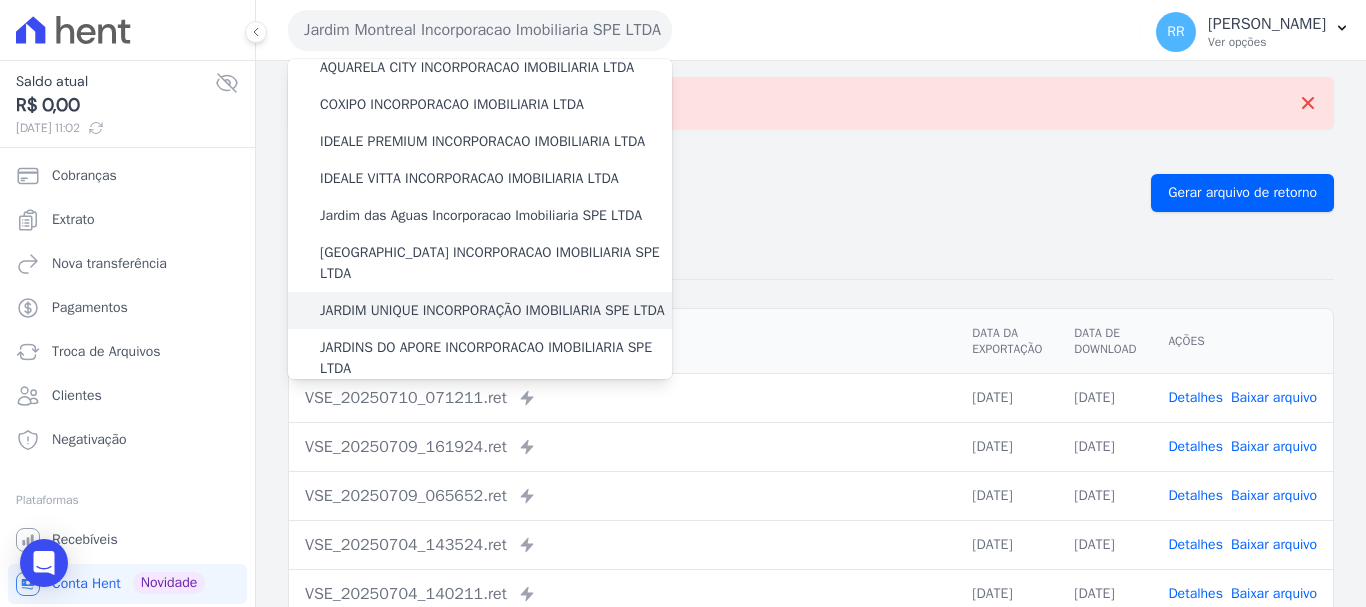 click on "JARDIM UNIQUE INCORPORAÇÃO IMOBILIARIA SPE LTDA" at bounding box center (492, 310) 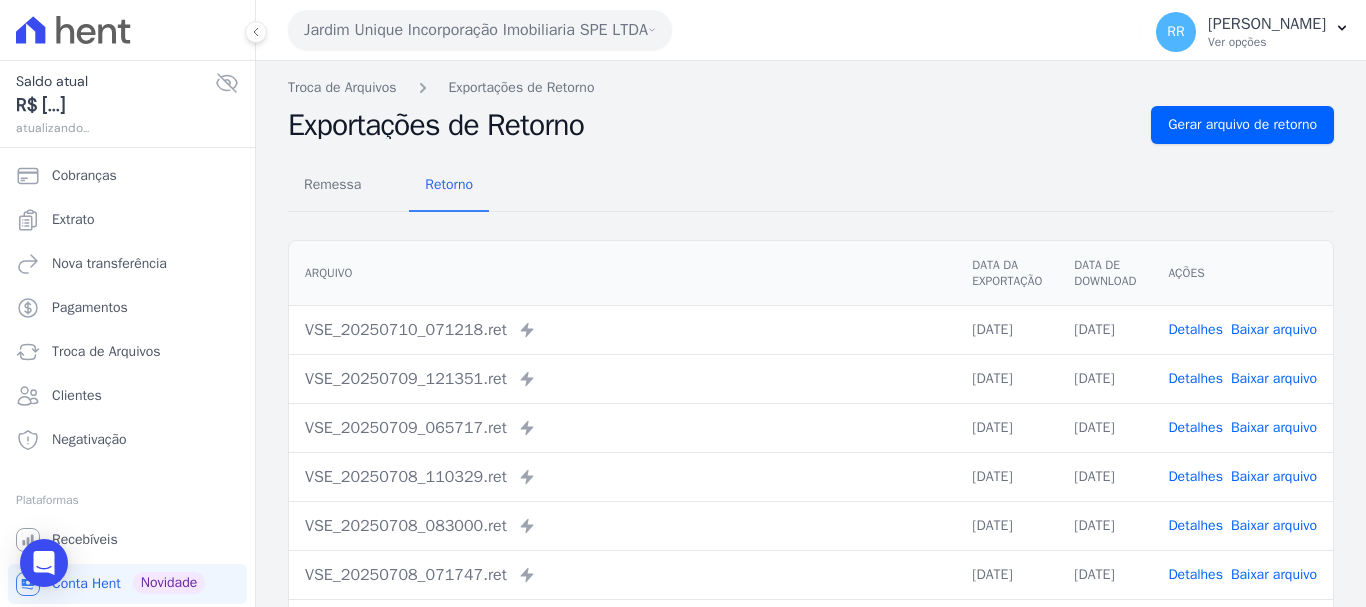 click on "Remessa
Retorno
[GEOGRAPHIC_DATA]
Data da Exportação
Data de Download
Ações
VSE_20250710_071218.ret
Enviado para Nexxera em: [DATE] 07:12
10/07/2025
[DATE]
Detalhes" at bounding box center [811, 505] 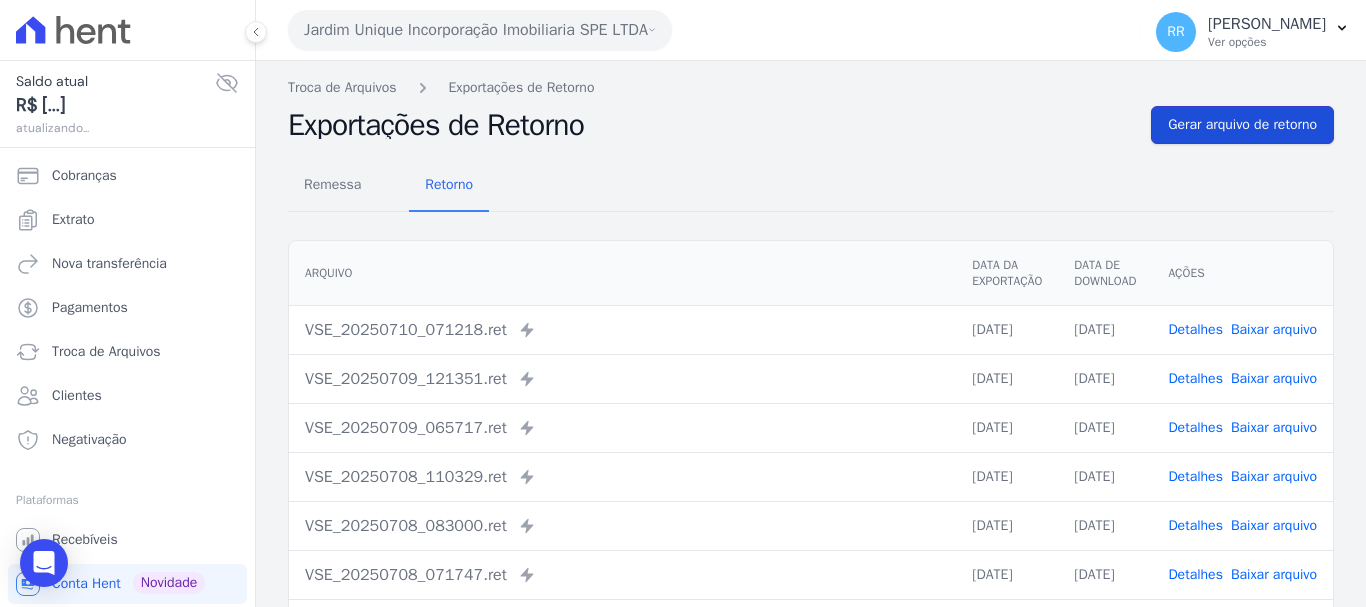click on "Gerar arquivo de retorno" at bounding box center [1242, 125] 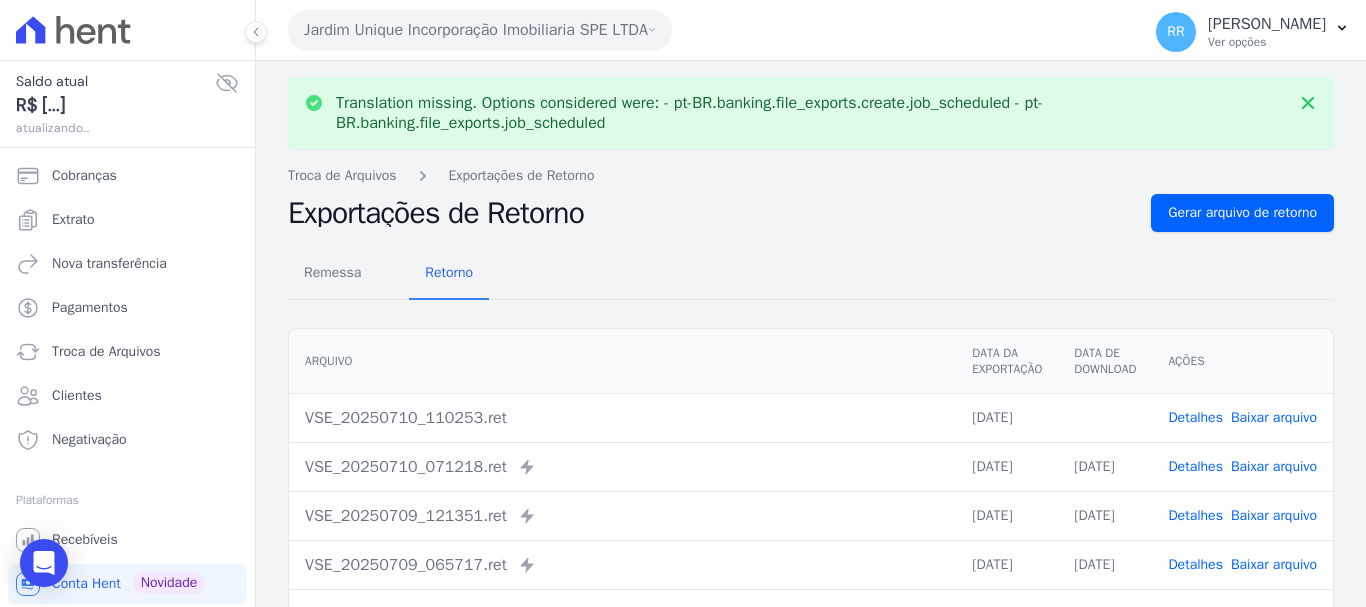 click on "Baixar arquivo" at bounding box center (1274, 417) 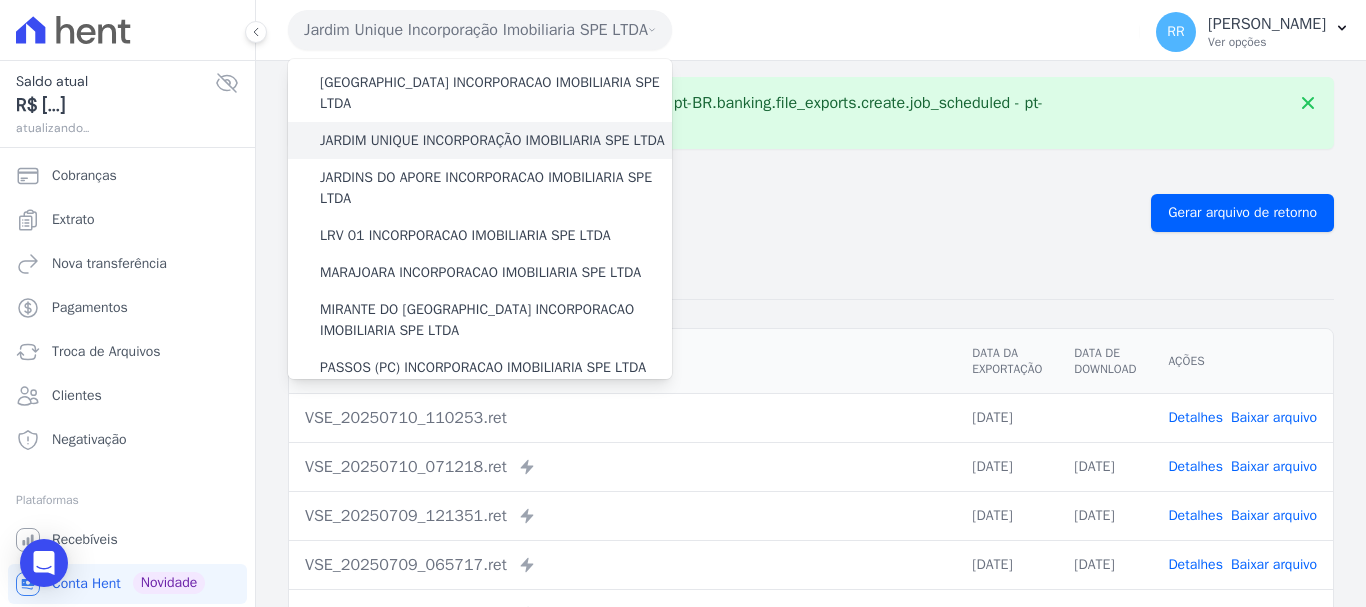 scroll, scrollTop: 400, scrollLeft: 0, axis: vertical 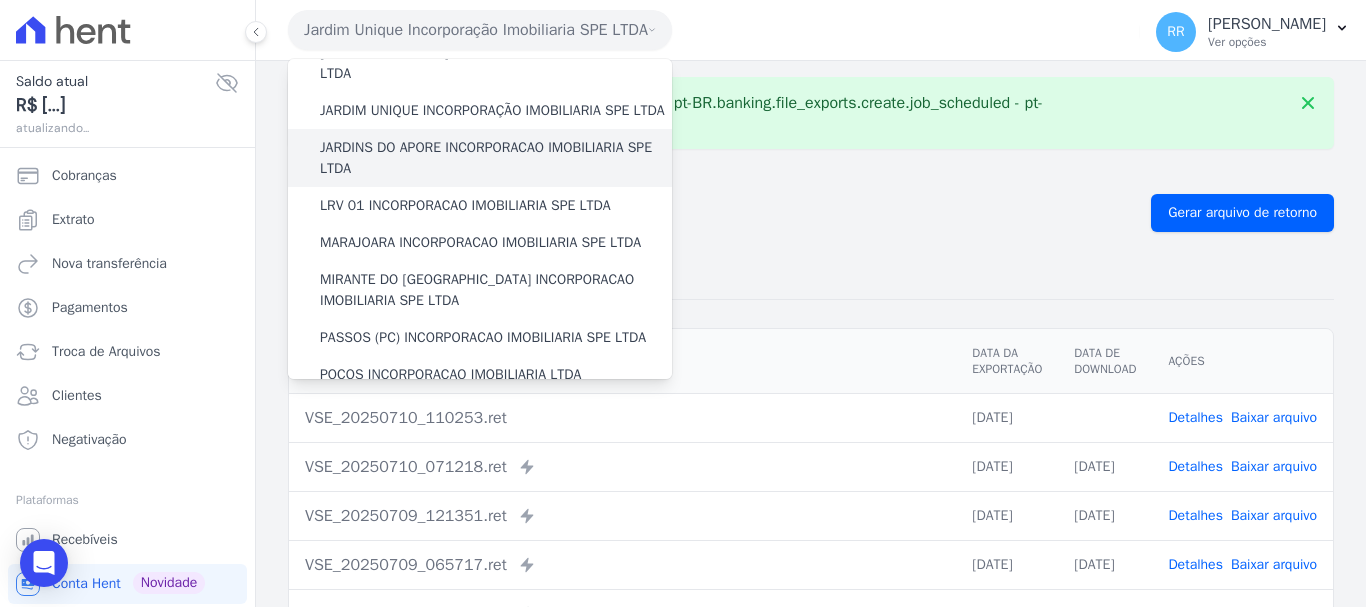 click on "JARDINS DO APORE INCORPORACAO IMOBILIARIA SPE LTDA" at bounding box center [496, 158] 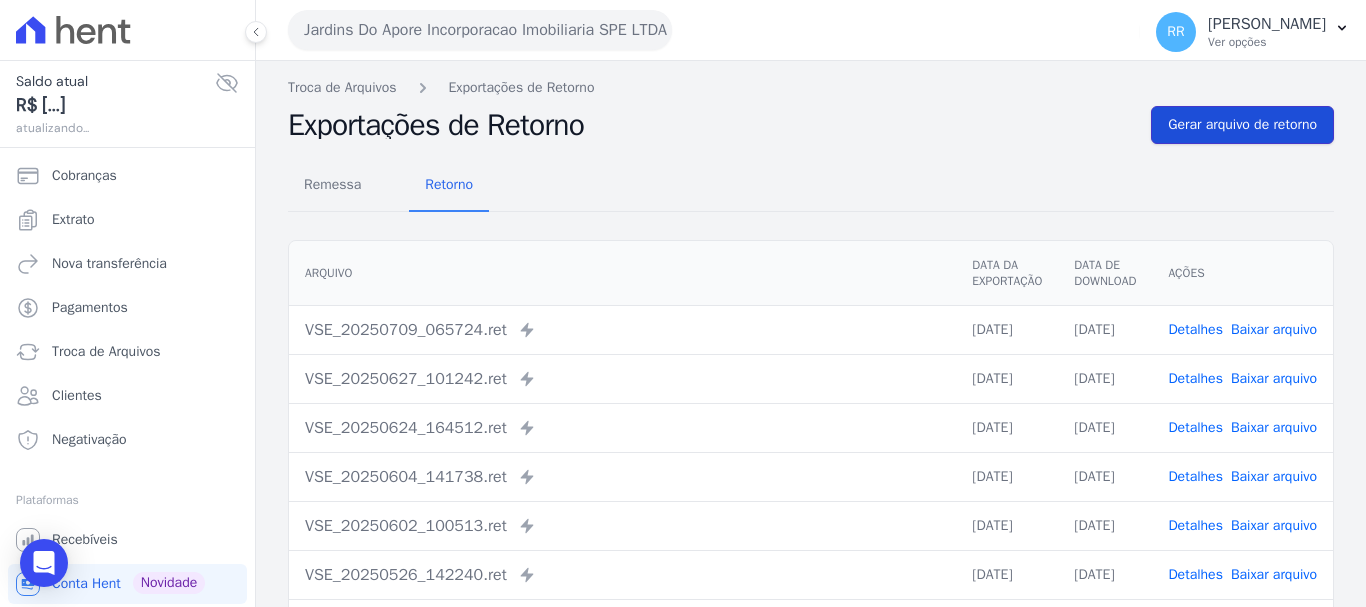 click on "Gerar arquivo de retorno" at bounding box center [1242, 125] 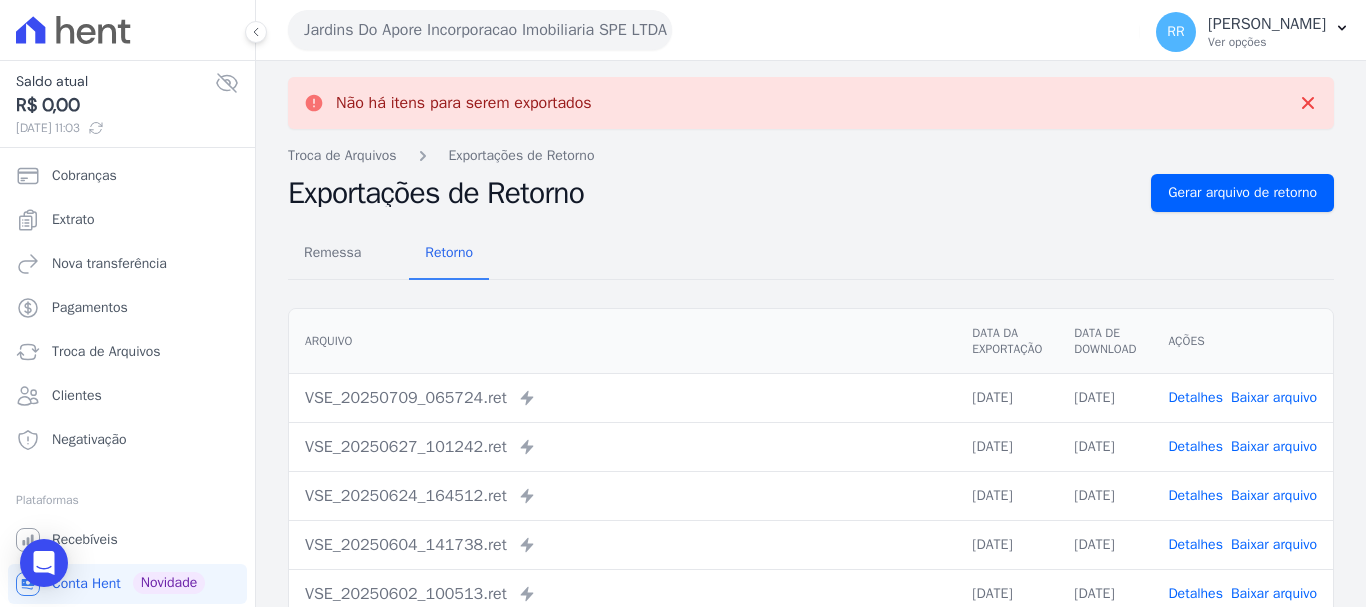 click on "Jardins Do Apore Incorporacao Imobiliaria SPE LTDA" at bounding box center [480, 30] 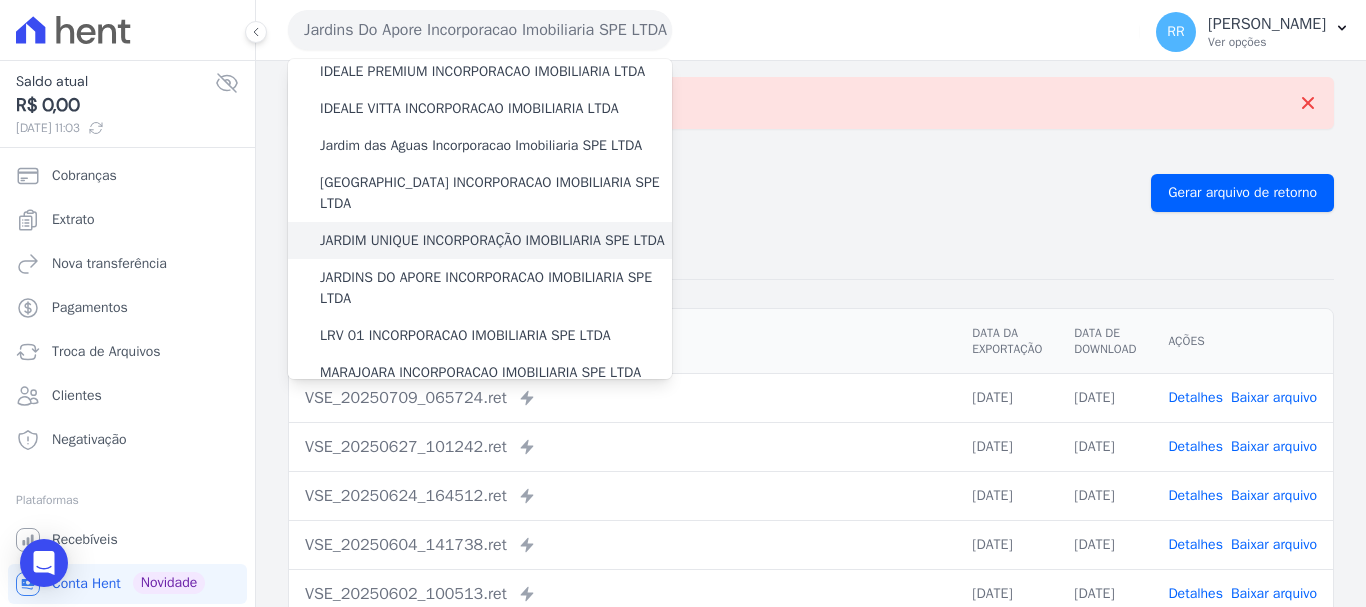 scroll, scrollTop: 300, scrollLeft: 0, axis: vertical 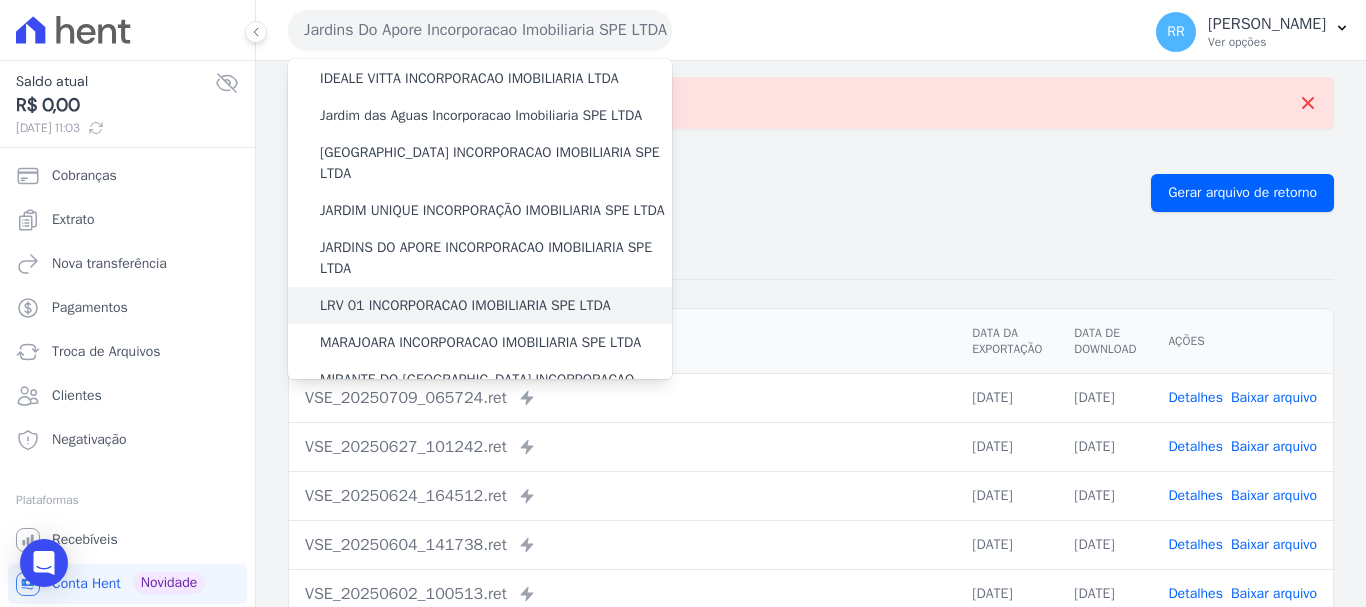 click on "LRV 01 INCORPORACAO IMOBILIARIA SPE LTDA" at bounding box center (465, 305) 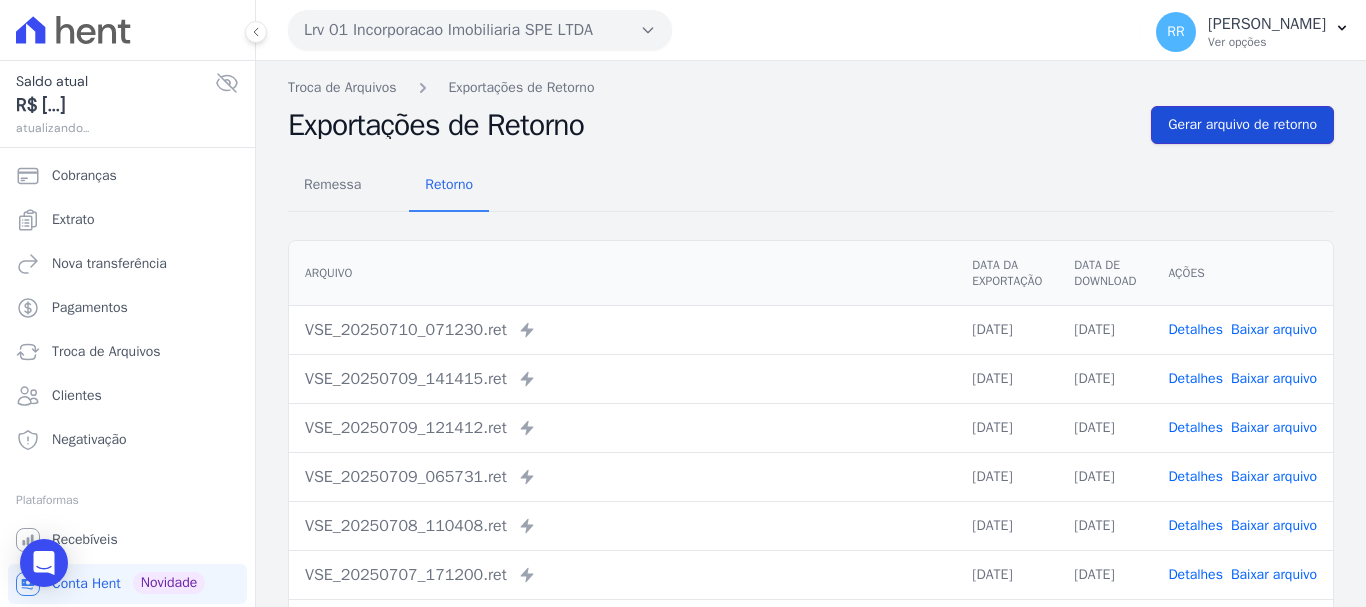 click on "Gerar arquivo de retorno" at bounding box center [1242, 125] 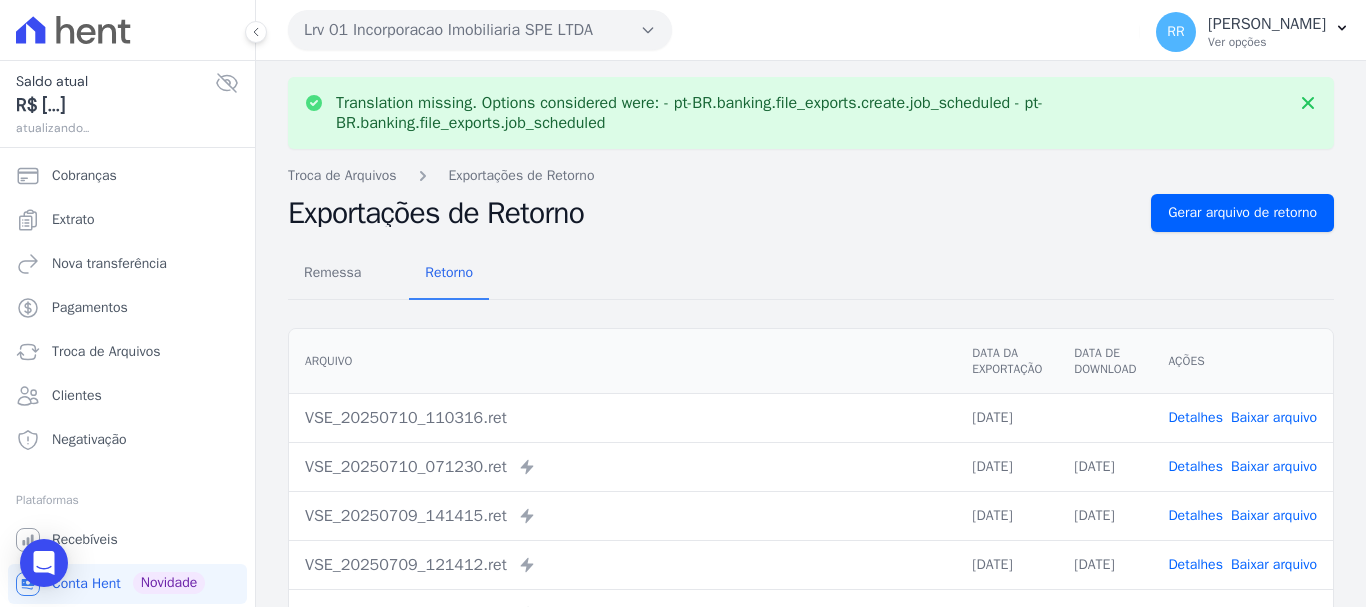 click on "Baixar arquivo" at bounding box center (1274, 417) 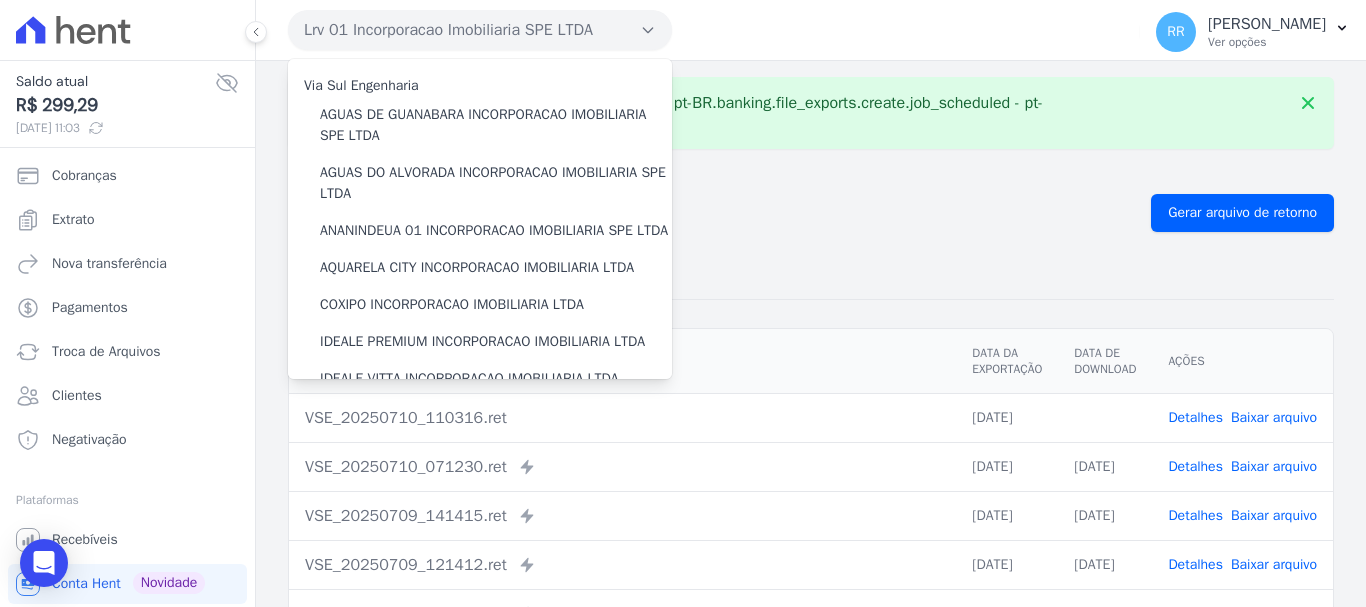 click on "Exportações de Retorno" at bounding box center [711, 213] 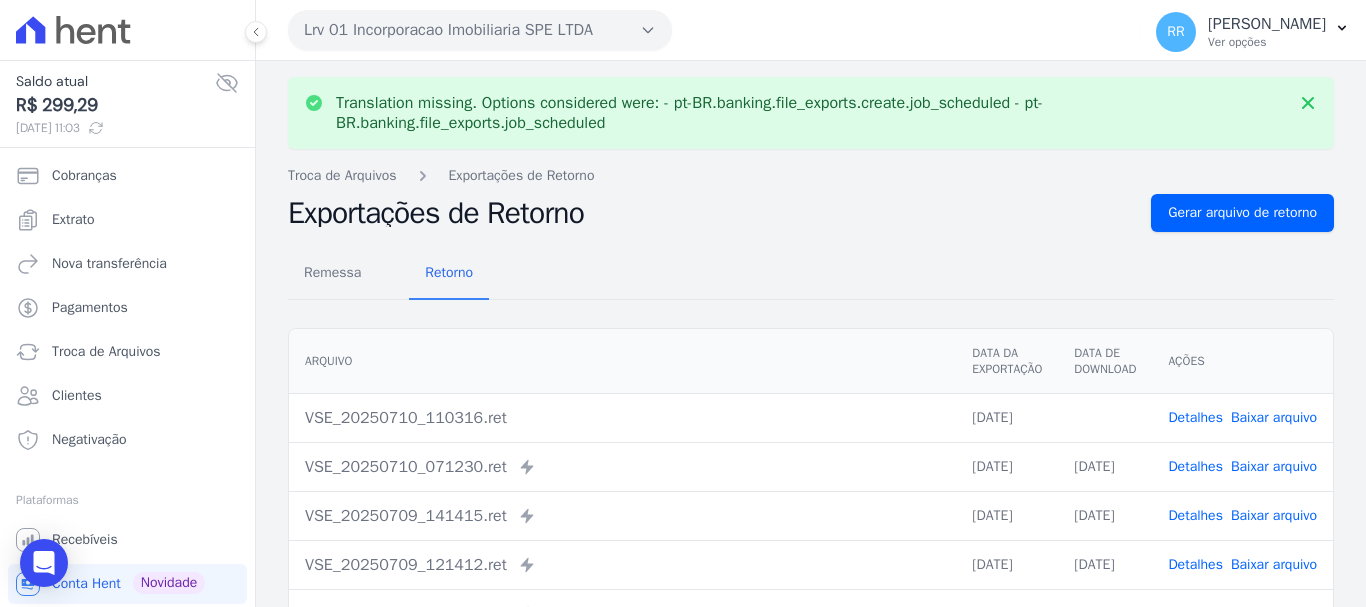 click on "Lrv 01 Incorporacao Imobiliaria SPE LTDA
Via Sul Engenharia
AGUAS DE [GEOGRAPHIC_DATA] INCORPORACAO IMOBILIARIA SPE LTDA
AGUAS DO ALVORADA INCORPORACAO IMOBILIARIA SPE LTDA
ANANINDEUA 01 INCORPORACAO IMOBILIARIA SPE LTDA
AQUARELA CITY INCORPORACAO IMOBILIARIA LTDA" at bounding box center (710, 30) 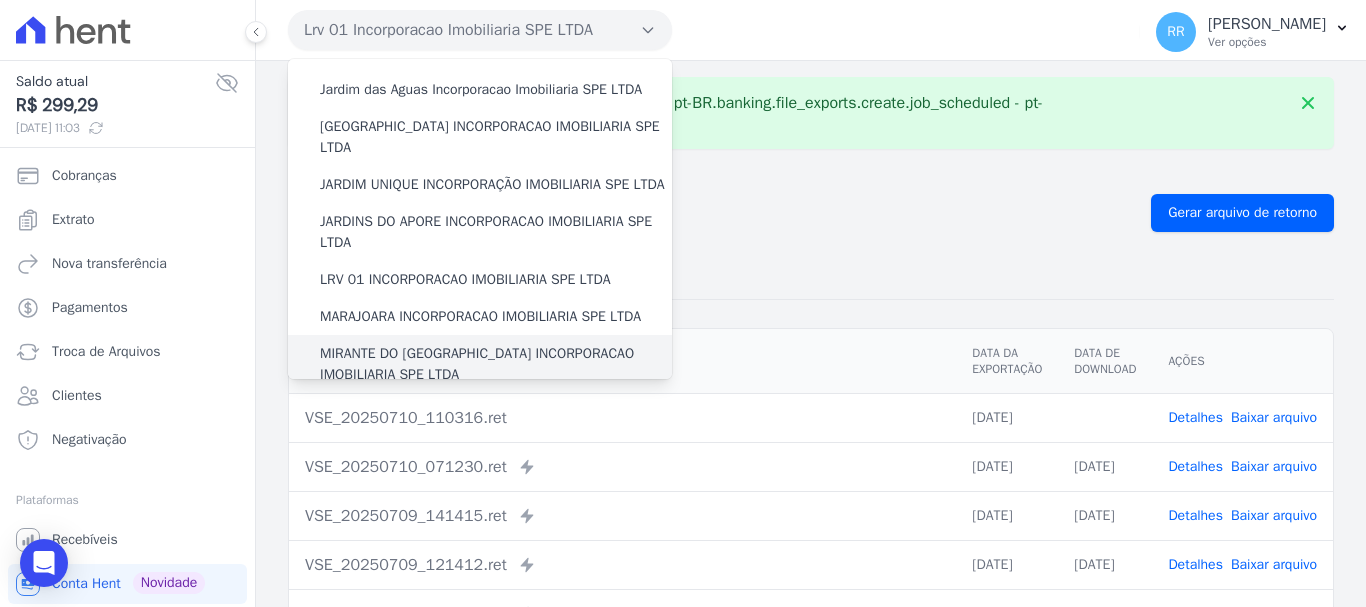 scroll, scrollTop: 400, scrollLeft: 0, axis: vertical 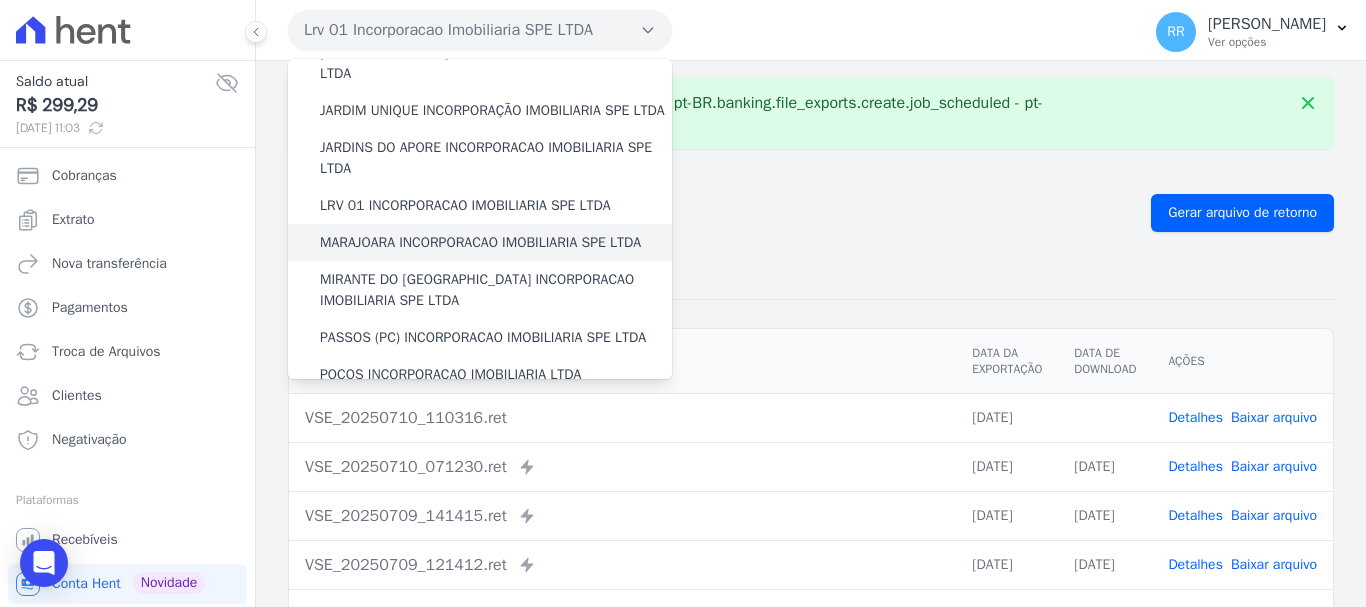 click on "MARAJOARA INCORPORACAO IMOBILIARIA SPE LTDA" at bounding box center [480, 242] 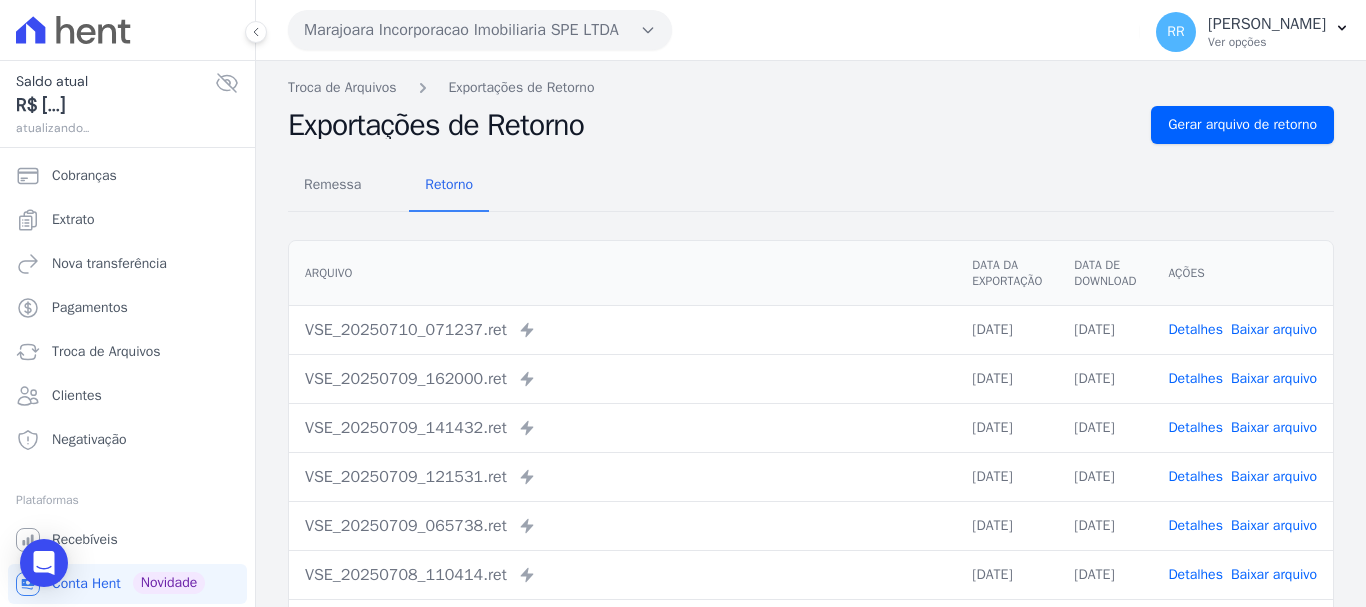click on "Troca de Arquivos
Exportações de Retorno" at bounding box center (811, 87) 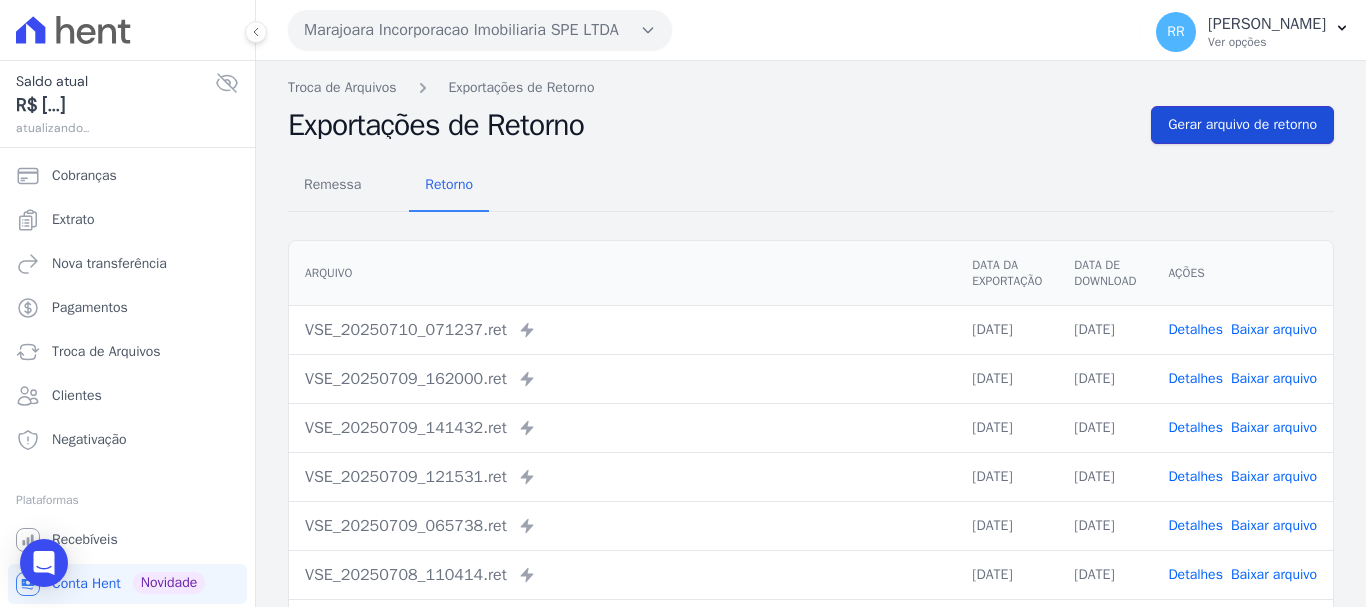 drag, startPoint x: 1257, startPoint y: 131, endPoint x: 1230, endPoint y: 131, distance: 27 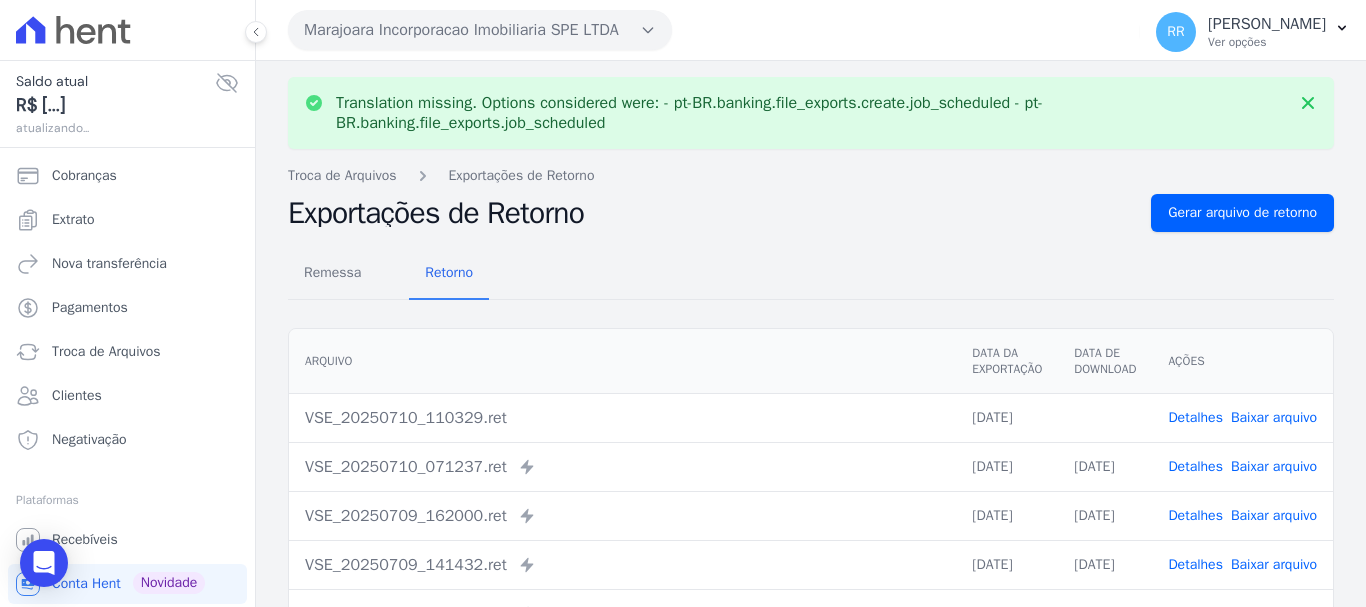click on "Baixar arquivo" at bounding box center [1274, 417] 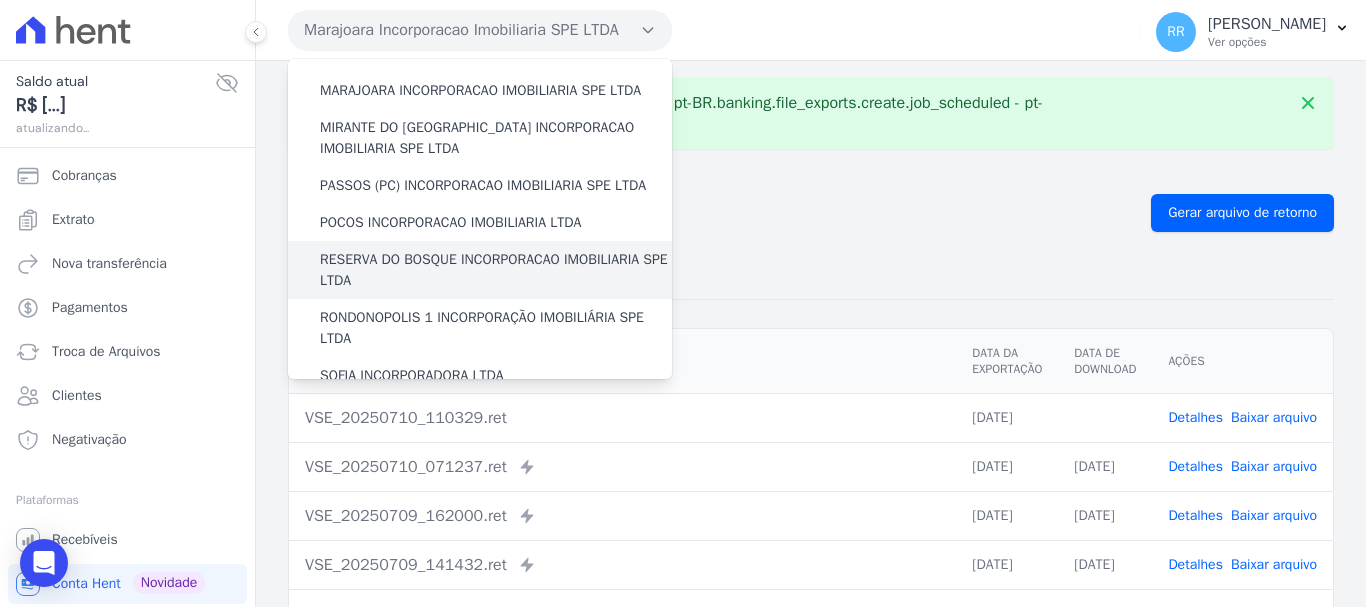 scroll, scrollTop: 500, scrollLeft: 0, axis: vertical 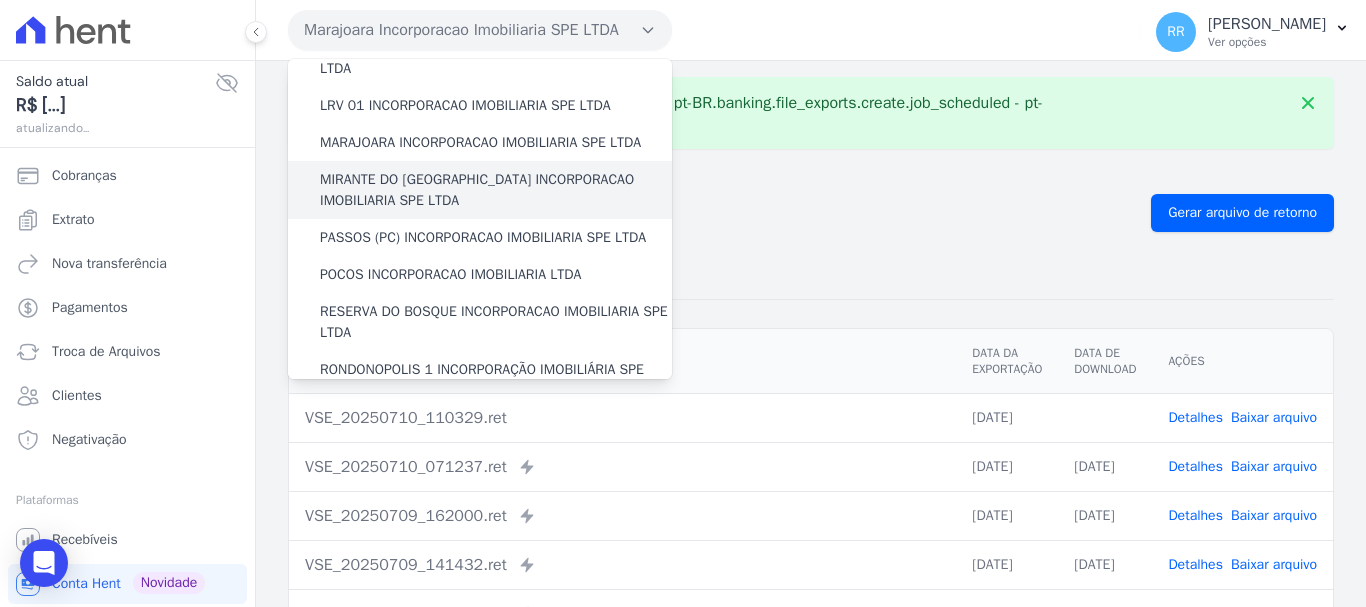 click on "MIRANTE DO [GEOGRAPHIC_DATA] INCORPORACAO IMOBILIARIA SPE LTDA" at bounding box center (496, 190) 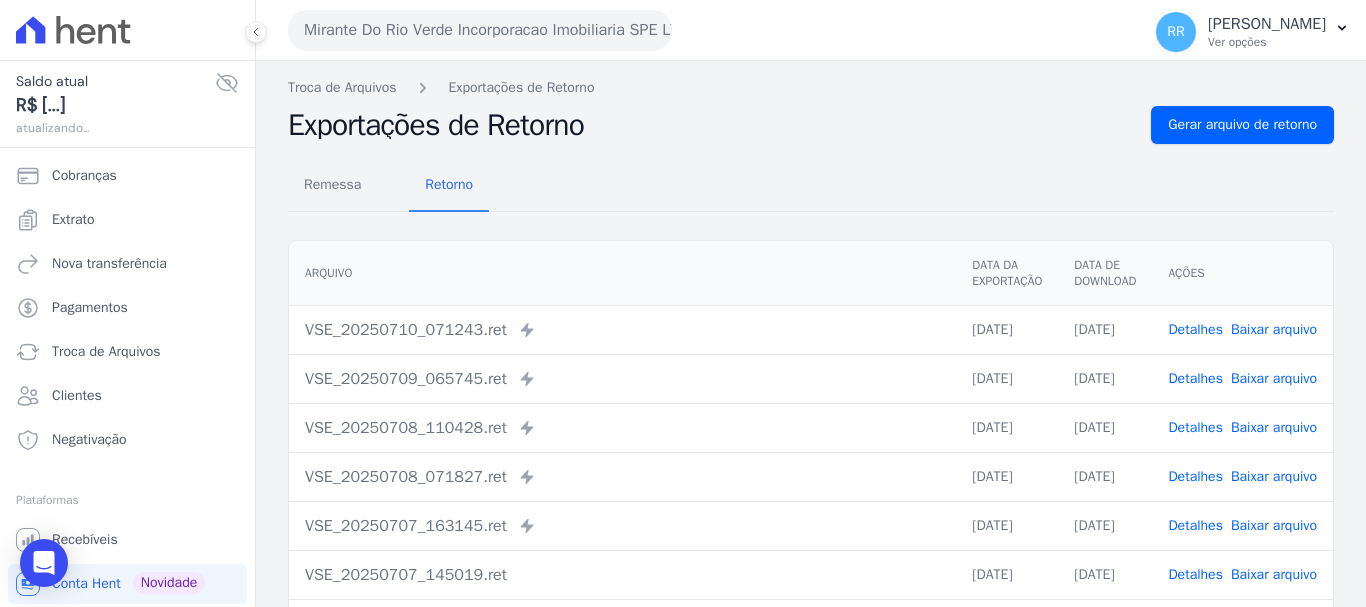 click on "Remessa
Retorno
[GEOGRAPHIC_DATA]
Data da Exportação
Data de Download
Ações
VSE_20250710_071243.ret
Enviado para Nexxera em: [DATE] 07:12
10/07/2025
[DATE]
Detalhes" at bounding box center [811, 505] 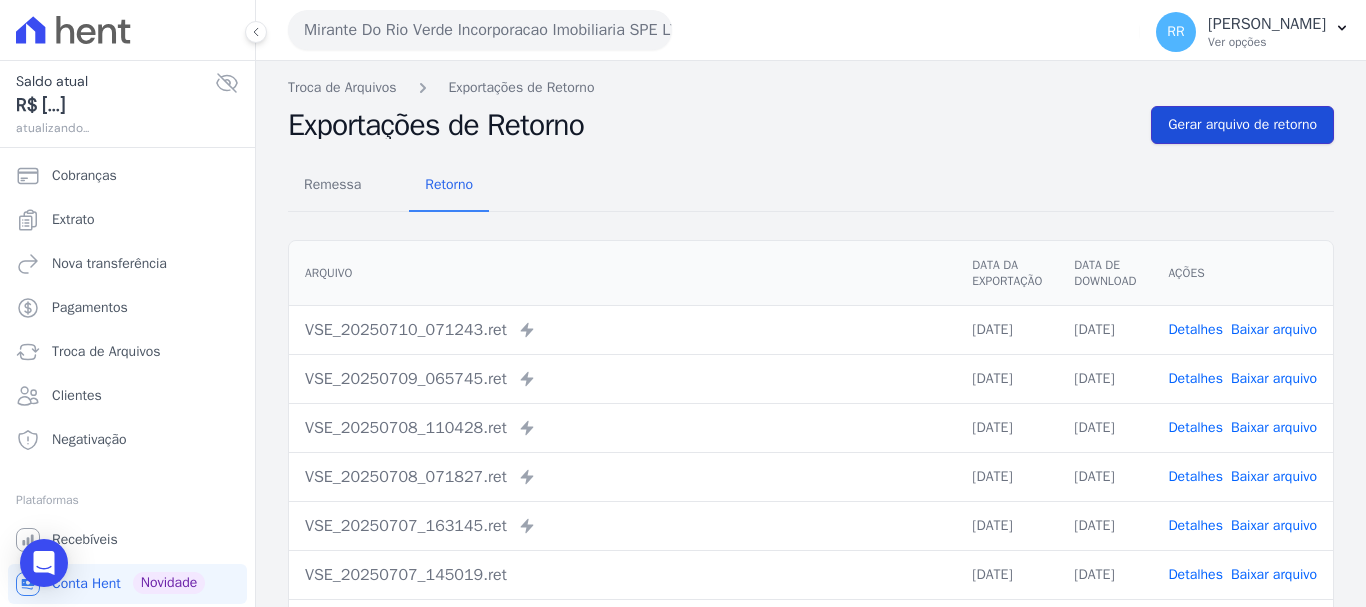 click on "Gerar arquivo de retorno" at bounding box center (1242, 125) 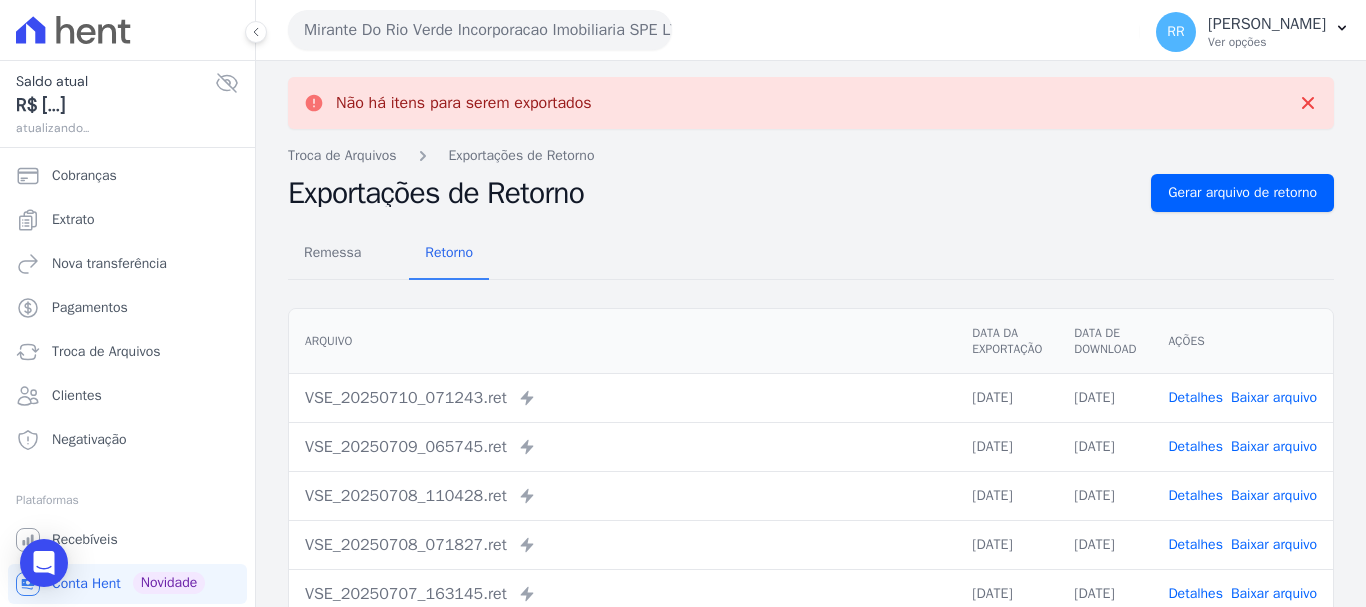 click on "Mirante Do Rio Verde Incorporacao Imobiliaria SPE LTDA" at bounding box center [480, 30] 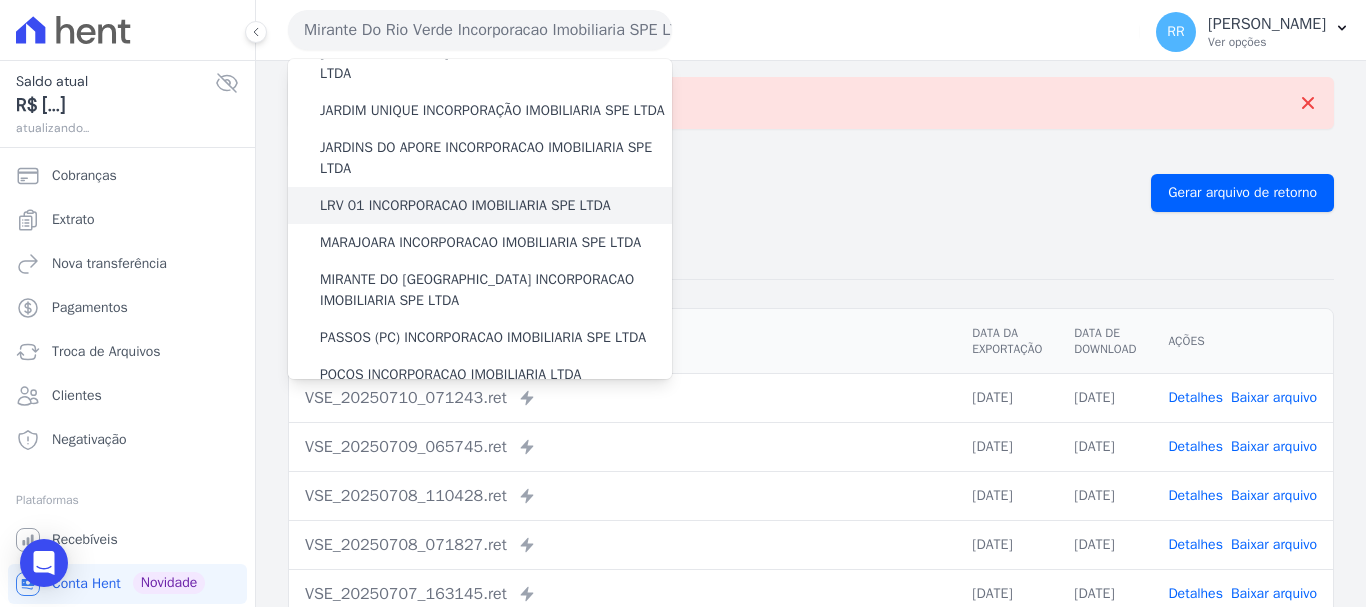 scroll, scrollTop: 500, scrollLeft: 0, axis: vertical 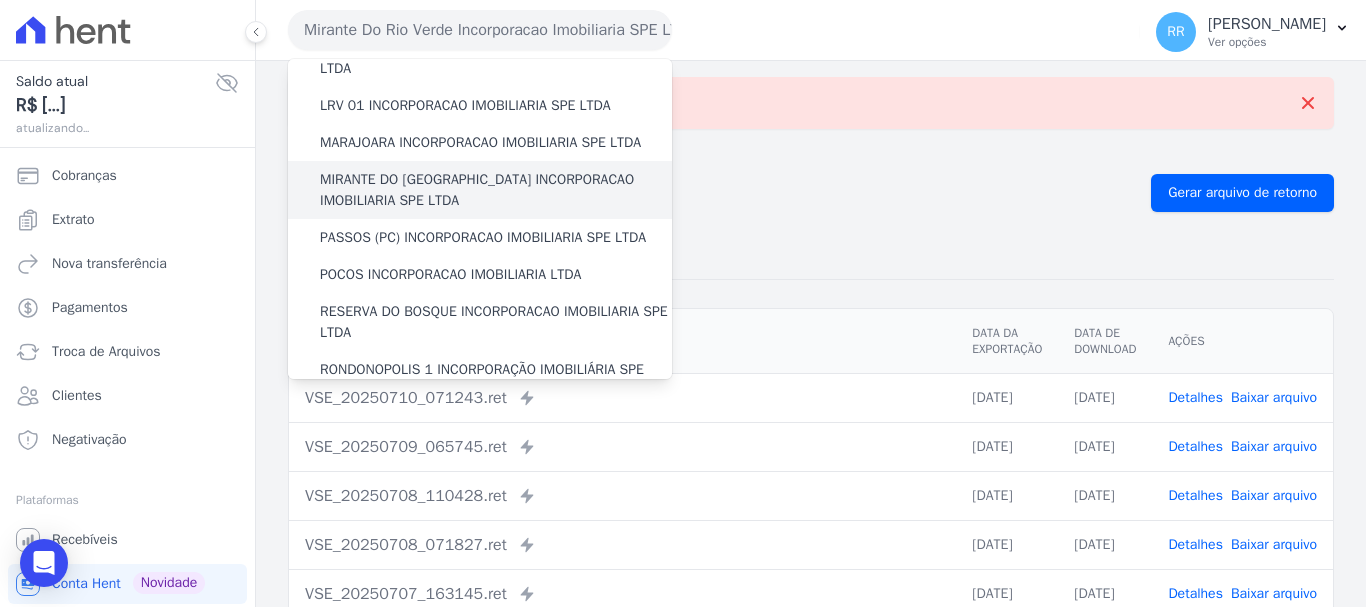 click on "MIRANTE DO [GEOGRAPHIC_DATA] INCORPORACAO IMOBILIARIA SPE LTDA" at bounding box center [496, 190] 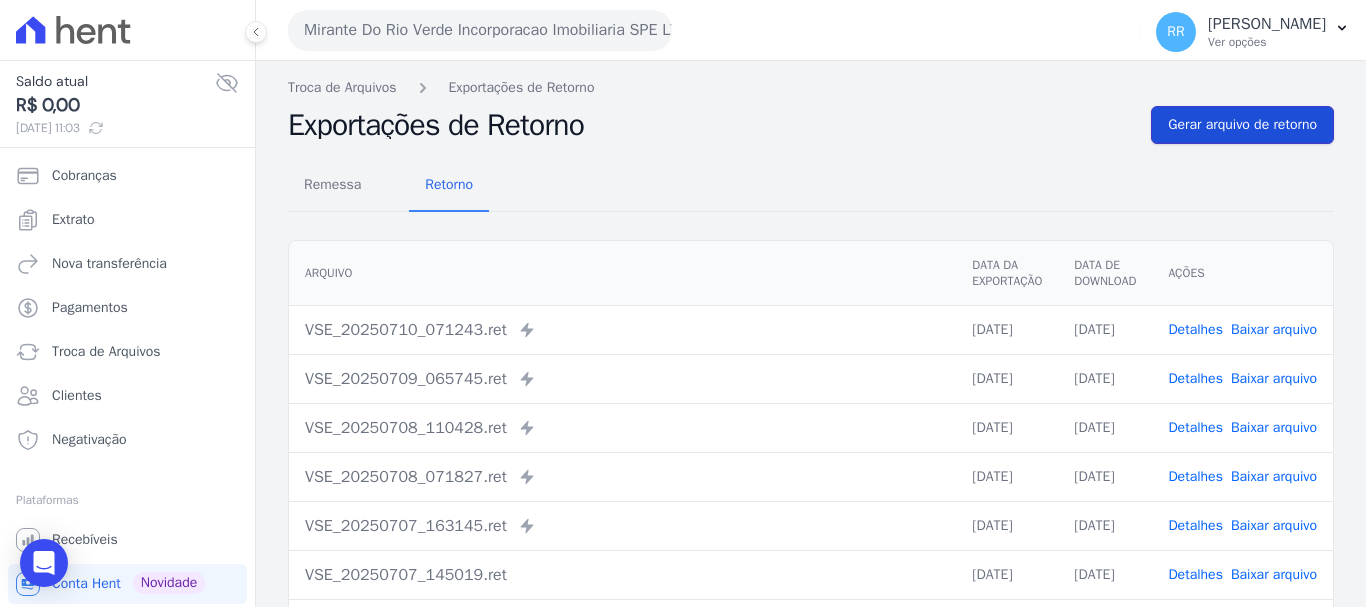 click on "Gerar arquivo de retorno" at bounding box center (1242, 125) 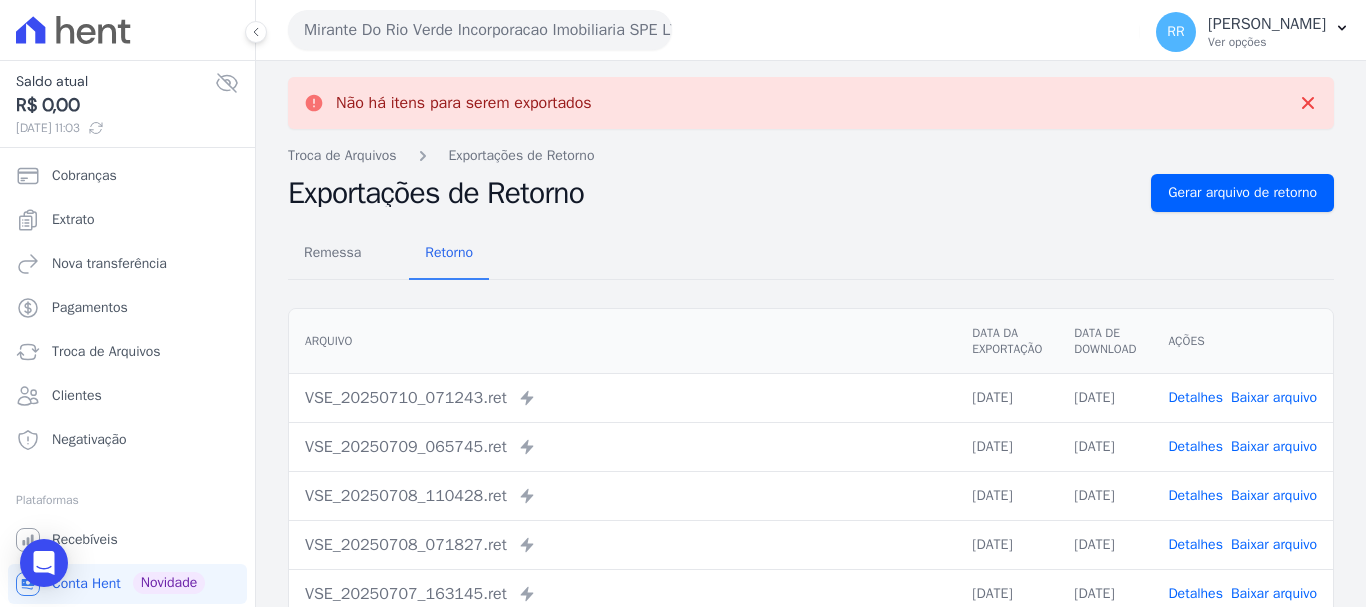 click on "Mirante Do Rio Verde Incorporacao Imobiliaria SPE LTDA" at bounding box center [480, 30] 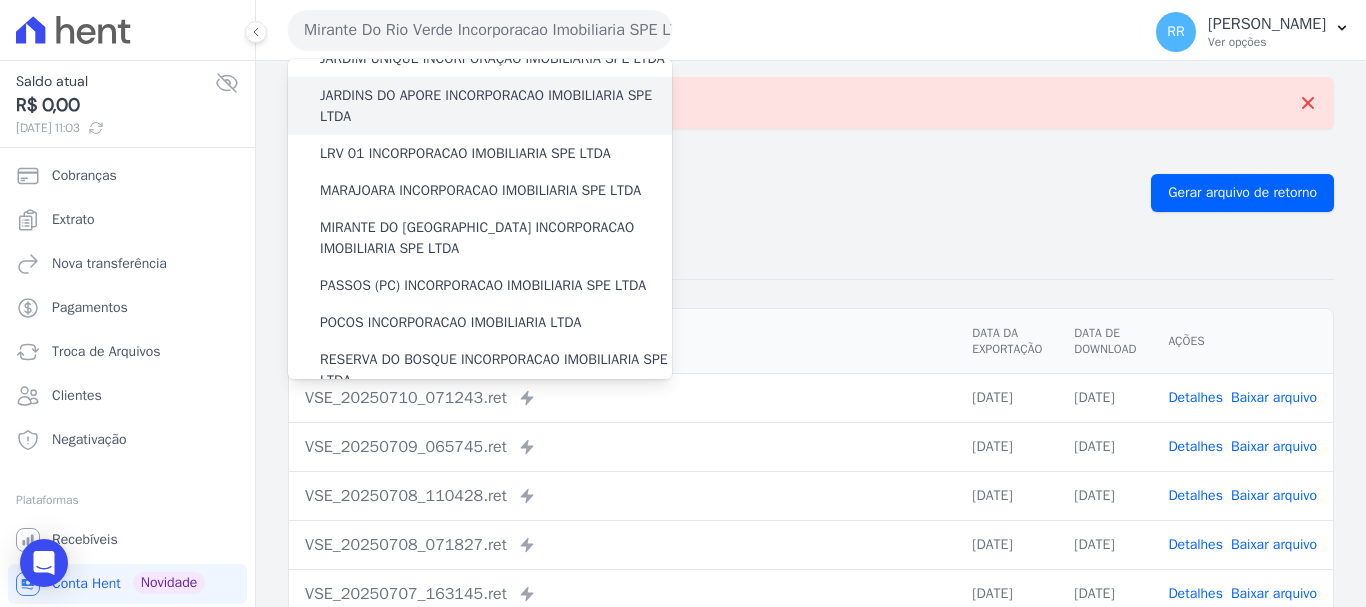 scroll, scrollTop: 500, scrollLeft: 0, axis: vertical 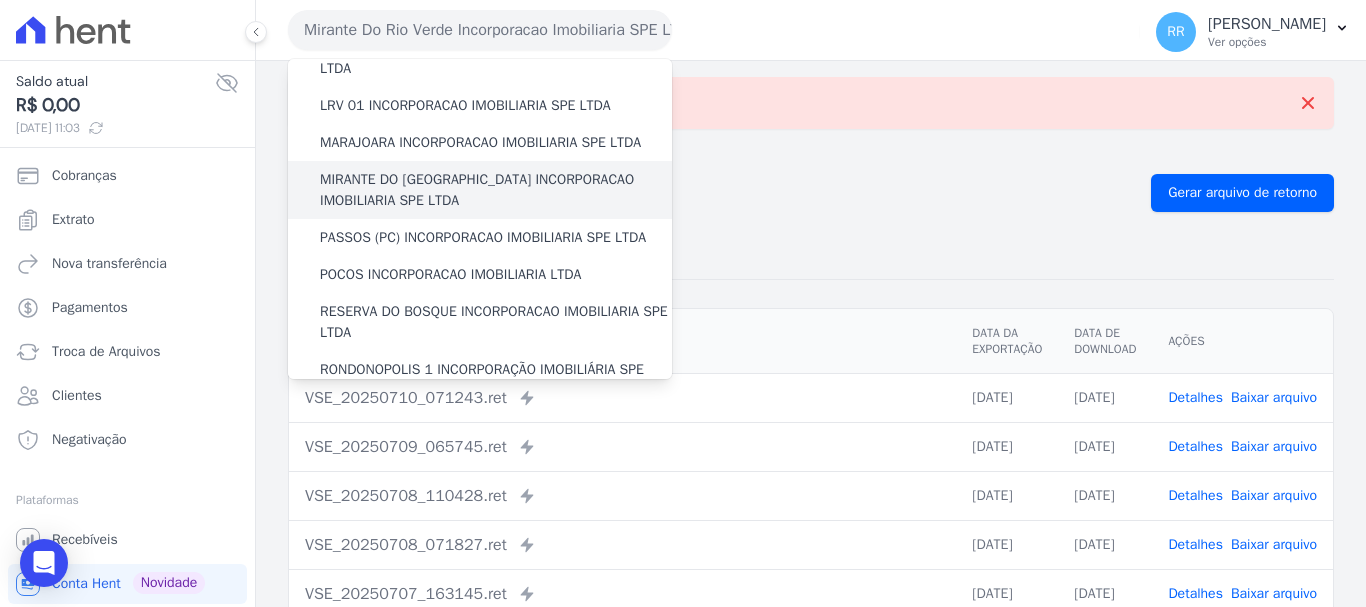 click on "MIRANTE DO [GEOGRAPHIC_DATA] INCORPORACAO IMOBILIARIA SPE LTDA" at bounding box center [496, 190] 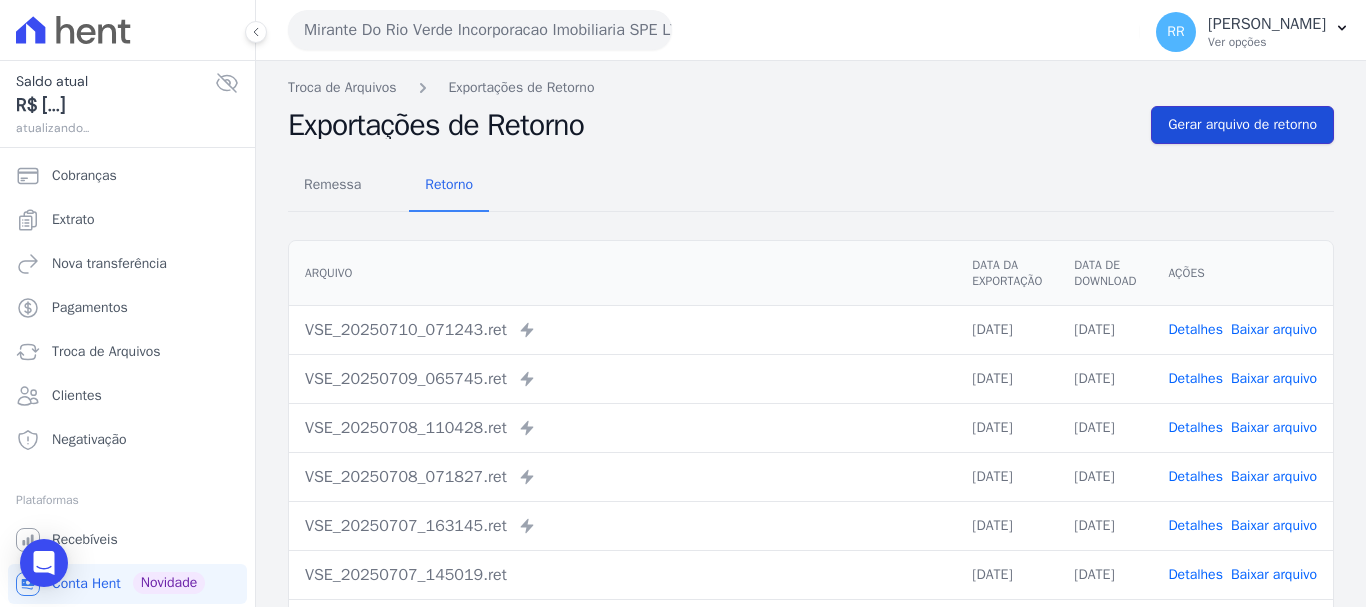 click on "Gerar arquivo de retorno" at bounding box center [1242, 125] 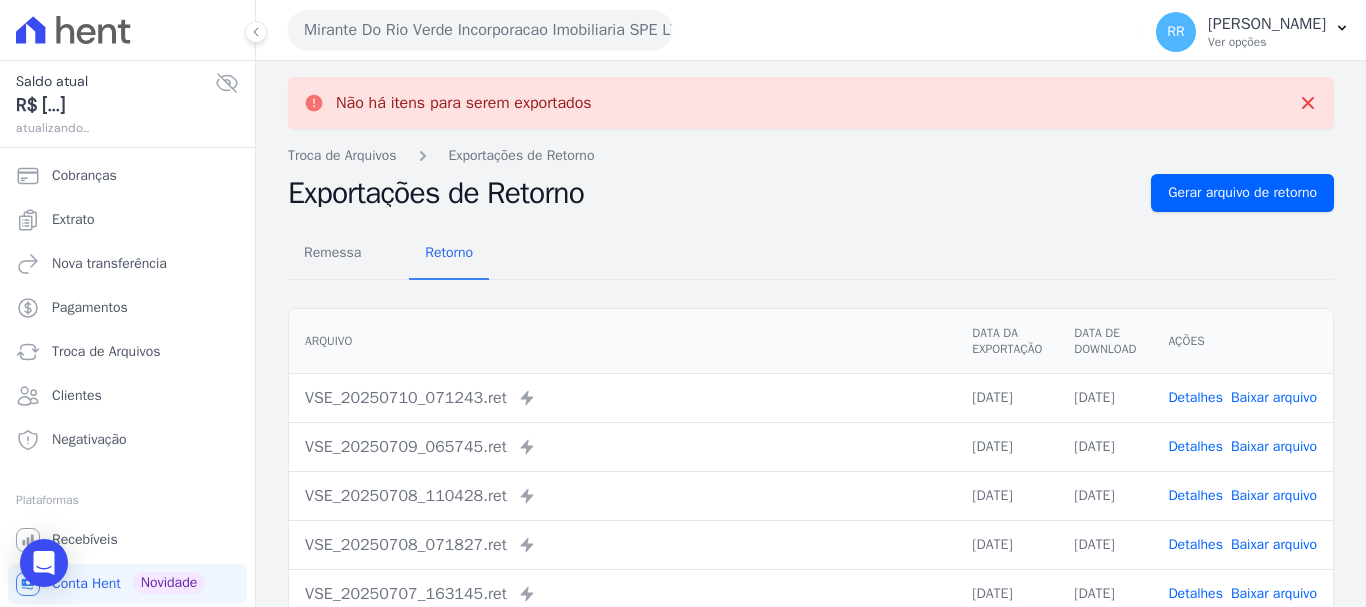 click on "Mirante Do Rio Verde Incorporacao Imobiliaria SPE LTDA" at bounding box center (480, 30) 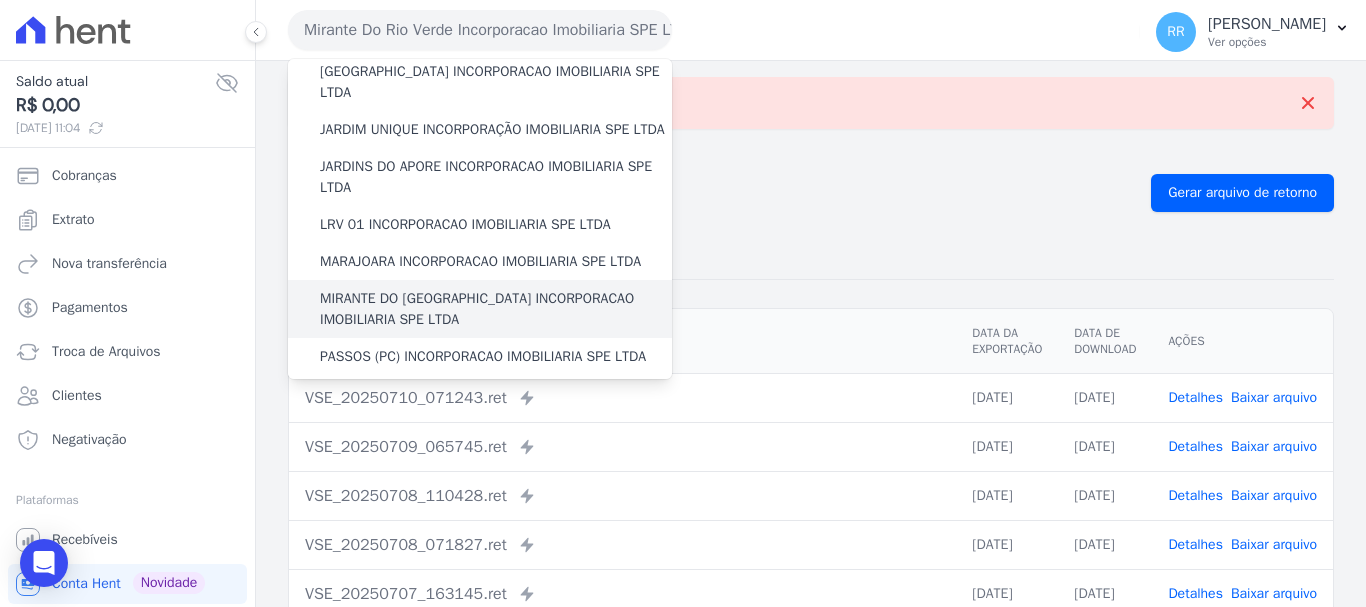 scroll, scrollTop: 600, scrollLeft: 0, axis: vertical 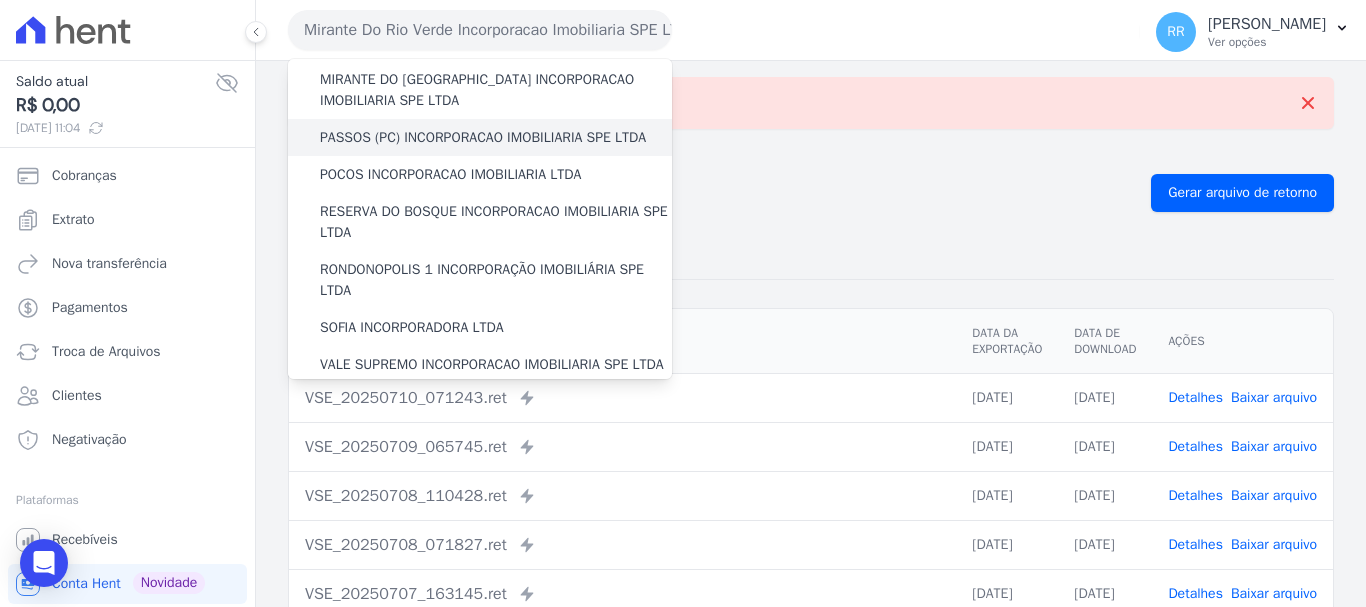 click on "PASSOS (PC) INCORPORACAO IMOBILIARIA SPE LTDA" at bounding box center [483, 137] 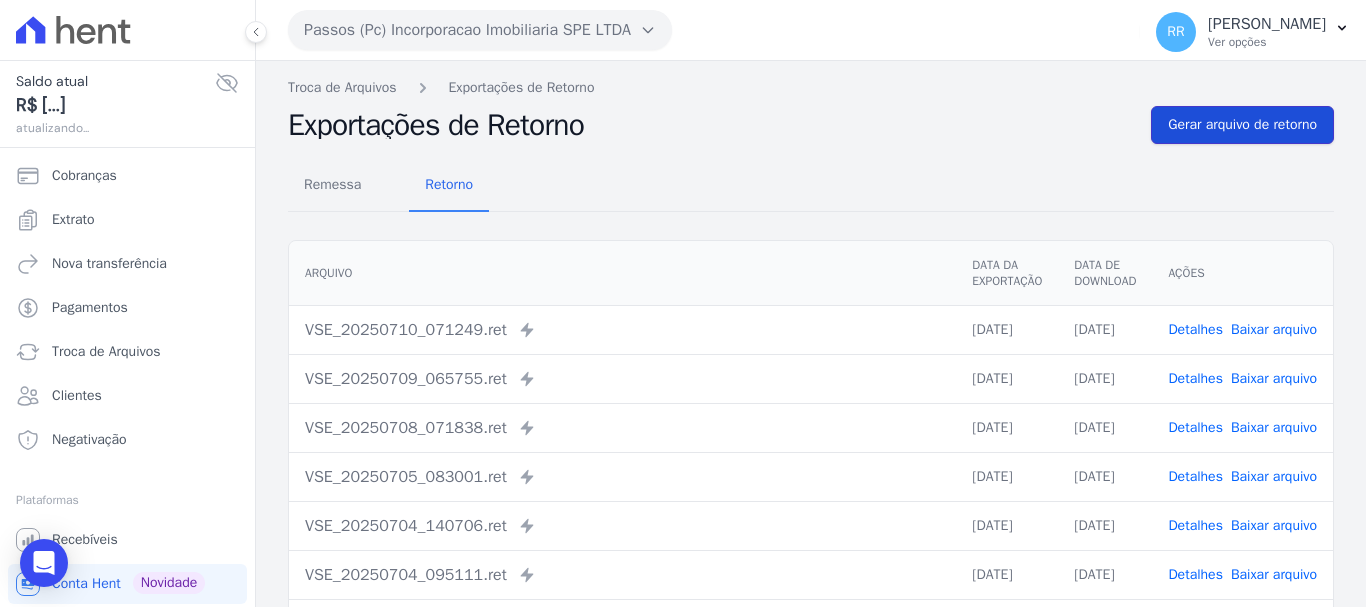 click on "Gerar arquivo de retorno" at bounding box center [1242, 125] 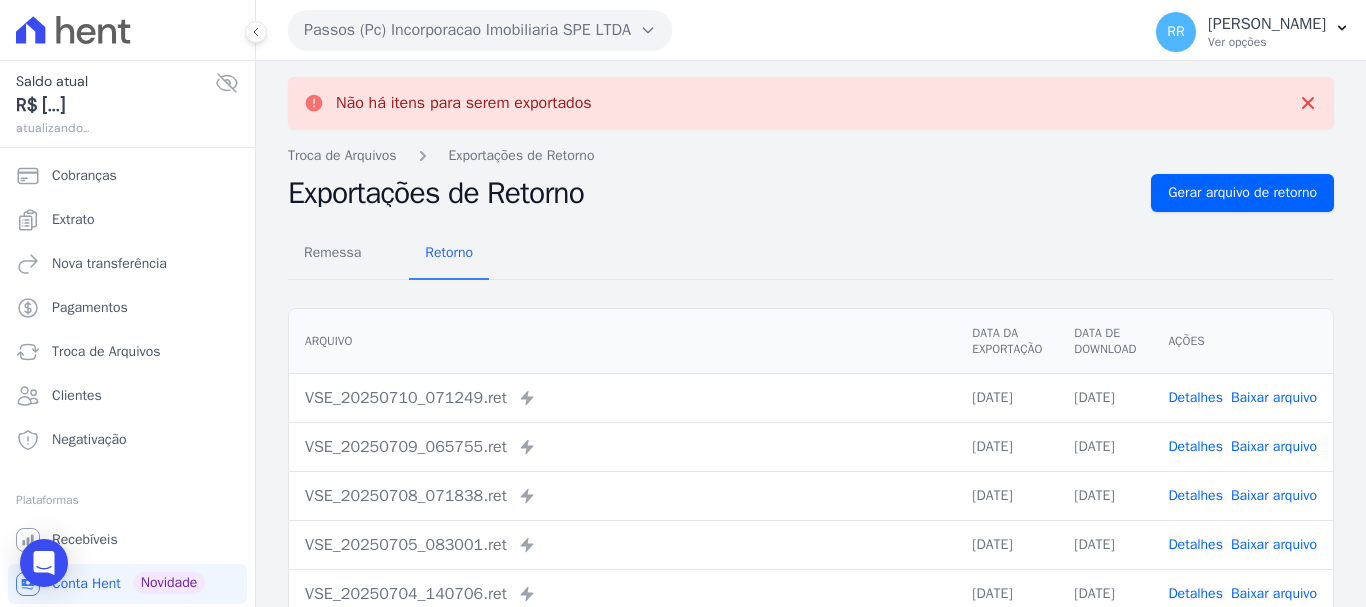 click on "Passos (Pc) Incorporacao Imobiliaria SPE LTDA" at bounding box center (480, 30) 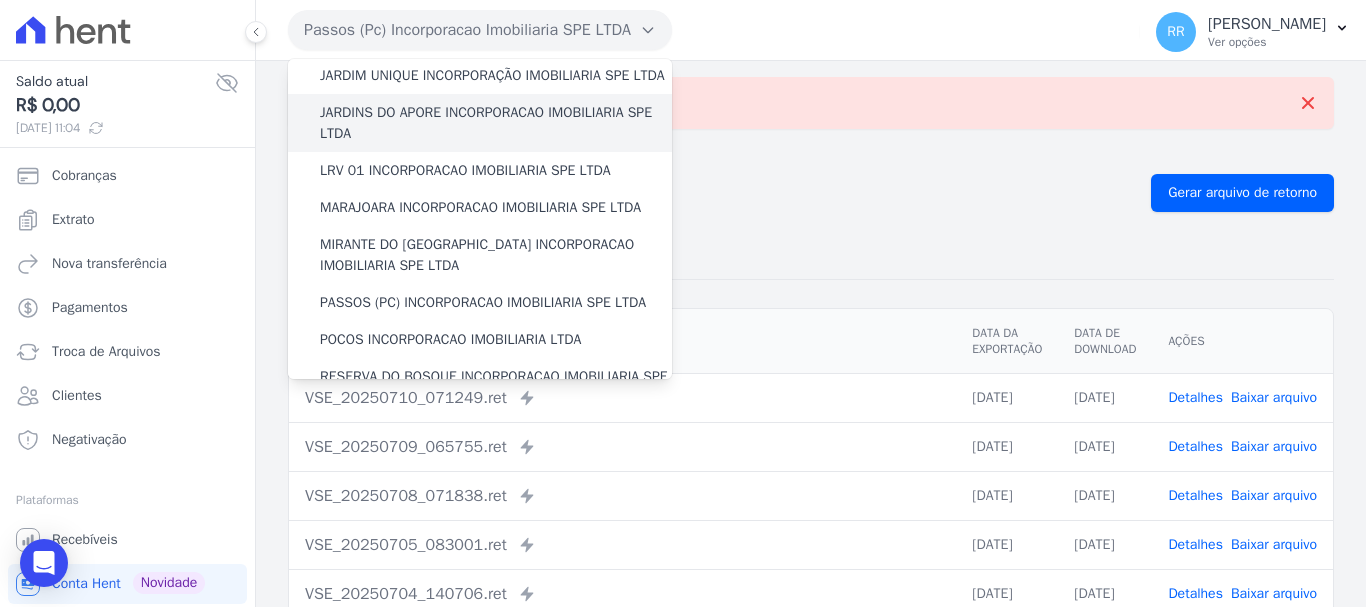 scroll, scrollTop: 500, scrollLeft: 0, axis: vertical 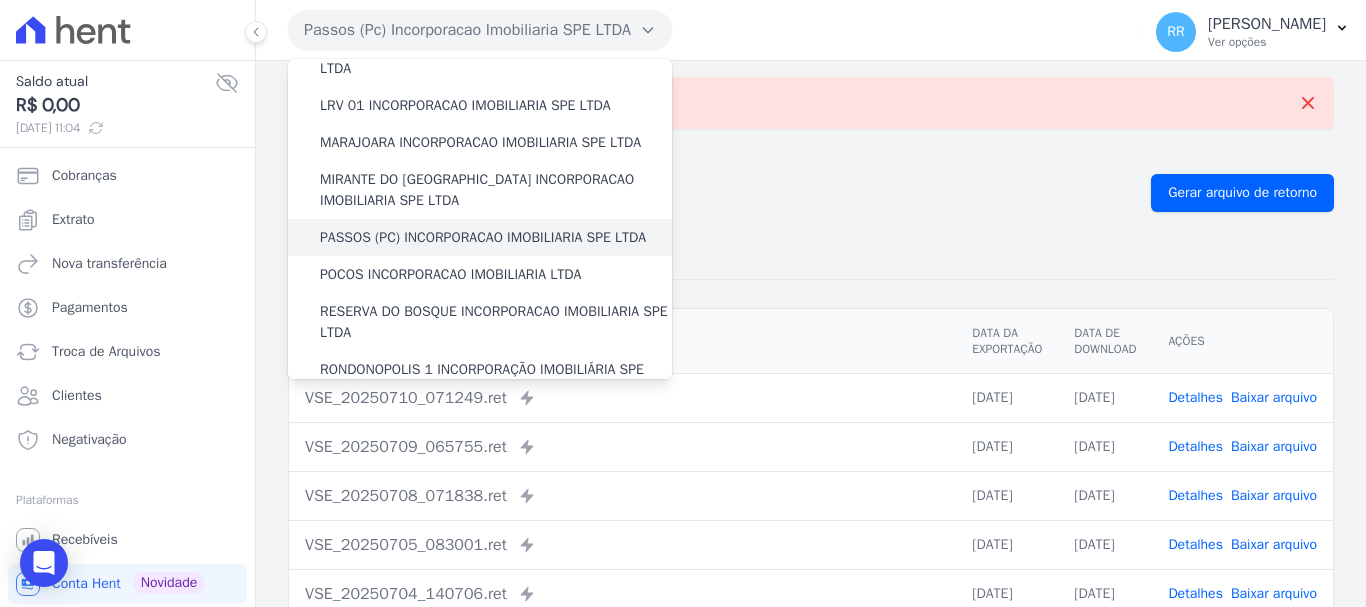 click on "PASSOS (PC) INCORPORACAO IMOBILIARIA SPE LTDA" at bounding box center [483, 237] 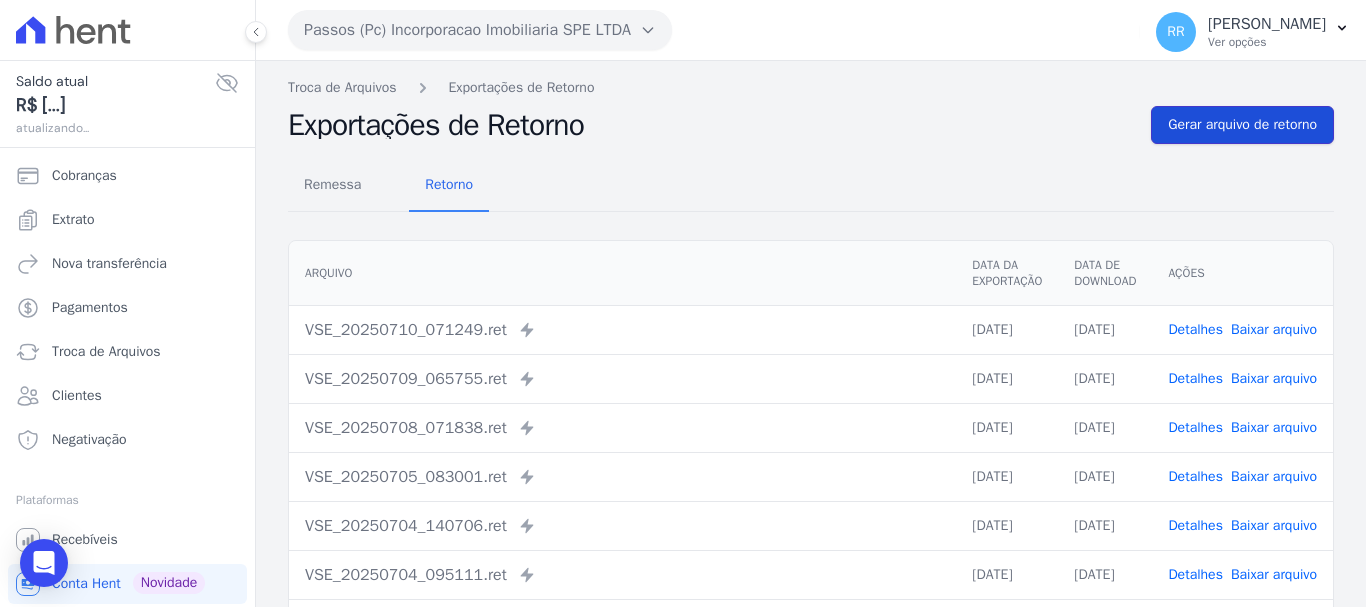 click on "Gerar arquivo de retorno" at bounding box center [1242, 125] 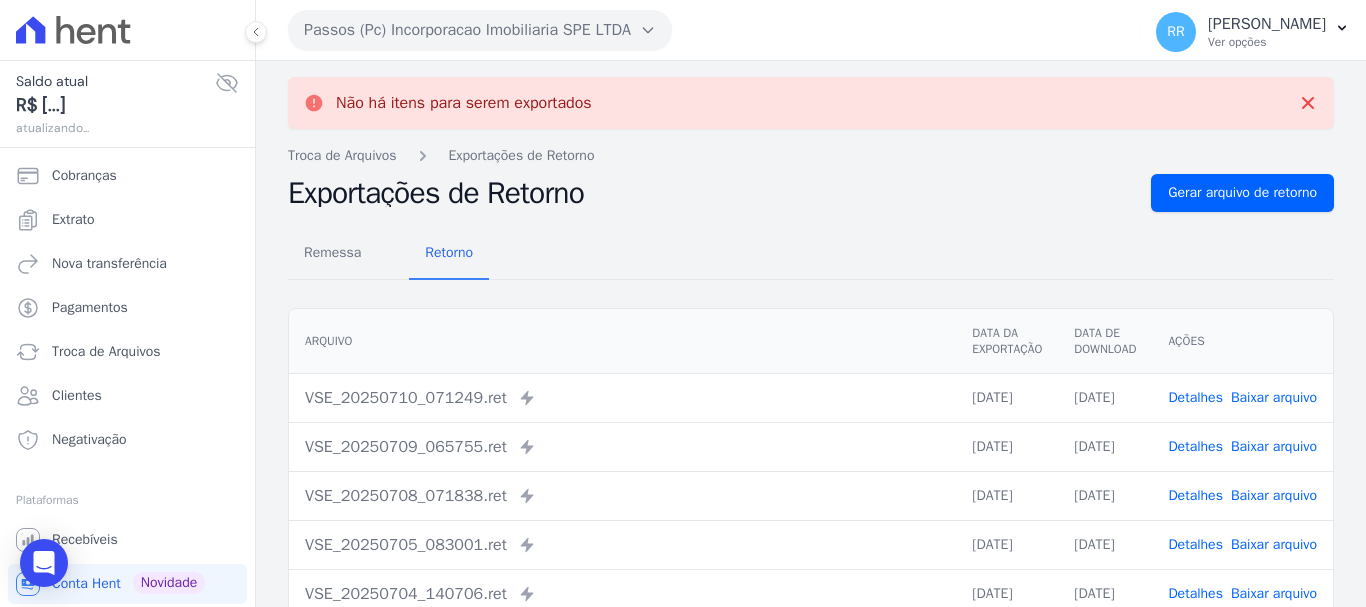 click on "Passos (Pc) Incorporacao Imobiliaria SPE LTDA" at bounding box center [480, 30] 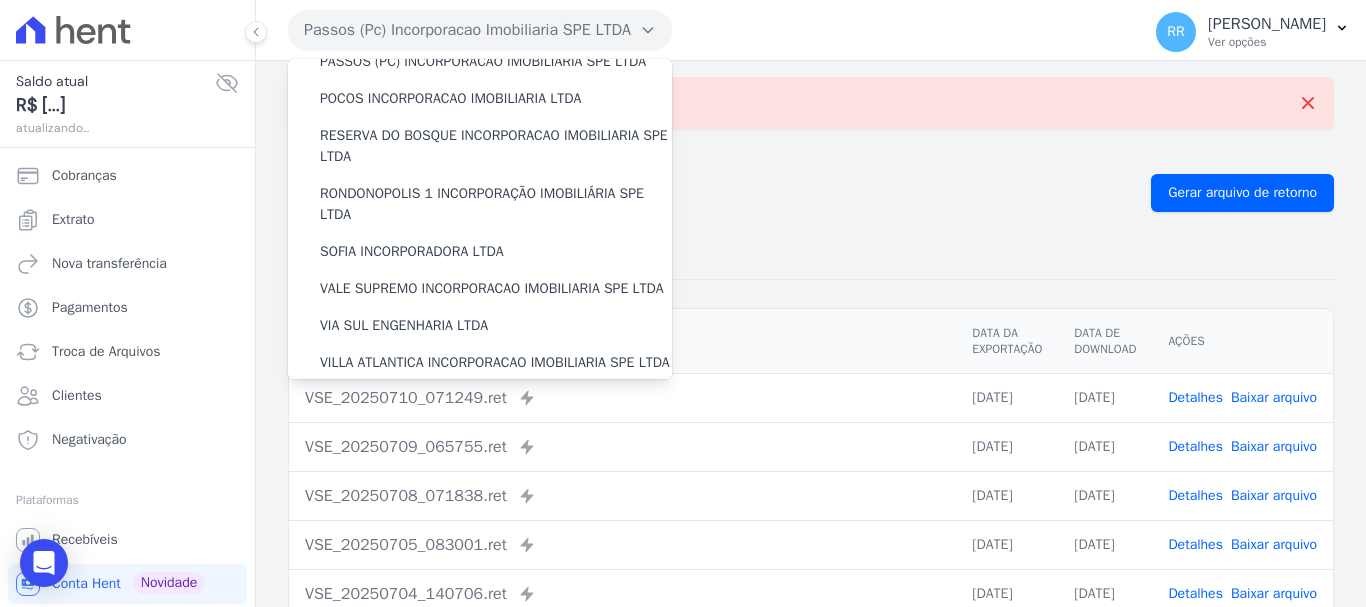 scroll, scrollTop: 700, scrollLeft: 0, axis: vertical 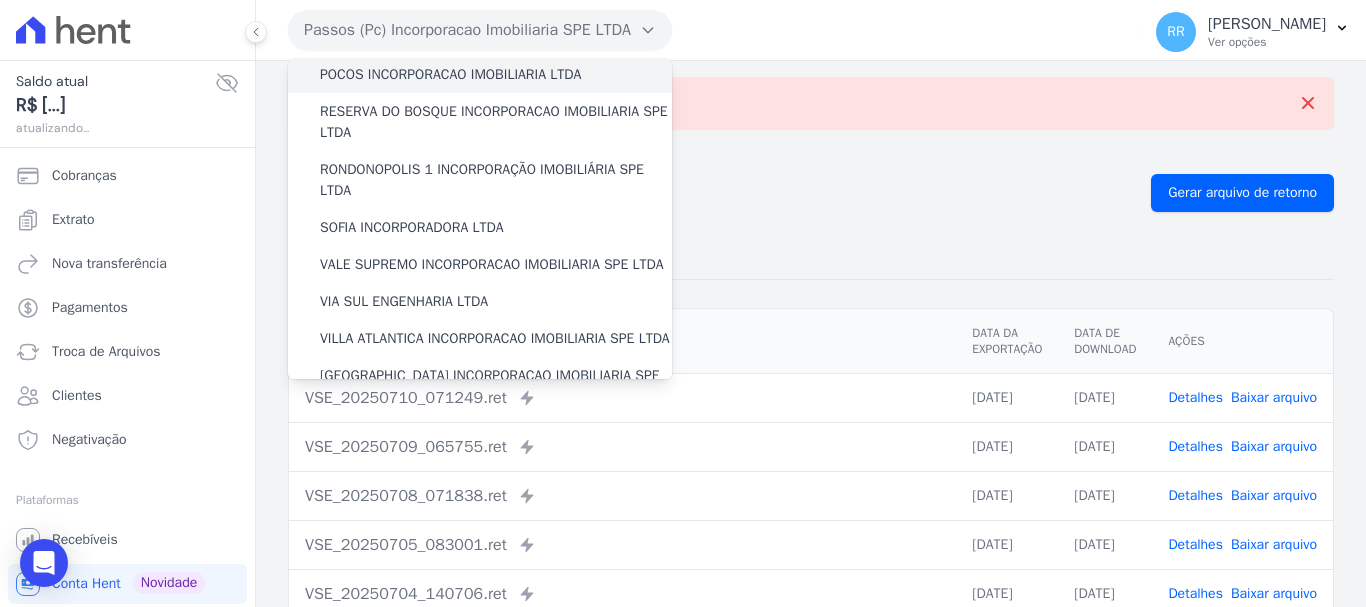 click on "POCOS INCORPORACAO IMOBILIARIA LTDA" at bounding box center [450, 74] 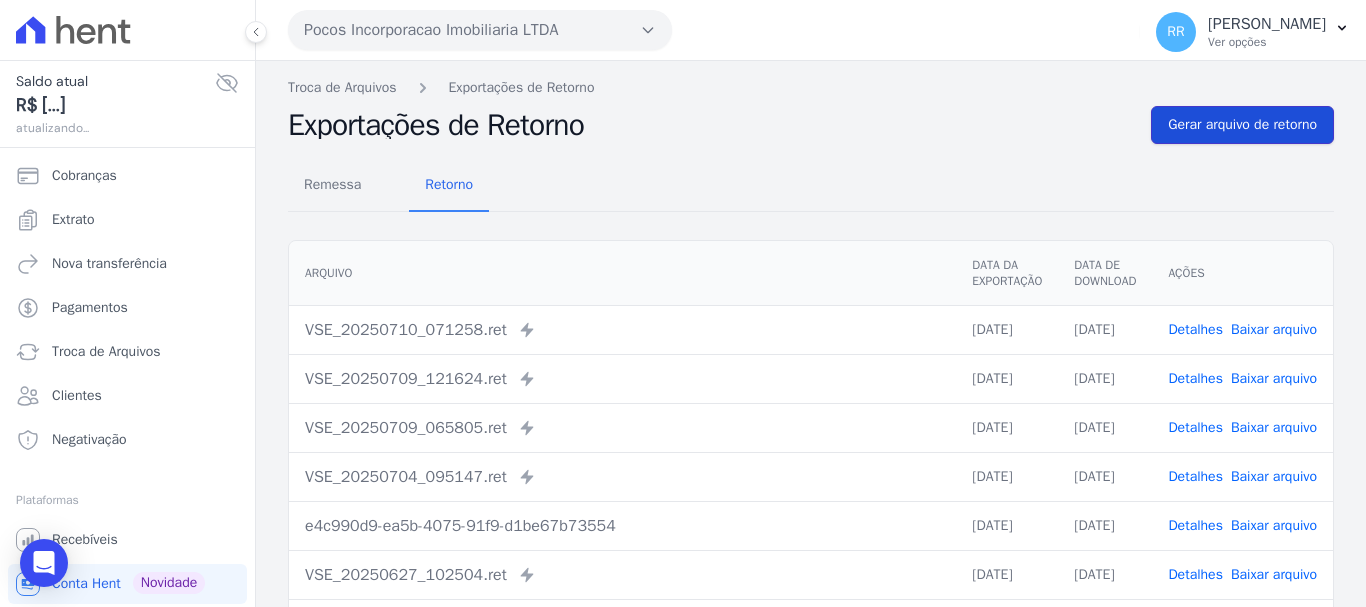 click on "Gerar arquivo de retorno" at bounding box center [1242, 125] 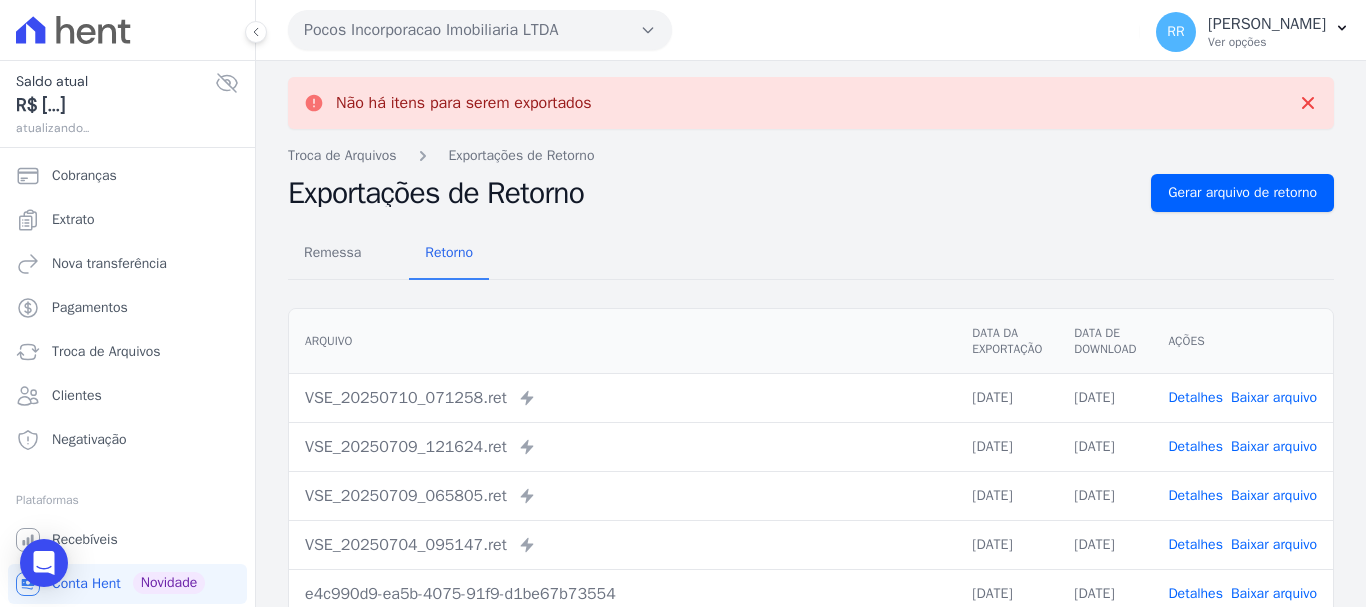 click on "Não há itens para serem exportados
Troca de [GEOGRAPHIC_DATA]
Exportações de Retorno
Exportações de Retorno
Gerar arquivo de retorno
Remessa
Retorno
[GEOGRAPHIC_DATA]
Data da Exportação
Data de Download
Ações" at bounding box center (811, 506) 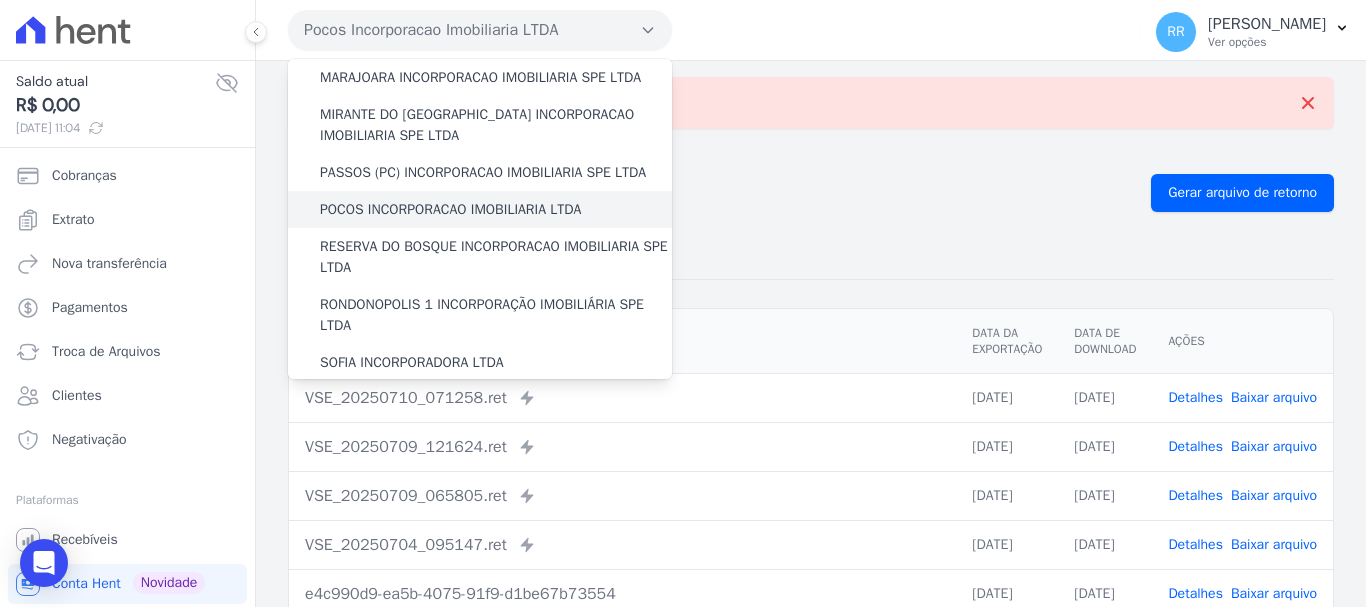 scroll, scrollTop: 600, scrollLeft: 0, axis: vertical 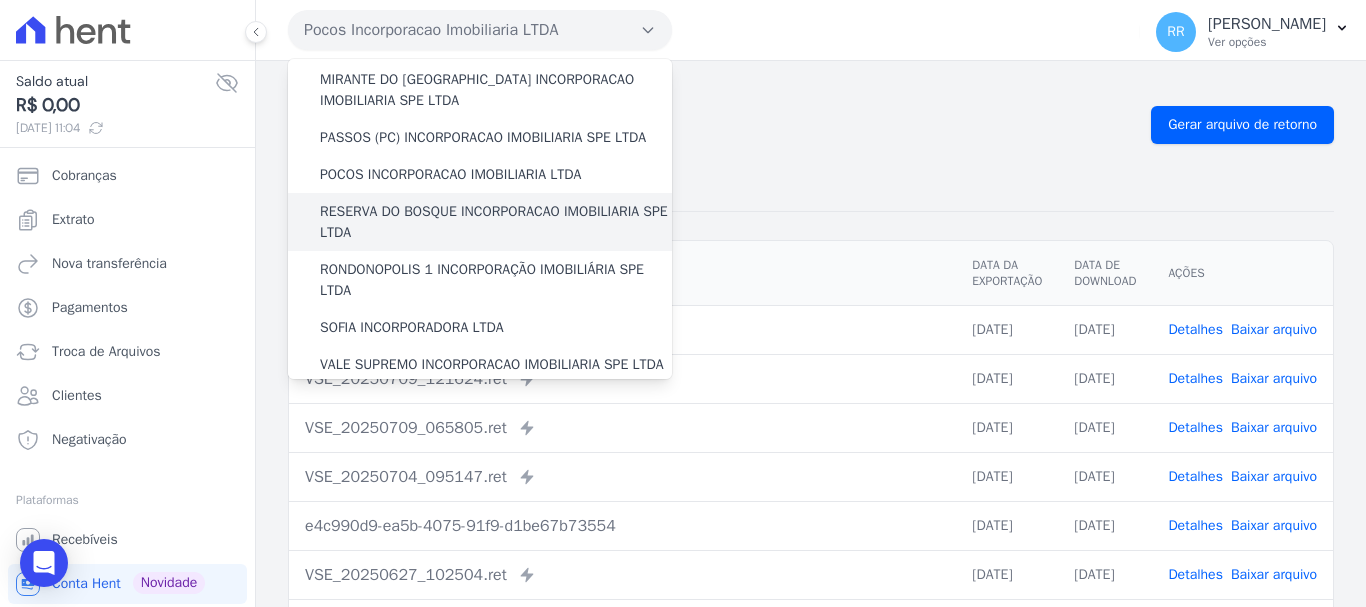 click on "RESERVA DO BOSQUE INCORPORACAO IMOBILIARIA SPE LTDA" at bounding box center [496, 222] 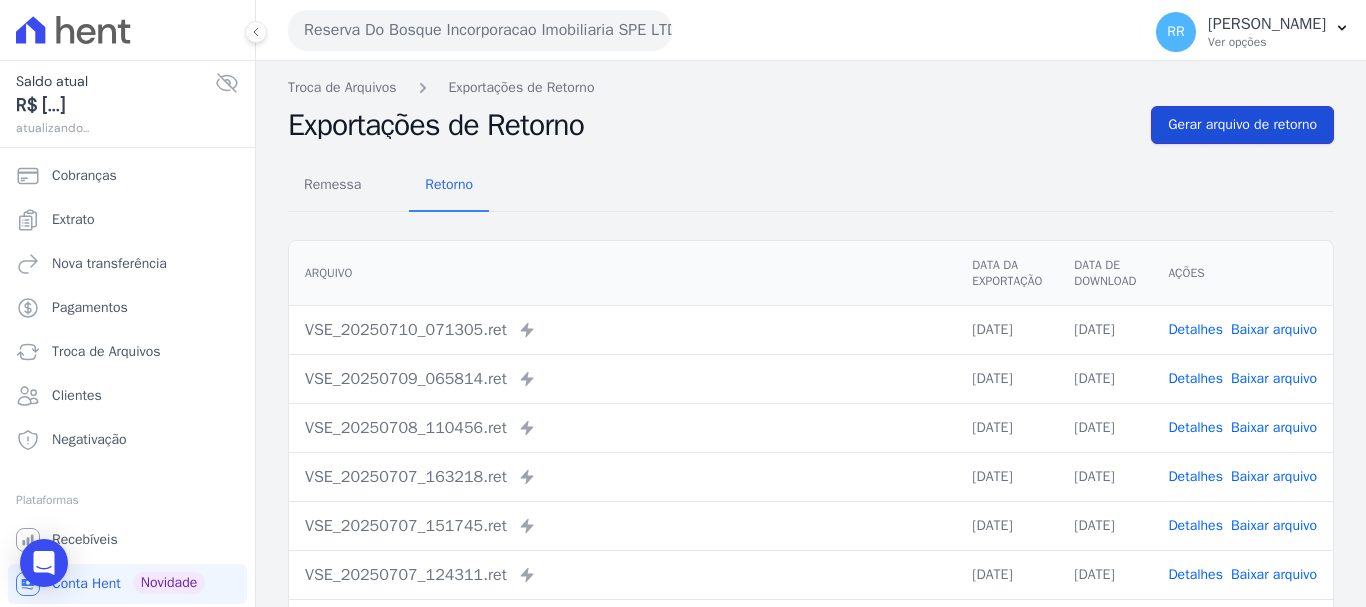 click on "Gerar arquivo de retorno" at bounding box center (1242, 125) 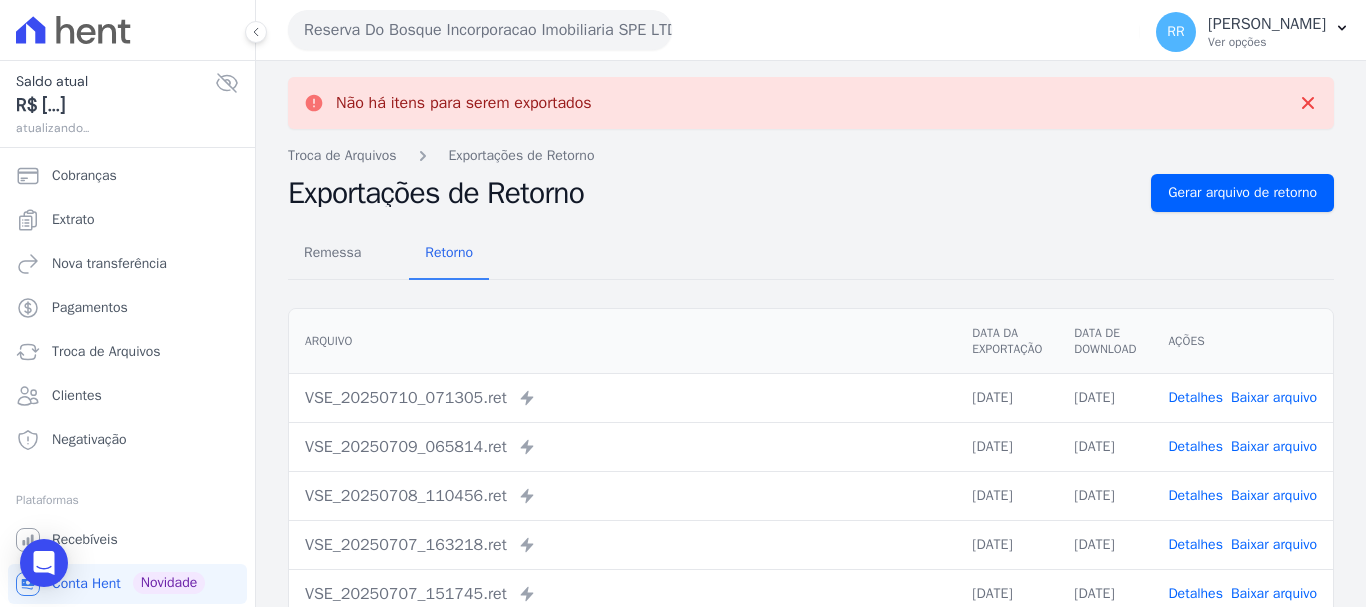 click on "Reserva Do Bosque Incorporacao Imobiliaria SPE LTDA
Via Sul Engenharia
AGUAS DE [GEOGRAPHIC_DATA] INCORPORACAO IMOBILIARIA SPE LTDA
AGUAS DO ALVORADA INCORPORACAO IMOBILIARIA SPE LTDA
ANANINDEUA 01 INCORPORACAO IMOBILIARIA SPE LTDA
AQUARELA CITY INCORPORACAO IMOBILIARIA LTDA" at bounding box center (710, 30) 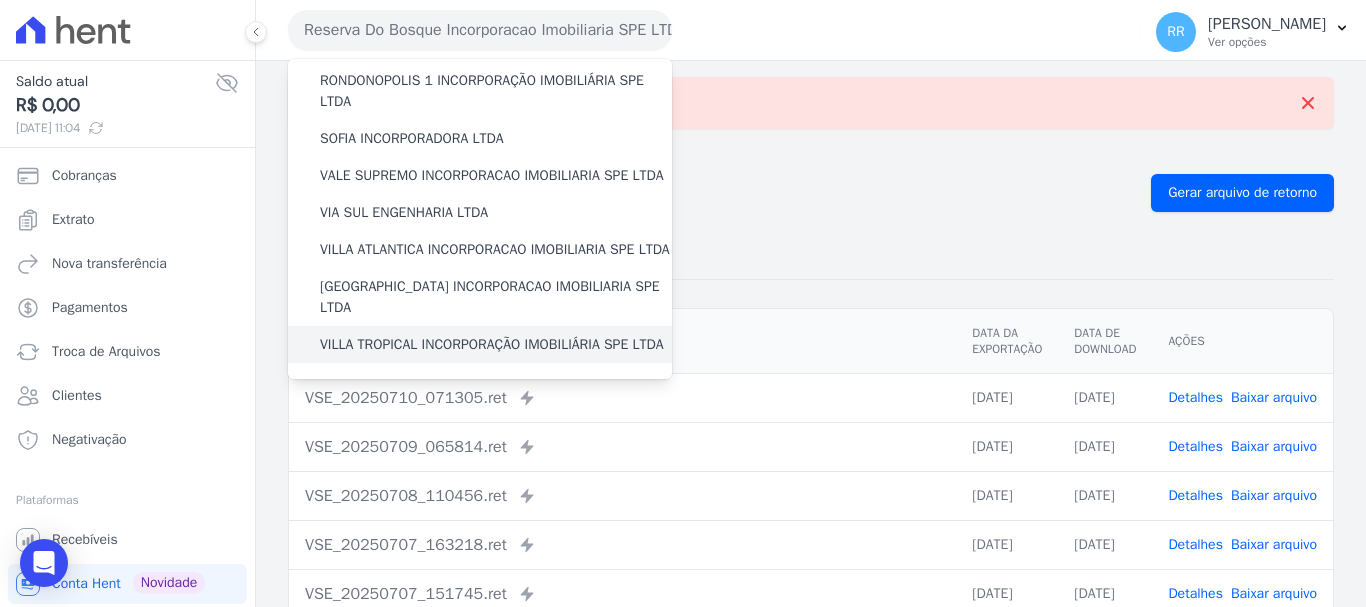 scroll, scrollTop: 773, scrollLeft: 0, axis: vertical 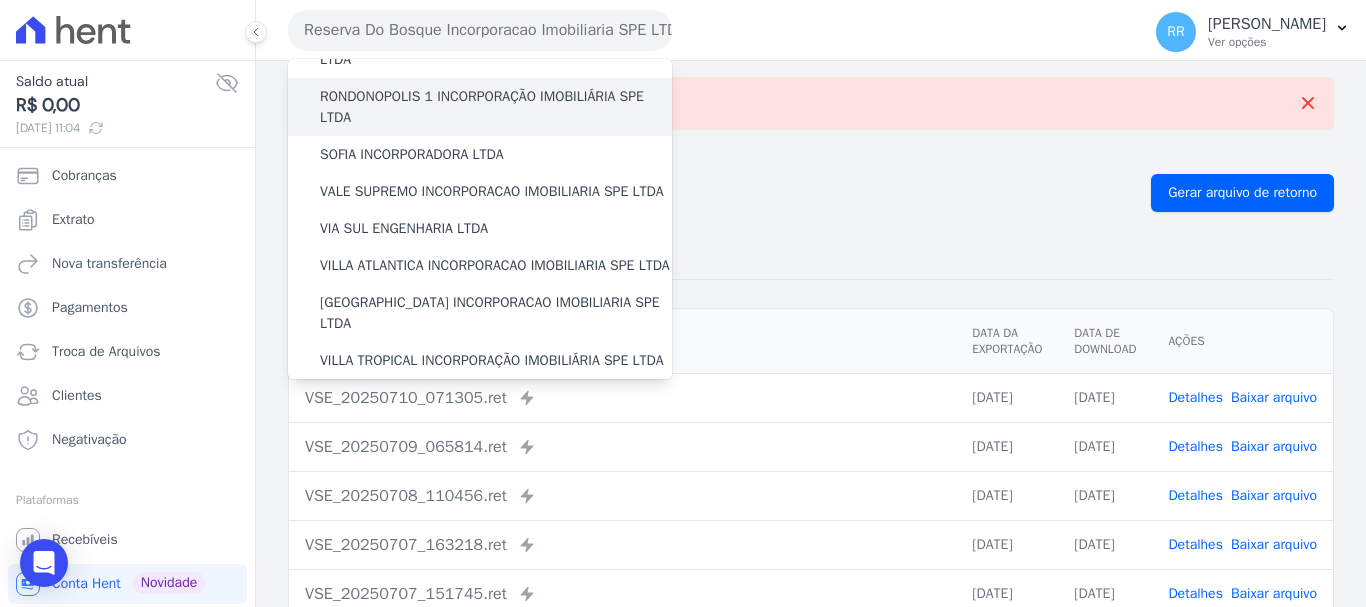 click on "RONDONOPOLIS 1 INCORPORAÇÃO IMOBILIÁRIA SPE LTDA" at bounding box center (496, 107) 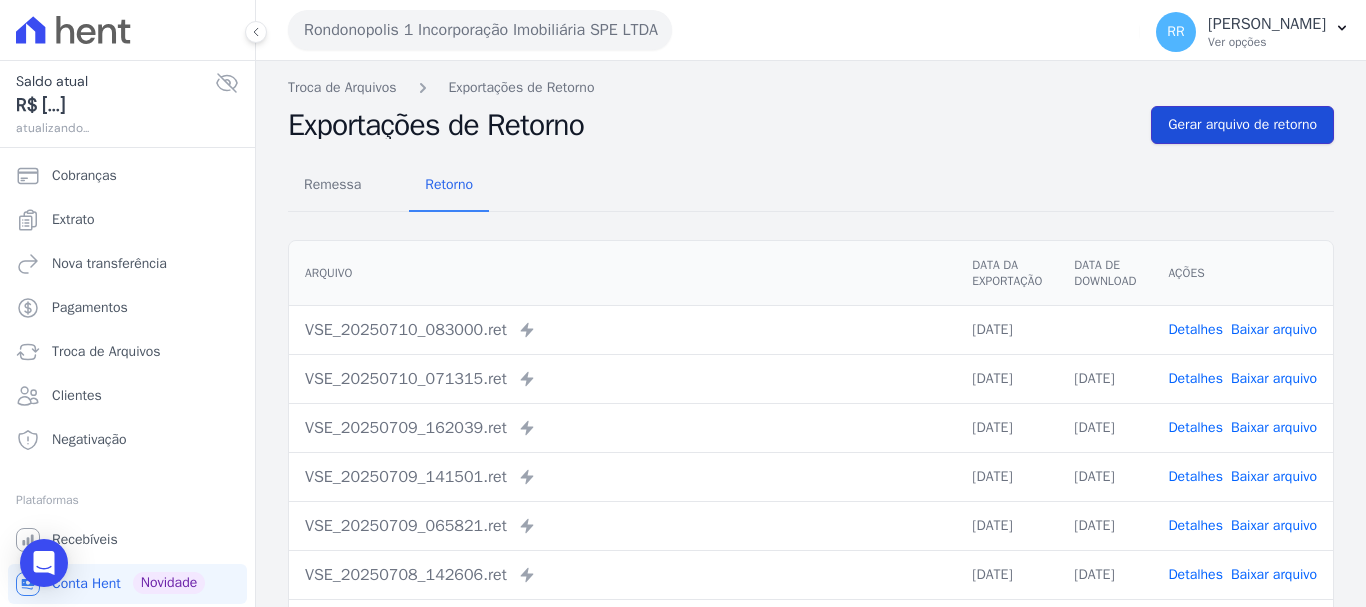 click on "Gerar arquivo de retorno" at bounding box center [1242, 125] 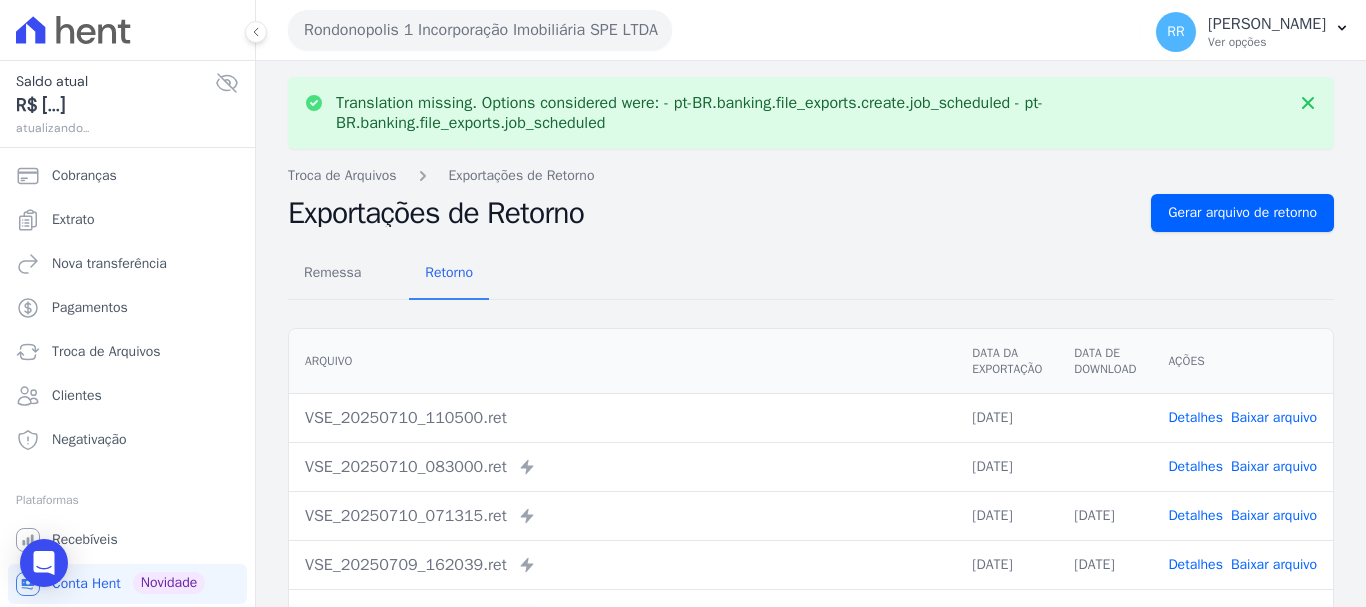 click on "Baixar arquivo" at bounding box center (1274, 417) 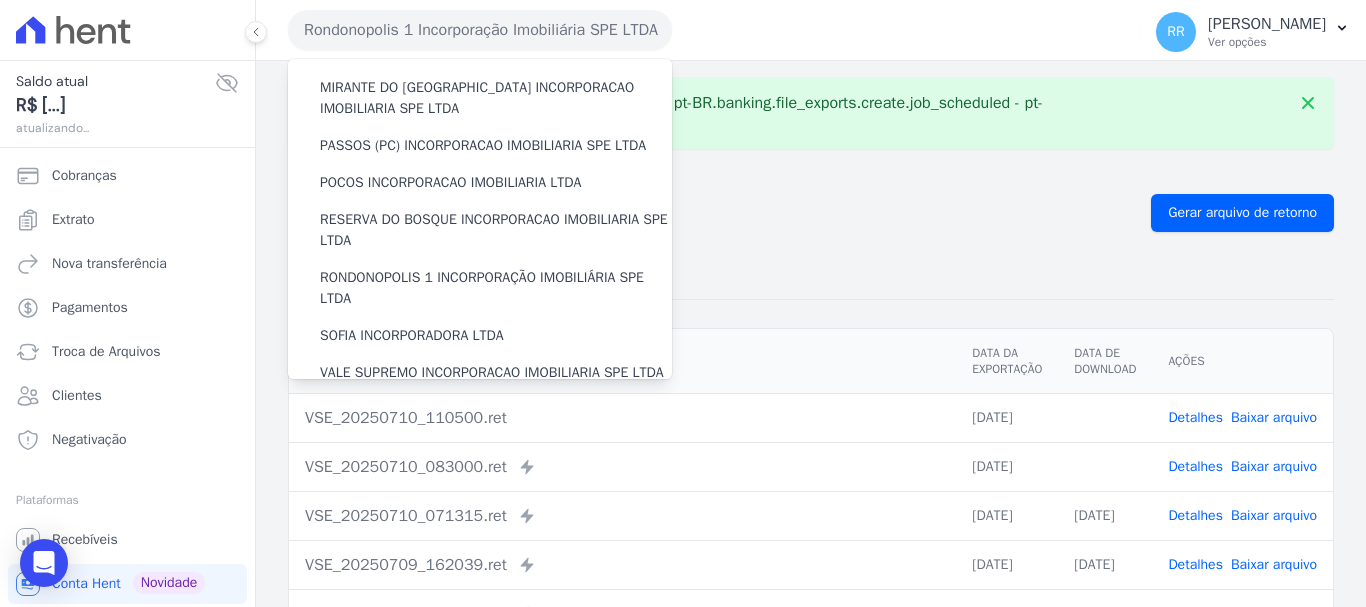 scroll, scrollTop: 873, scrollLeft: 0, axis: vertical 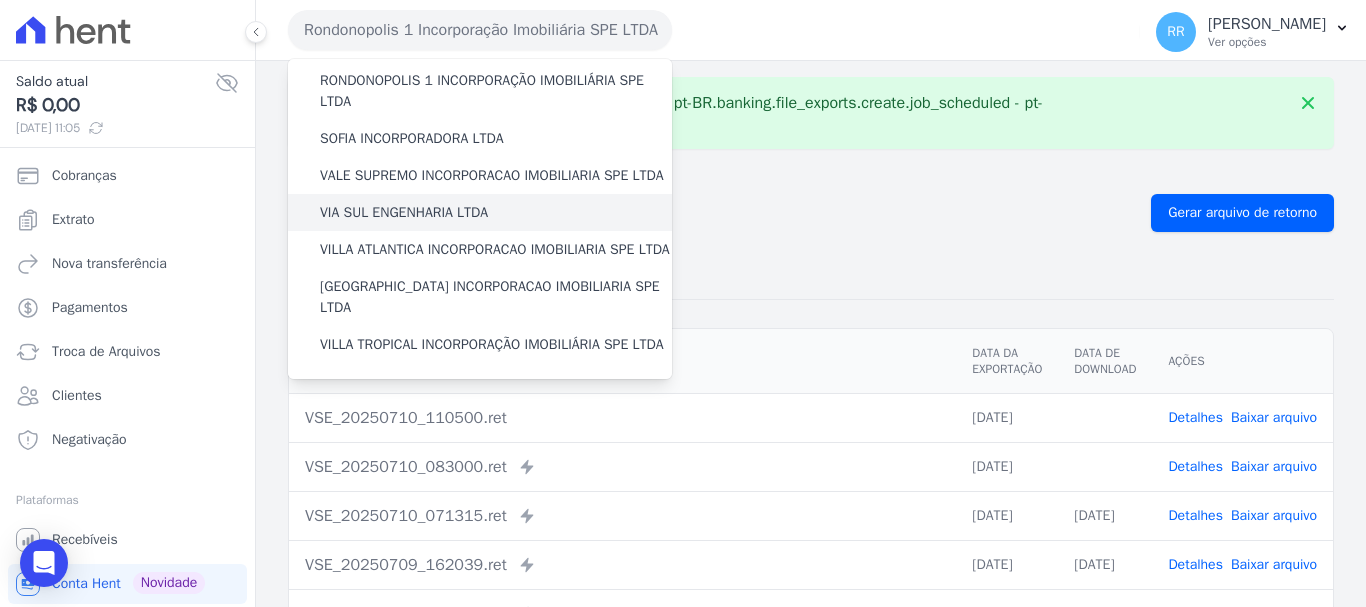 click on "VIA SUL ENGENHARIA LTDA" at bounding box center [404, 212] 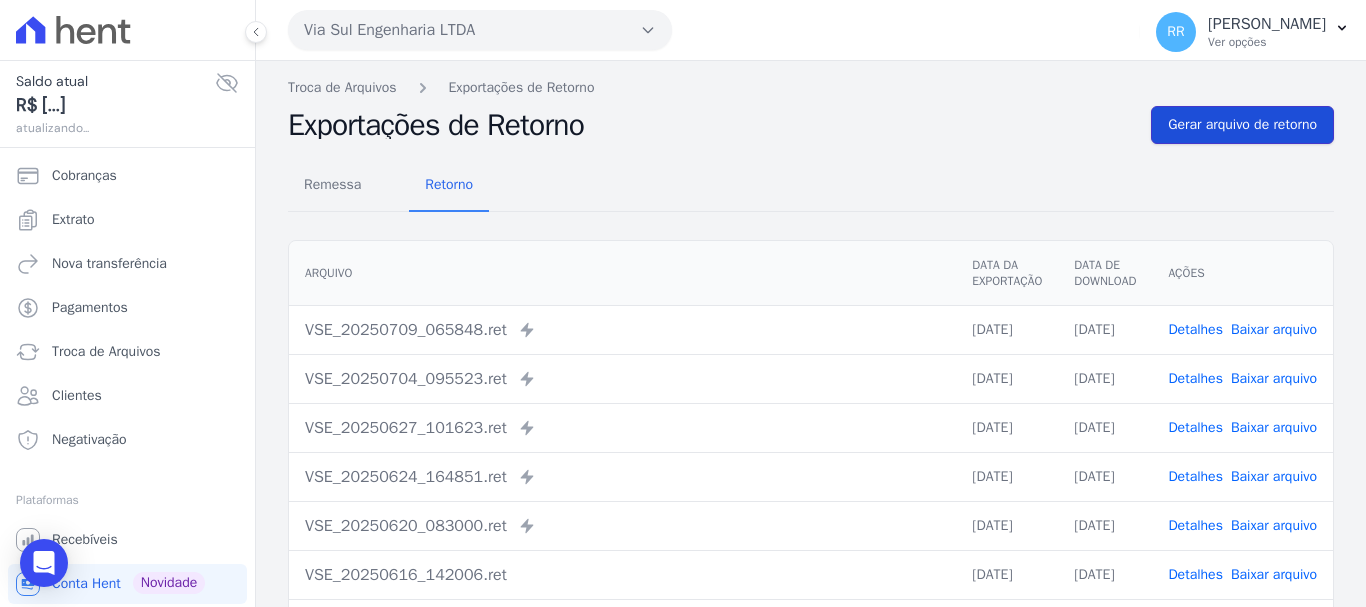 click on "Gerar arquivo de retorno" at bounding box center [1242, 125] 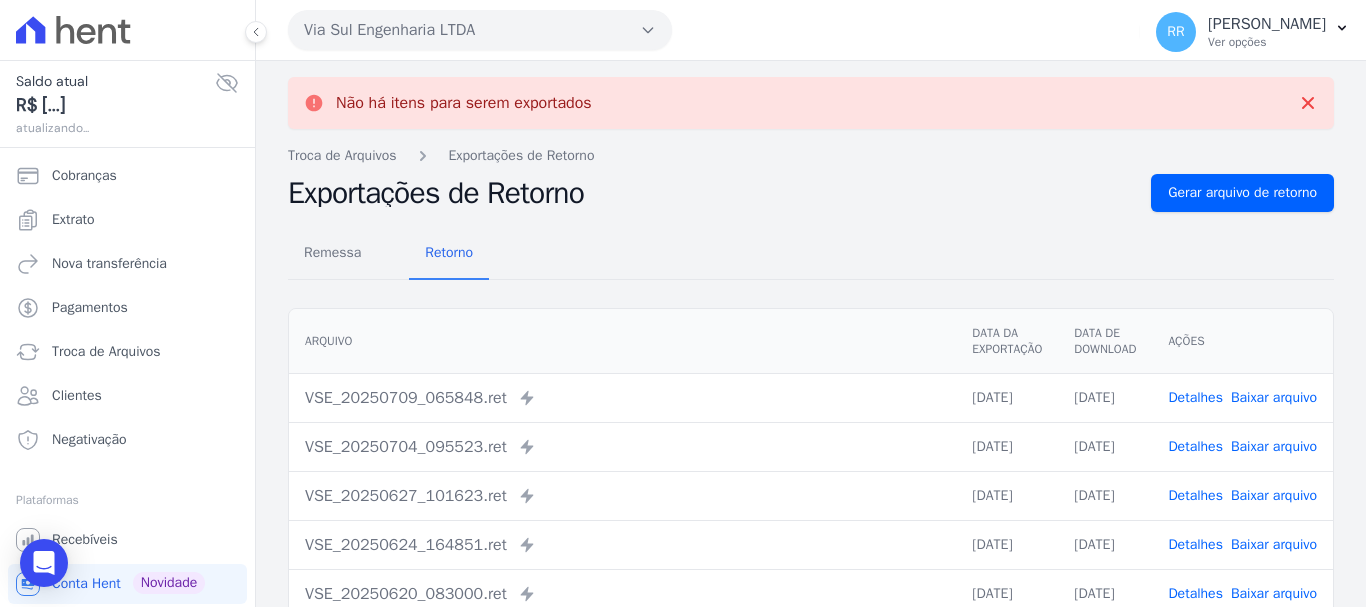 click on "Via Sul Engenharia LTDA" at bounding box center (480, 30) 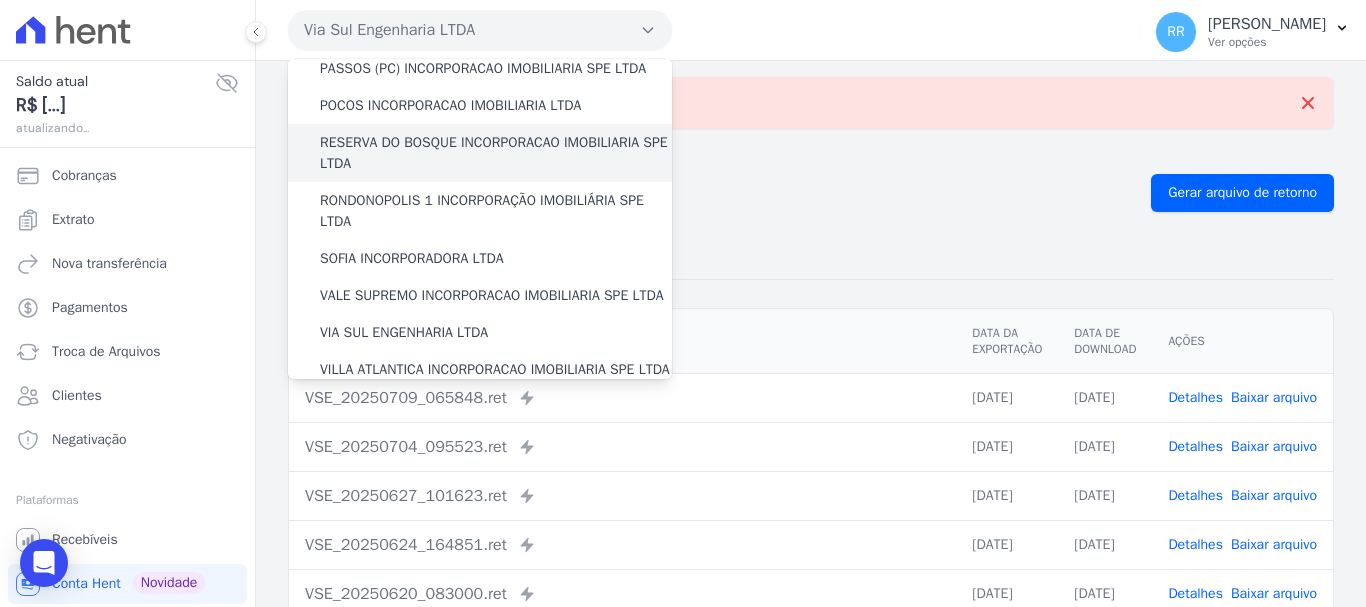 scroll, scrollTop: 700, scrollLeft: 0, axis: vertical 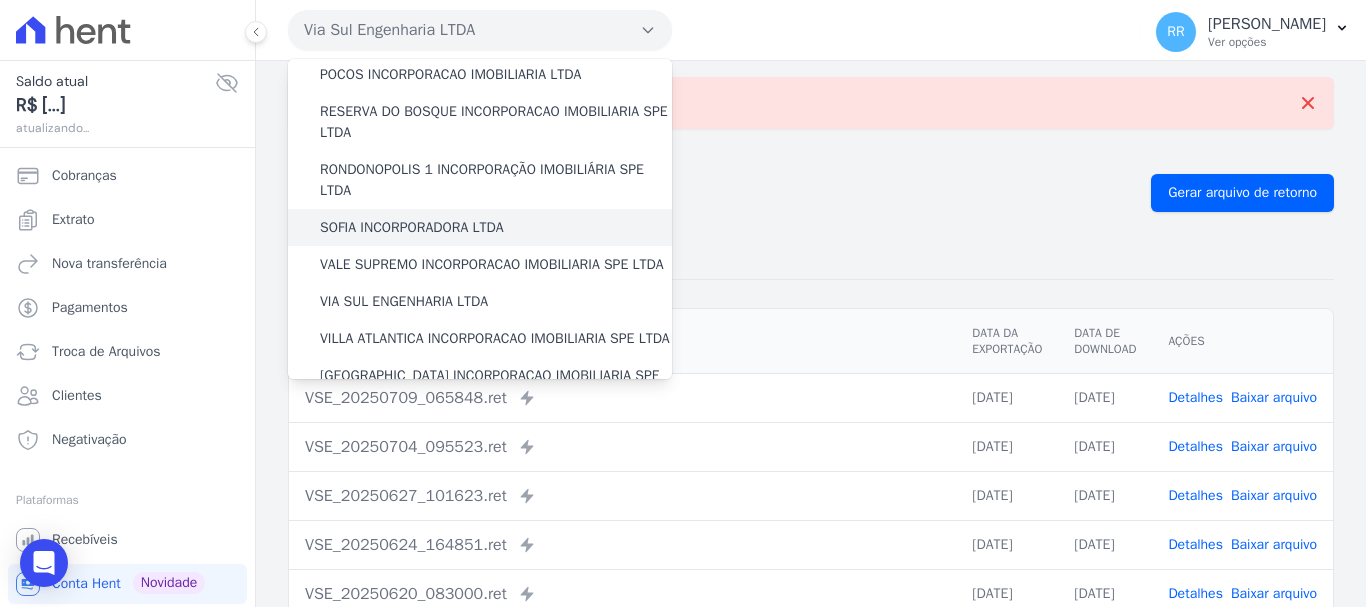 click on "SOFIA INCORPORADORA LTDA" at bounding box center [412, 227] 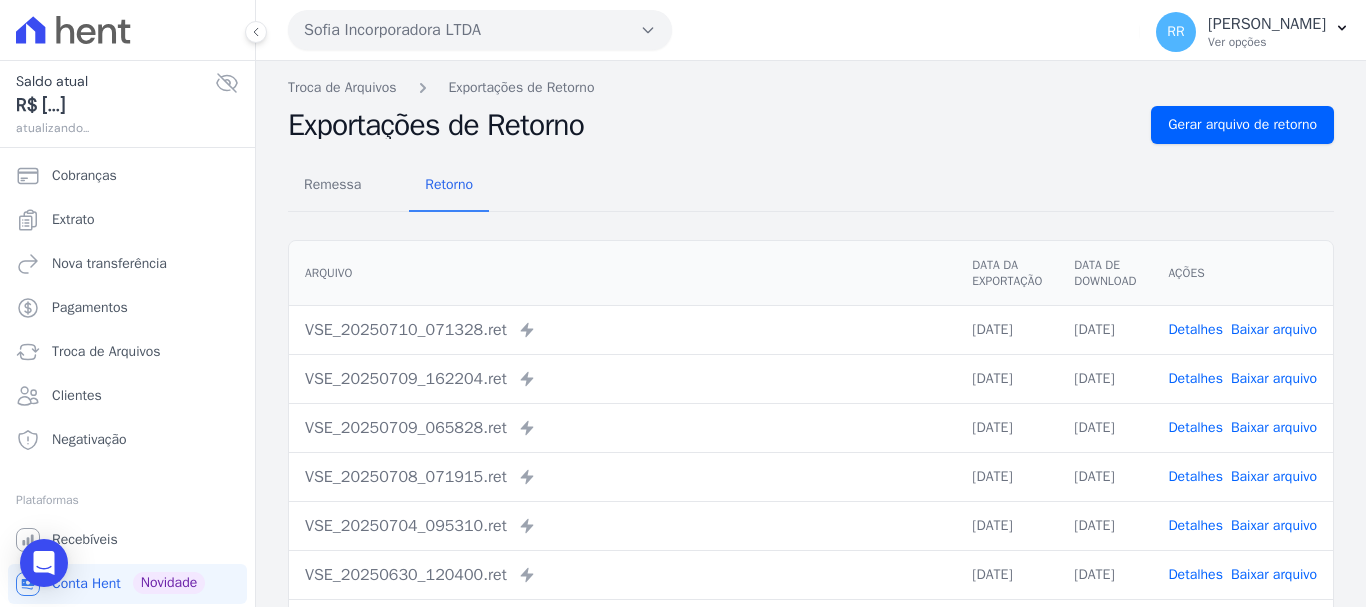 click on "Remessa
Retorno
[GEOGRAPHIC_DATA]
Data da Exportação
Data de Download
Ações
VSE_20250710_071328.ret
Enviado para Nexxera em: [DATE] 07:13
10/07/2025
[DATE]
Detalhes" at bounding box center [811, 505] 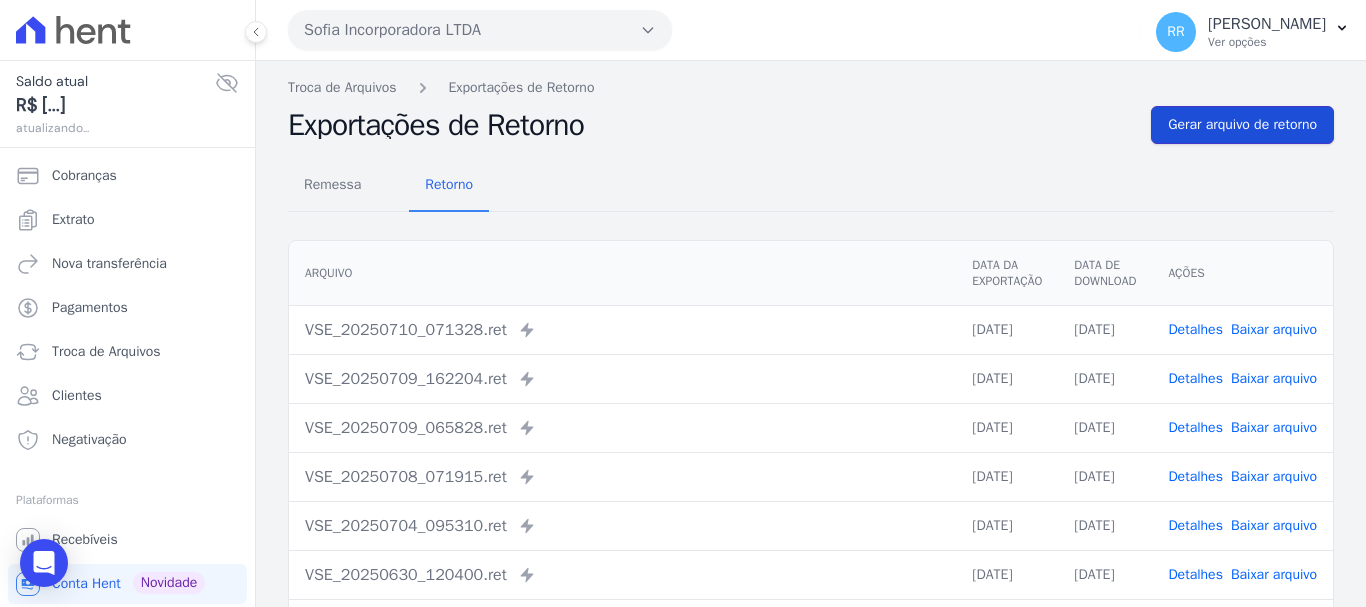 click on "Gerar arquivo de retorno" at bounding box center (1242, 125) 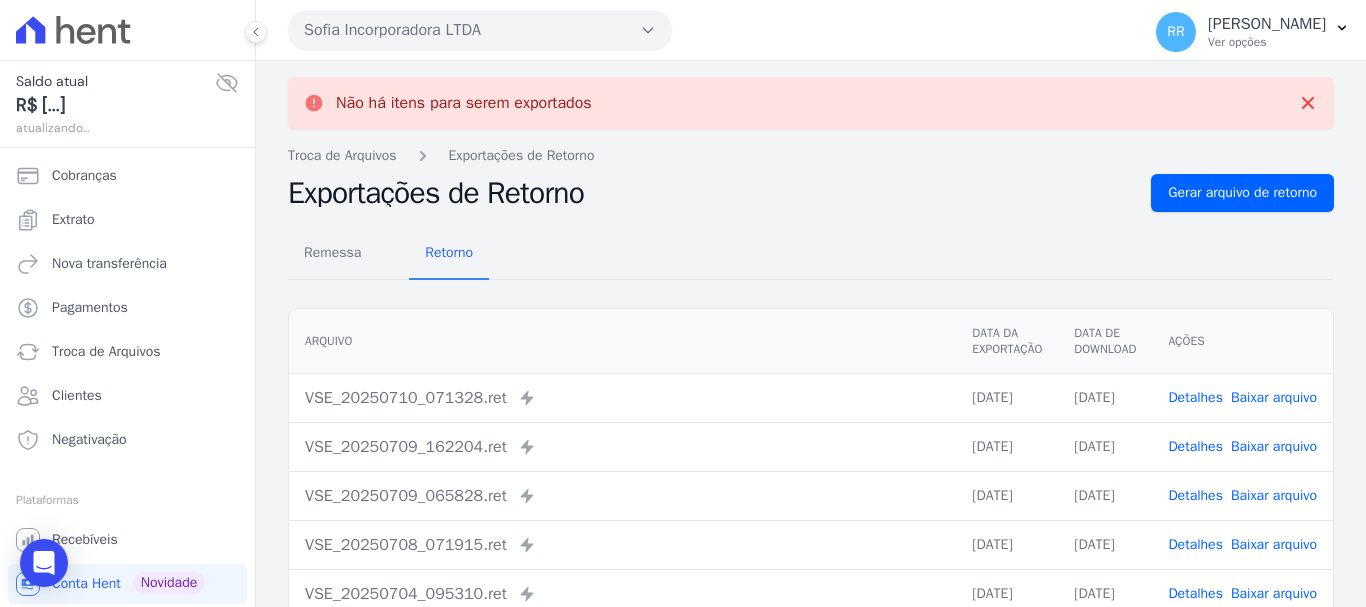 click on "Sofia Incorporadora LTDA" at bounding box center [480, 30] 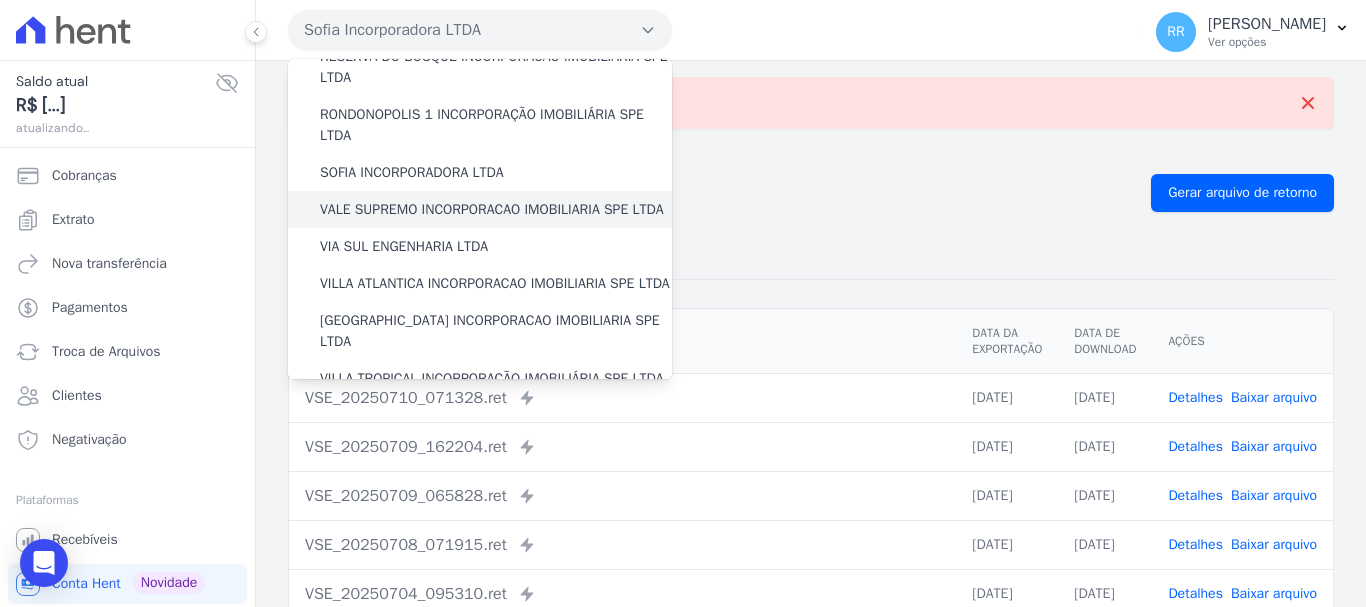 scroll, scrollTop: 800, scrollLeft: 0, axis: vertical 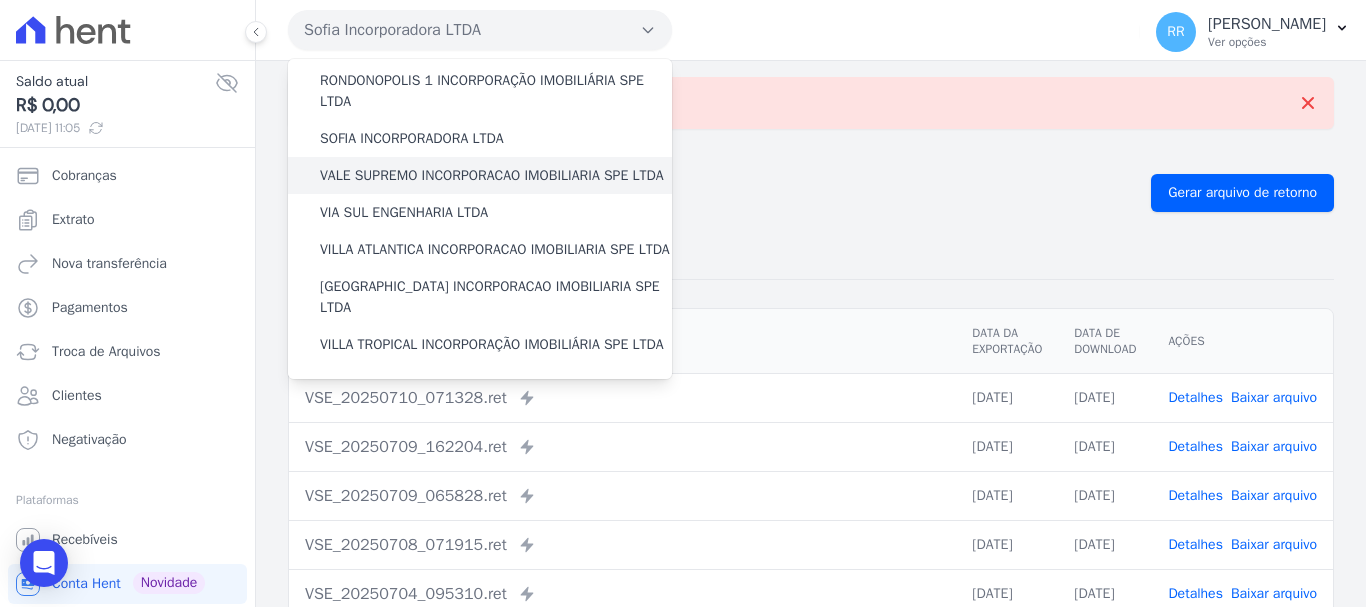 click on "VALE SUPREMO INCORPORACAO IMOBILIARIA SPE LTDA" at bounding box center (492, 175) 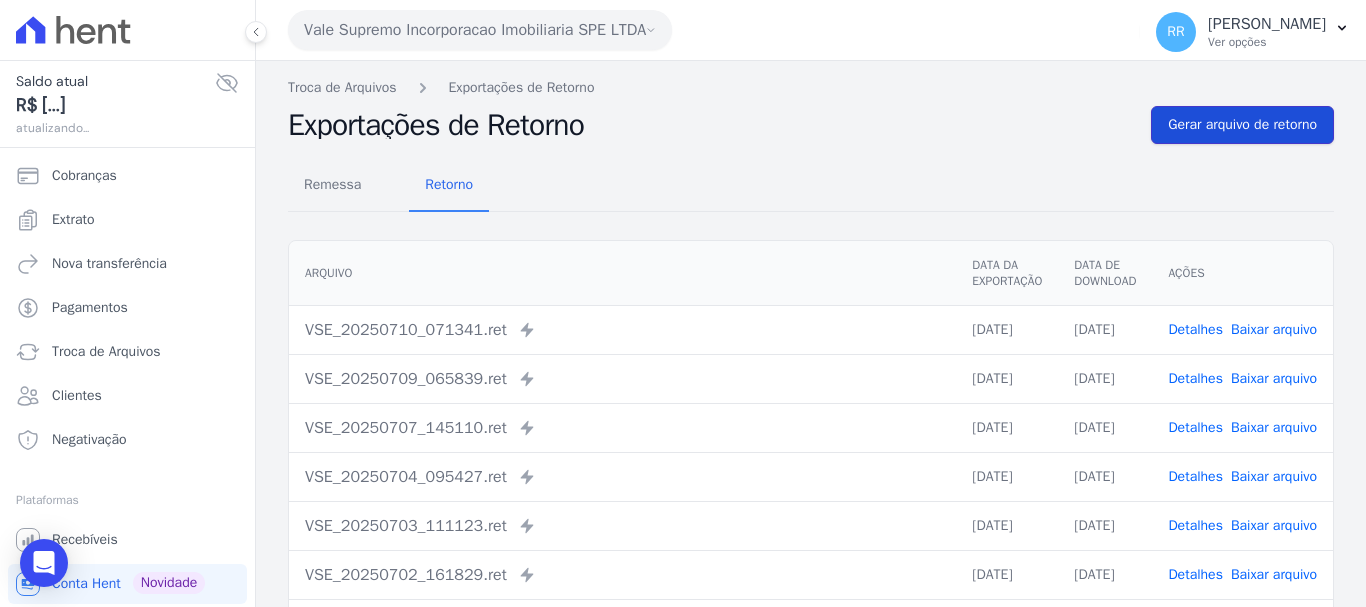 click on "Gerar arquivo de retorno" at bounding box center [1242, 125] 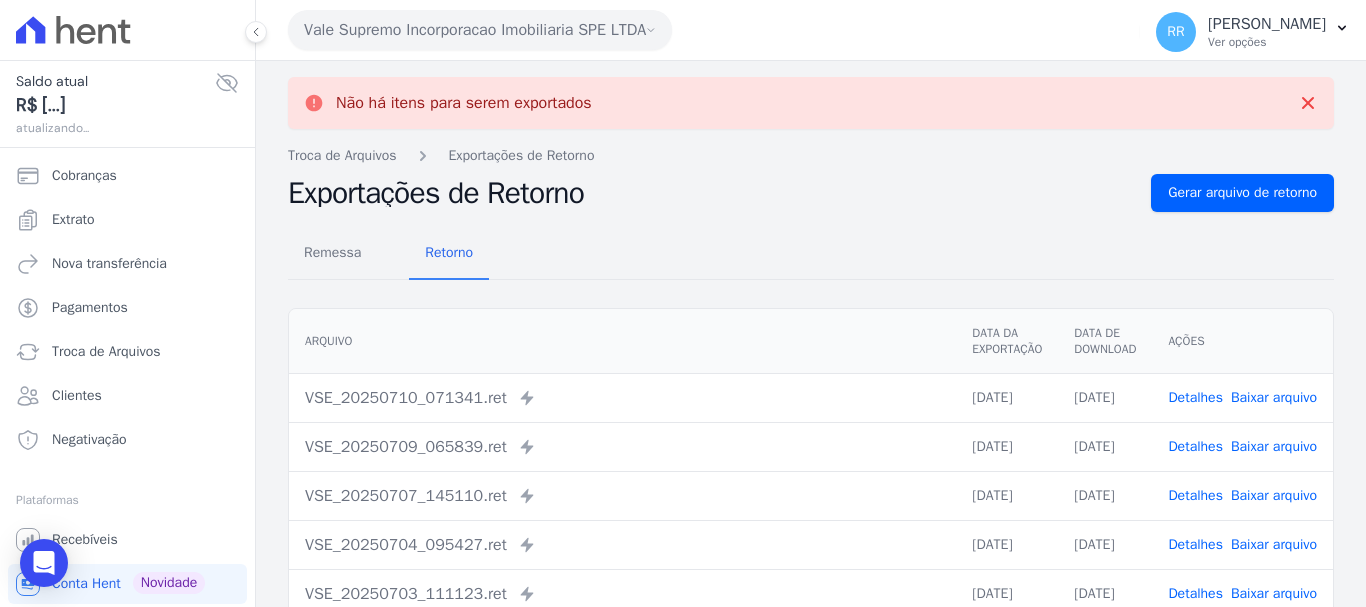 click on "Vale Supremo Incorporacao Imobiliaria SPE LTDA" at bounding box center (480, 30) 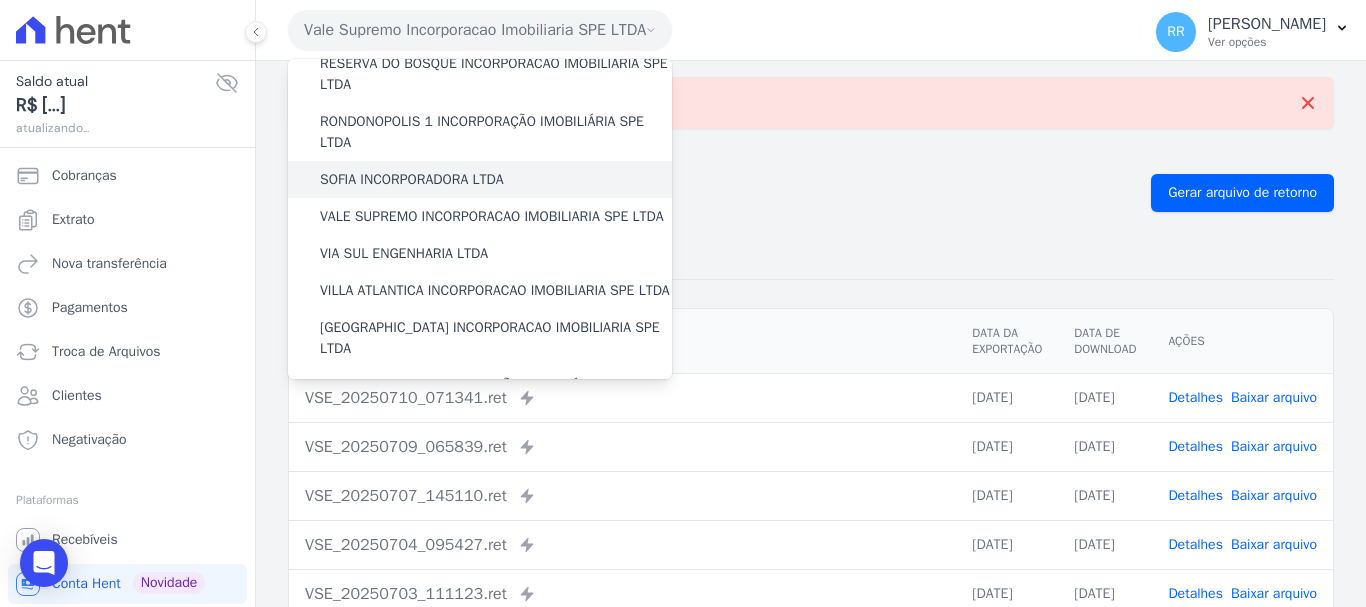 scroll, scrollTop: 873, scrollLeft: 0, axis: vertical 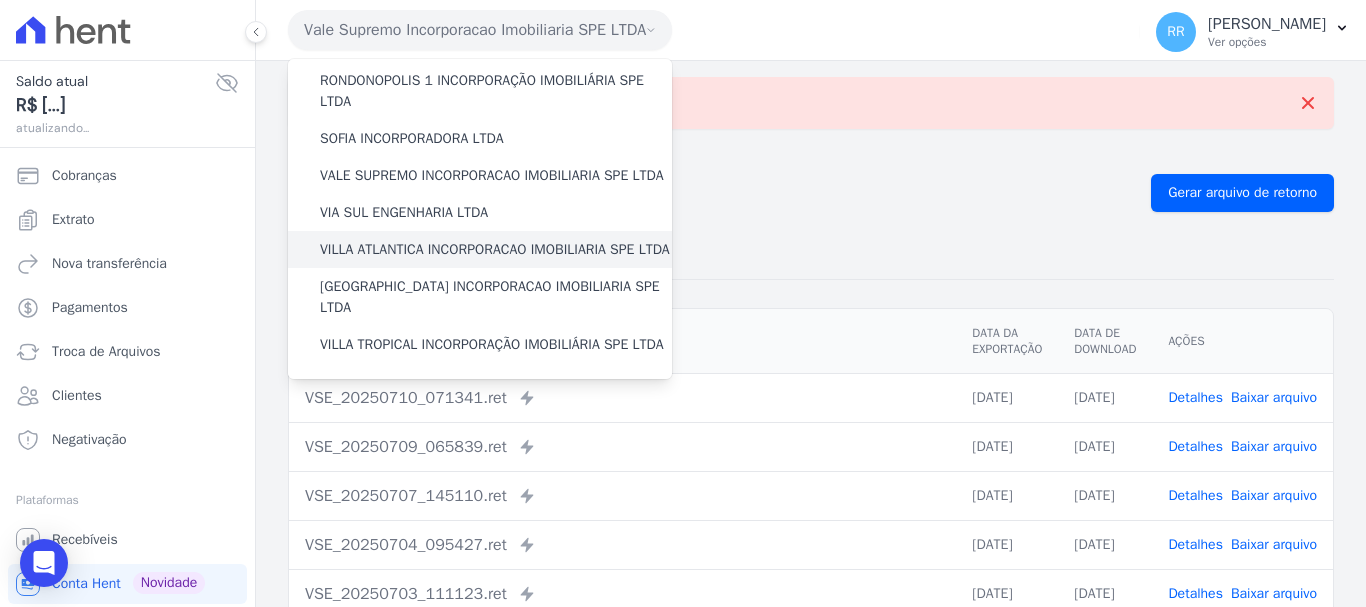 click on "VILLA ATLANTICA INCORPORACAO IMOBILIARIA SPE LTDA" at bounding box center (495, 249) 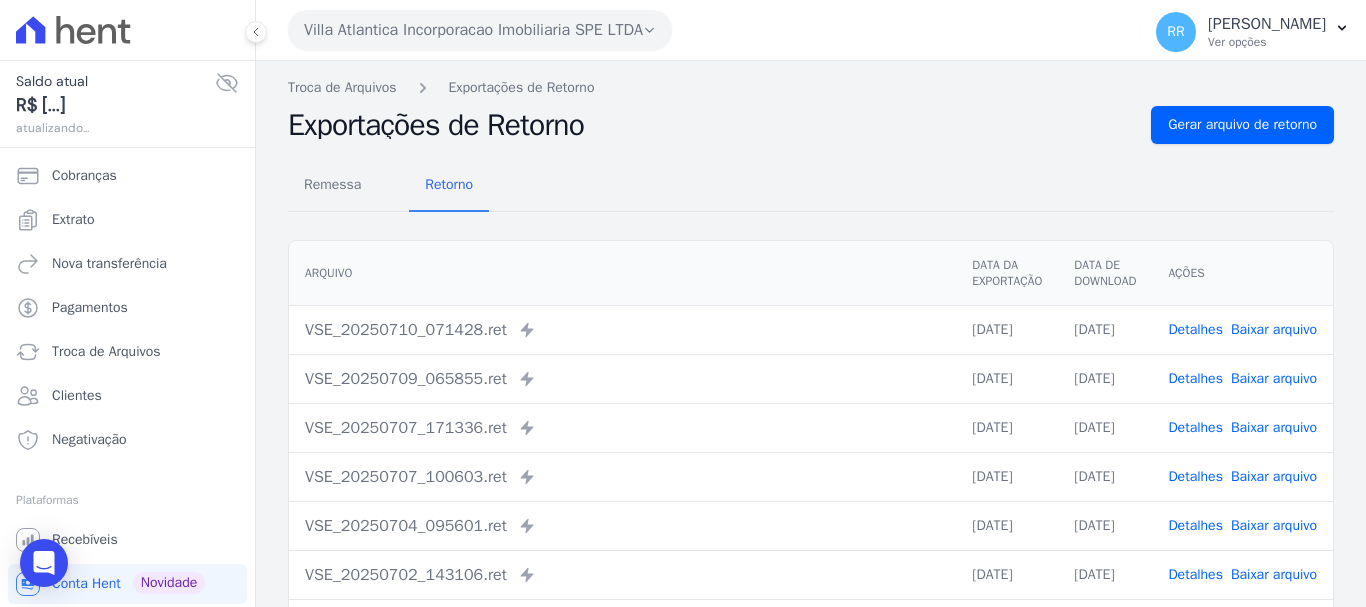 click on "Remessa
Retorno
[GEOGRAPHIC_DATA]
Data da Exportação
Data de Download
Ações
VSE_20250710_071428.ret
Enviado para Nexxera em: [DATE] 07:14
10/07/2025
[DATE]
Detalhes" at bounding box center (811, 505) 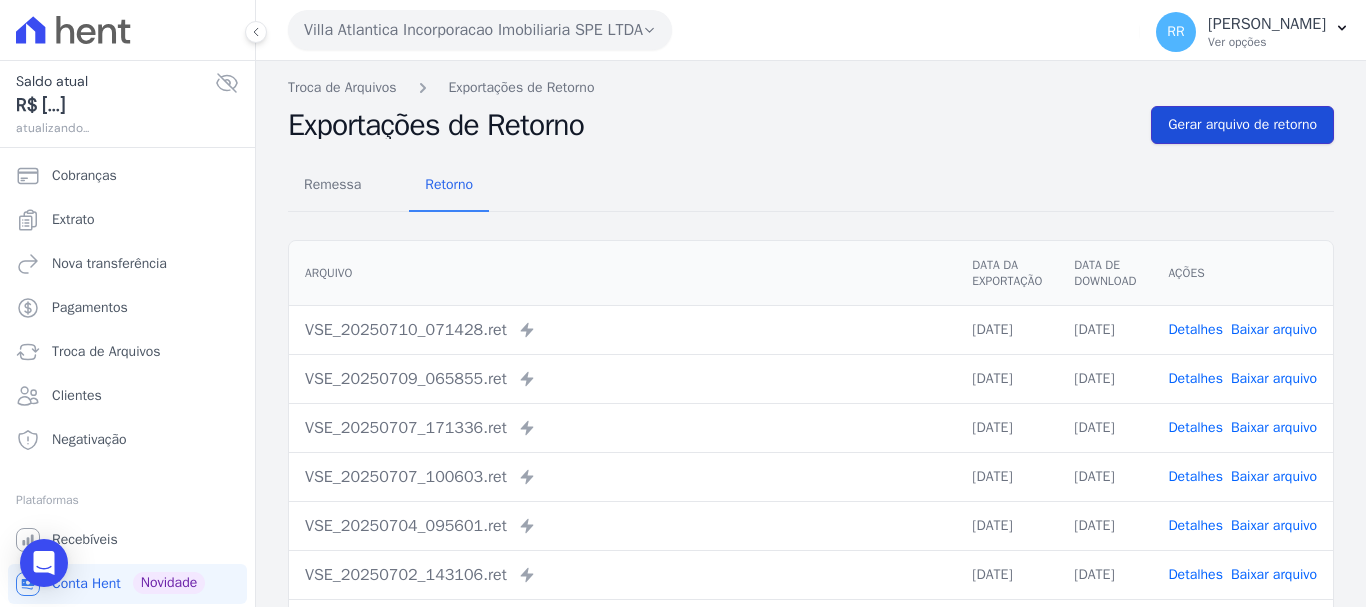 click on "Gerar arquivo de retorno" at bounding box center (1242, 125) 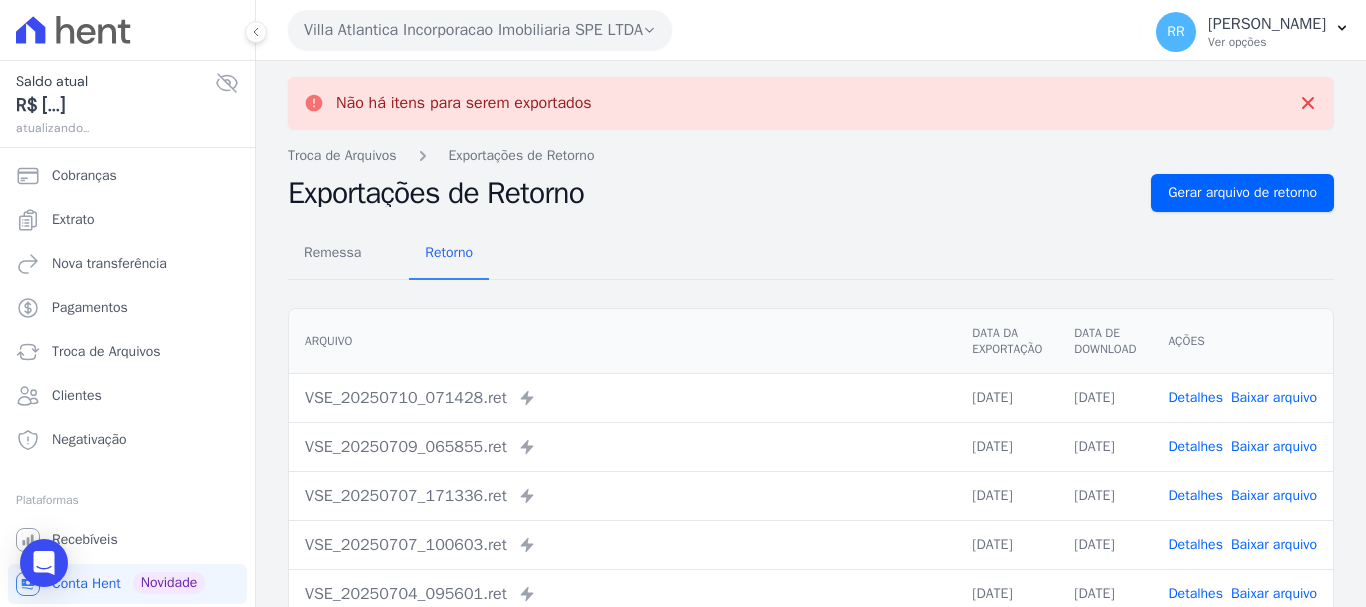 click on "Villa Atlantica Incorporacao Imobiliaria SPE LTDA" at bounding box center [480, 30] 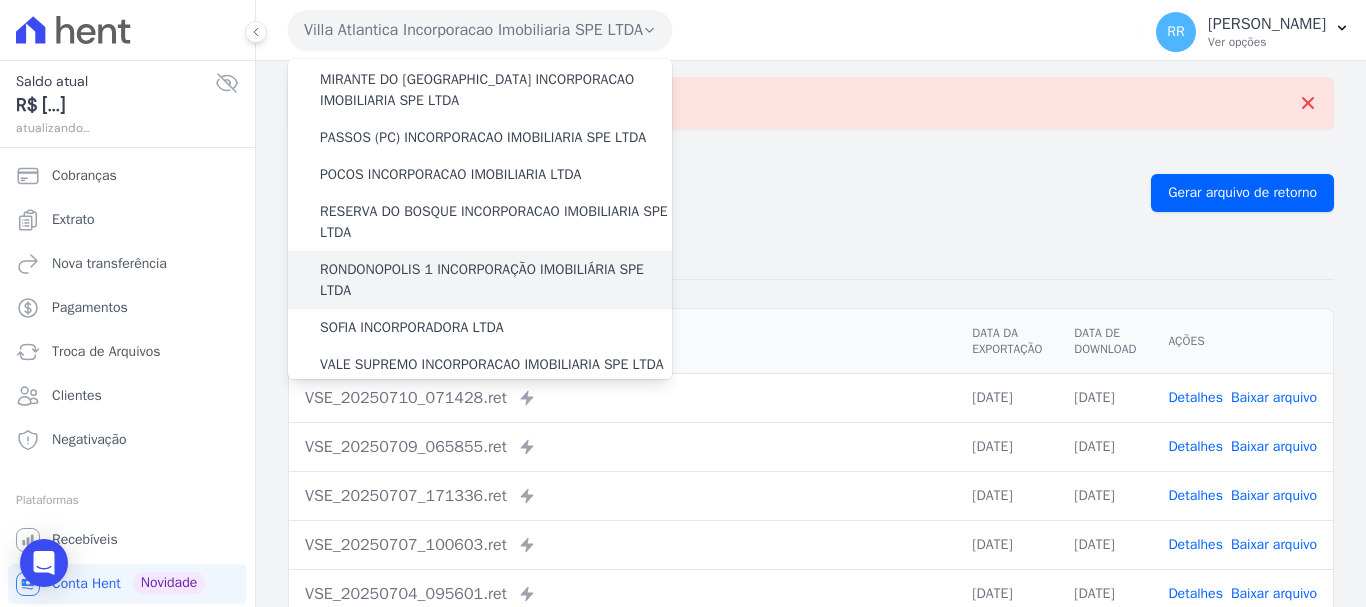 scroll, scrollTop: 873, scrollLeft: 0, axis: vertical 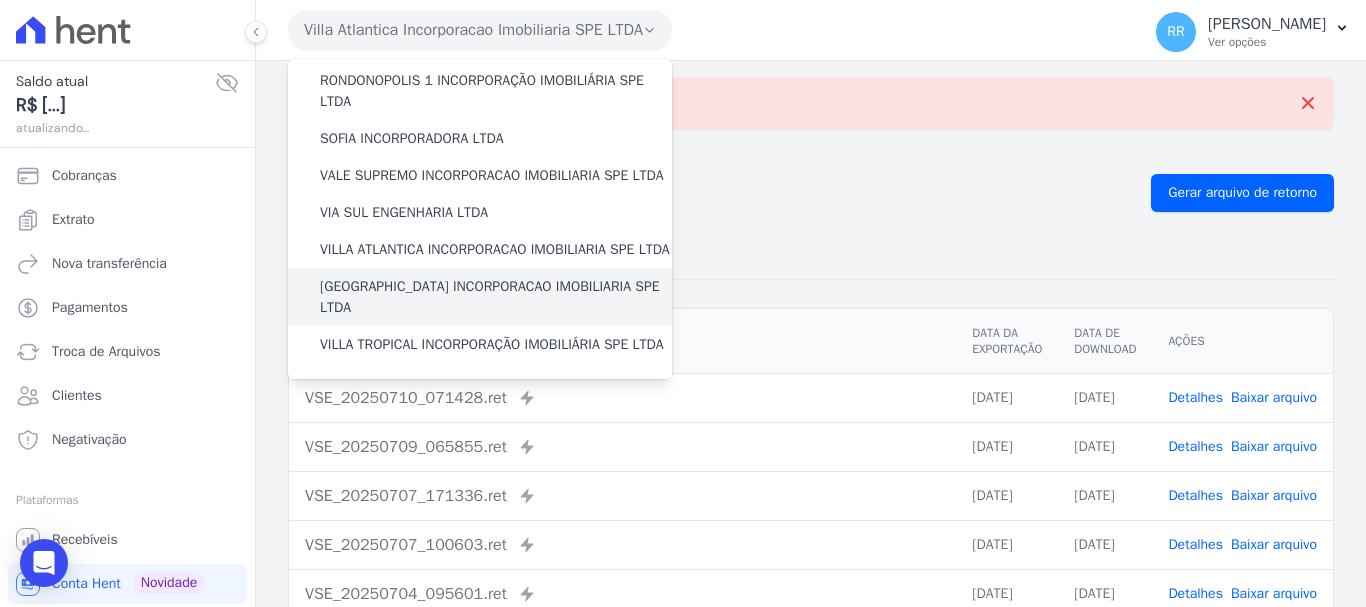 click on "[GEOGRAPHIC_DATA] INCORPORACAO IMOBILIARIA SPE LTDA" at bounding box center [496, 297] 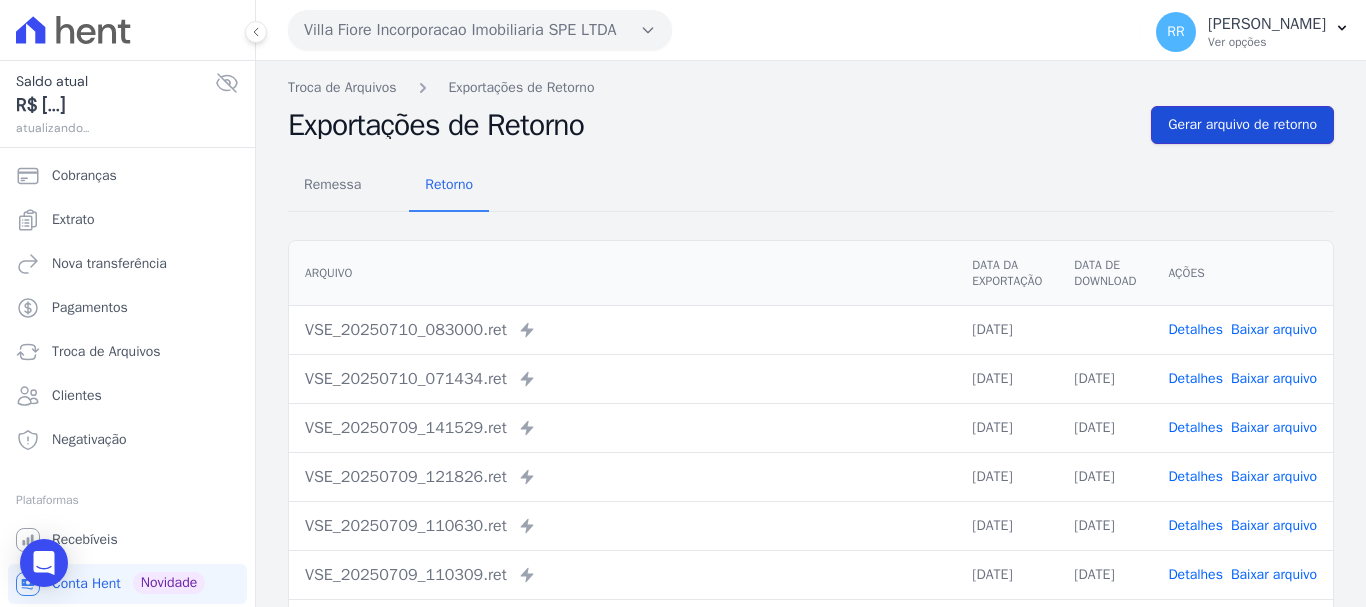 click on "Gerar arquivo de retorno" at bounding box center (1242, 125) 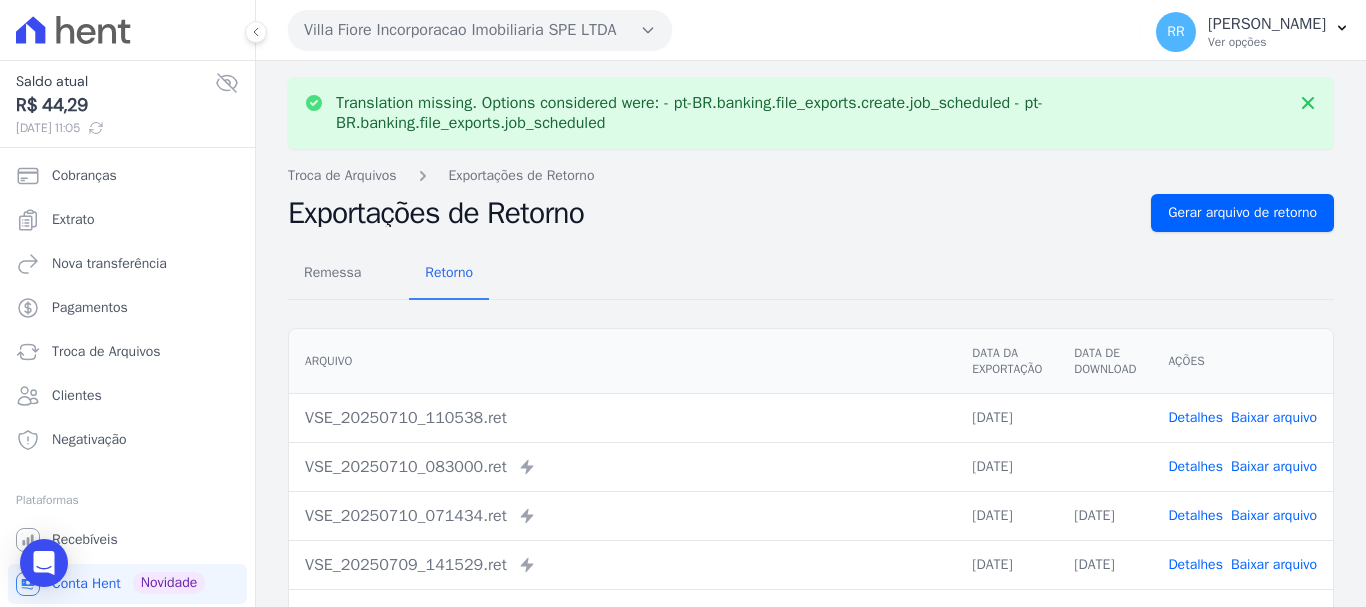 click on "Baixar arquivo" at bounding box center (1274, 466) 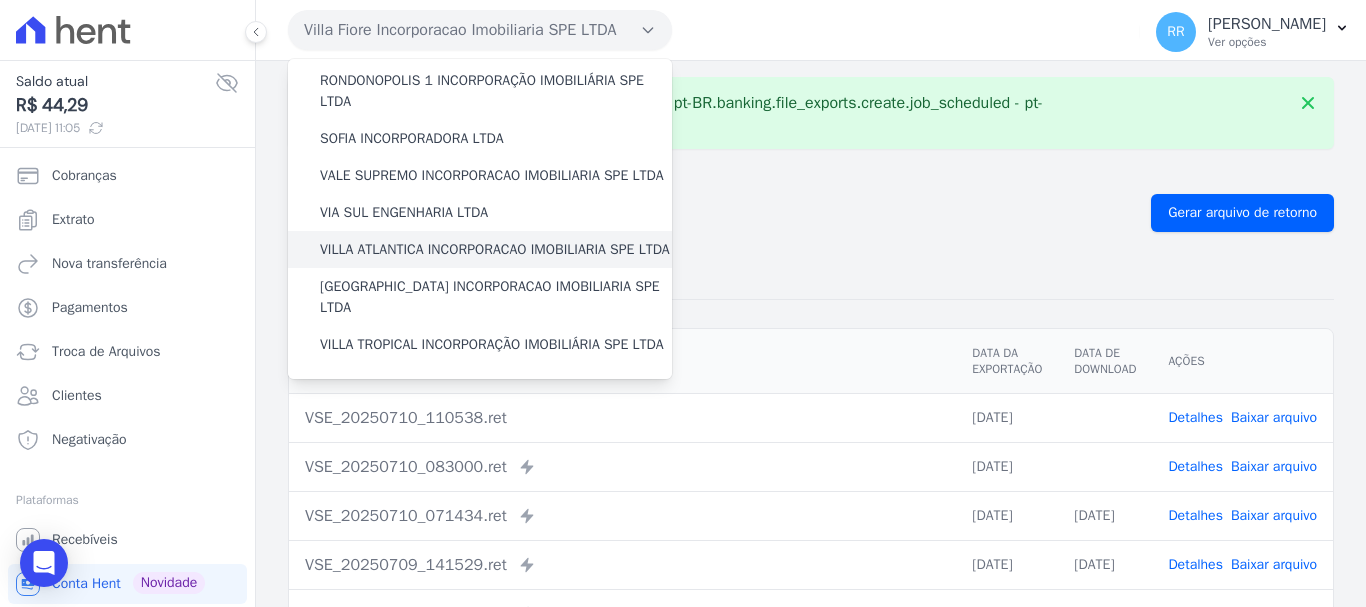scroll, scrollTop: 873, scrollLeft: 0, axis: vertical 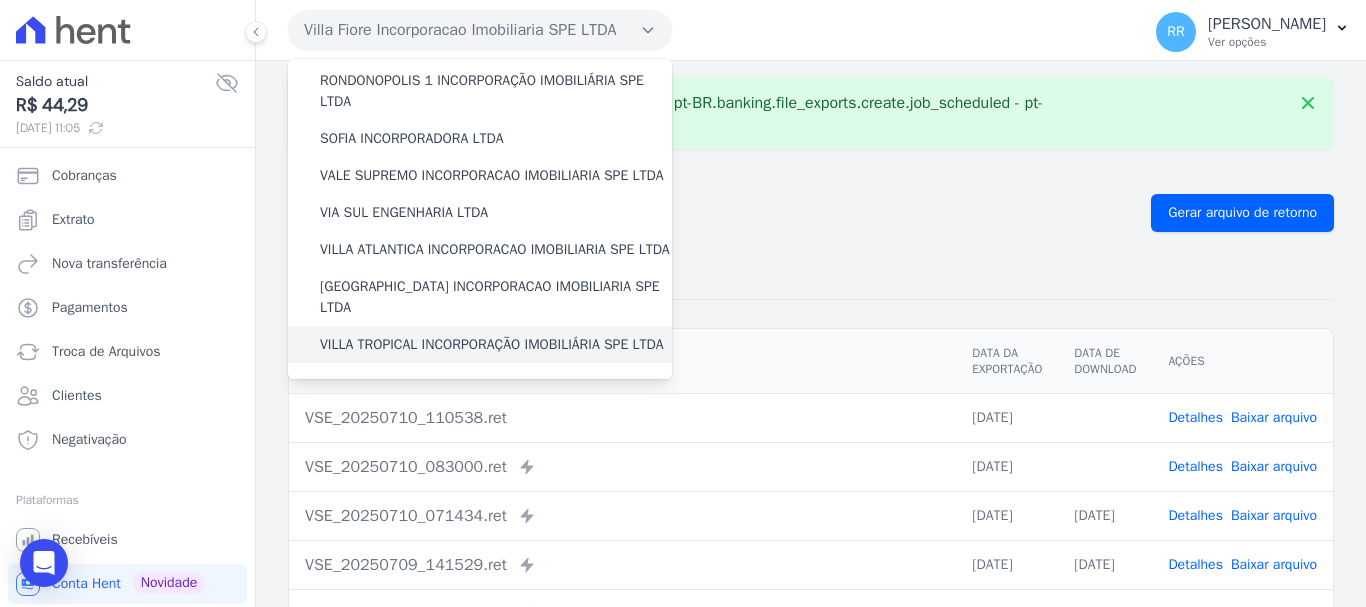 click on "VILLA TROPICAL INCORPORAÇÃO IMOBILIÁRIA SPE LTDA" at bounding box center (492, 344) 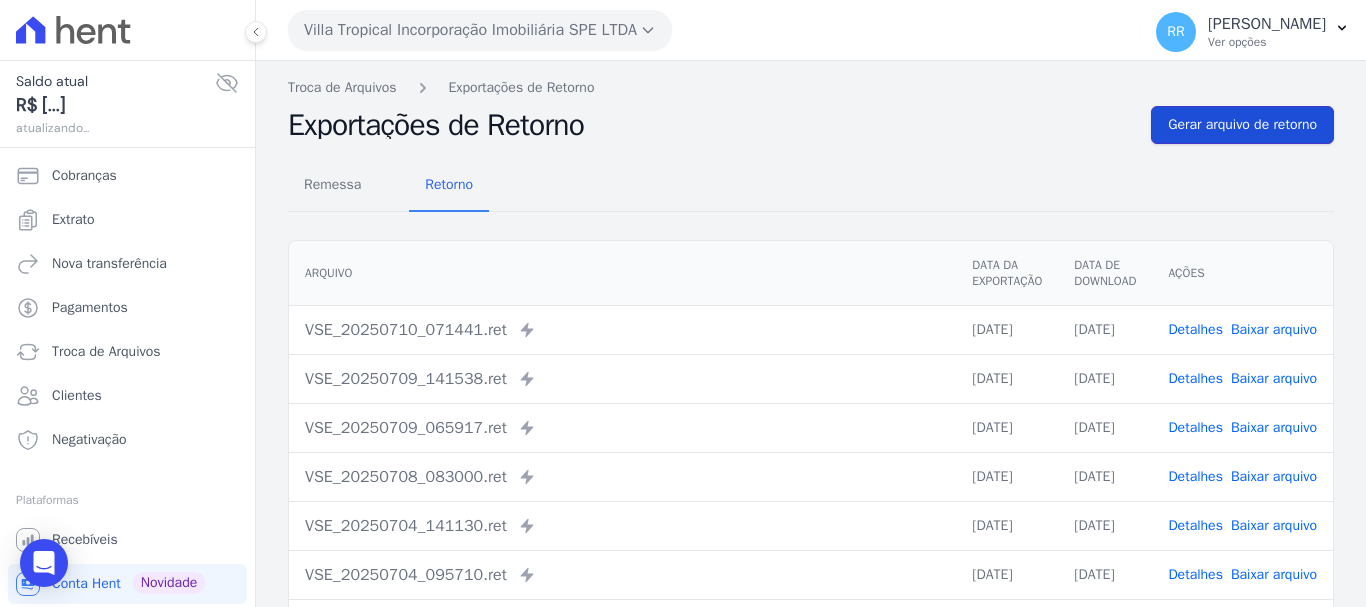 click on "Gerar arquivo de retorno" at bounding box center [1242, 125] 